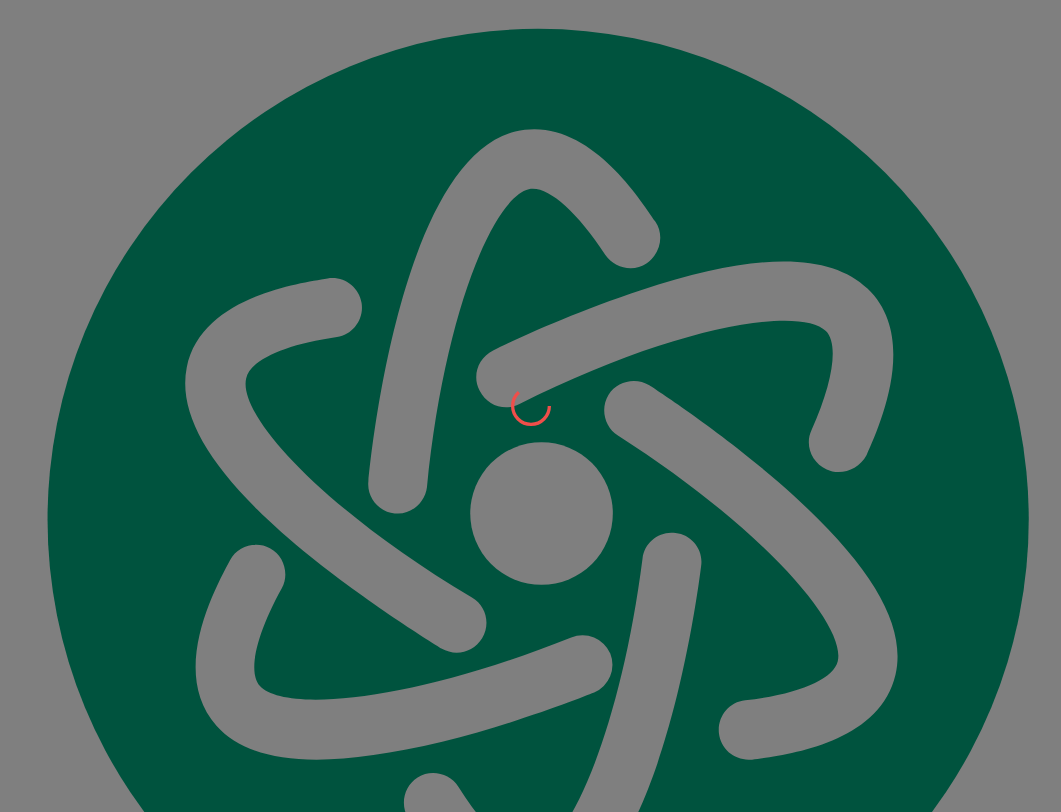 scroll, scrollTop: 0, scrollLeft: 0, axis: both 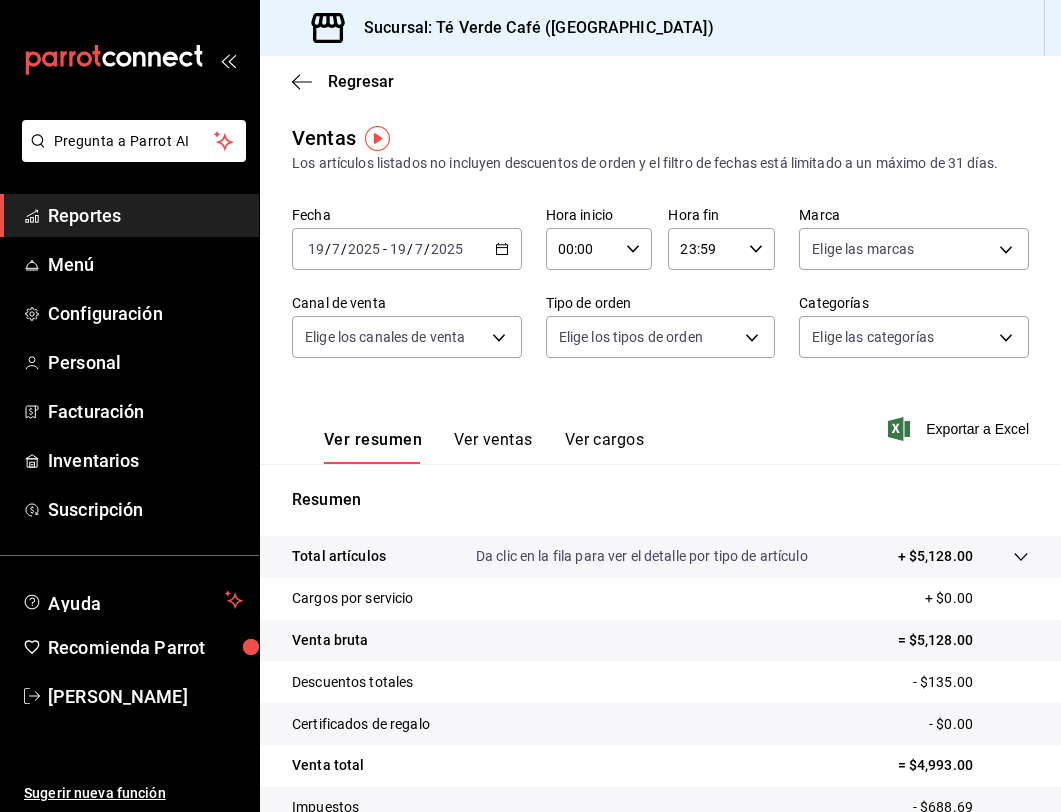 click on "Ver ventas" at bounding box center [493, 447] 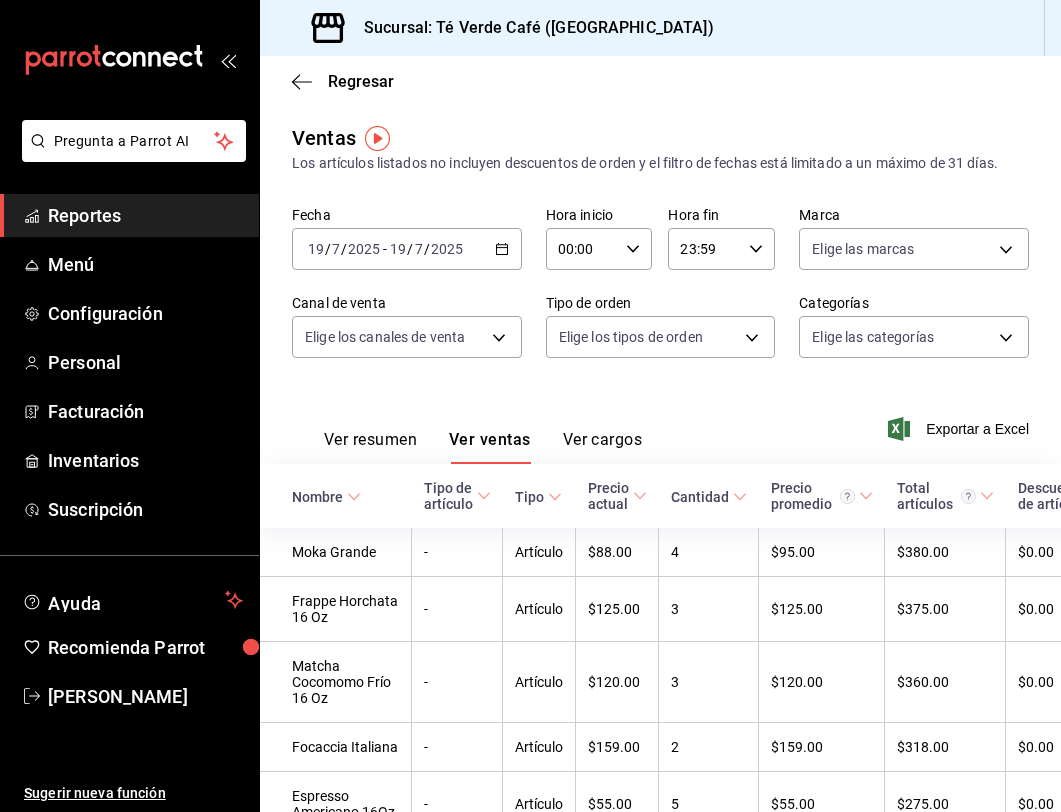 click on "Ver resumen" at bounding box center [370, 447] 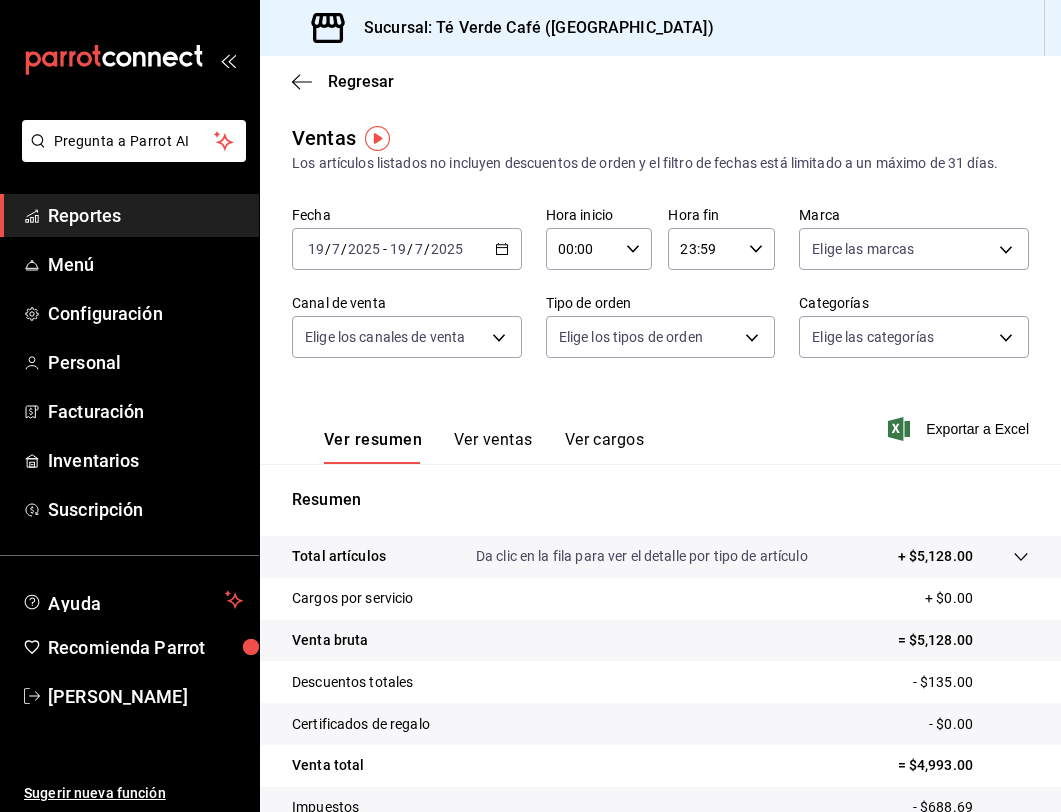click on "2025-07-19 19 / 7 / 2025 - 2025-07-19 19 / 7 / 2025" at bounding box center [407, 249] 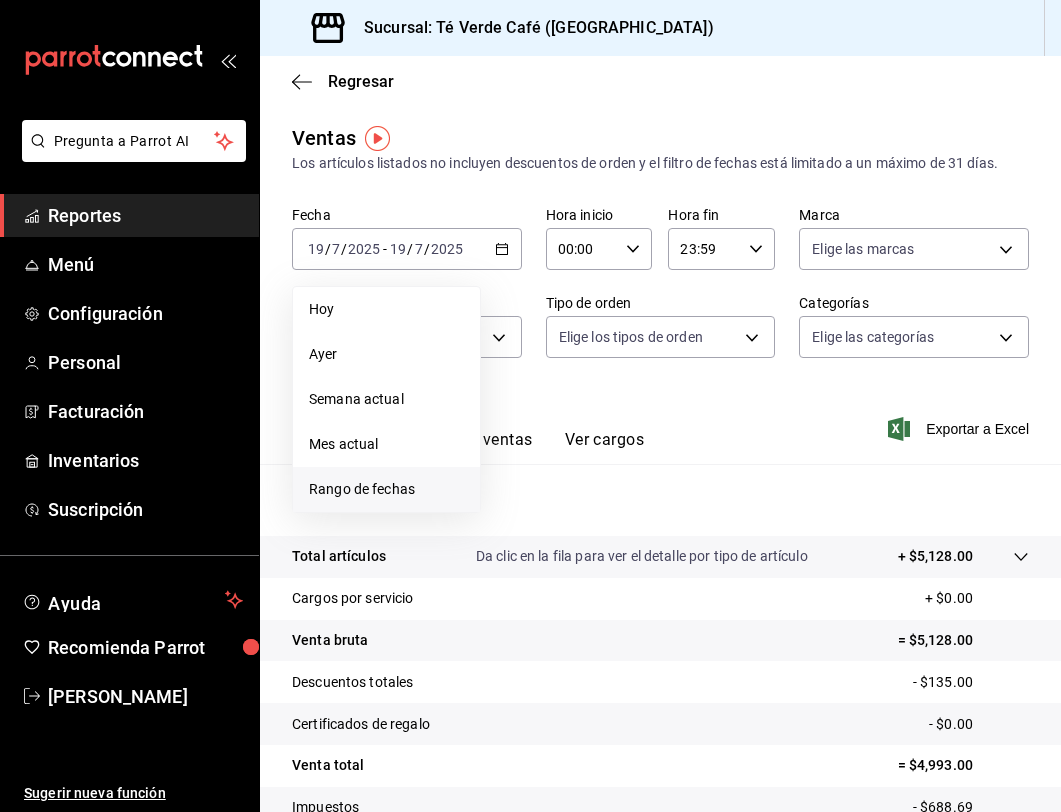 click on "Rango de fechas" at bounding box center [386, 489] 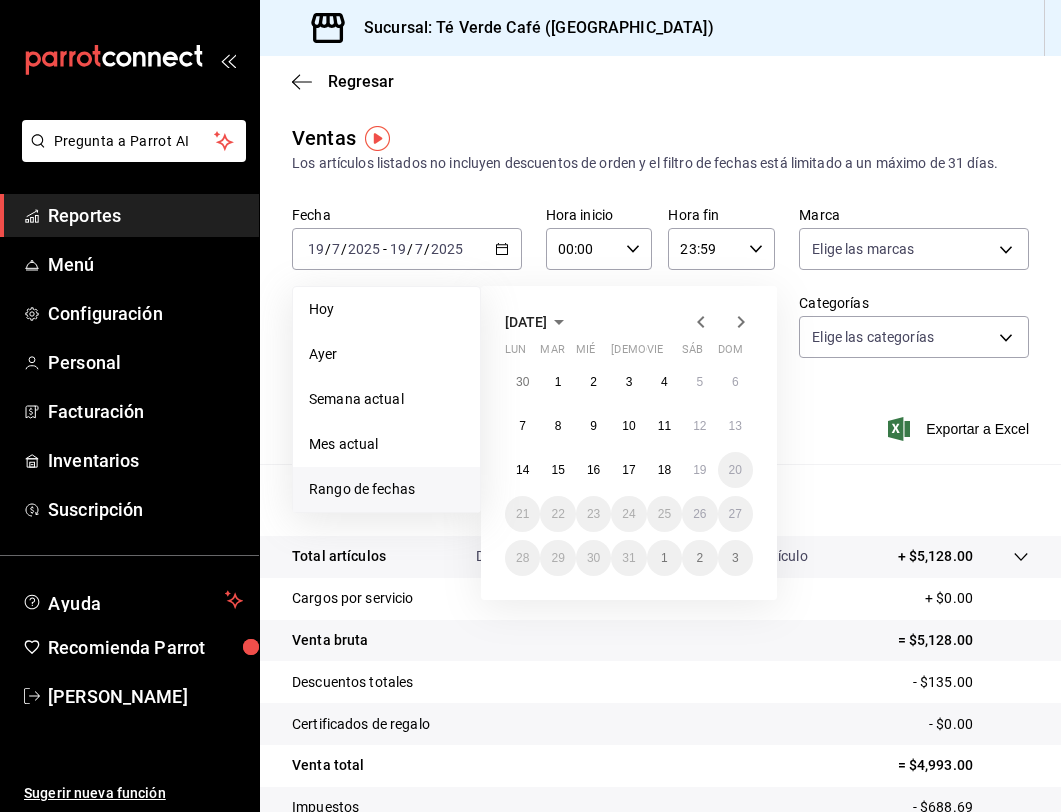 click 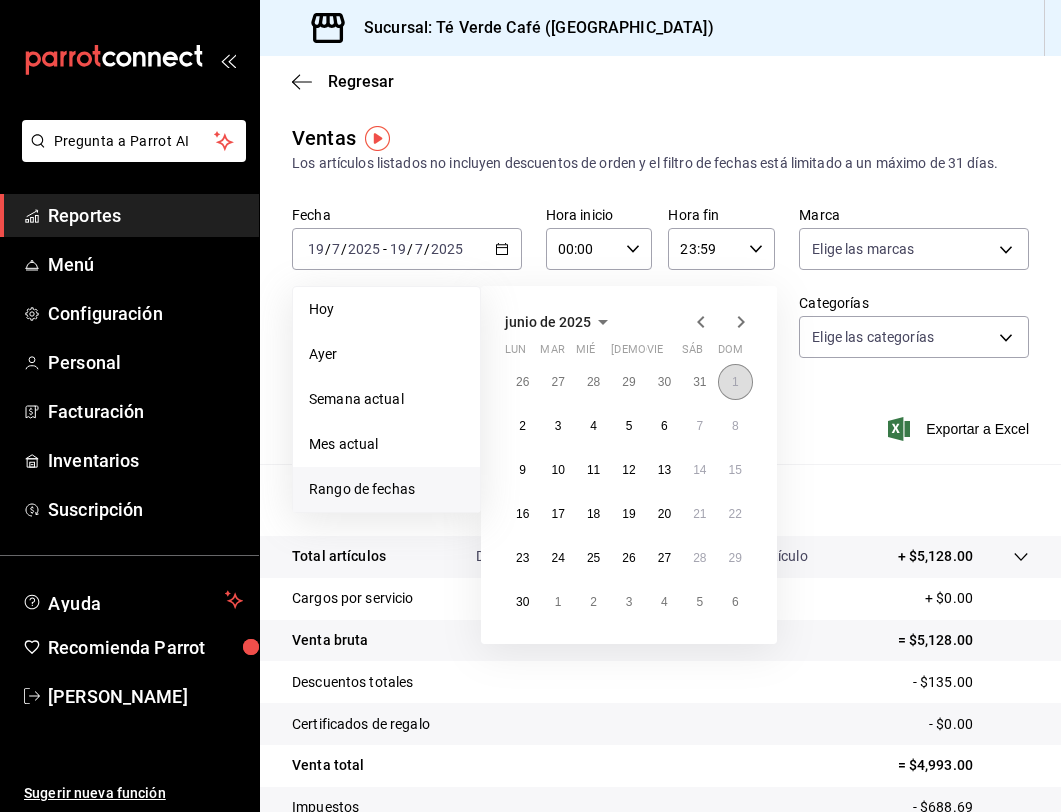 click on "1" at bounding box center (735, 382) 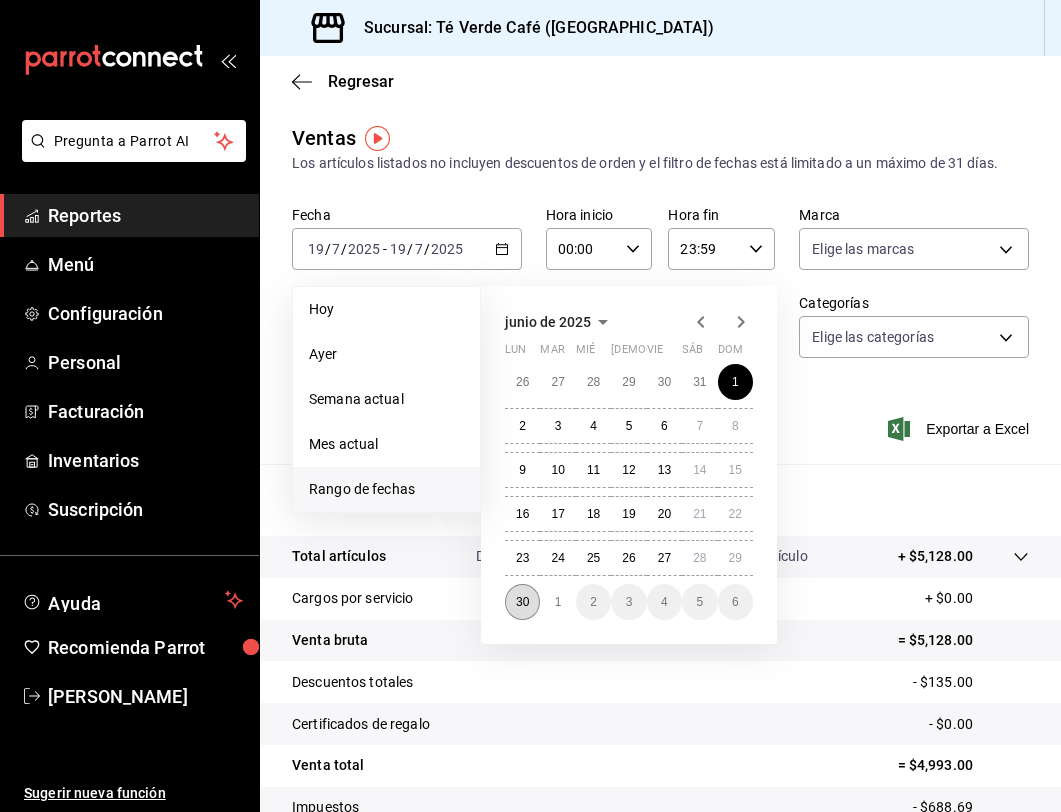 click on "30" at bounding box center [522, 602] 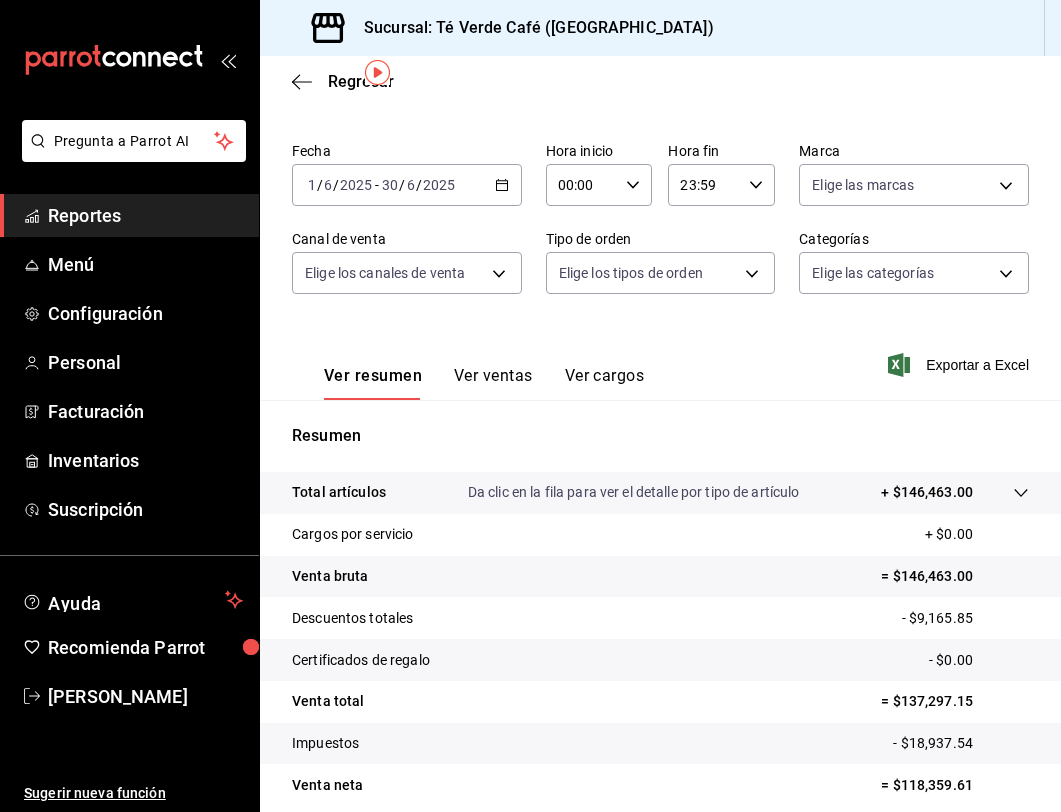 scroll, scrollTop: 0, scrollLeft: 0, axis: both 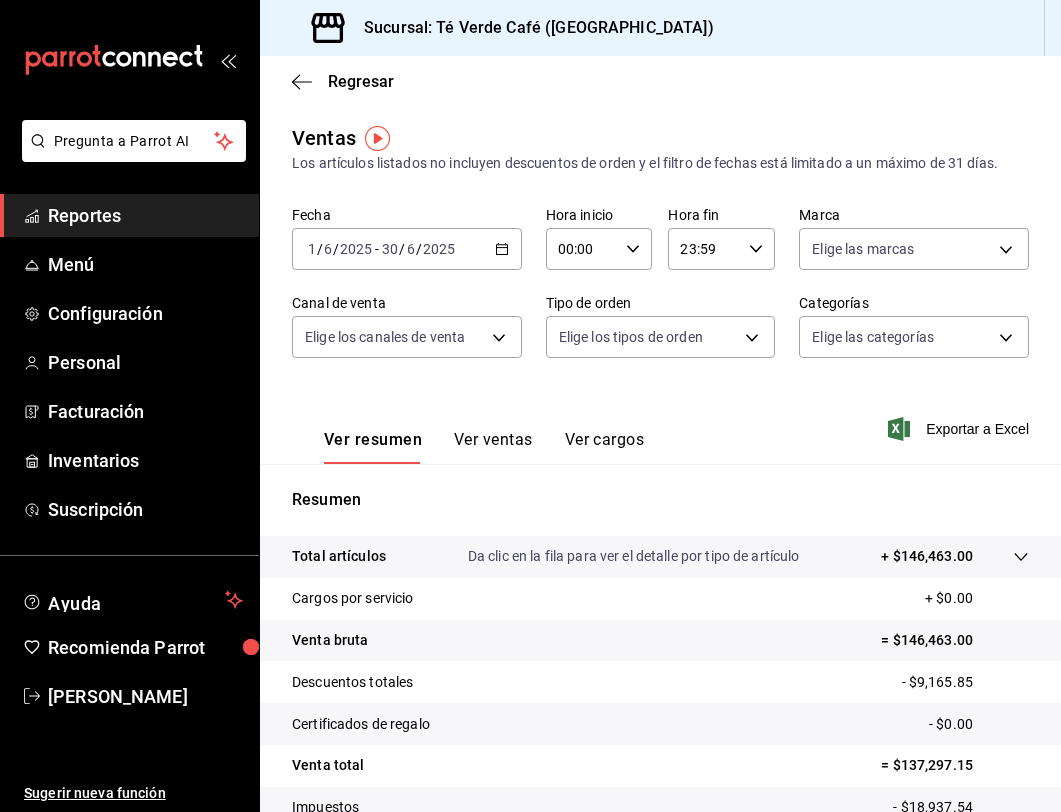 click on "2025-06-01 1 / 6 / 2025 - 2025-06-30 30 / 6 / 2025" at bounding box center (407, 249) 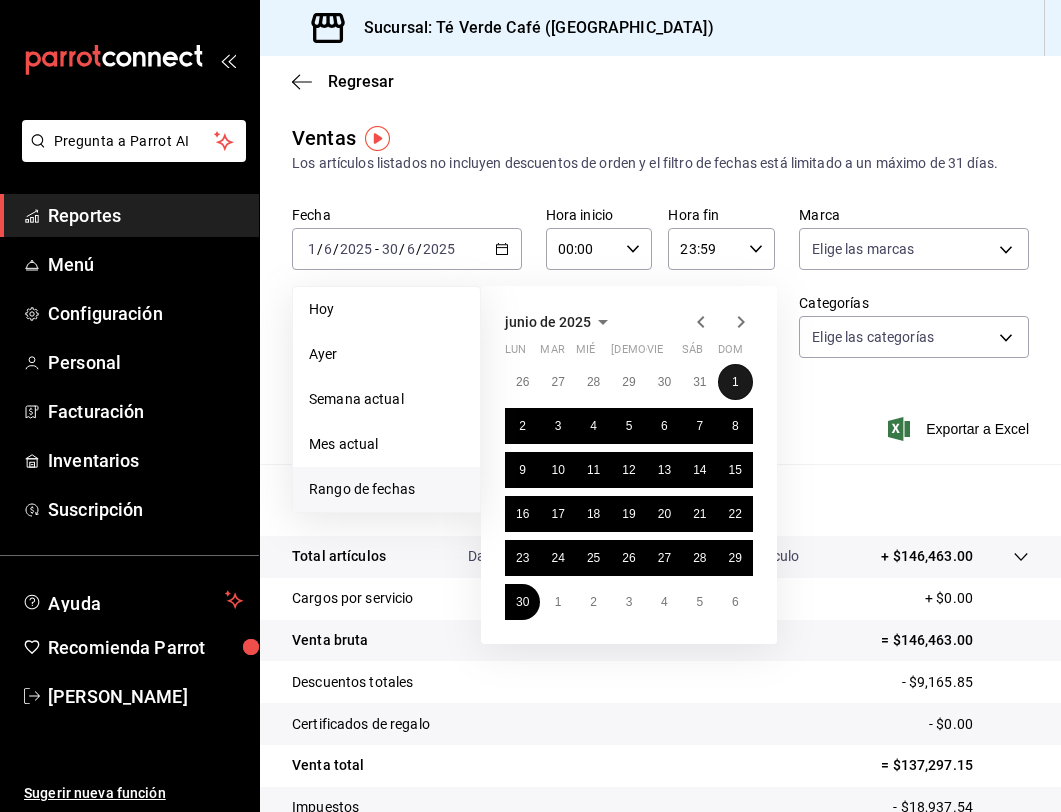 click on "1" at bounding box center (735, 382) 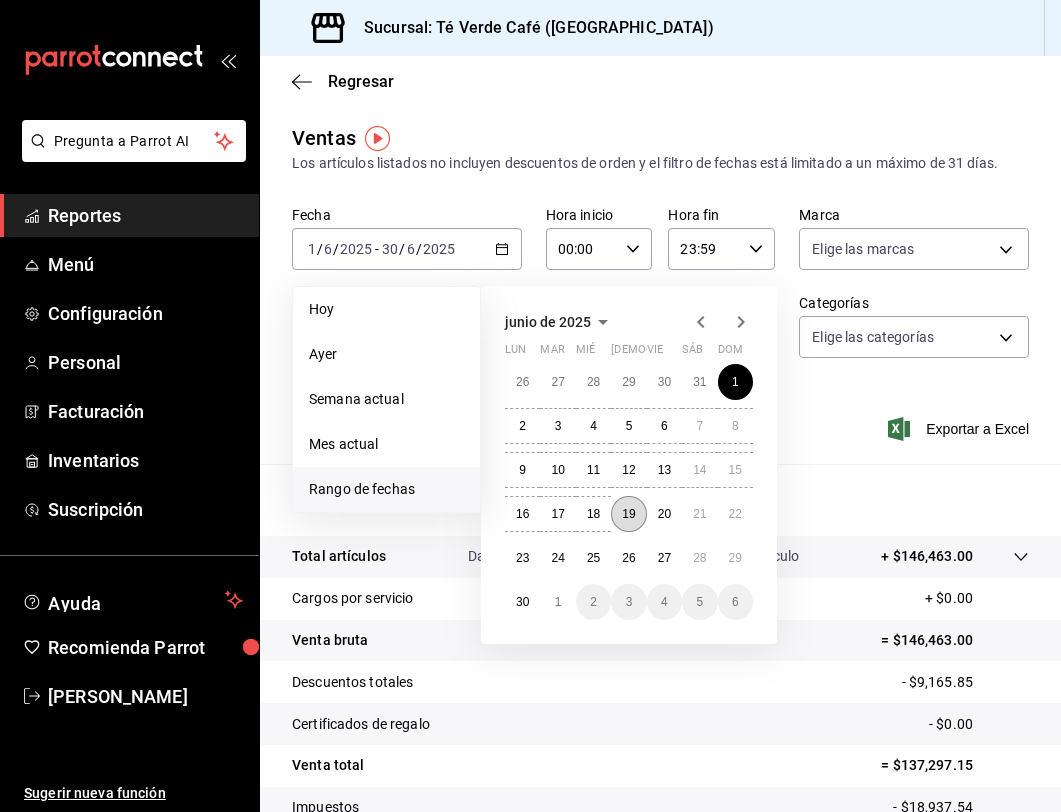 click on "19" at bounding box center (628, 514) 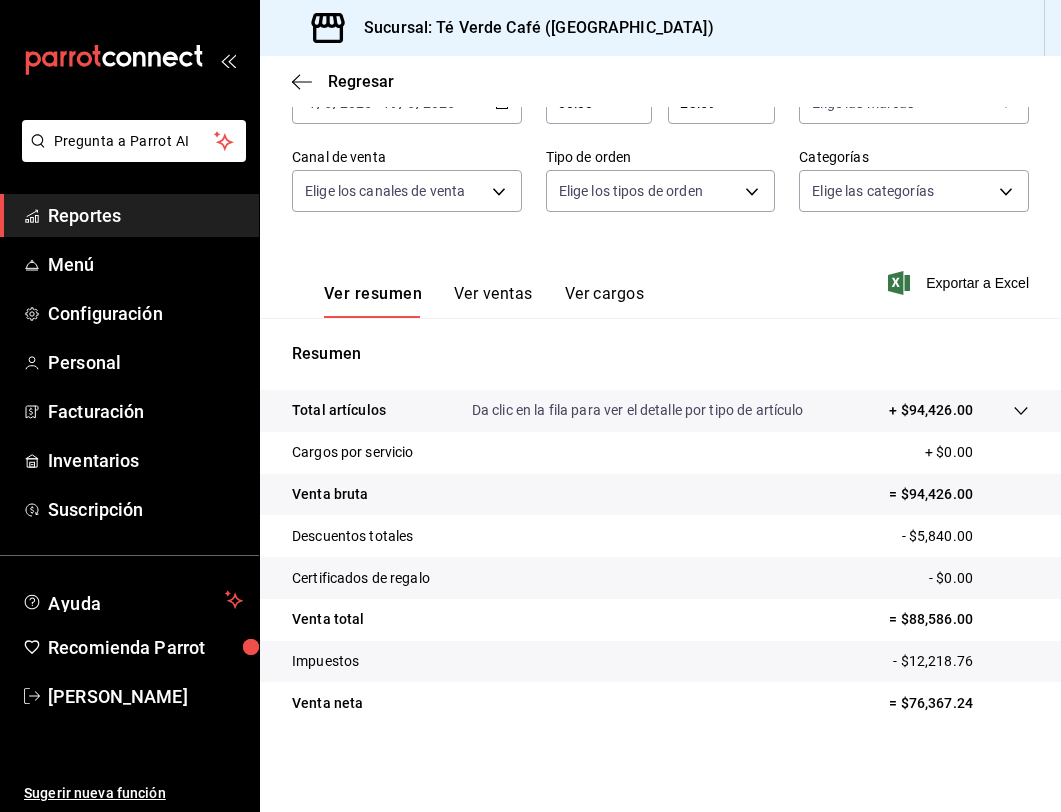scroll, scrollTop: 0, scrollLeft: 0, axis: both 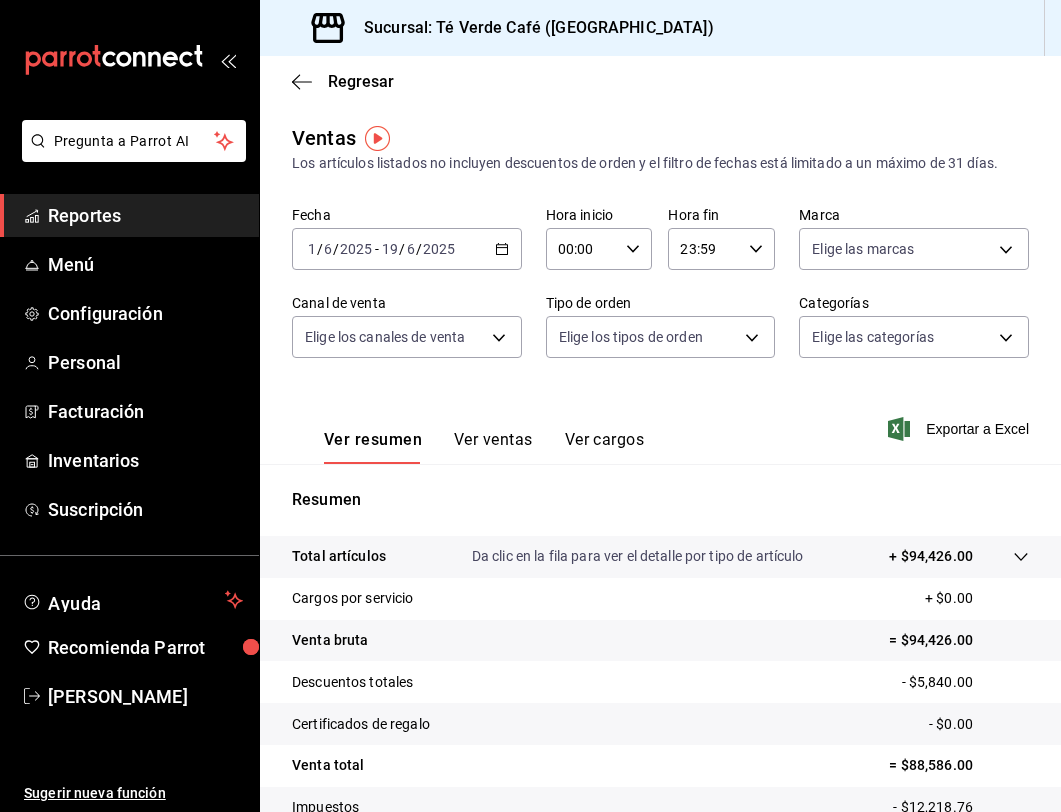 click 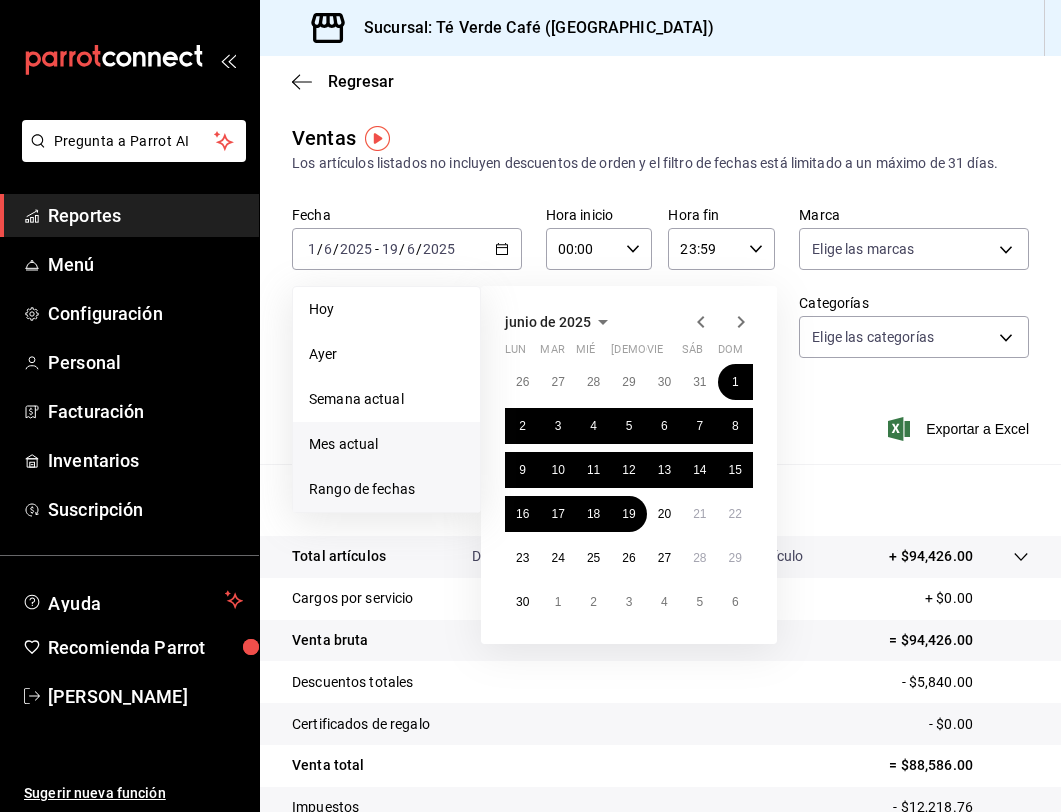 click on "Mes actual" at bounding box center (386, 444) 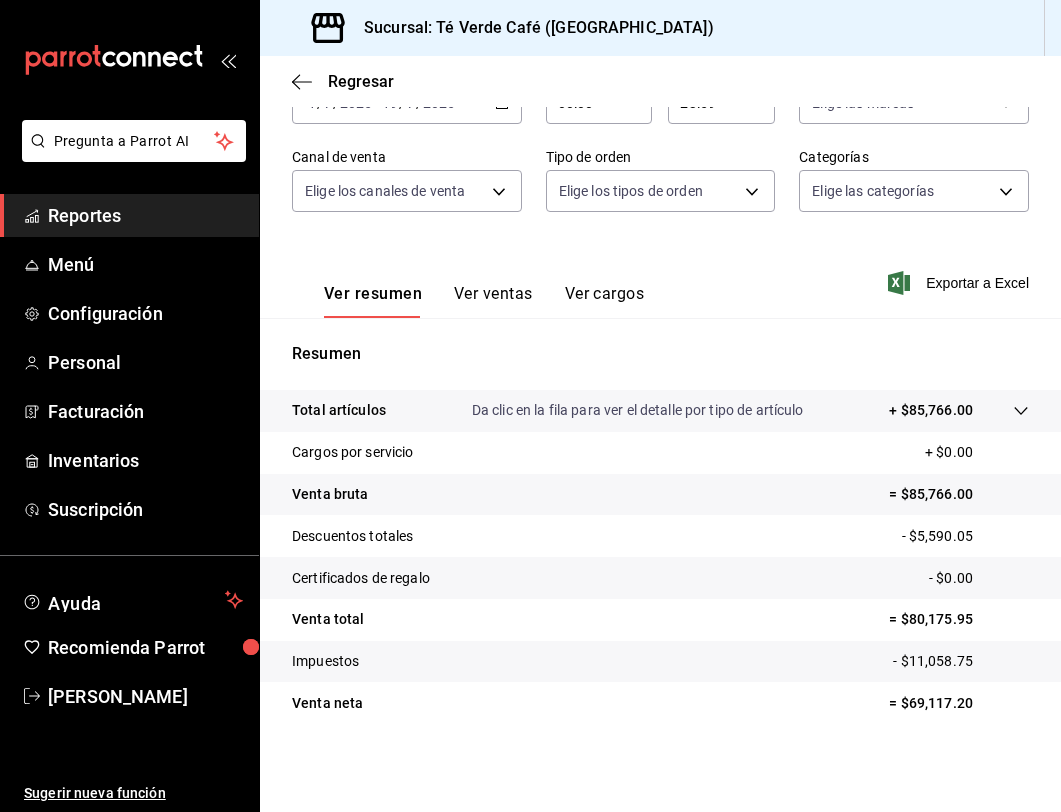 scroll, scrollTop: 121, scrollLeft: 0, axis: vertical 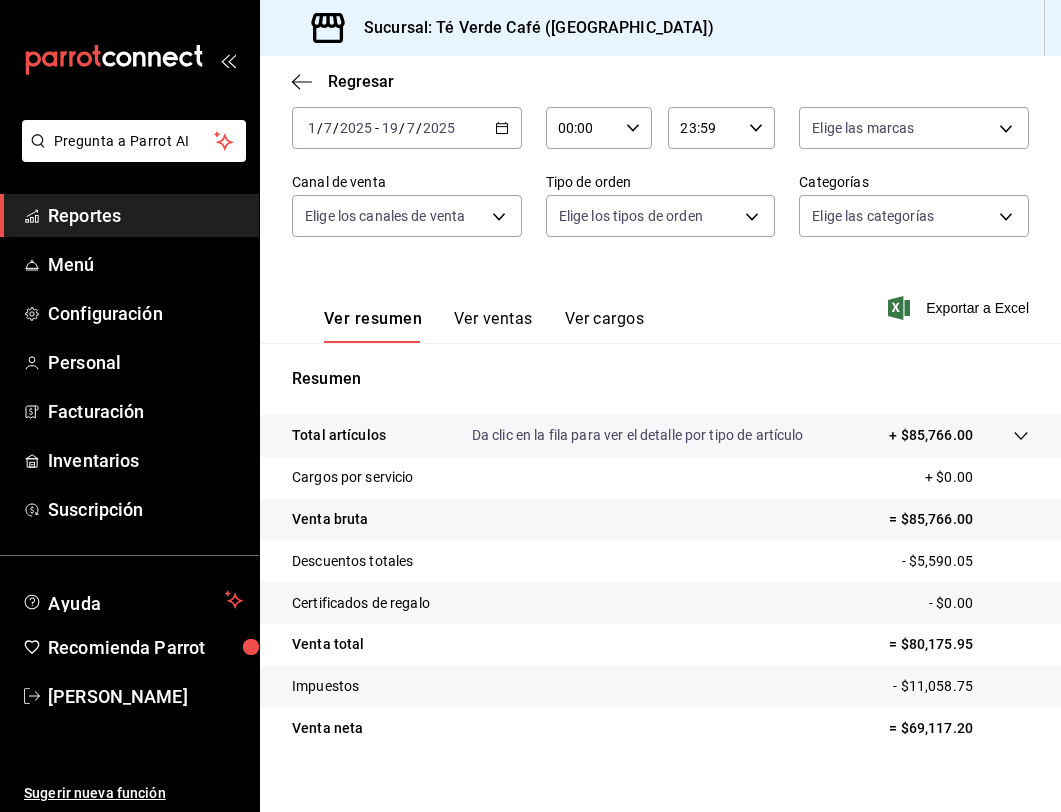 click on "Reportes" at bounding box center [145, 215] 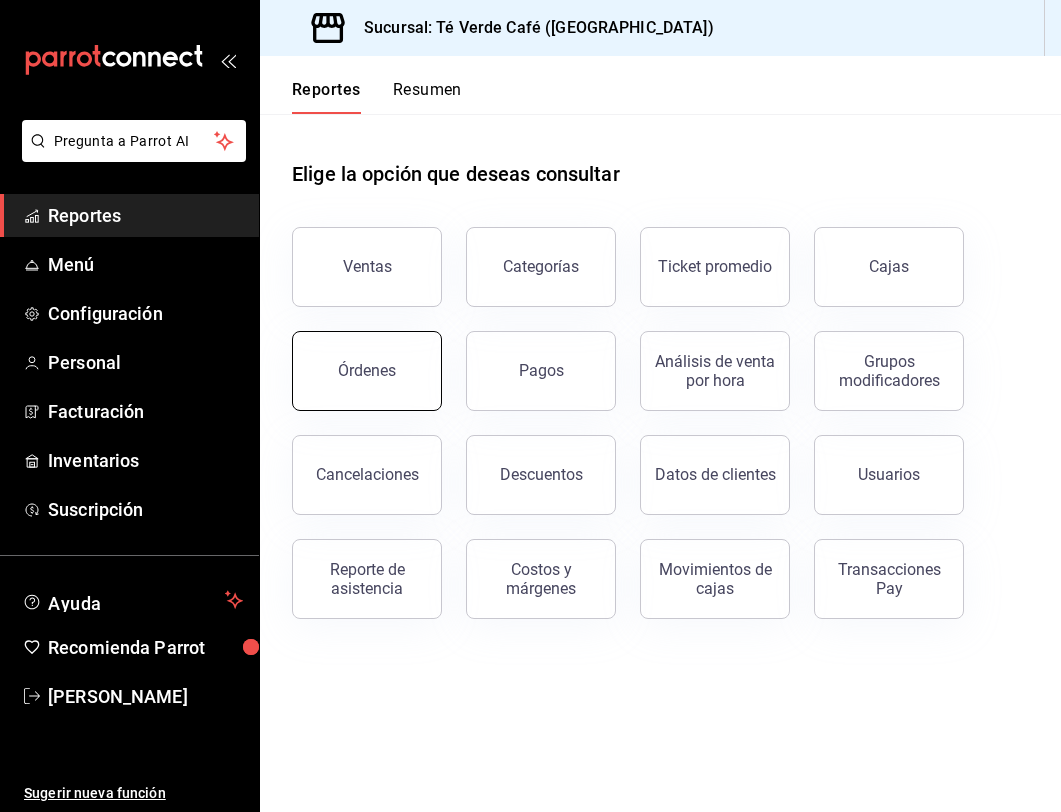 click on "Órdenes" at bounding box center (367, 371) 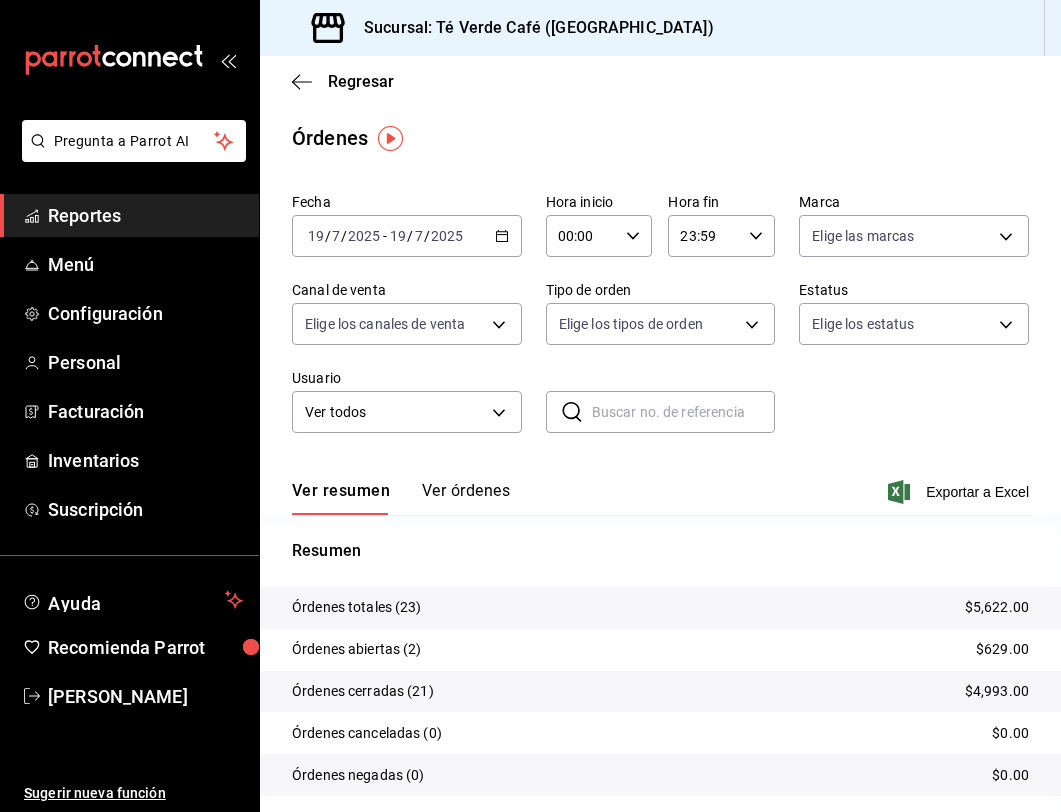 scroll, scrollTop: 61, scrollLeft: 0, axis: vertical 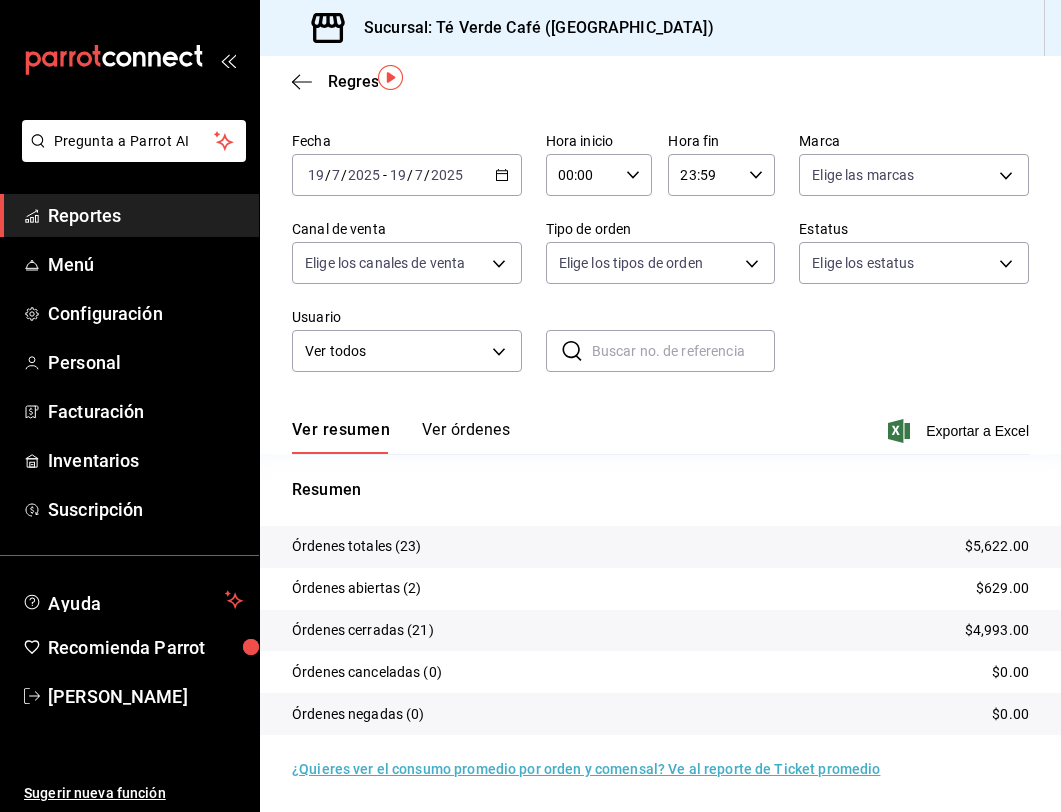 click on "Ver órdenes" at bounding box center [466, 437] 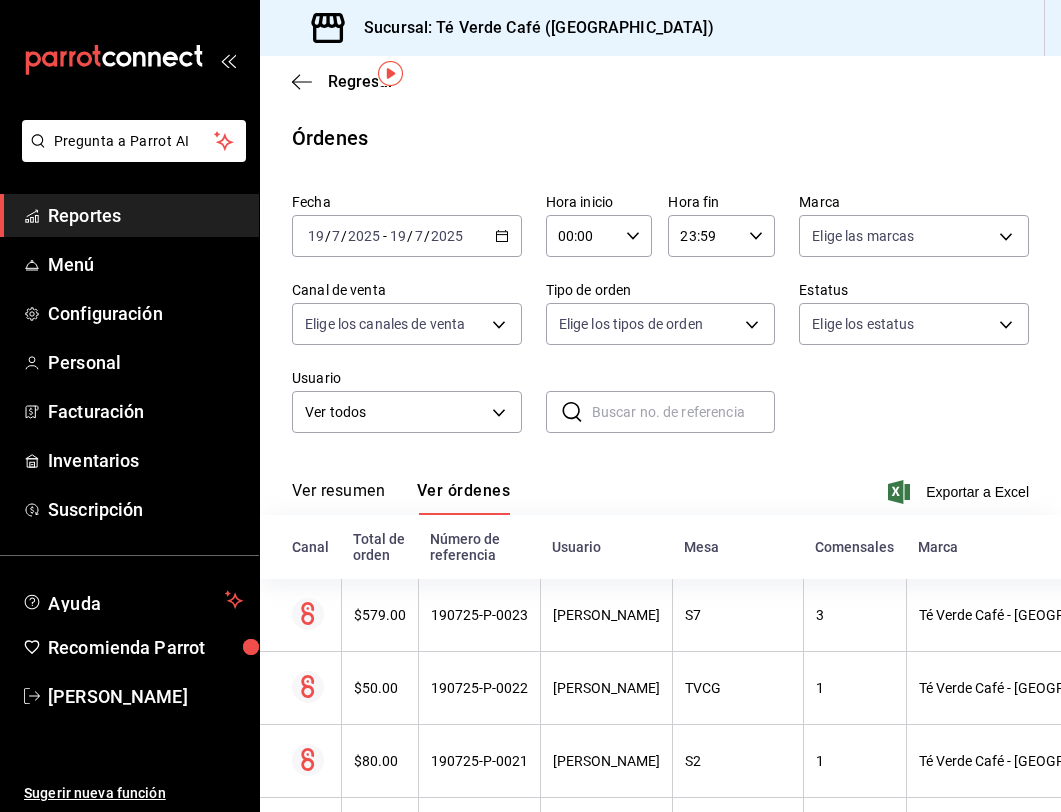scroll, scrollTop: 65, scrollLeft: 0, axis: vertical 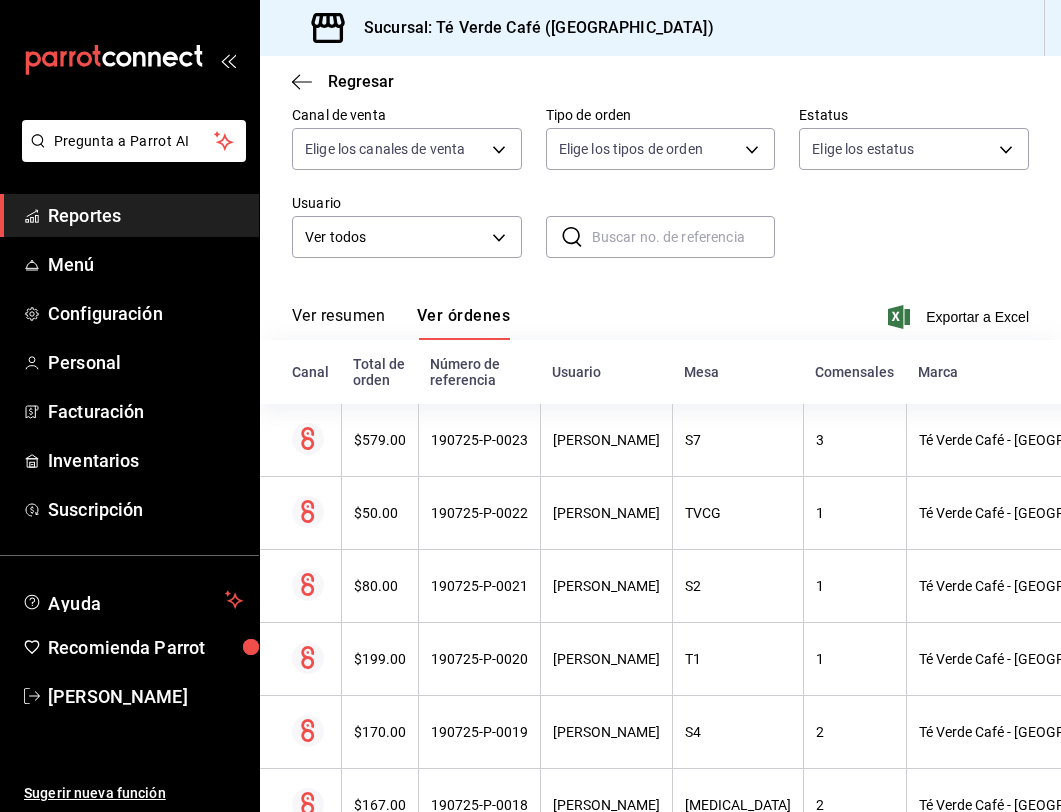 click on "Ver resumen" at bounding box center [338, 323] 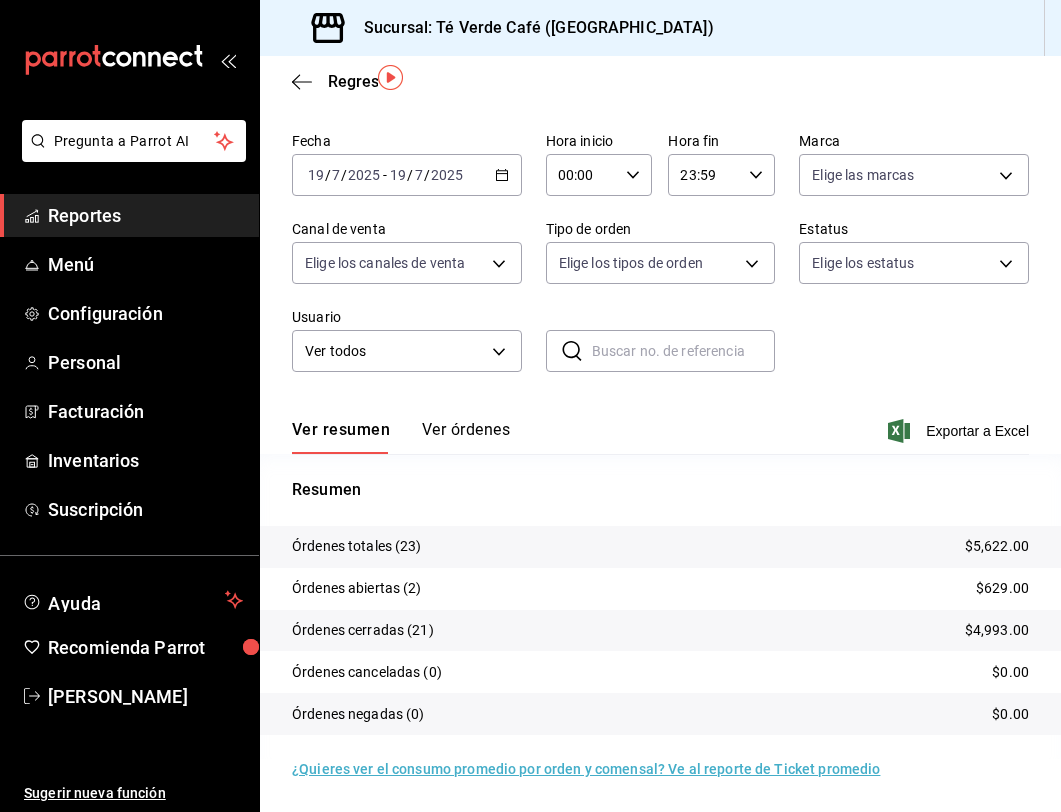 scroll, scrollTop: 61, scrollLeft: 0, axis: vertical 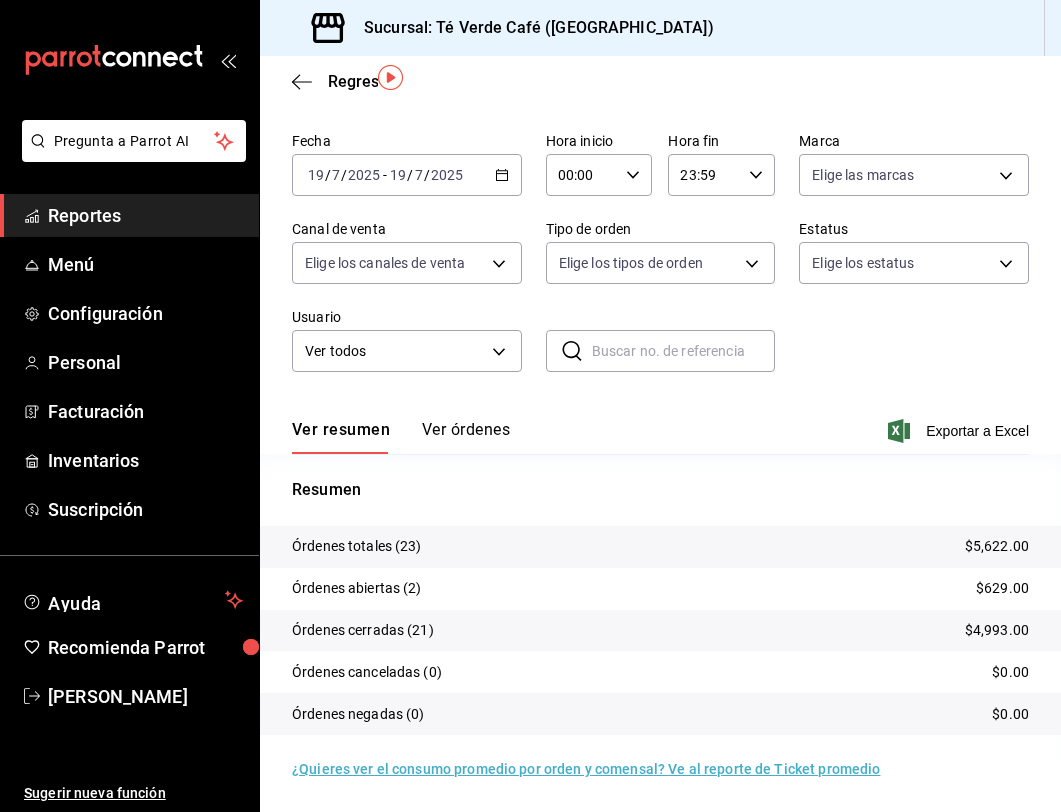 click on "Regresar" at bounding box center [660, 81] 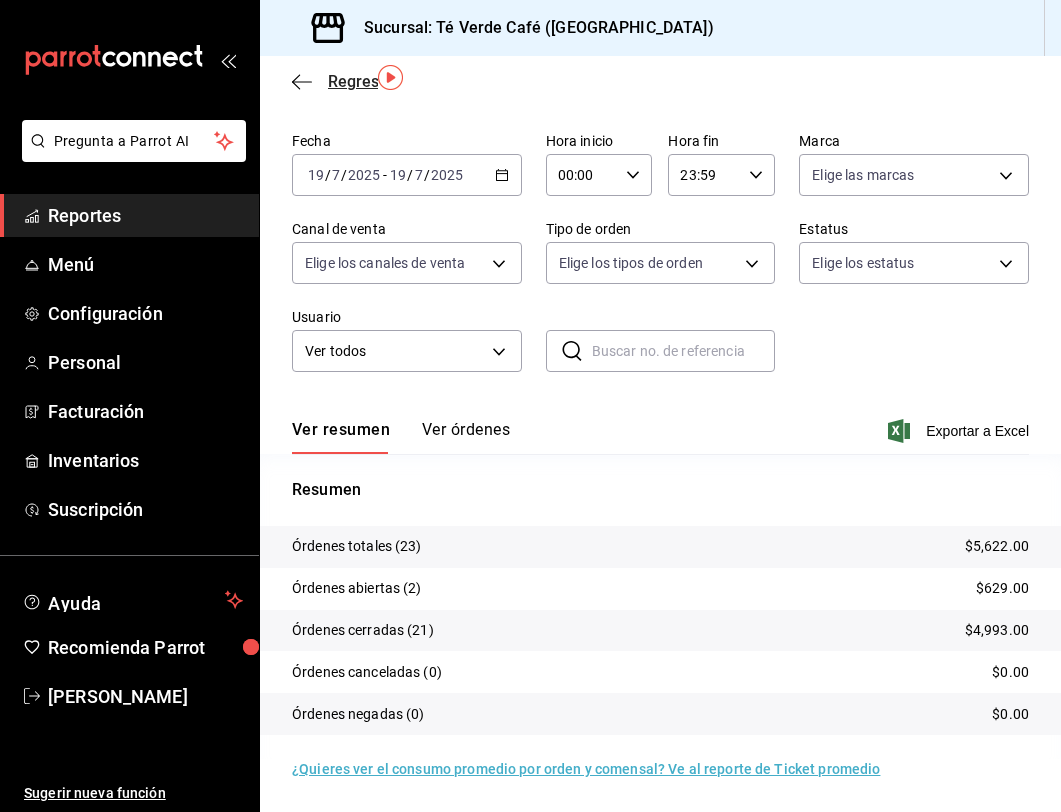 click 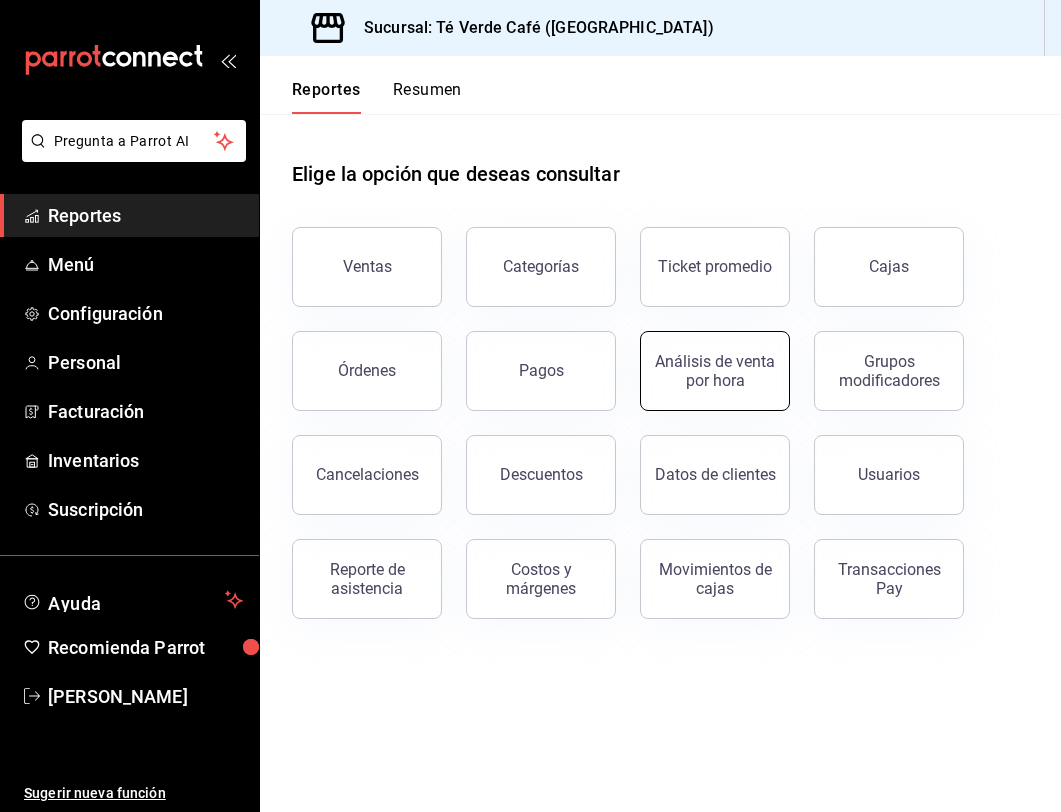 click on "Análisis de venta por hora" at bounding box center [715, 371] 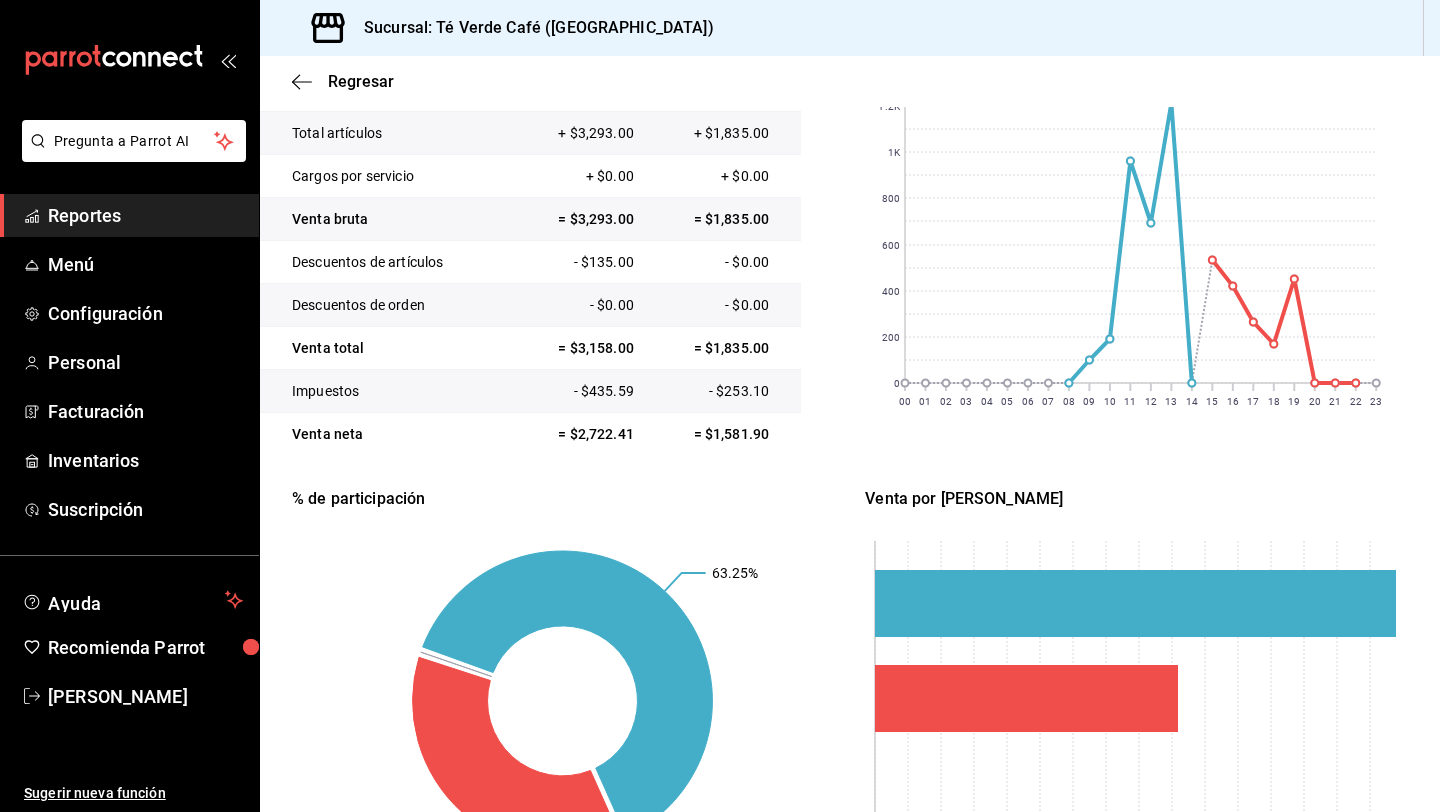 scroll, scrollTop: 0, scrollLeft: 0, axis: both 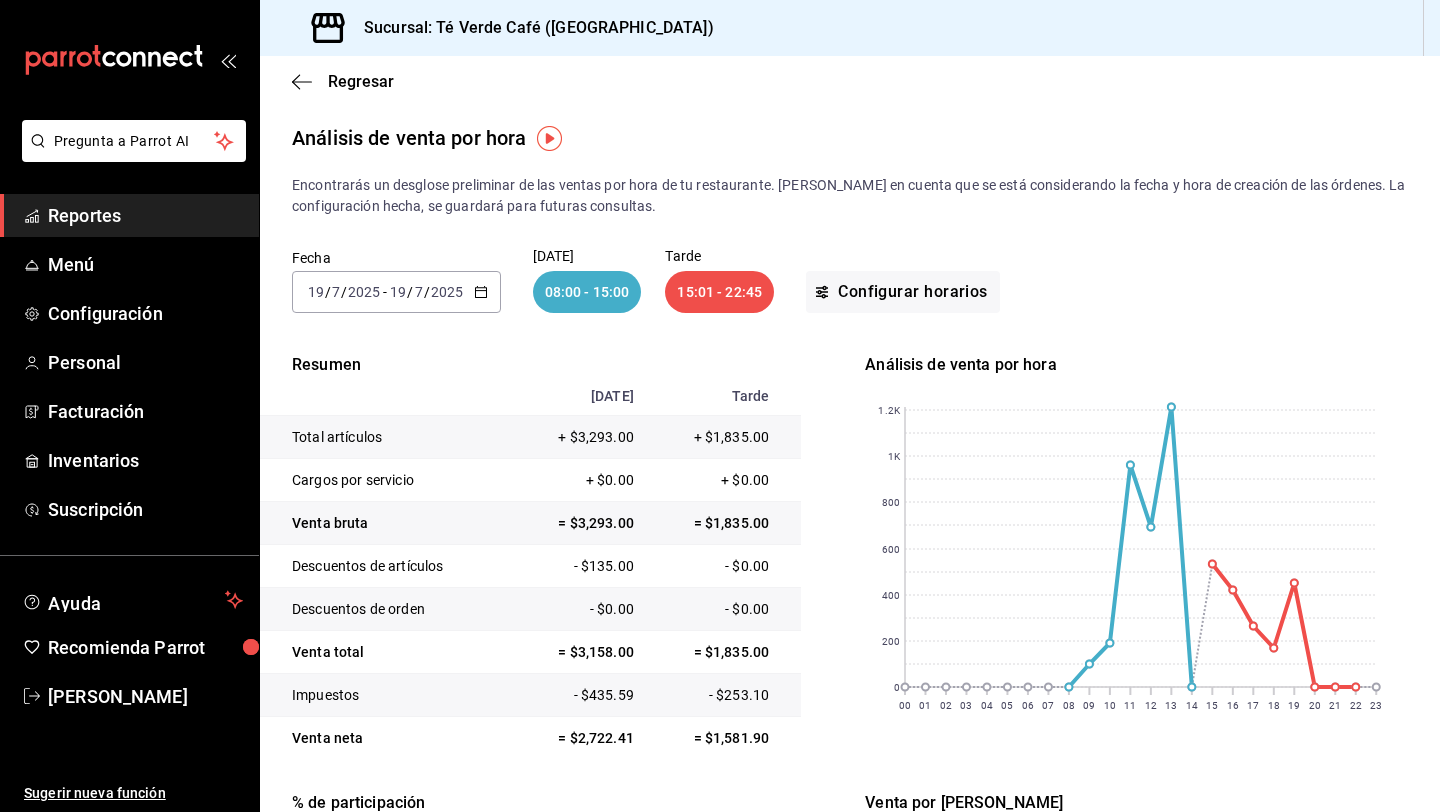 click 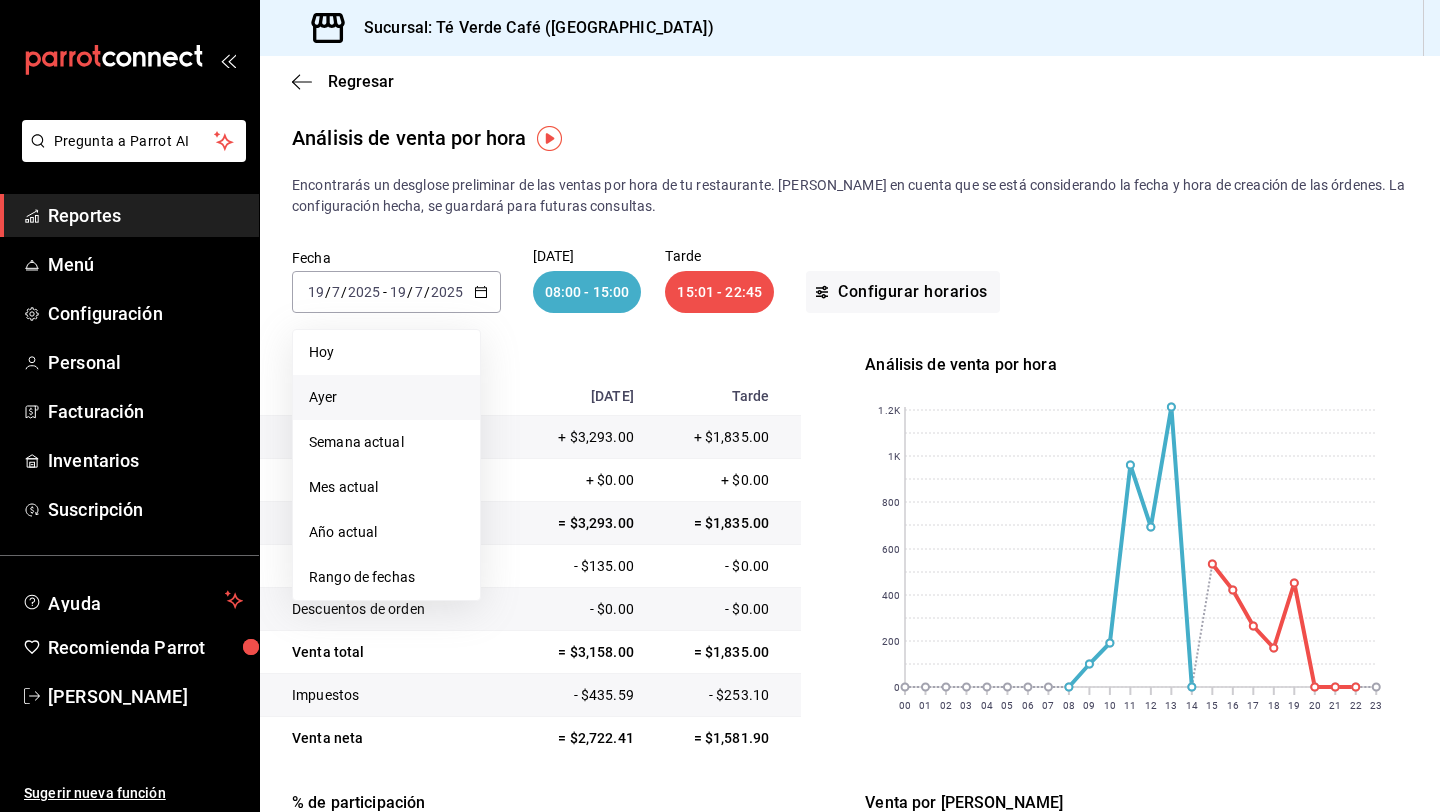click on "Ayer" at bounding box center [386, 397] 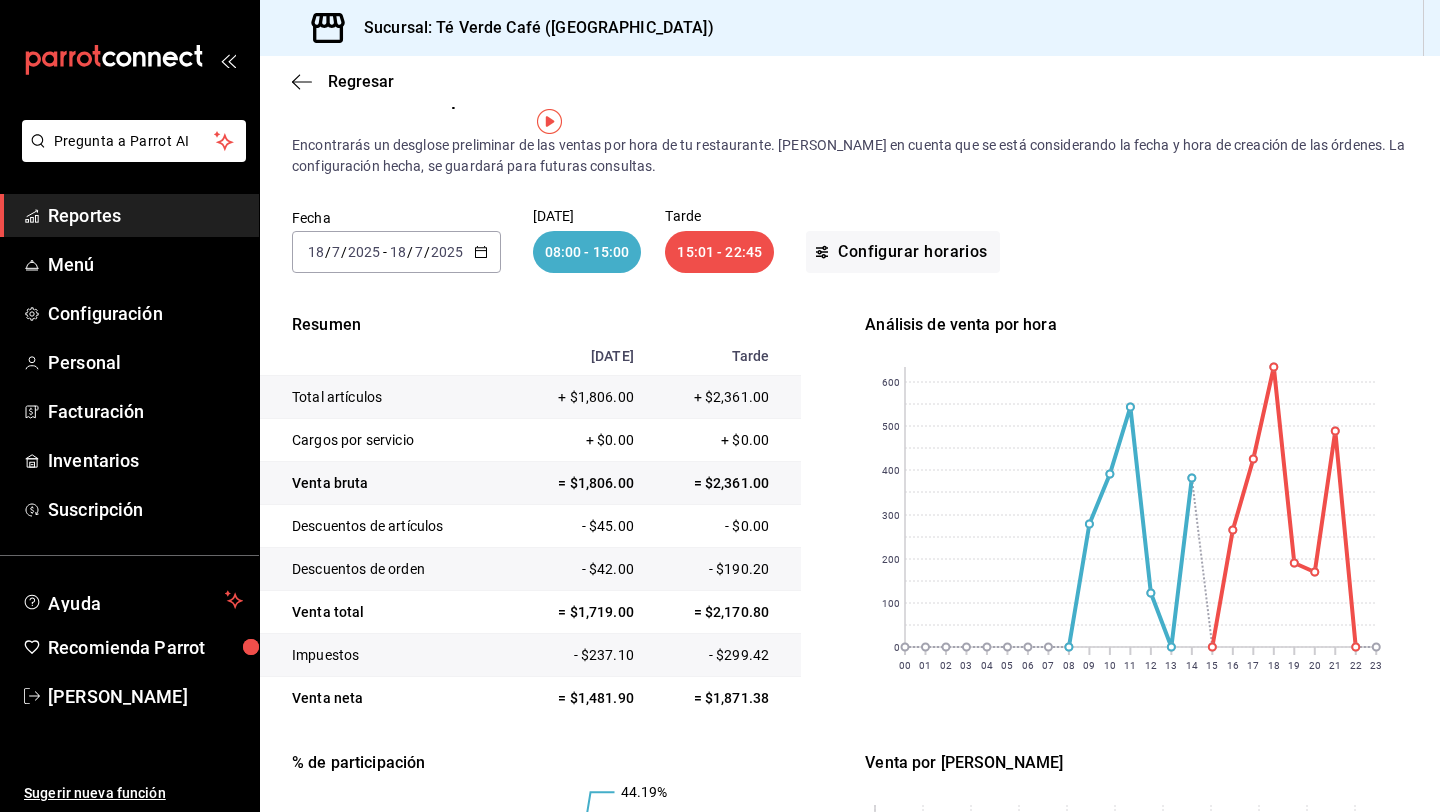 scroll, scrollTop: 16, scrollLeft: 0, axis: vertical 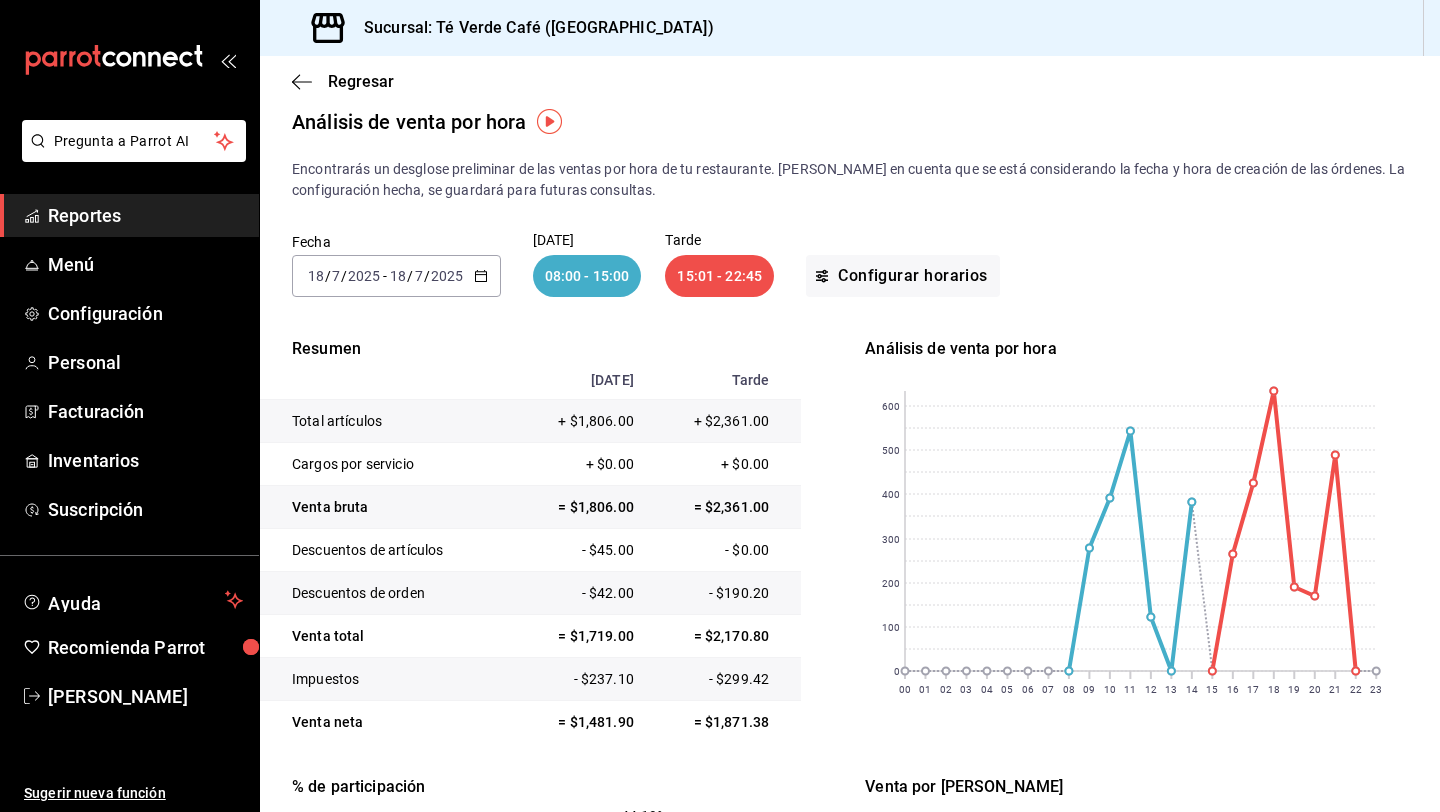 click 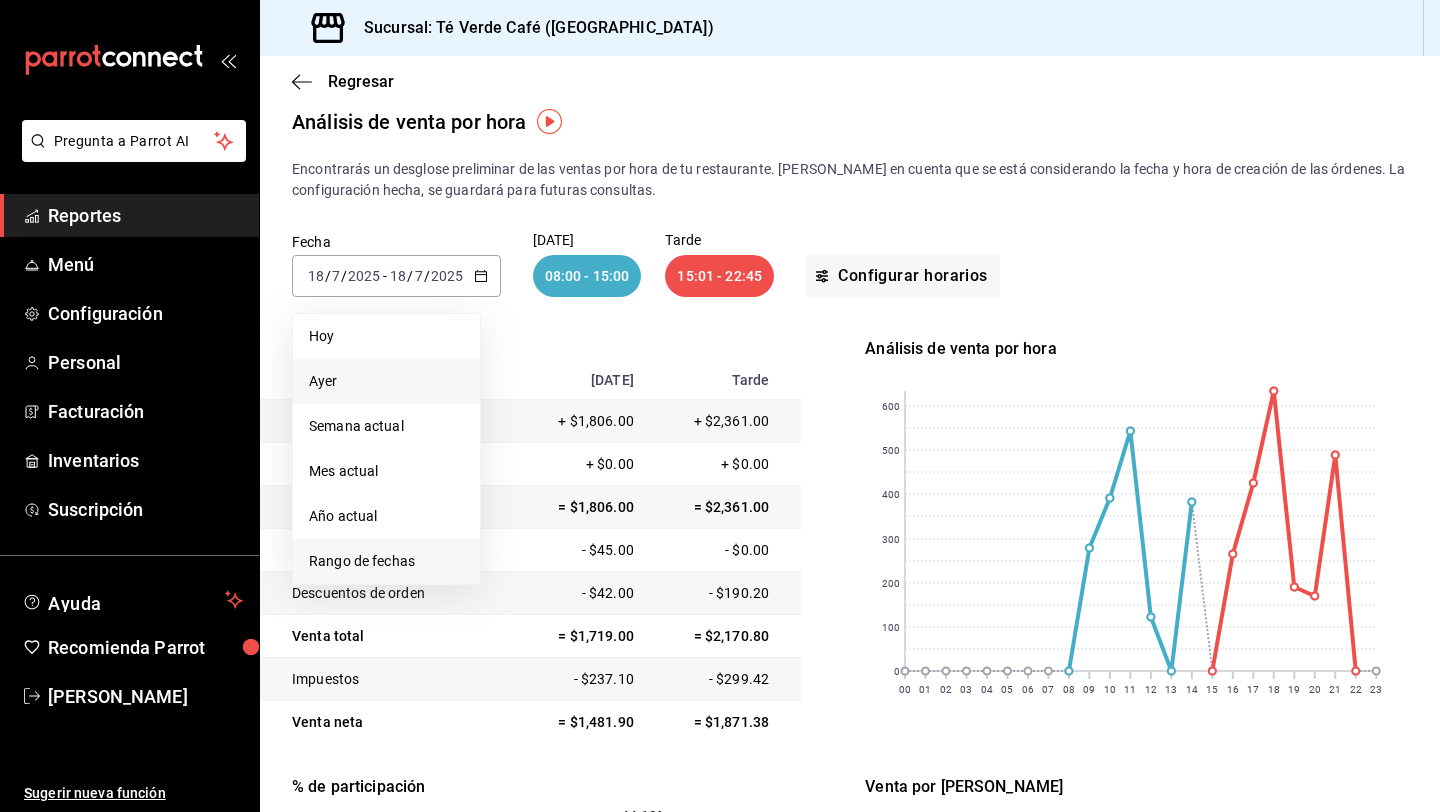 click on "Rango de fechas" at bounding box center [386, 561] 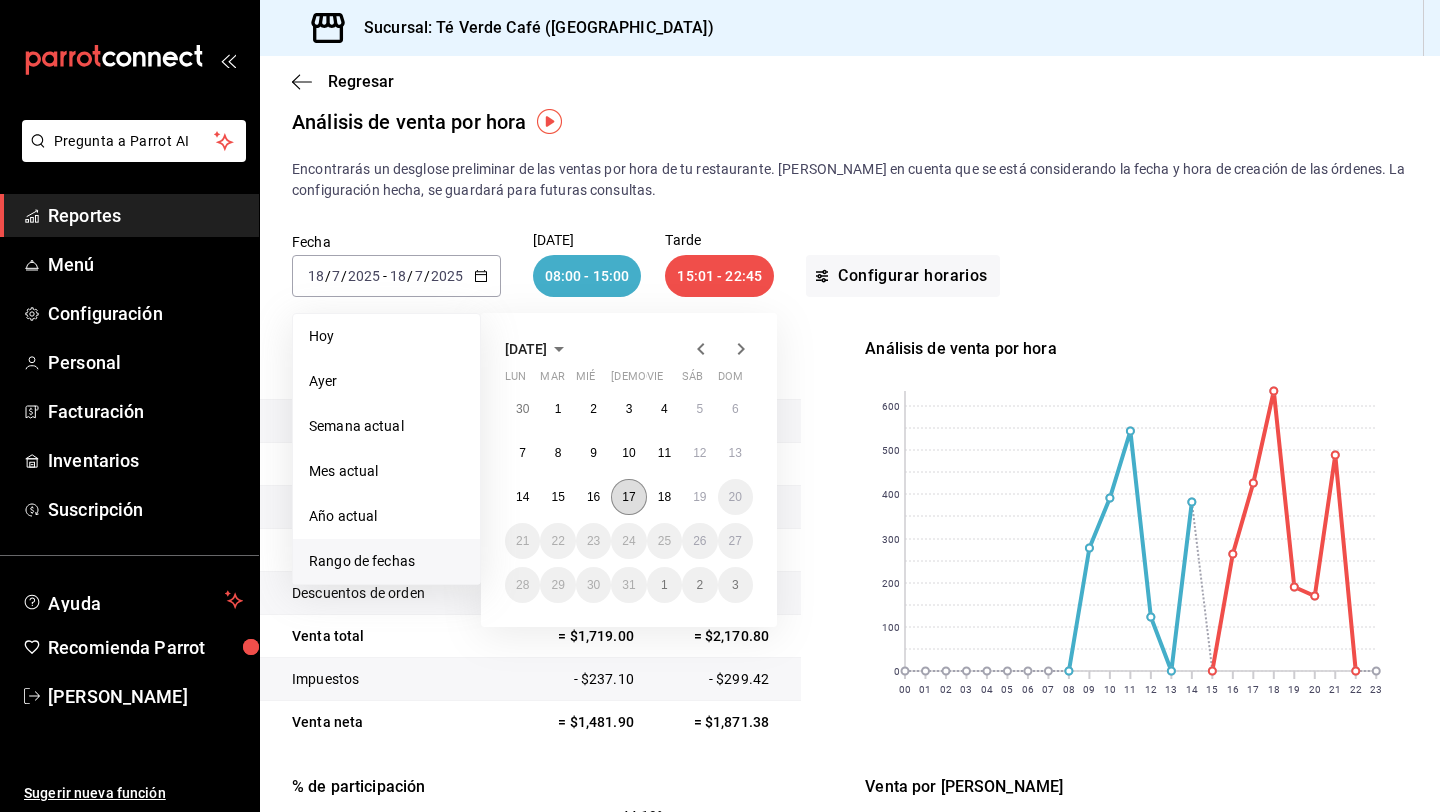 click on "17" at bounding box center [628, 497] 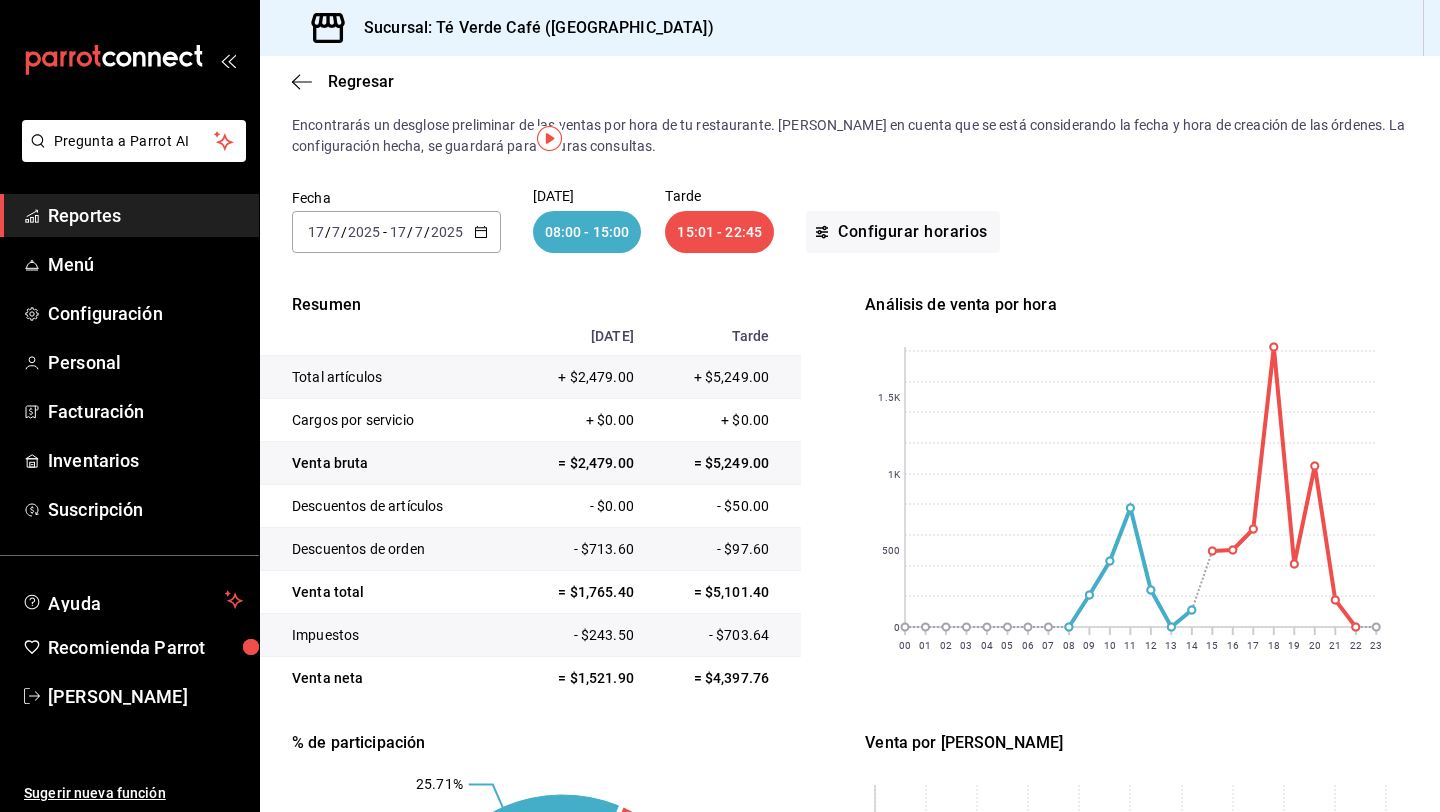 scroll, scrollTop: 0, scrollLeft: 0, axis: both 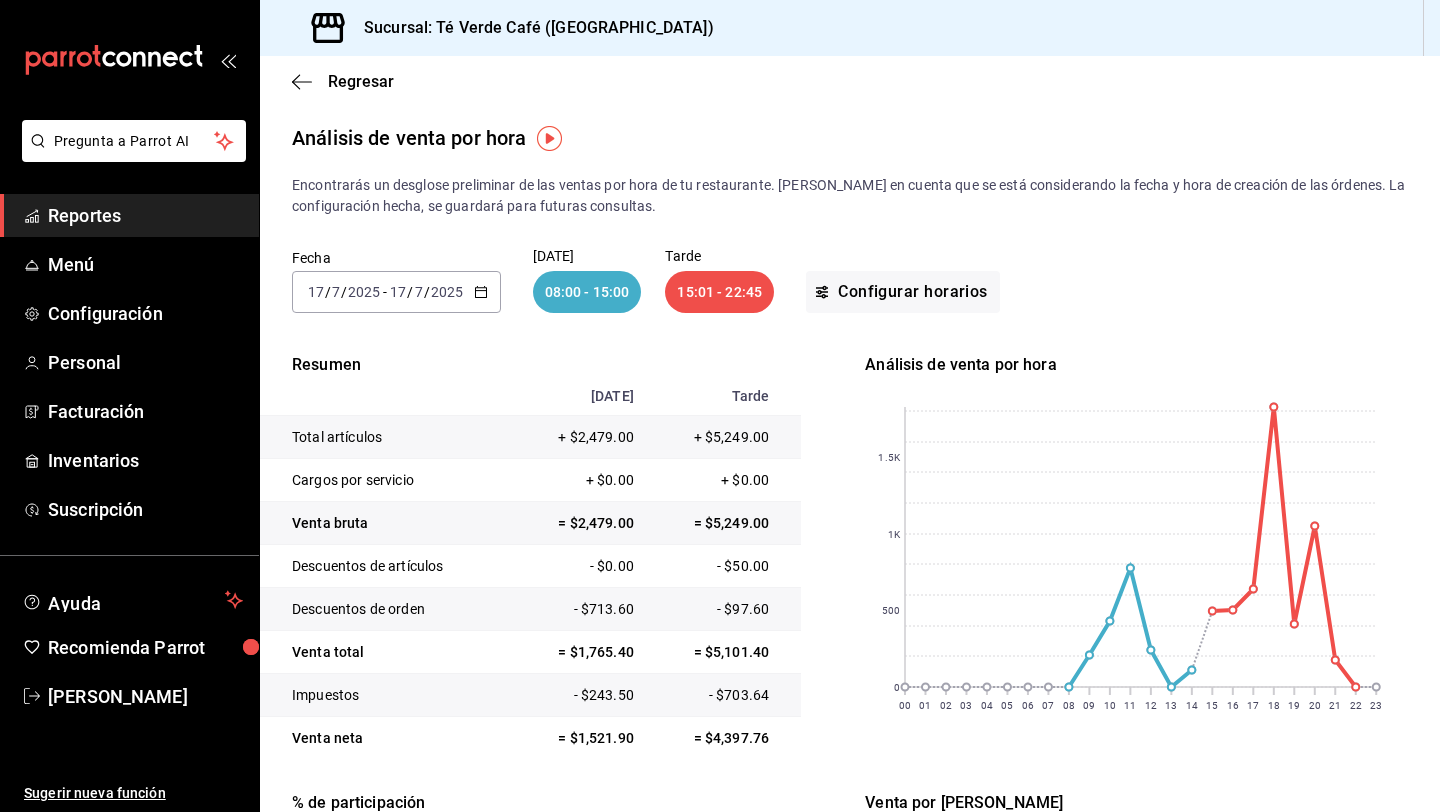 click 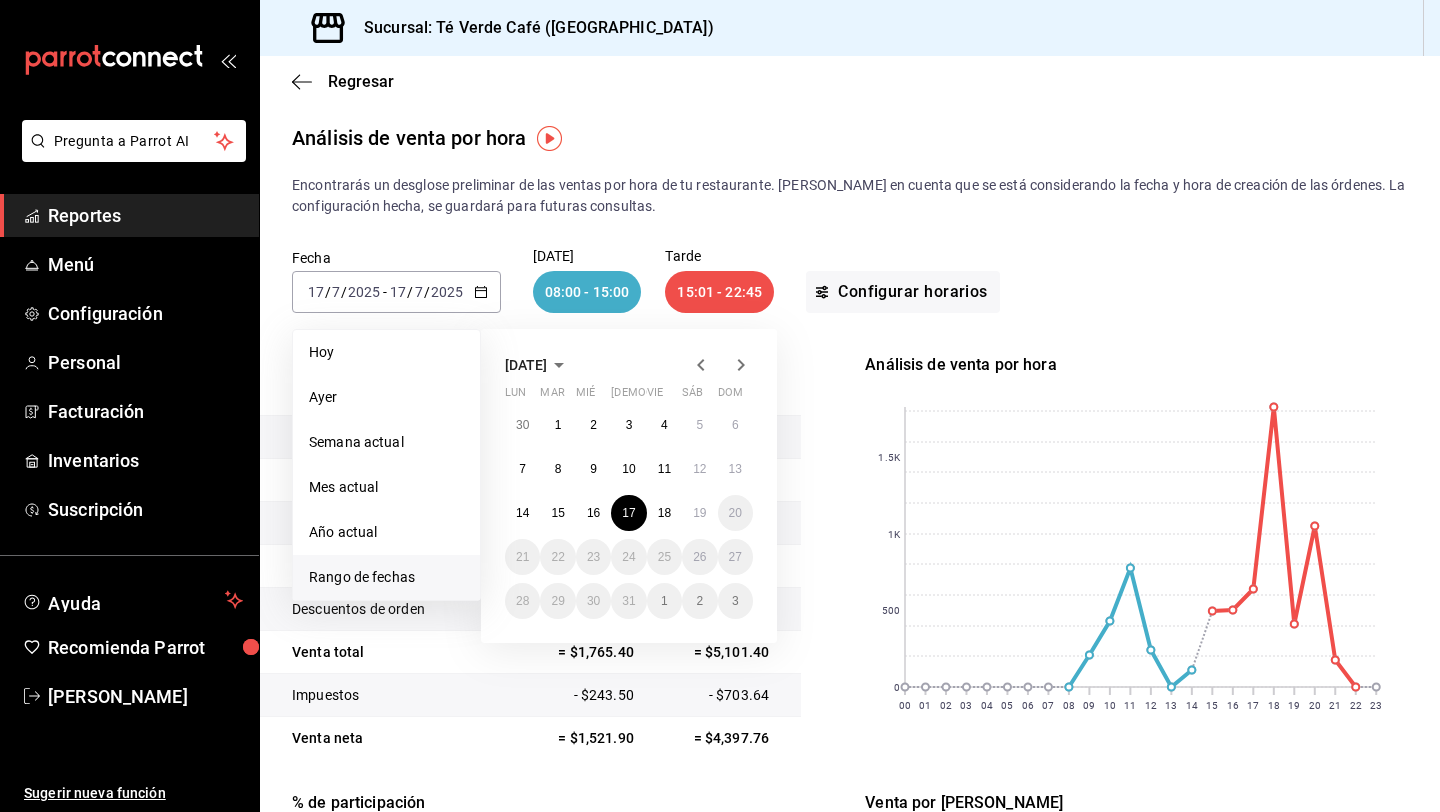 click on "30 1 2 3 4 5 6 7 8 9 10 11 12 13 14 15 16 17 18 19 20 21 22 23 24 25 26 27 28 29 30 31 1 2 3" at bounding box center (629, 513) 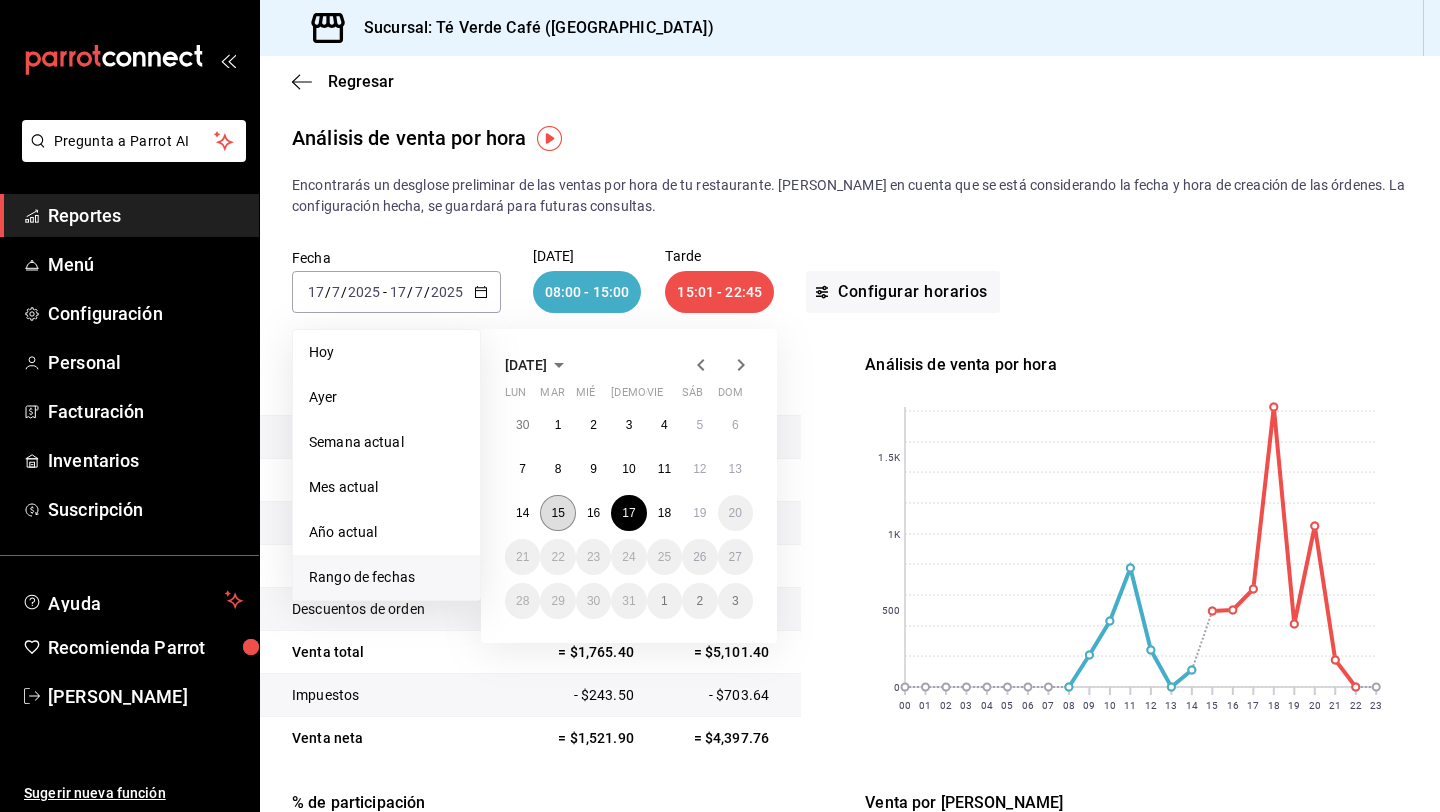 click on "15" at bounding box center (557, 513) 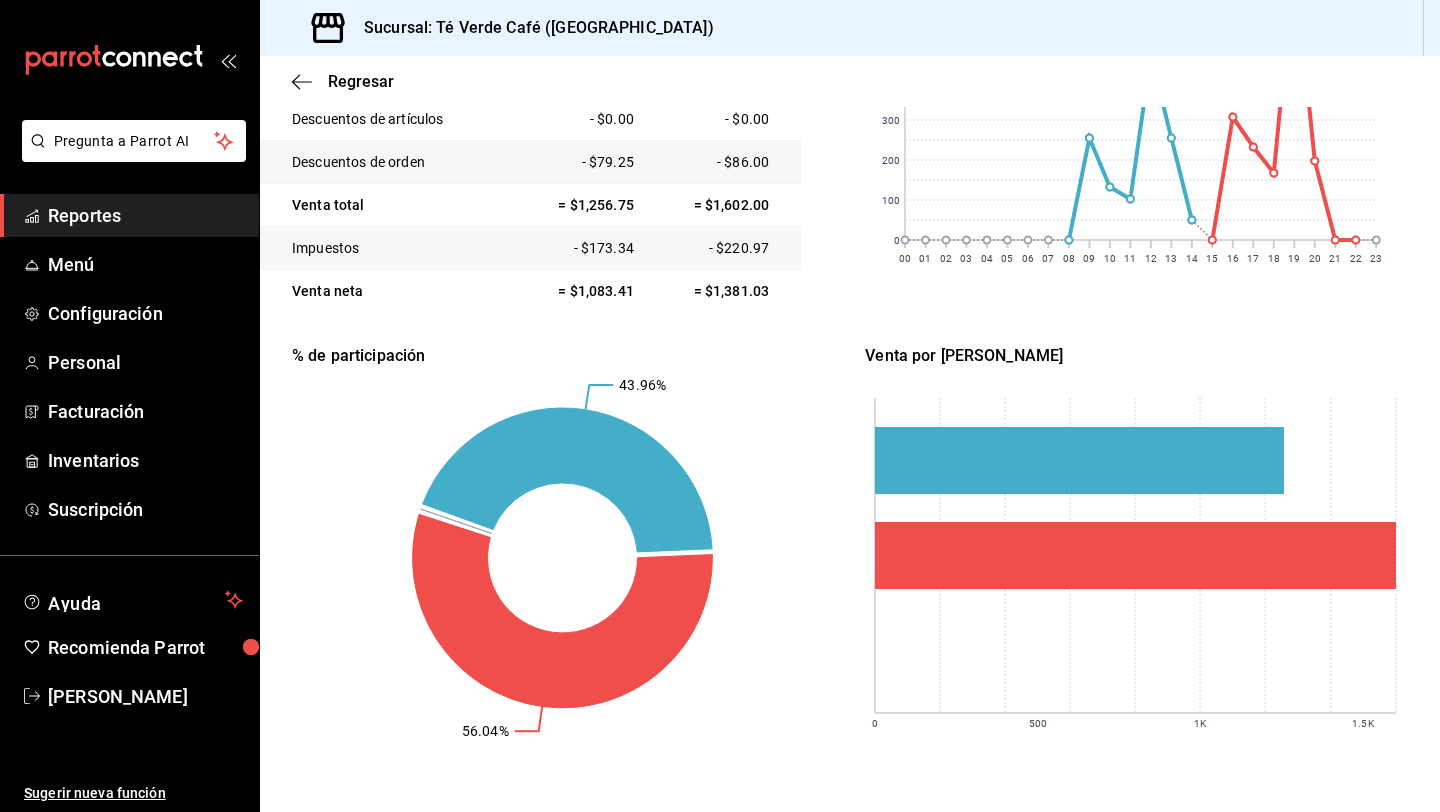 scroll, scrollTop: 0, scrollLeft: 0, axis: both 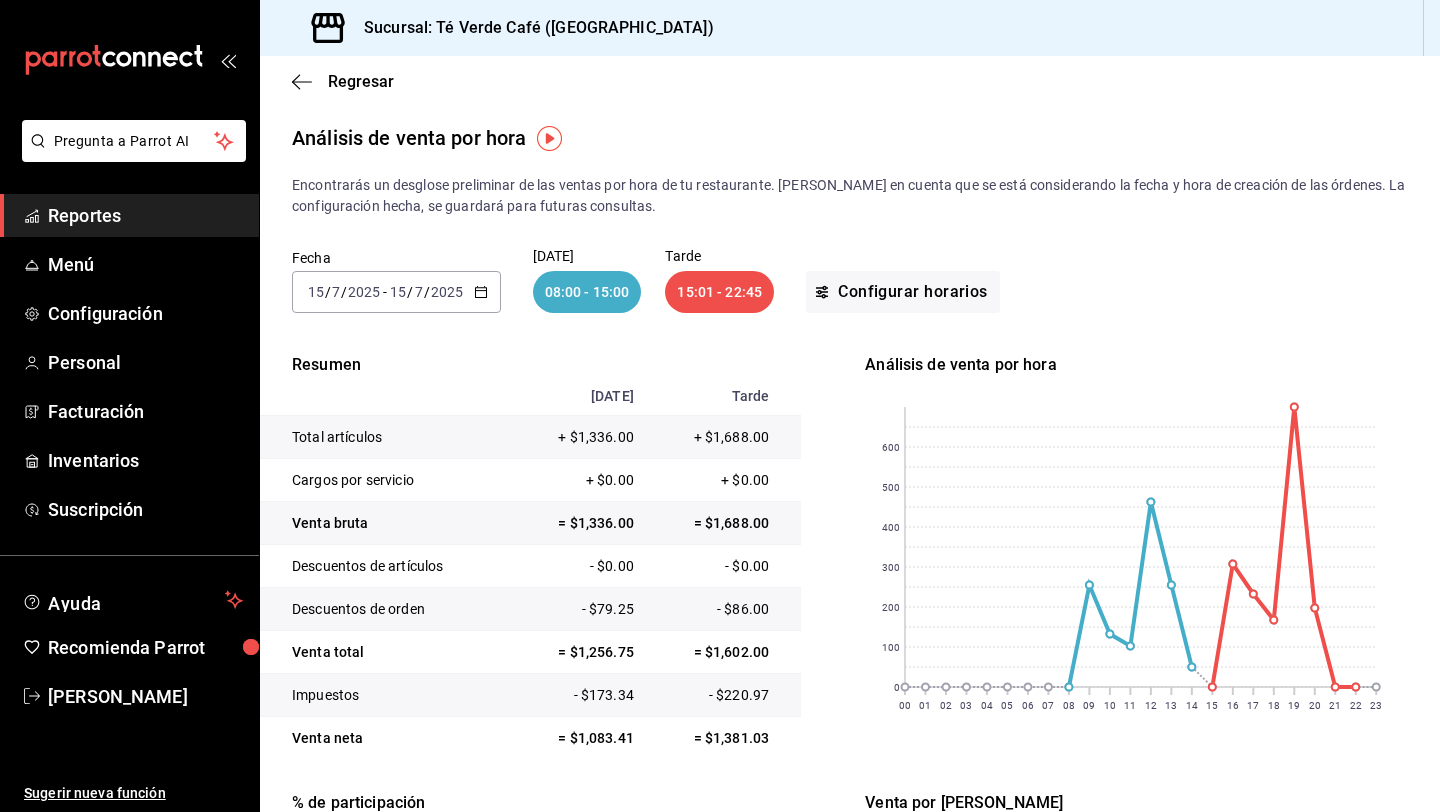 click 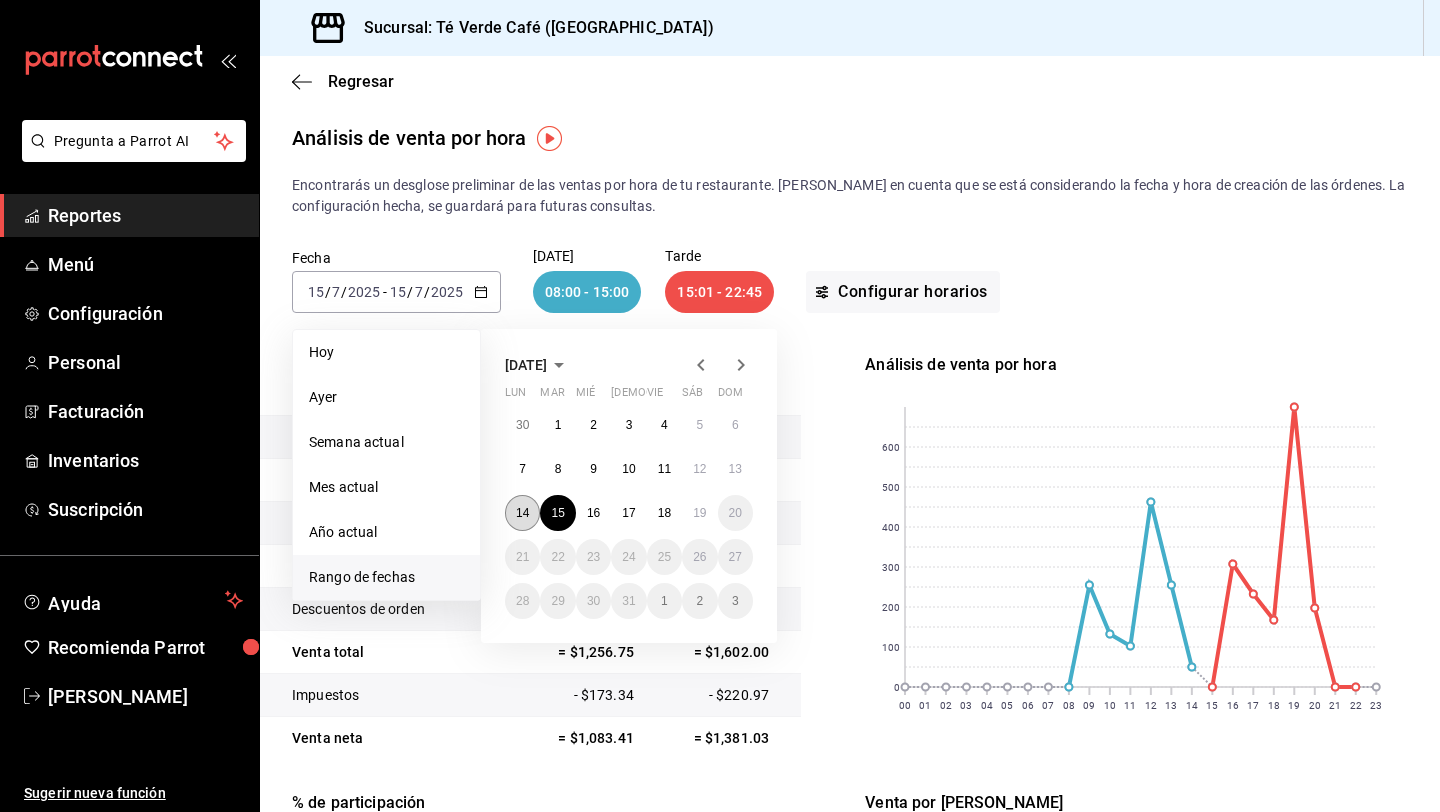 click on "14" at bounding box center (522, 513) 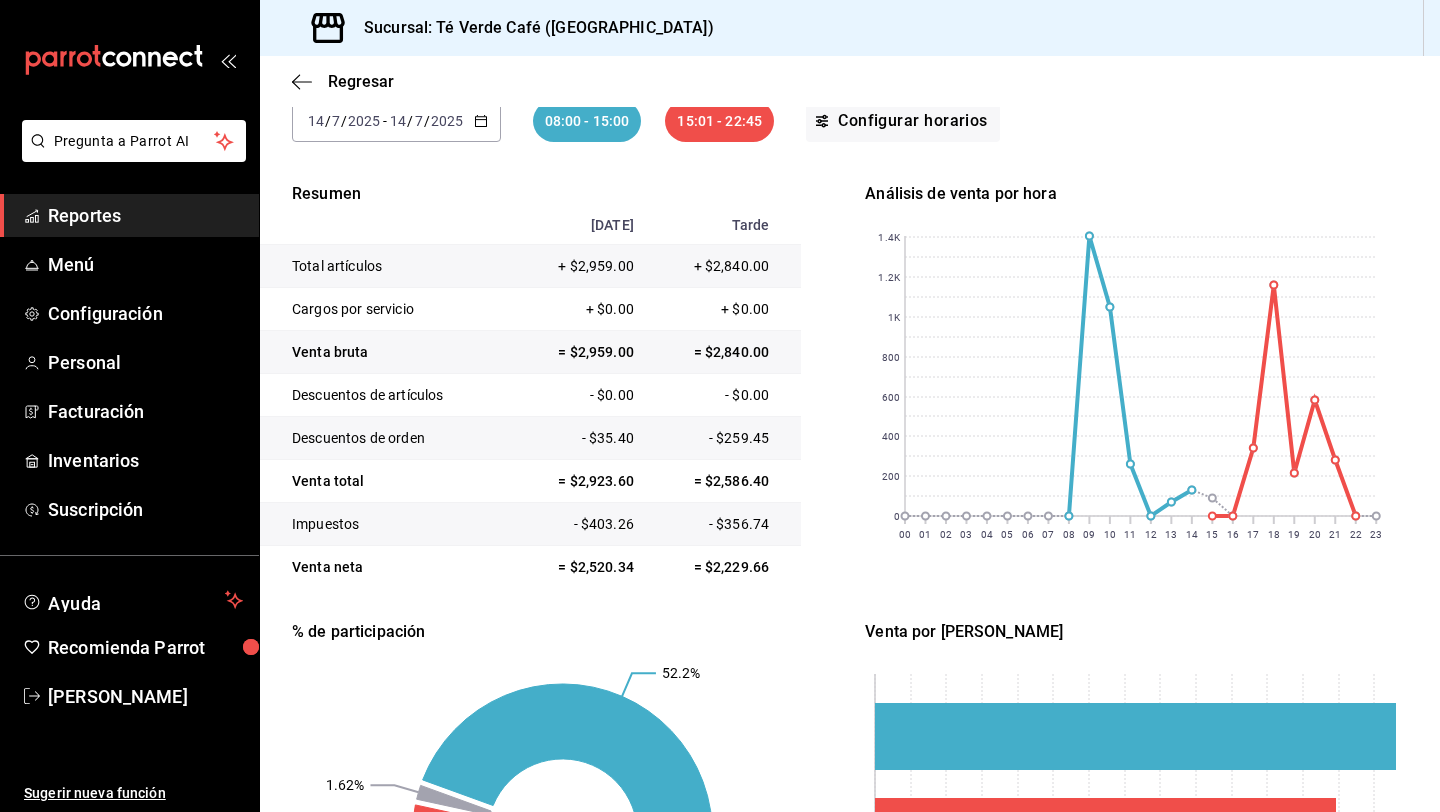 scroll, scrollTop: 0, scrollLeft: 0, axis: both 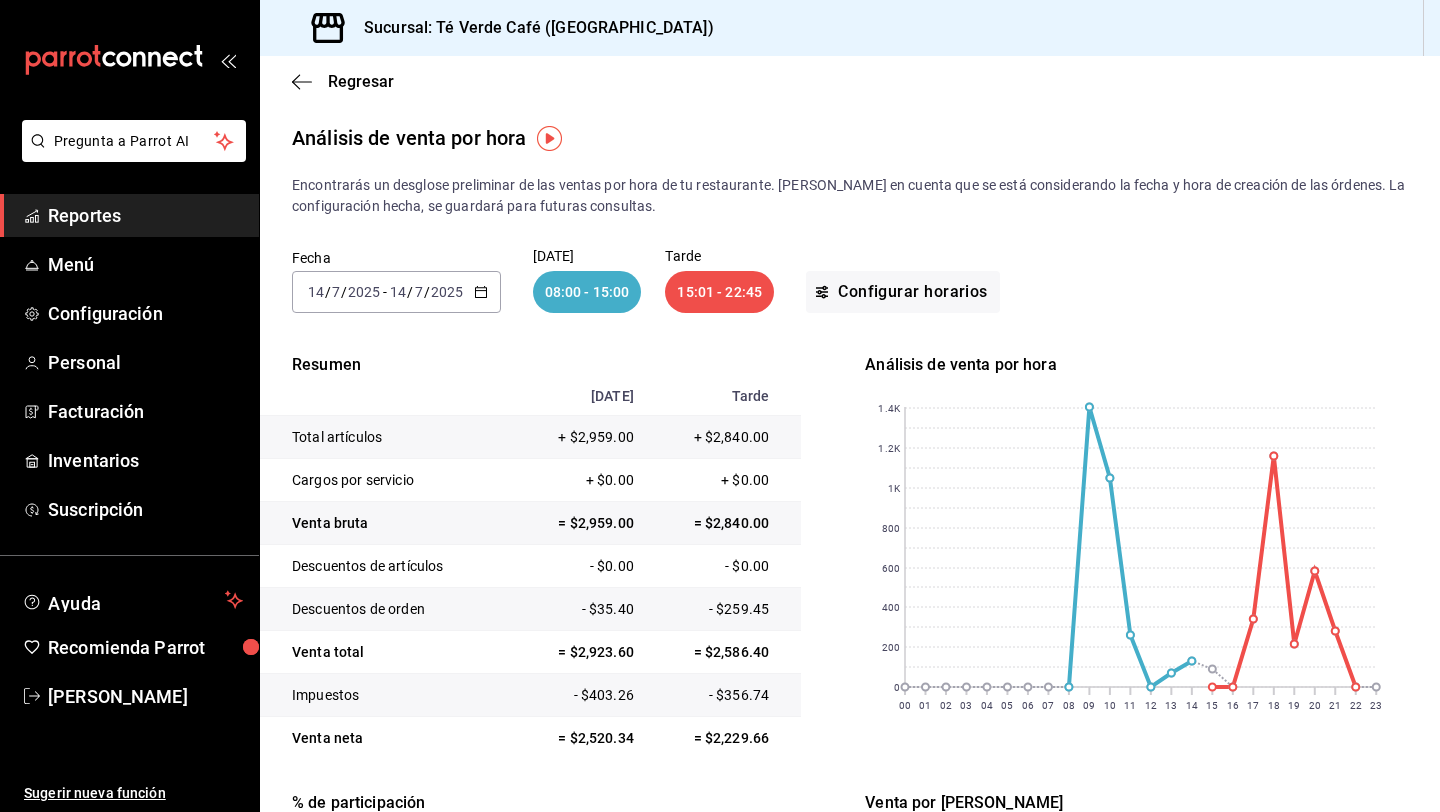 click 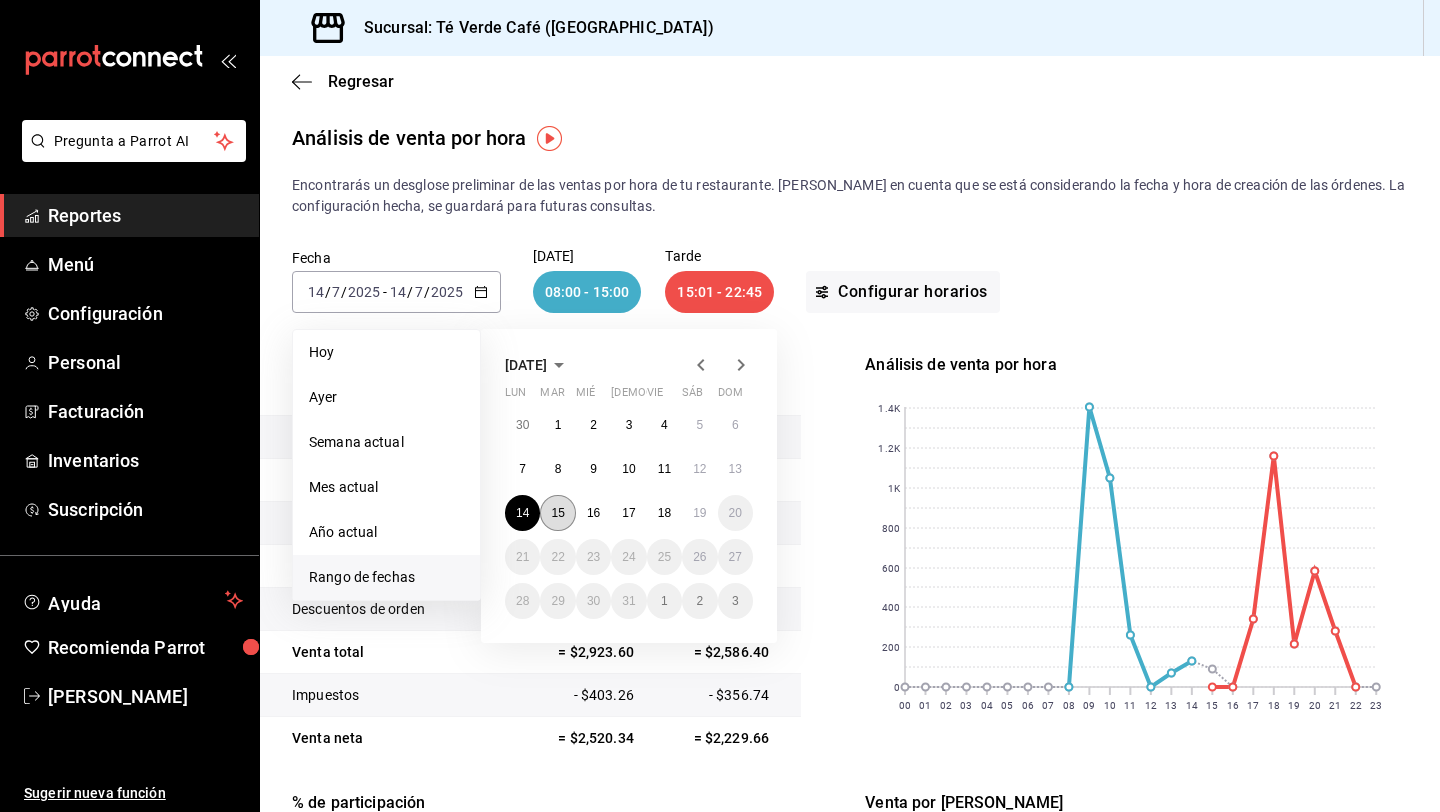 click on "15" at bounding box center (557, 513) 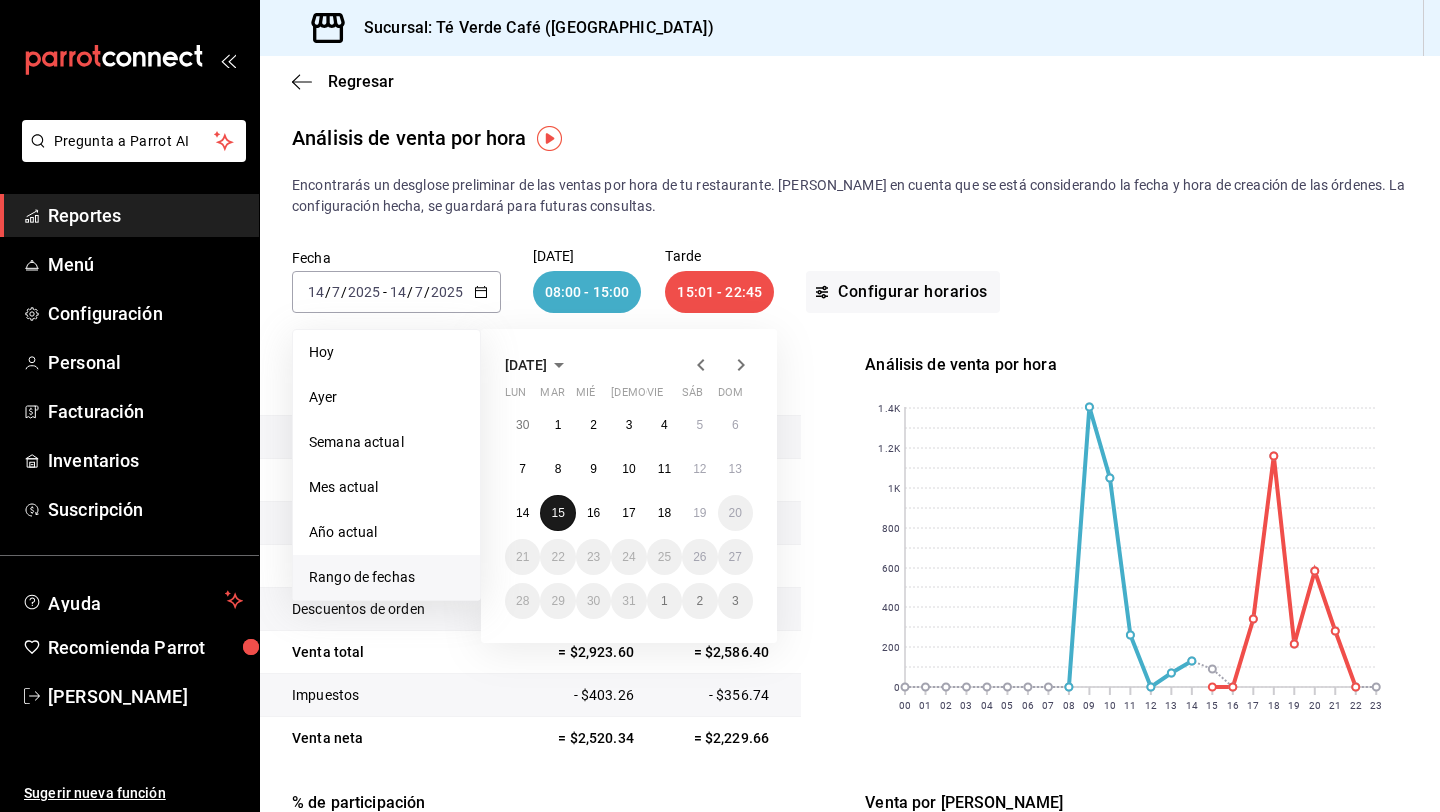 click on "15" at bounding box center [557, 513] 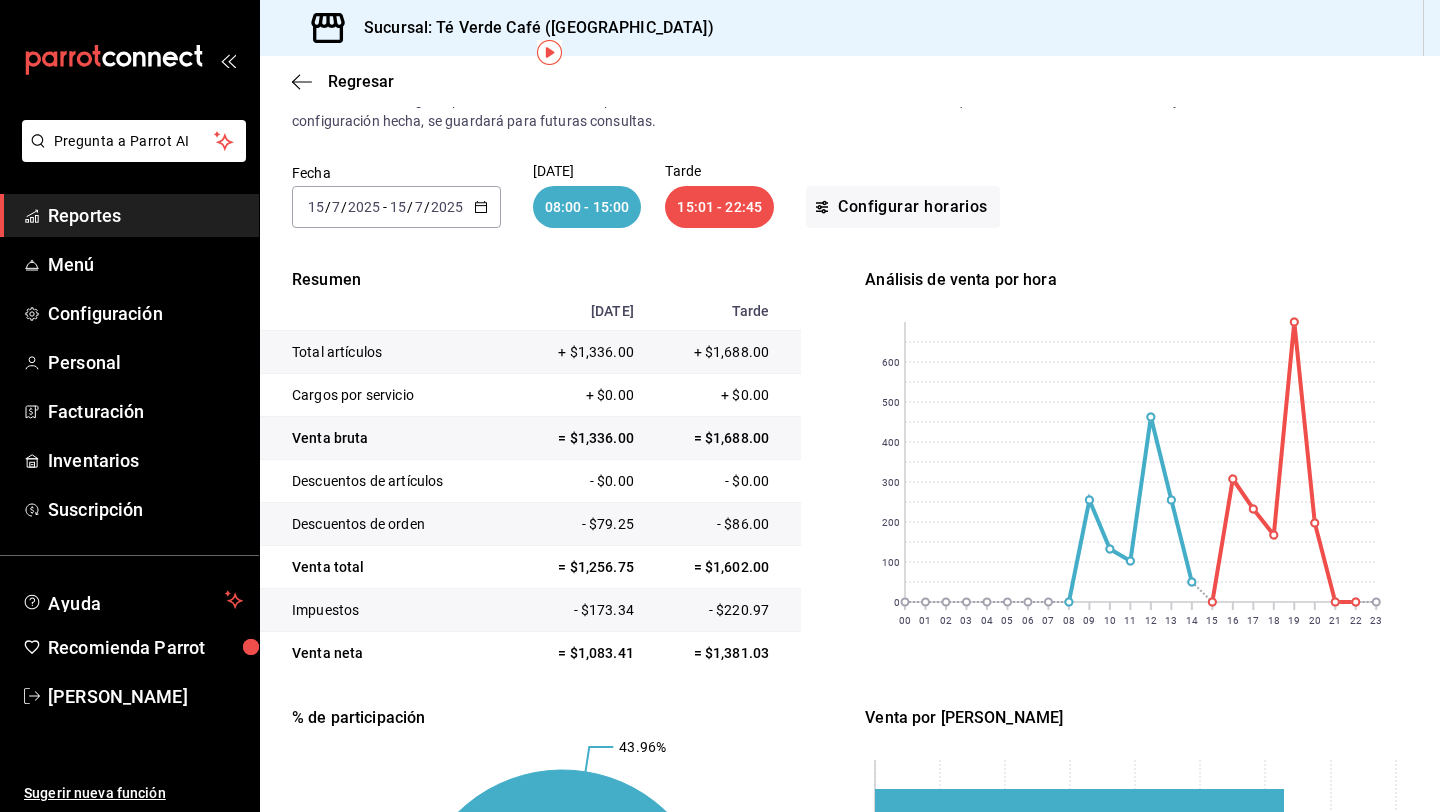 scroll, scrollTop: 0, scrollLeft: 0, axis: both 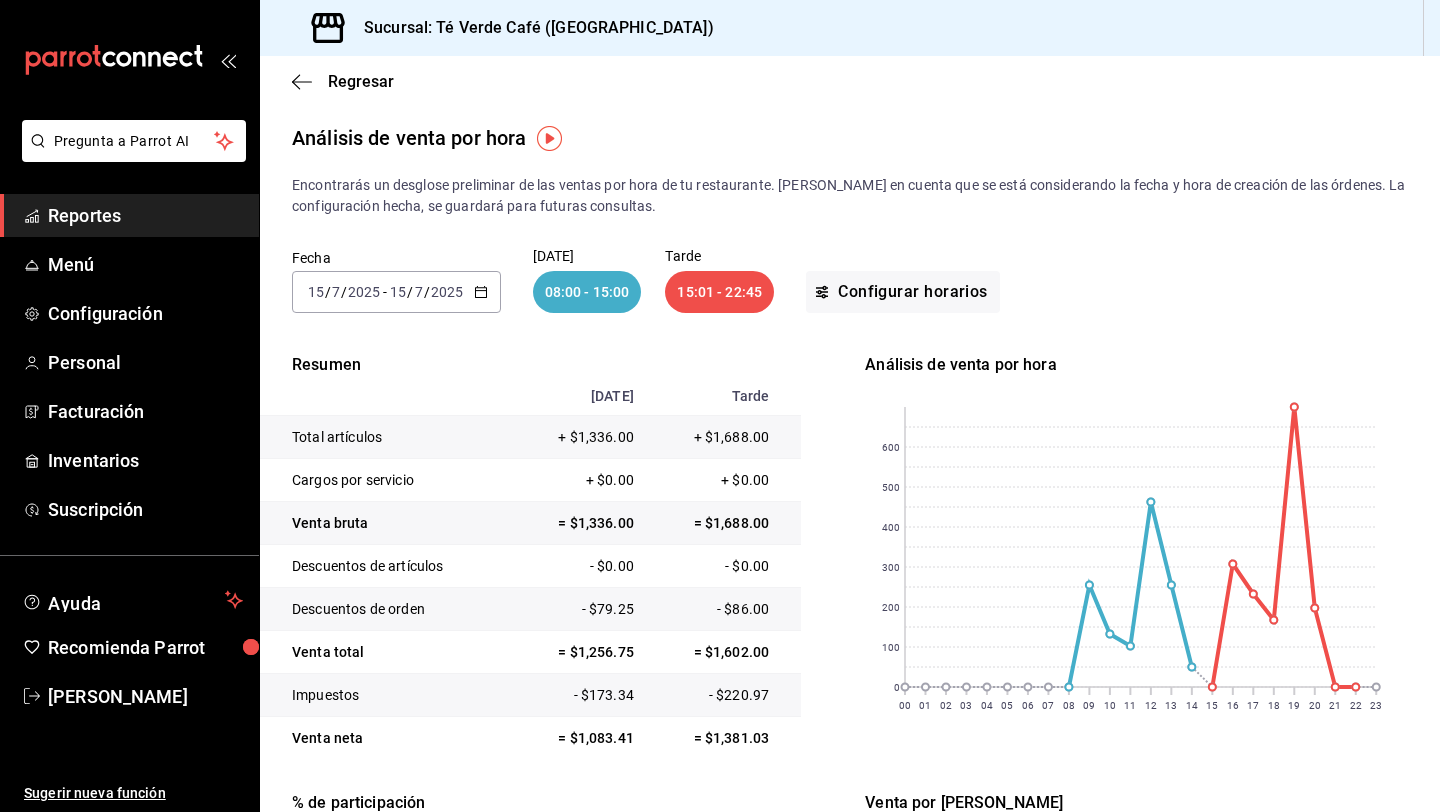 click 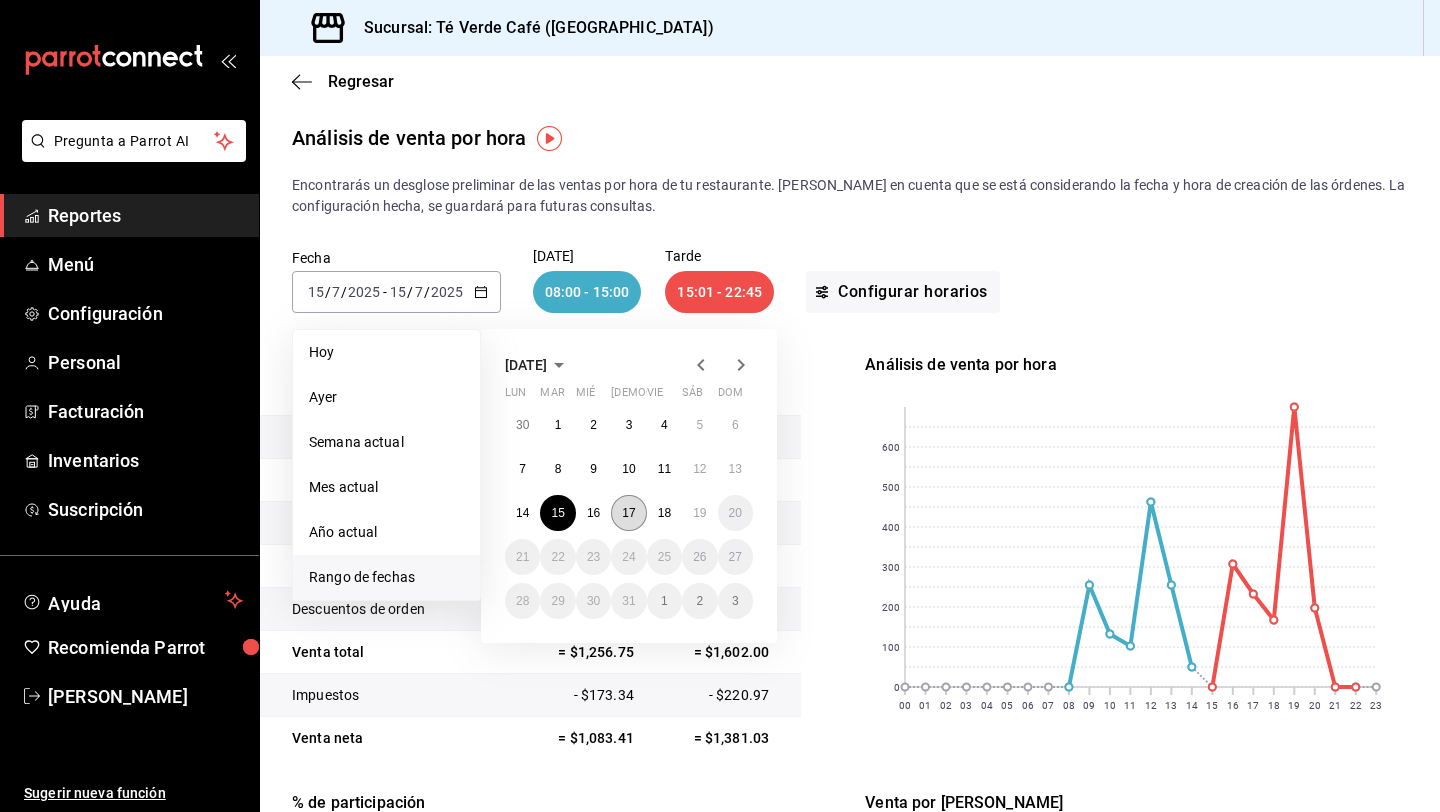 click on "17" at bounding box center [628, 513] 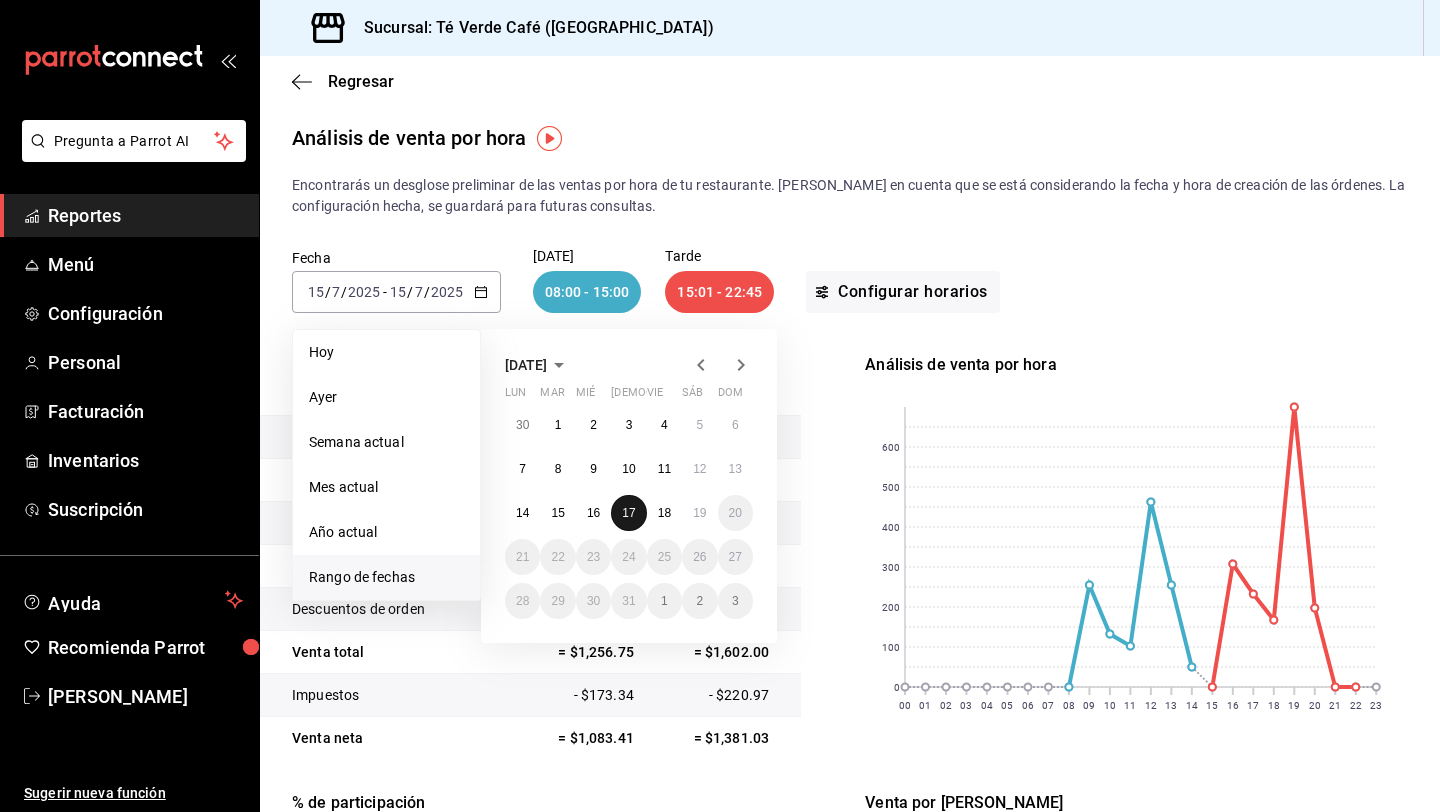 click on "17" at bounding box center (628, 513) 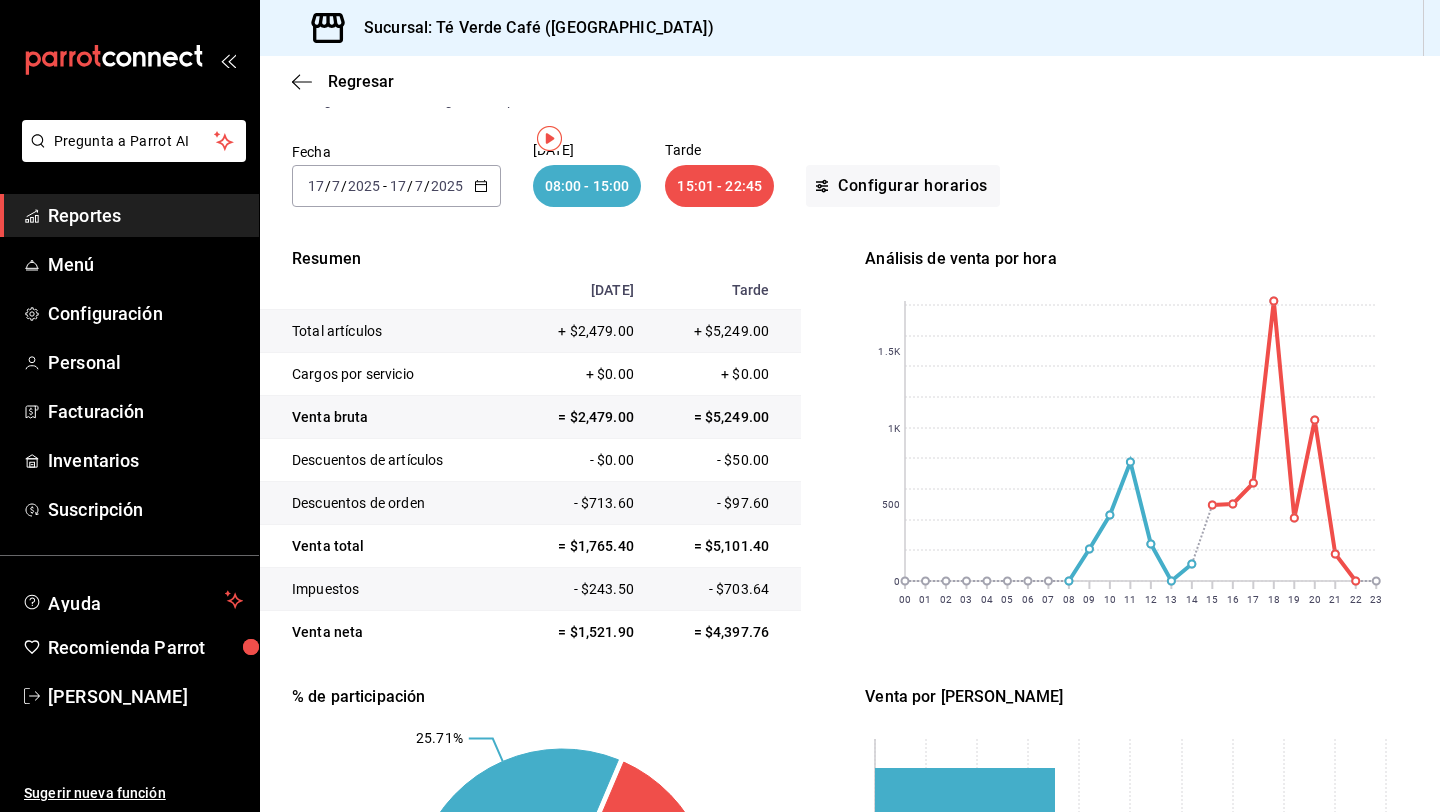 scroll, scrollTop: 0, scrollLeft: 0, axis: both 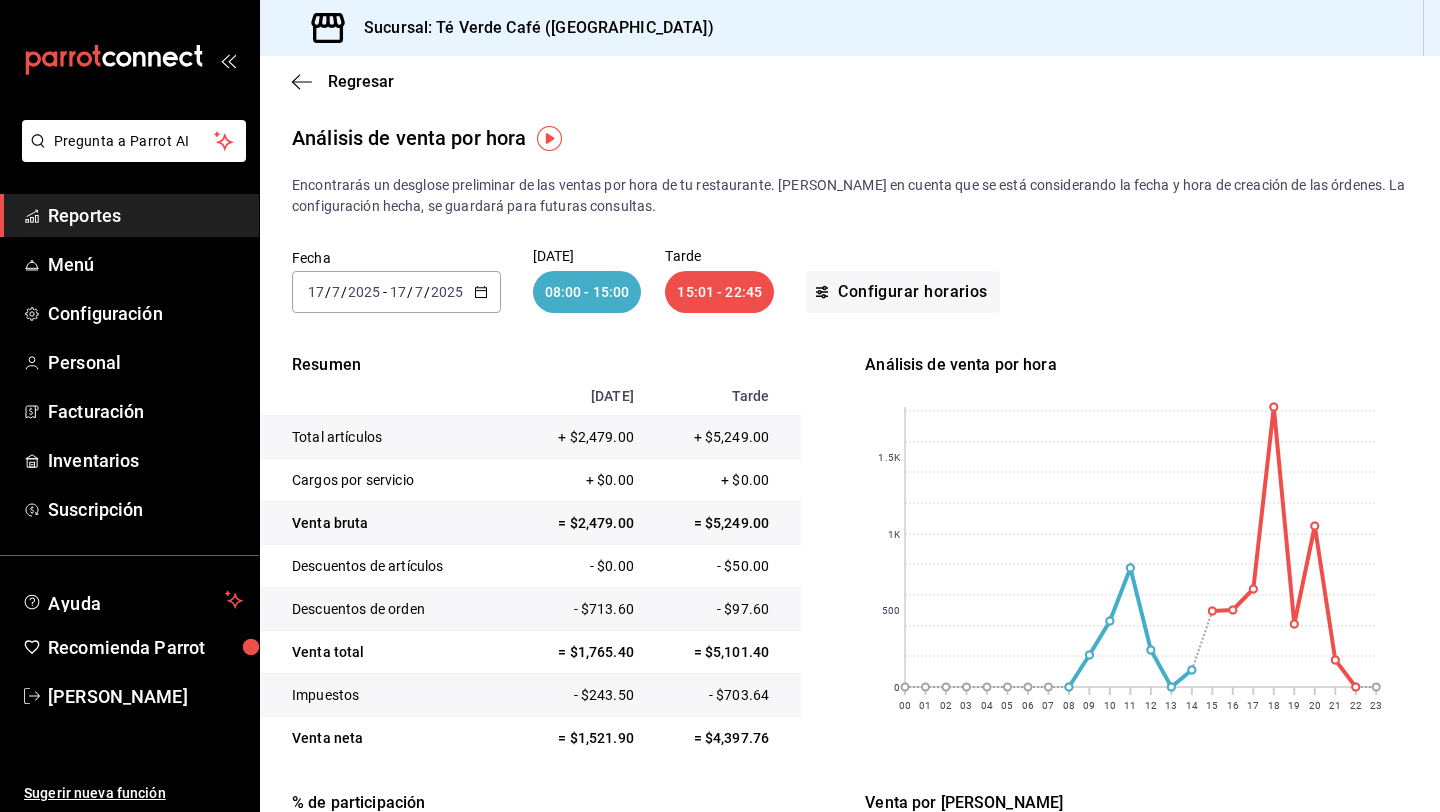 click on "[DATE] [DATE] - [DATE] [DATE]" at bounding box center [396, 292] 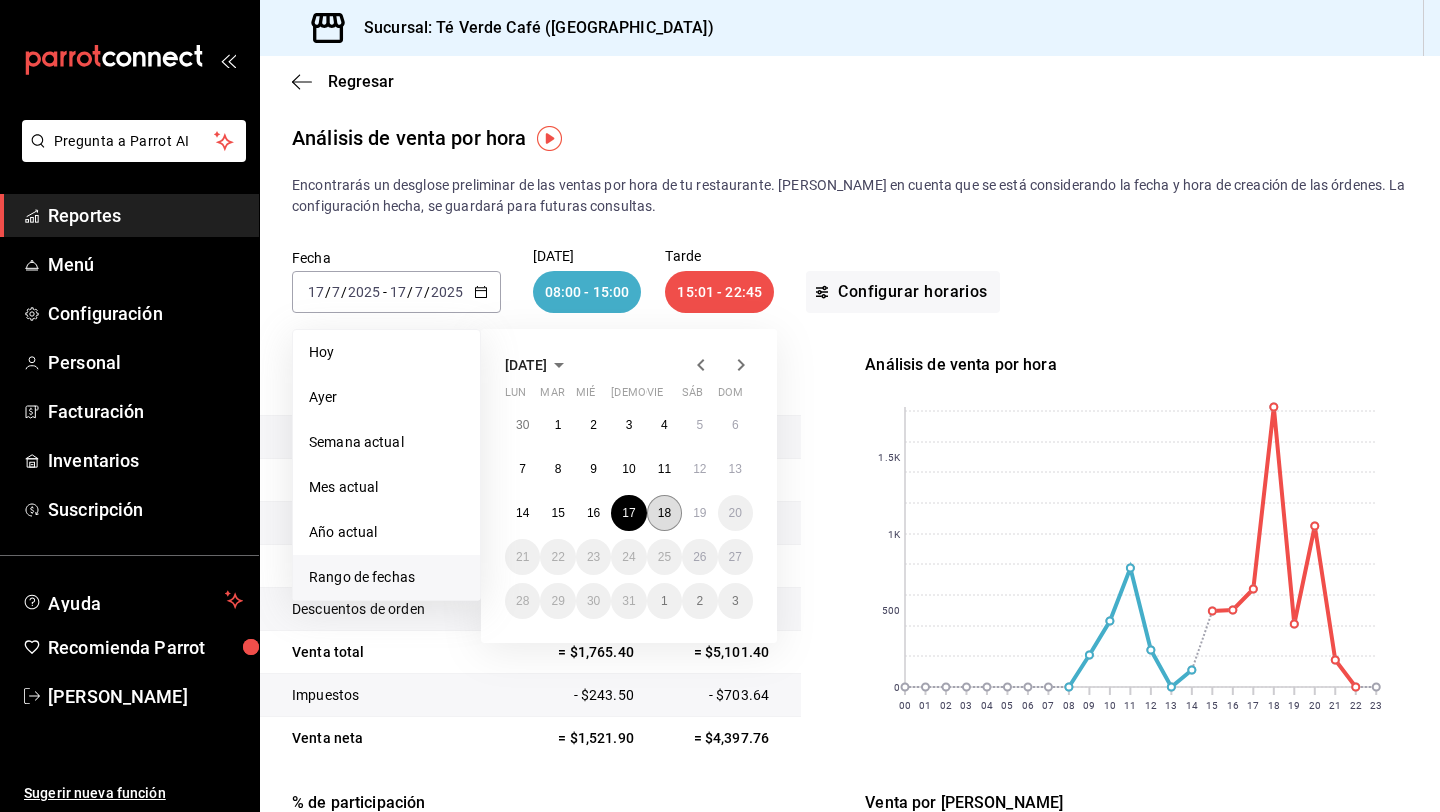 click on "18" at bounding box center (664, 513) 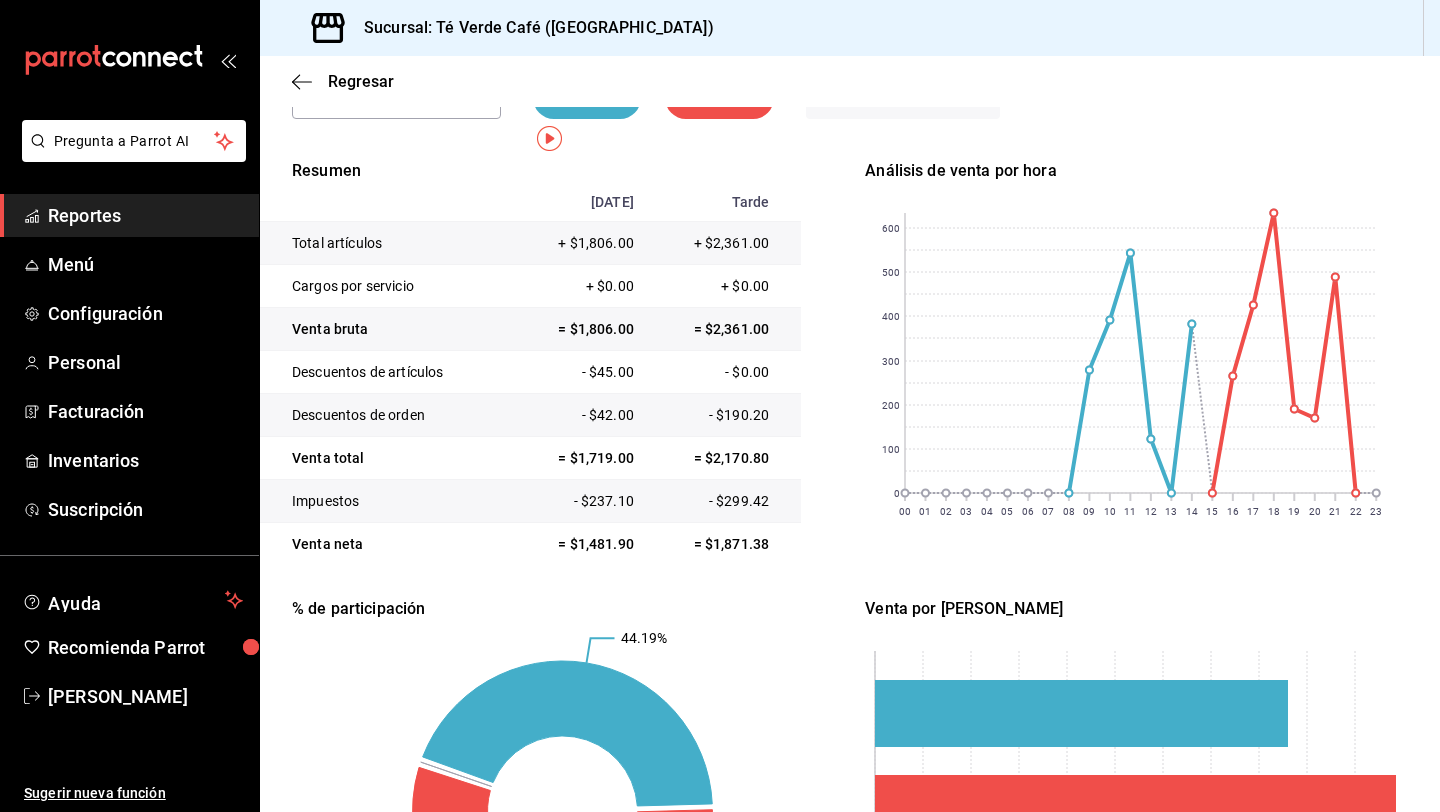 scroll, scrollTop: 0, scrollLeft: 0, axis: both 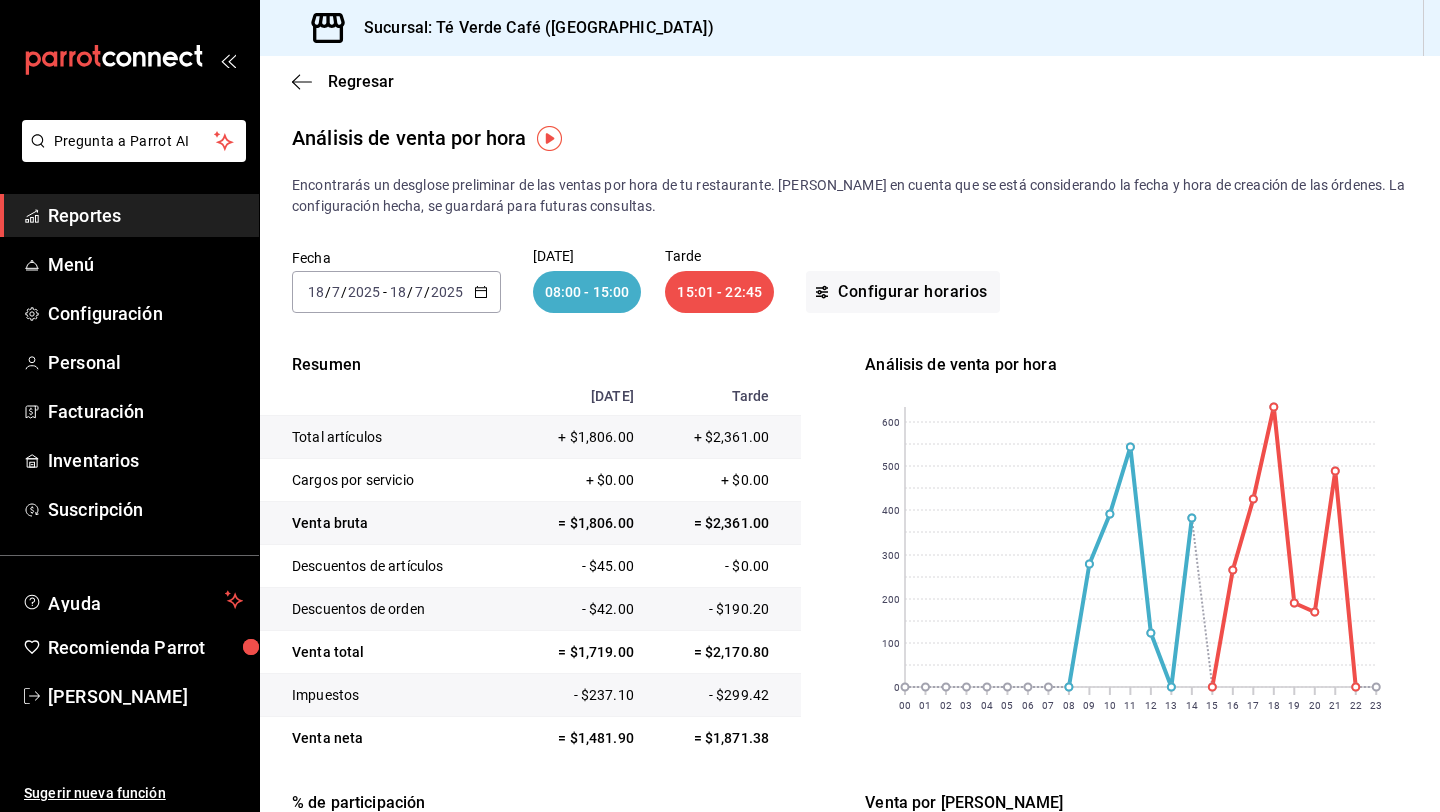 click 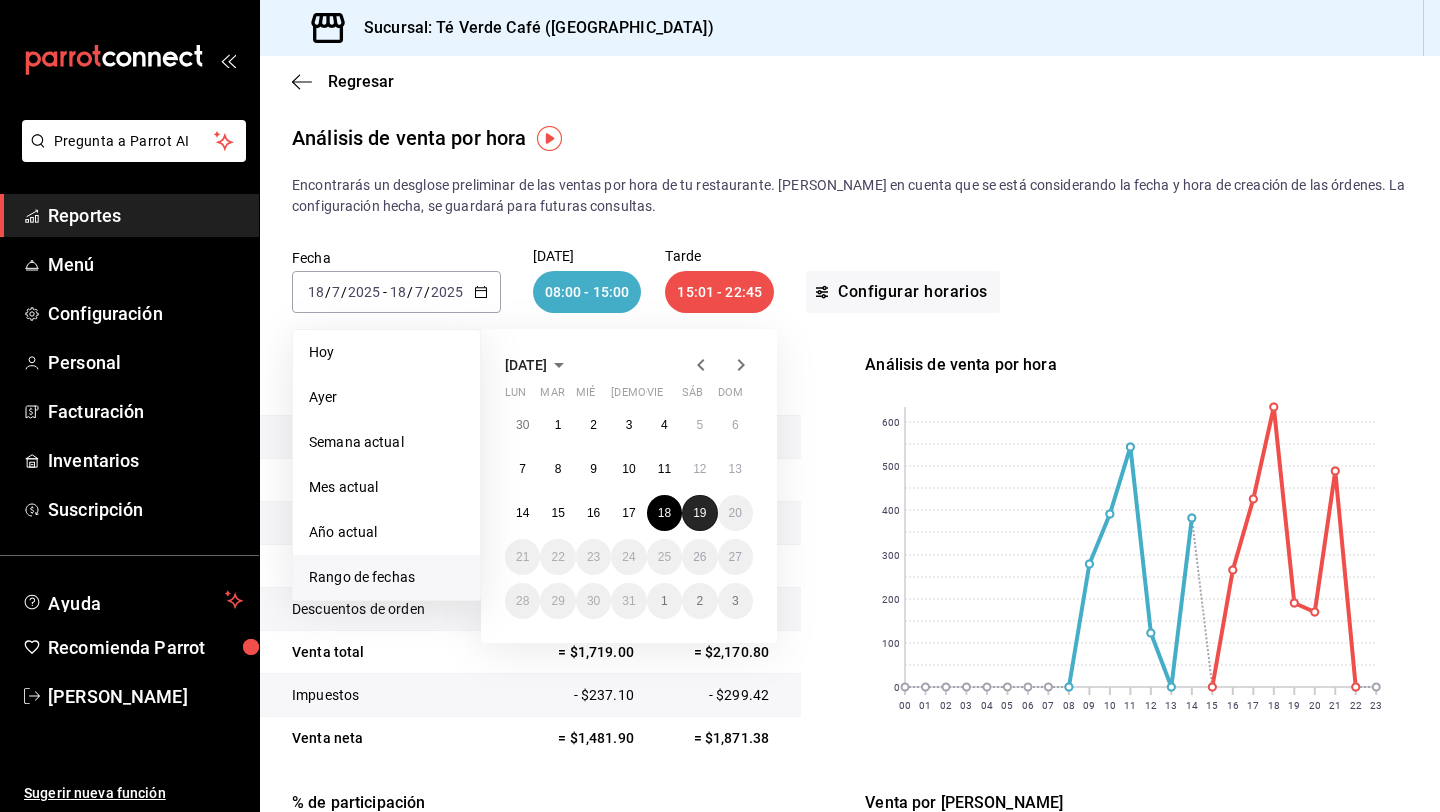click on "19" at bounding box center [699, 513] 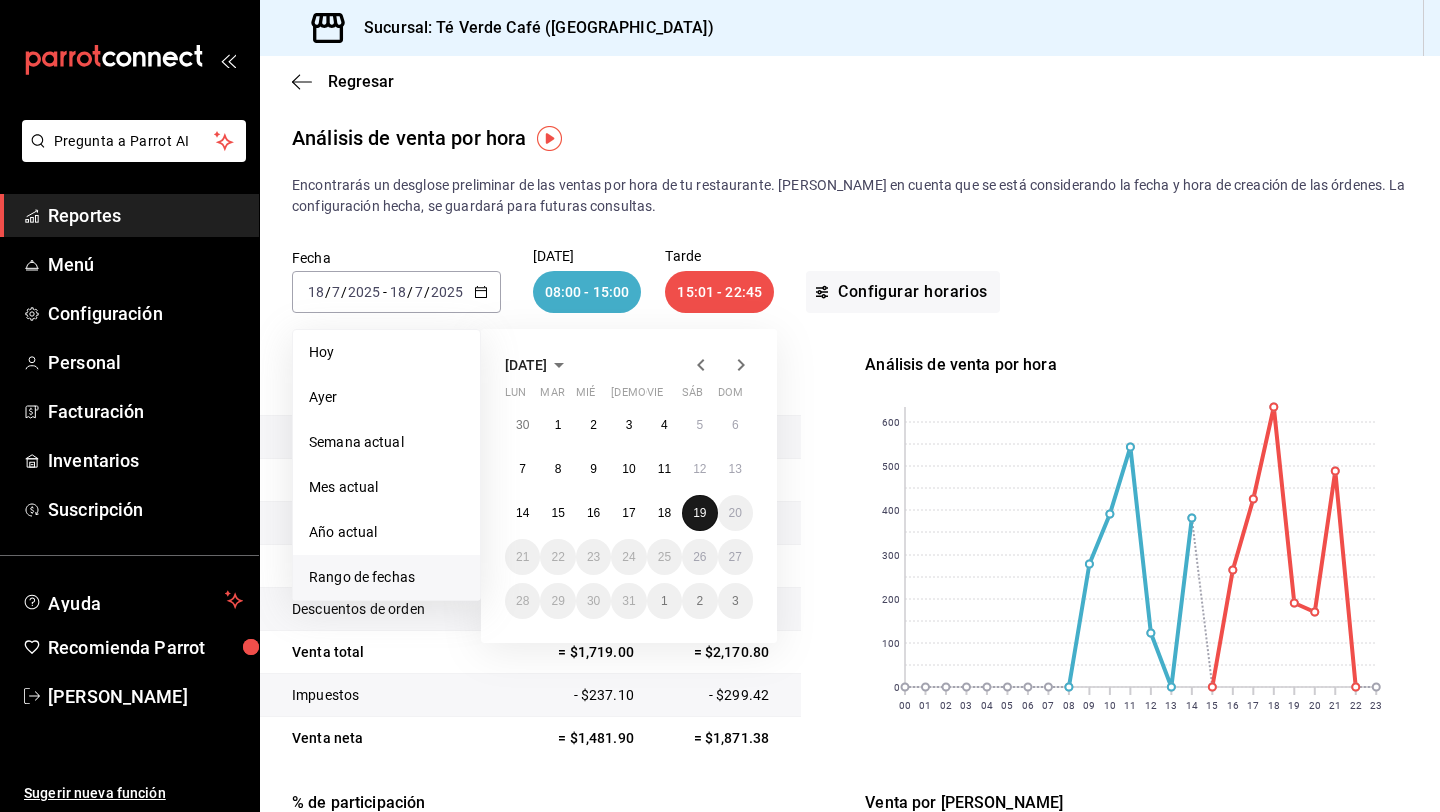 click on "19" at bounding box center [699, 513] 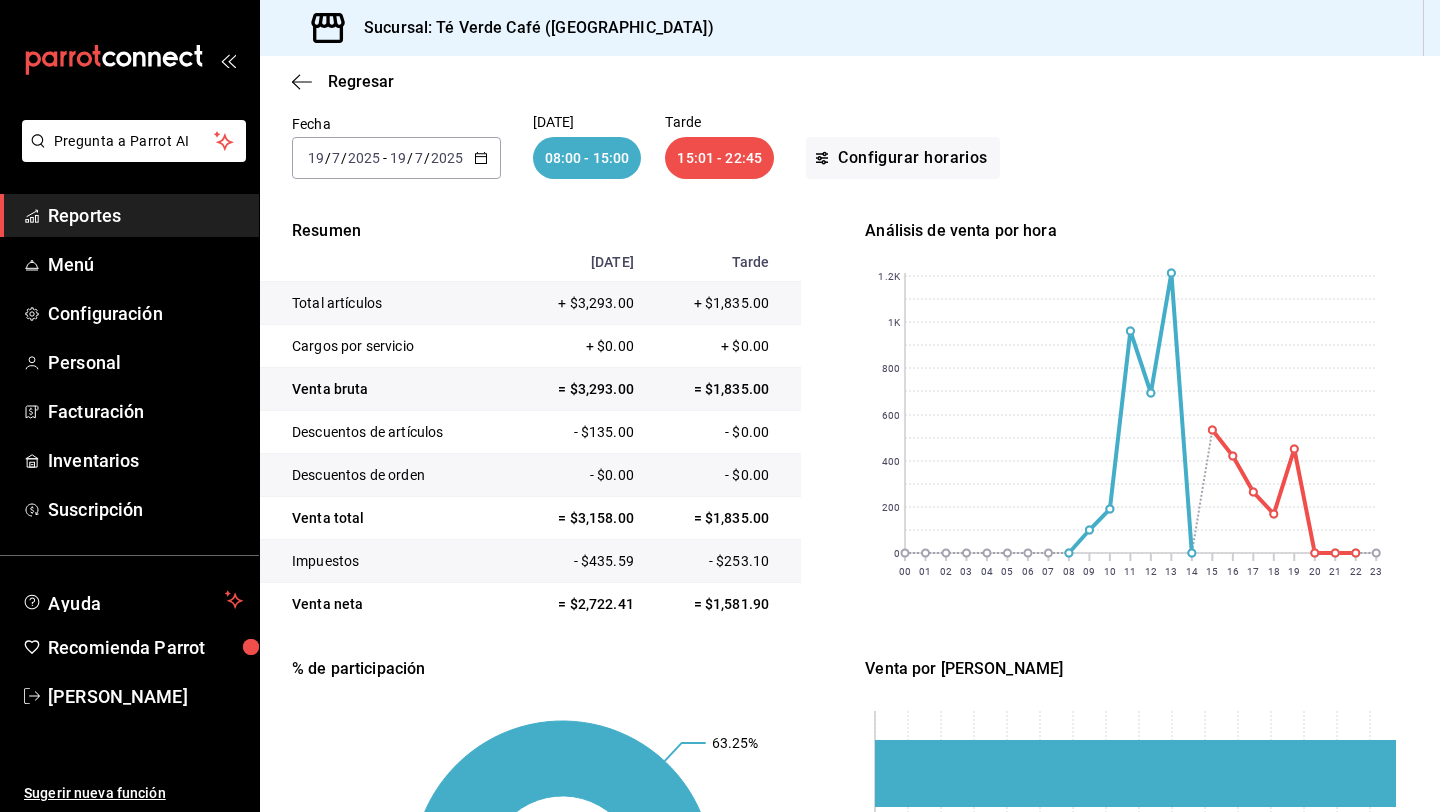 scroll, scrollTop: 0, scrollLeft: 0, axis: both 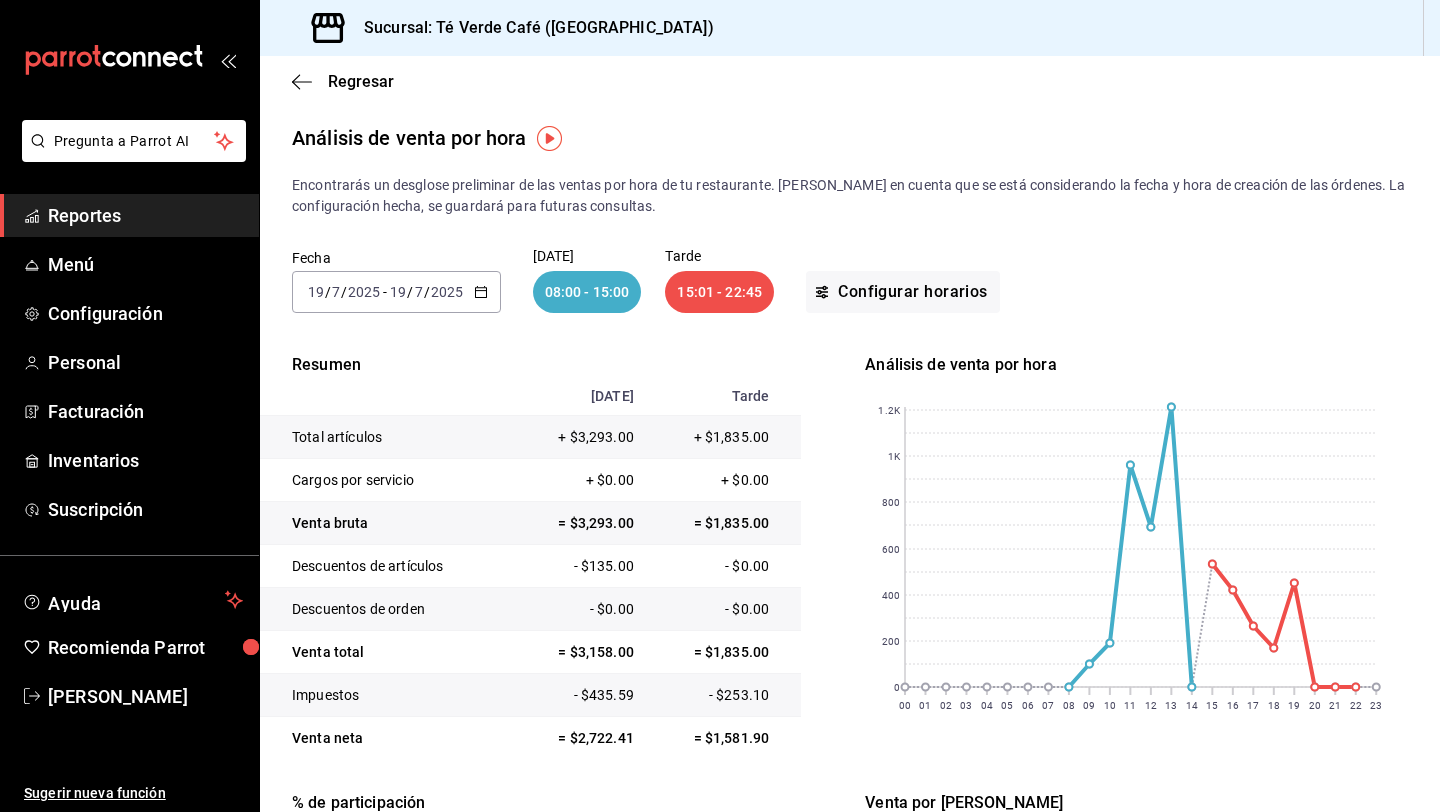 click on "2025-07-19 19 / 7 / 2025 - 2025-07-19 19 / 7 / 2025" at bounding box center (396, 292) 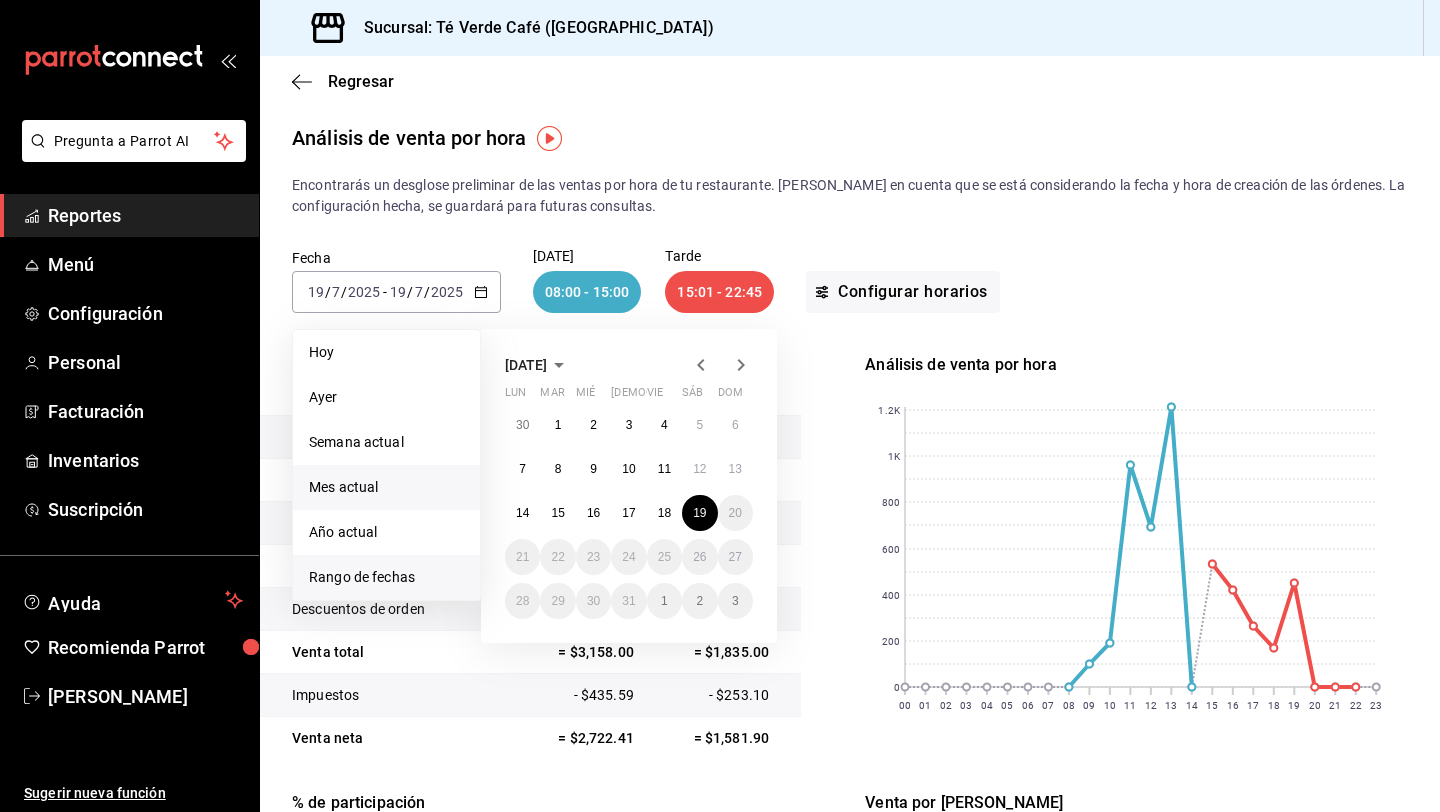 click on "Mes actual" at bounding box center (386, 487) 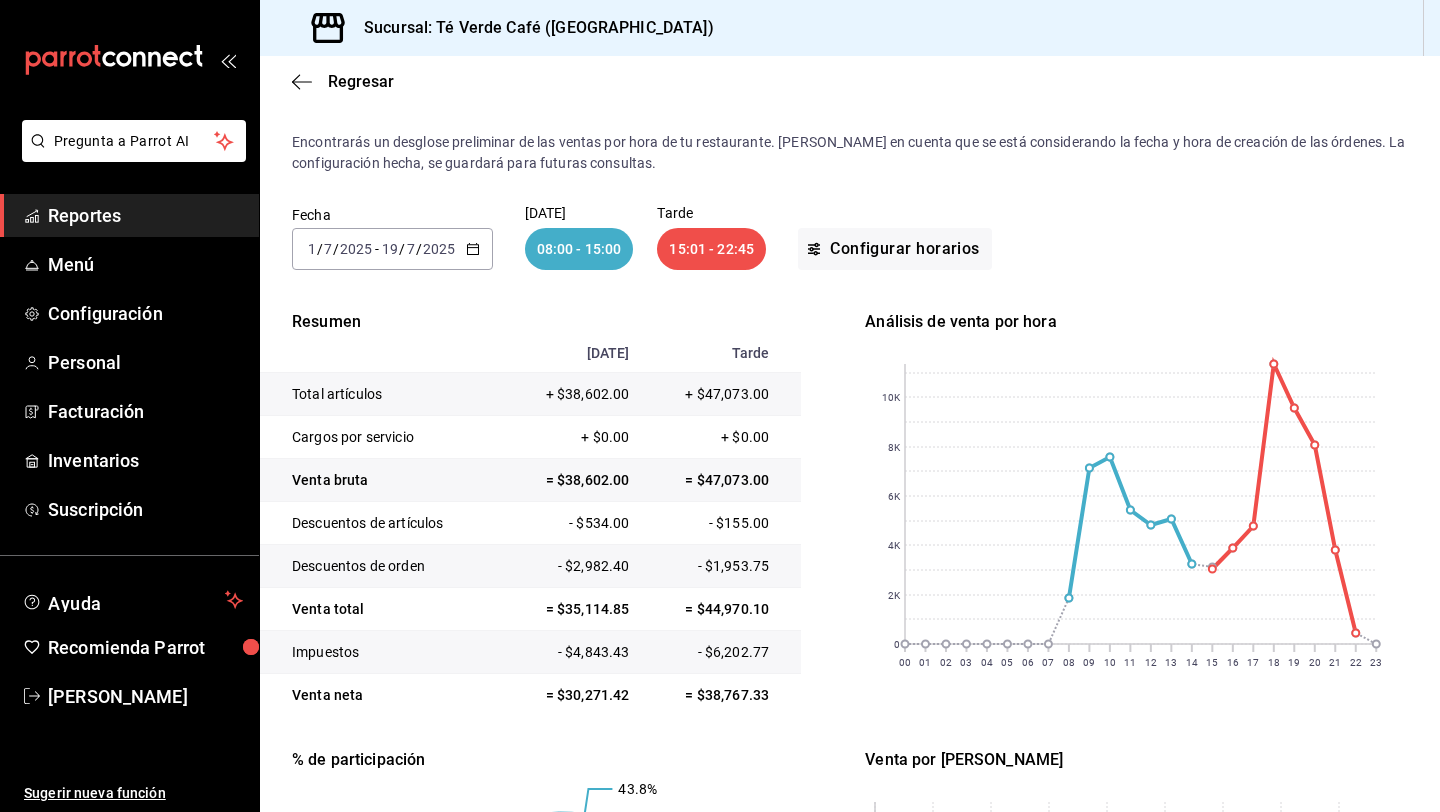 scroll, scrollTop: 0, scrollLeft: 0, axis: both 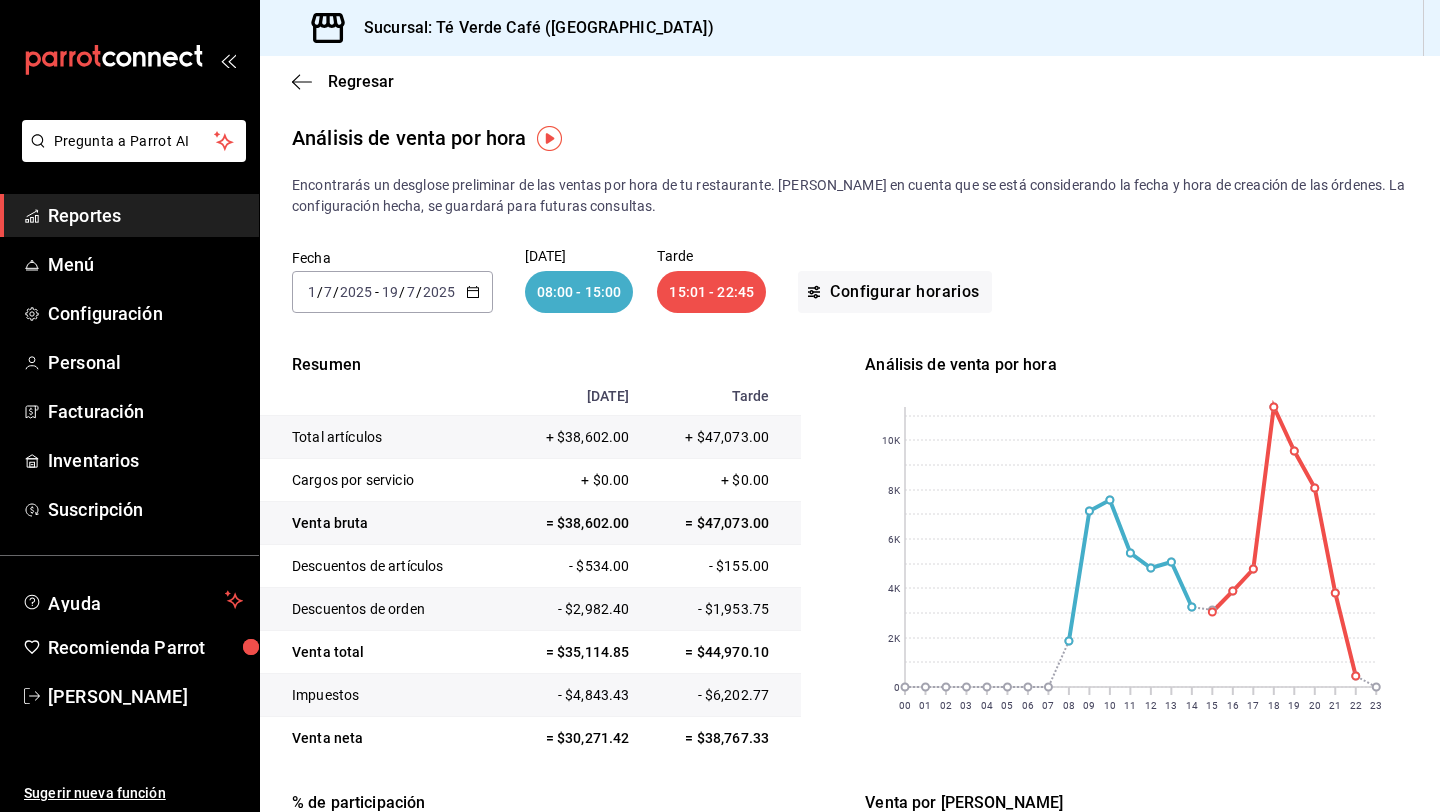click on "Reportes" at bounding box center [145, 215] 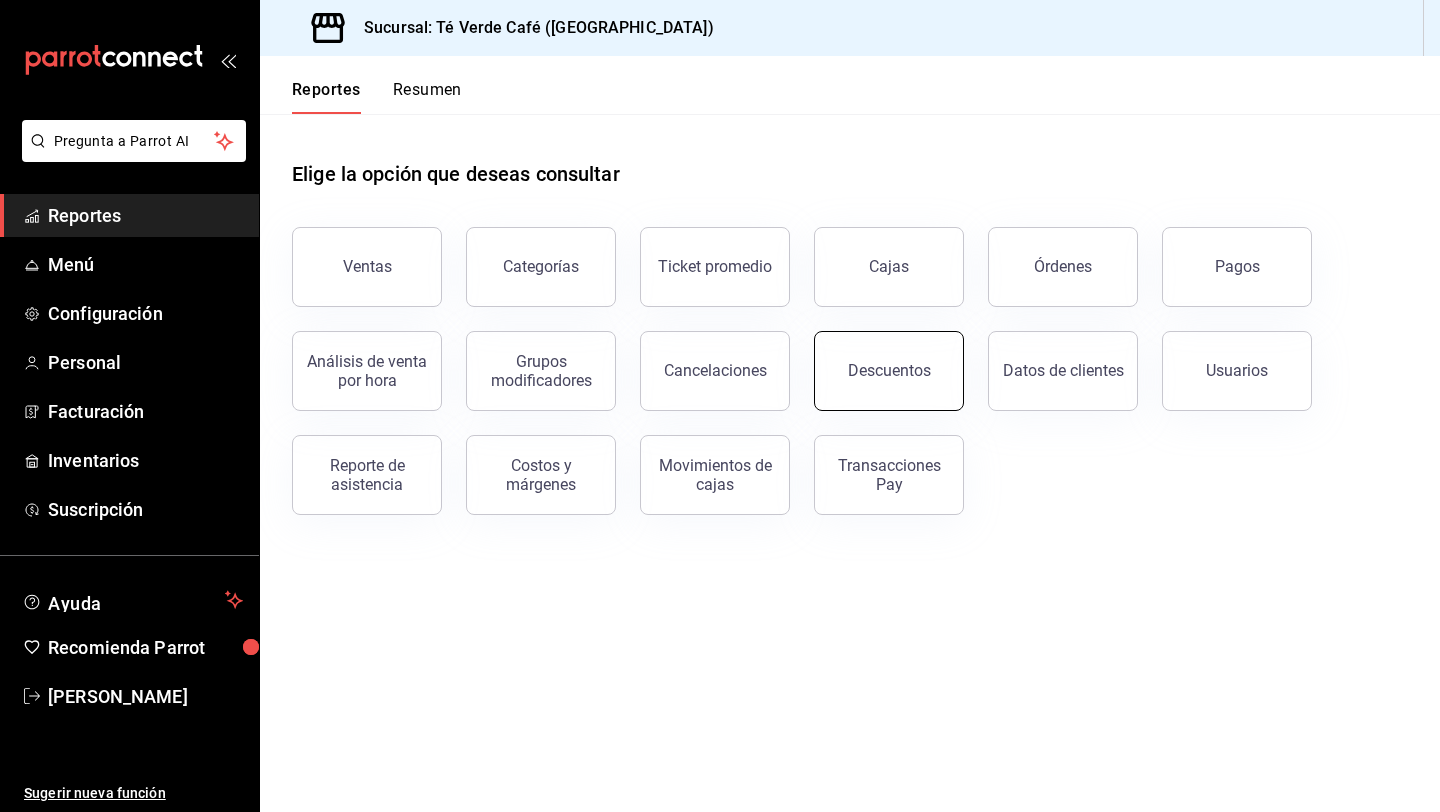 click on "Descuentos" at bounding box center [889, 371] 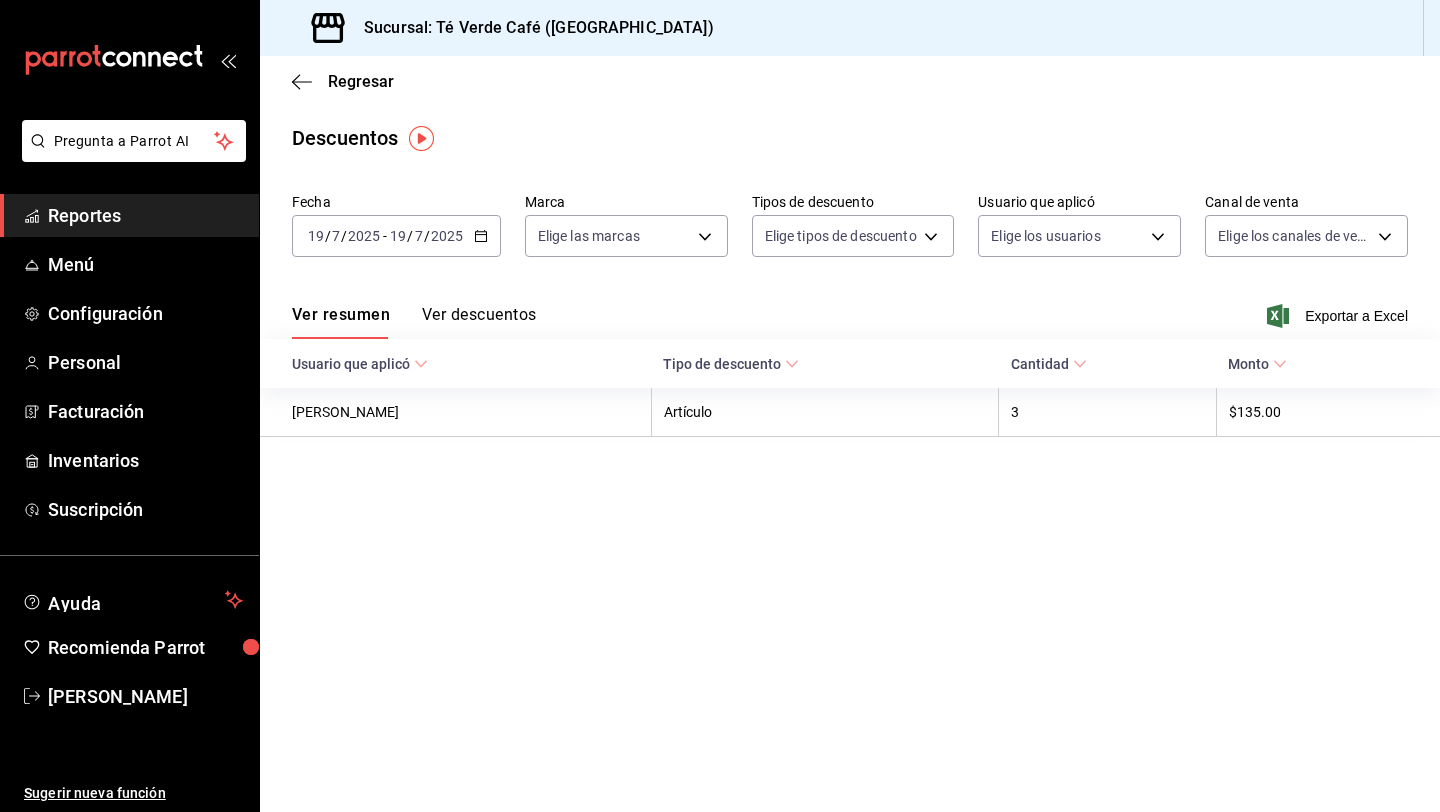 click on "Ver descuentos" at bounding box center (479, 322) 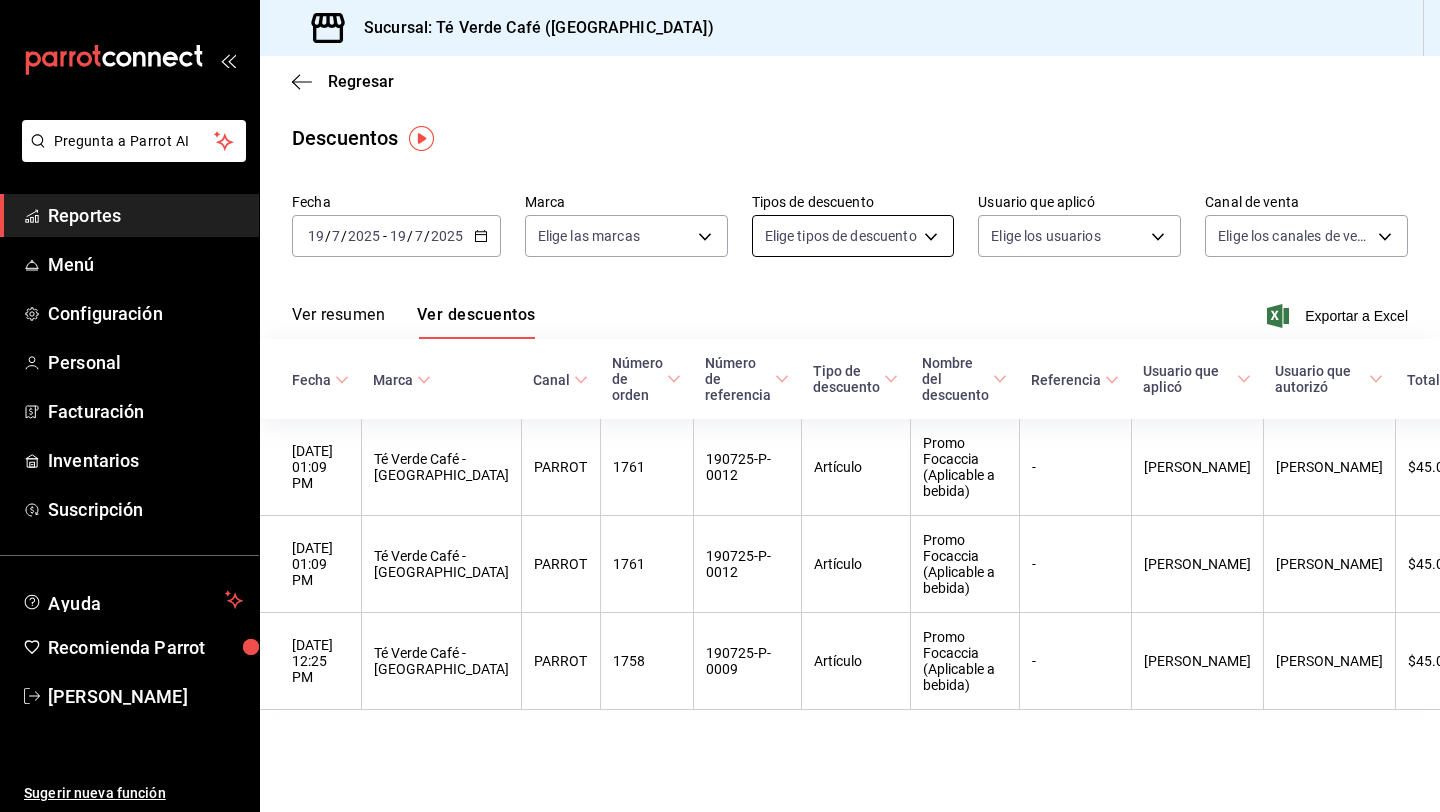 click on "Pregunta a Parrot AI Reportes   Menú   Configuración   Personal   Facturación   Inventarios   Suscripción   Ayuda Recomienda Parrot   Iván Hernández   Sugerir nueva función   Sucursal: Té Verde Café (Puebla) Regresar Descuentos Fecha 2025-07-19 19 / 7 / 2025 - 2025-07-19 19 / 7 / 2025 Marca Elige las marcas Tipos de descuento Elige tipos de descuento Usuario que aplicó Elige los usuarios Canal de venta Elige los canales de venta Ver resumen Ver descuentos Exportar a Excel Fecha Marca Canal Número de orden Número de referencia Tipo de descuento Nombre del descuento Referencia Usuario que aplicó Usuario que autorizó Total 19/07/2025 01:09 PM Té Verde Café - Puebla PARROT 1761 190725-P-0012 Artículo Promo Focaccia (Aplicable a bebida) - Ignacio Hernandez Ignacio Hernandez $45.00 19/07/2025 01:09 PM Té Verde Café - Puebla PARROT 1761 190725-P-0012 Artículo Promo Focaccia (Aplicable a bebida) - Ignacio Hernandez Ignacio Hernandez $45.00 19/07/2025 12:25 PM Té Verde Café - Puebla PARROT 1758 -" at bounding box center [720, 406] 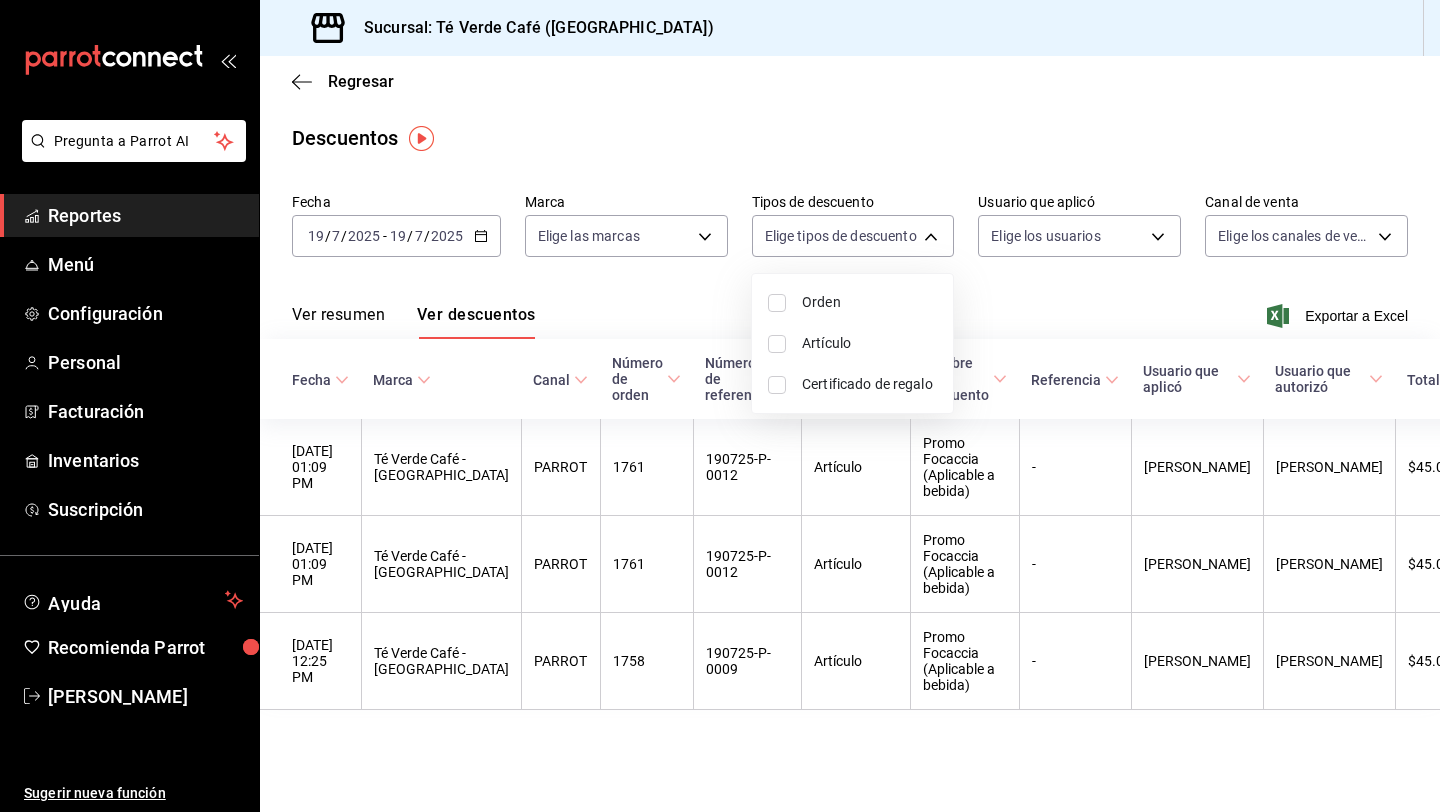 click on "Artículo" at bounding box center (869, 343) 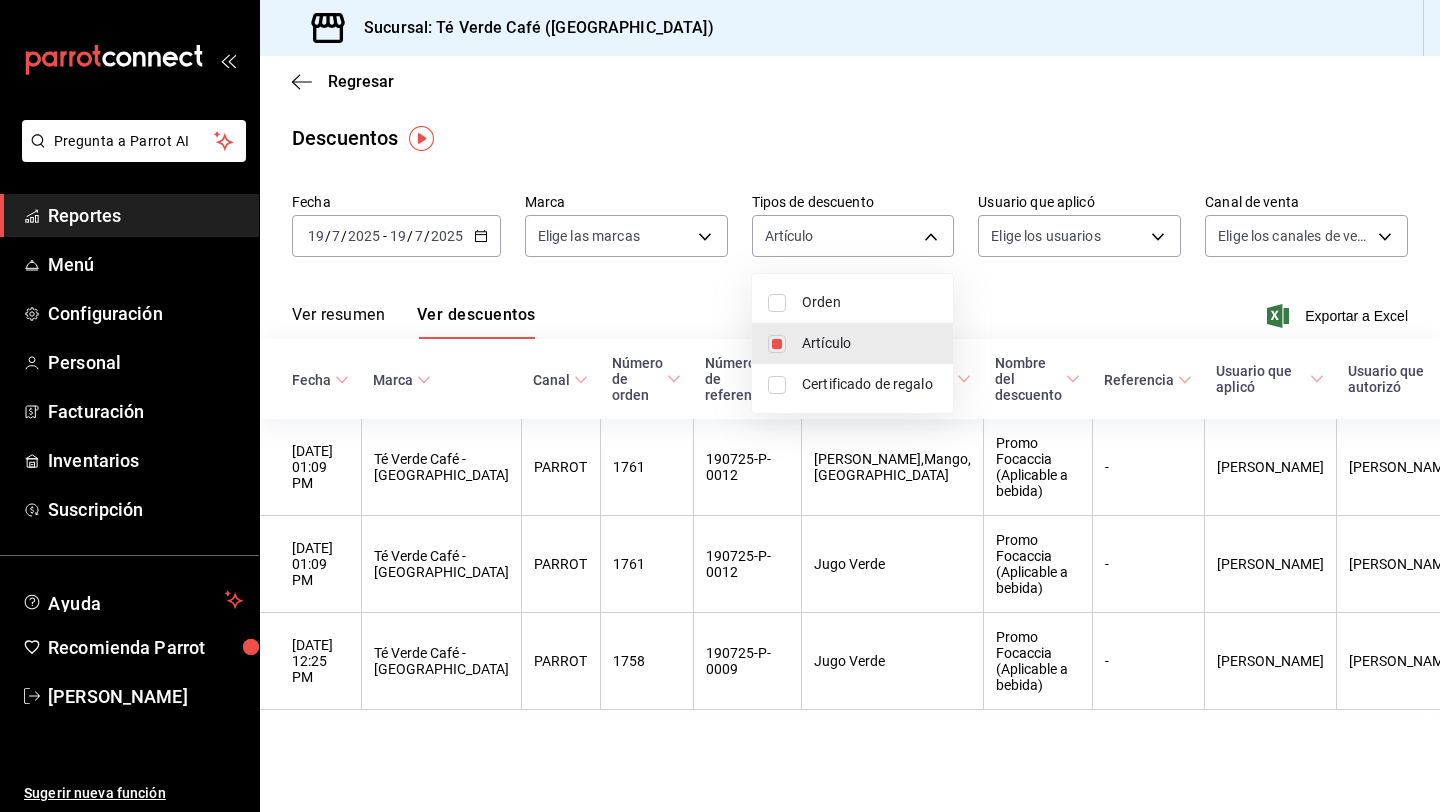 click on "Artículo" at bounding box center (869, 343) 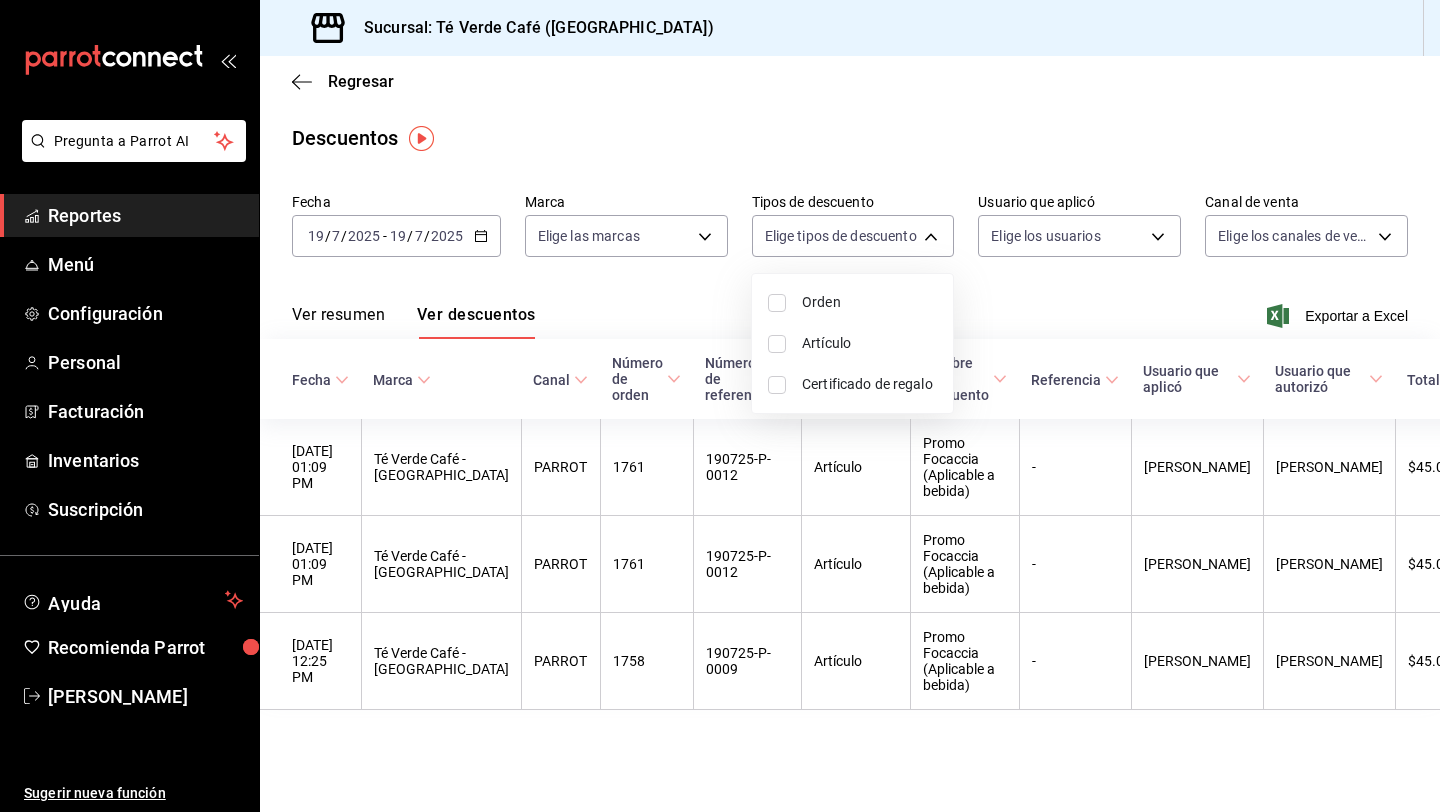 click at bounding box center (777, 303) 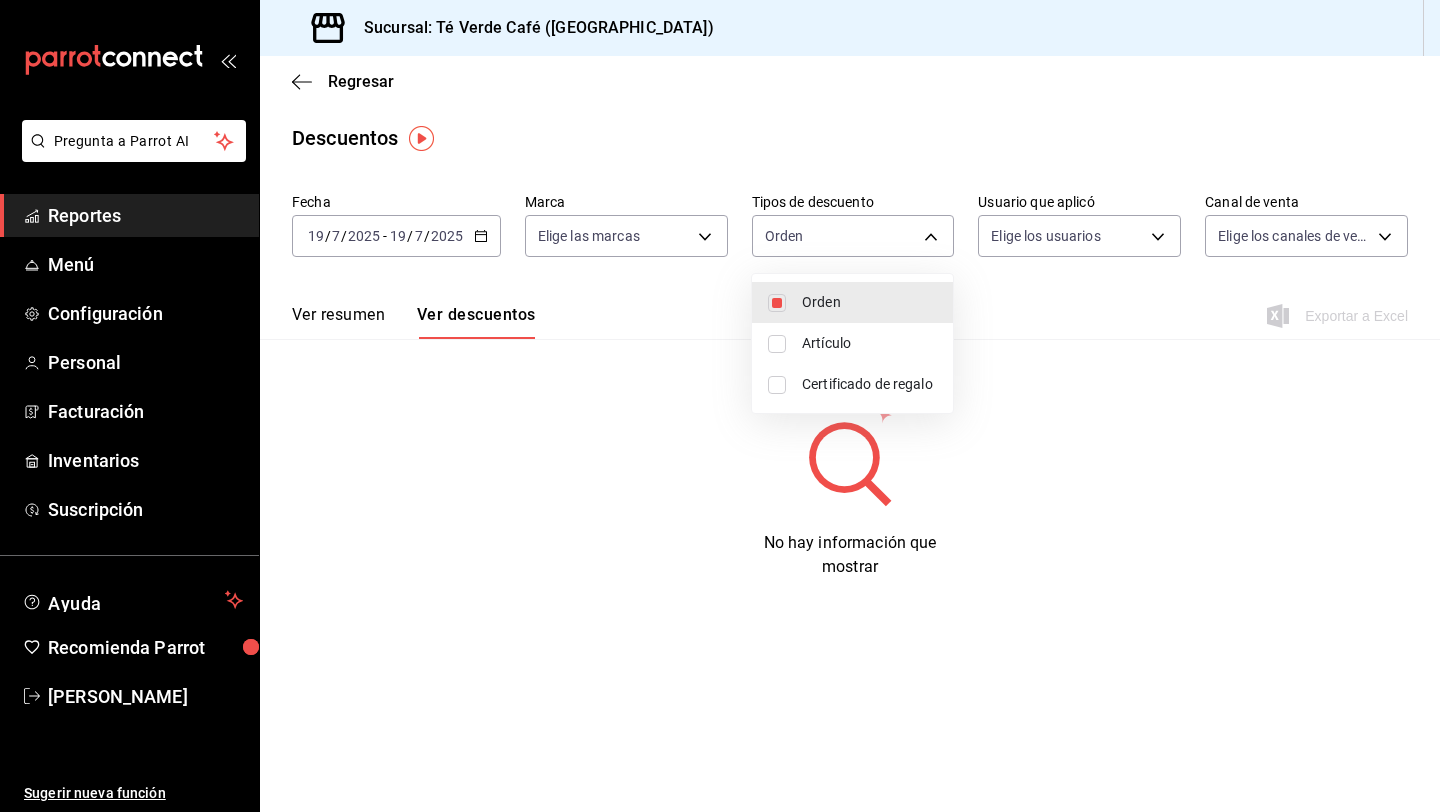 click at bounding box center [777, 385] 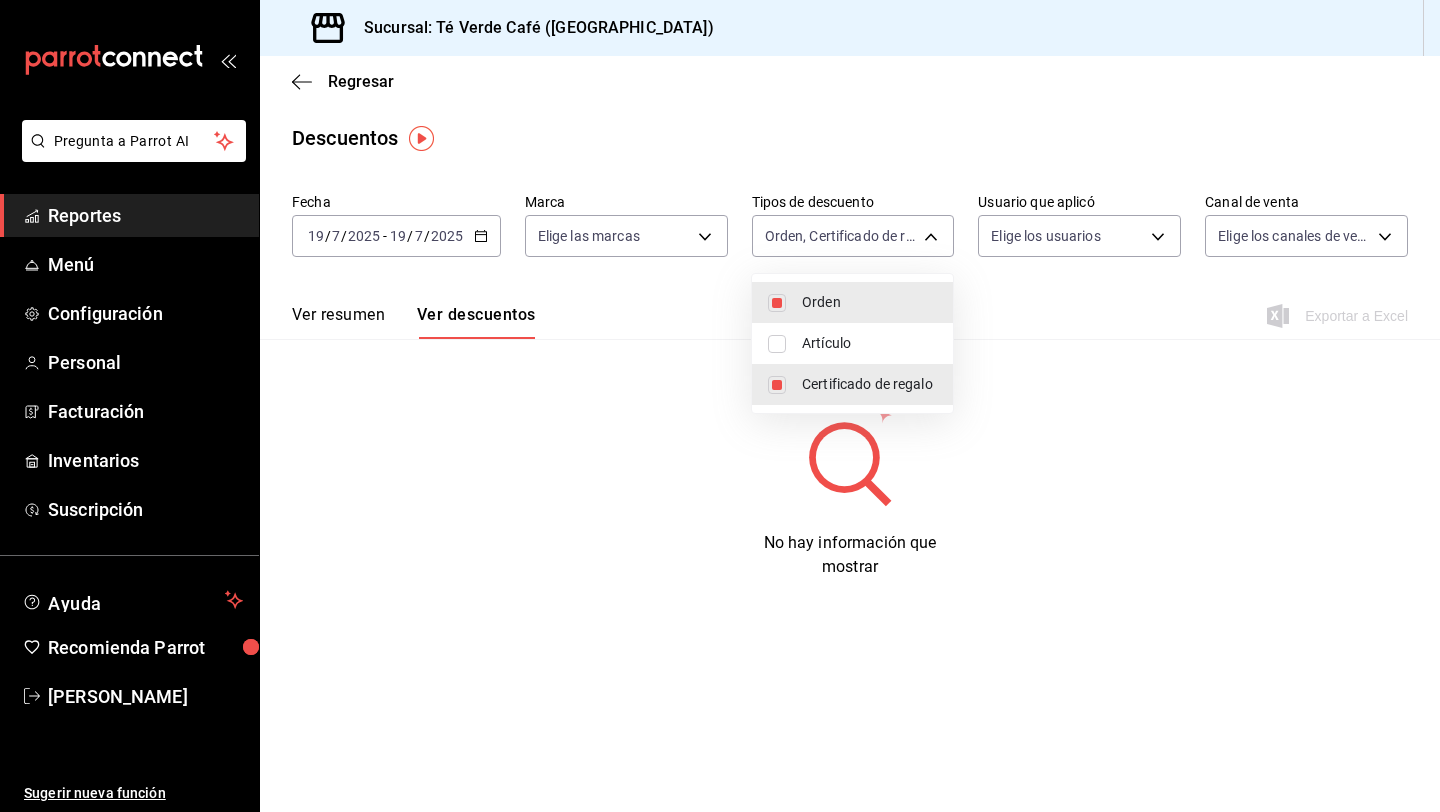 click at bounding box center (777, 385) 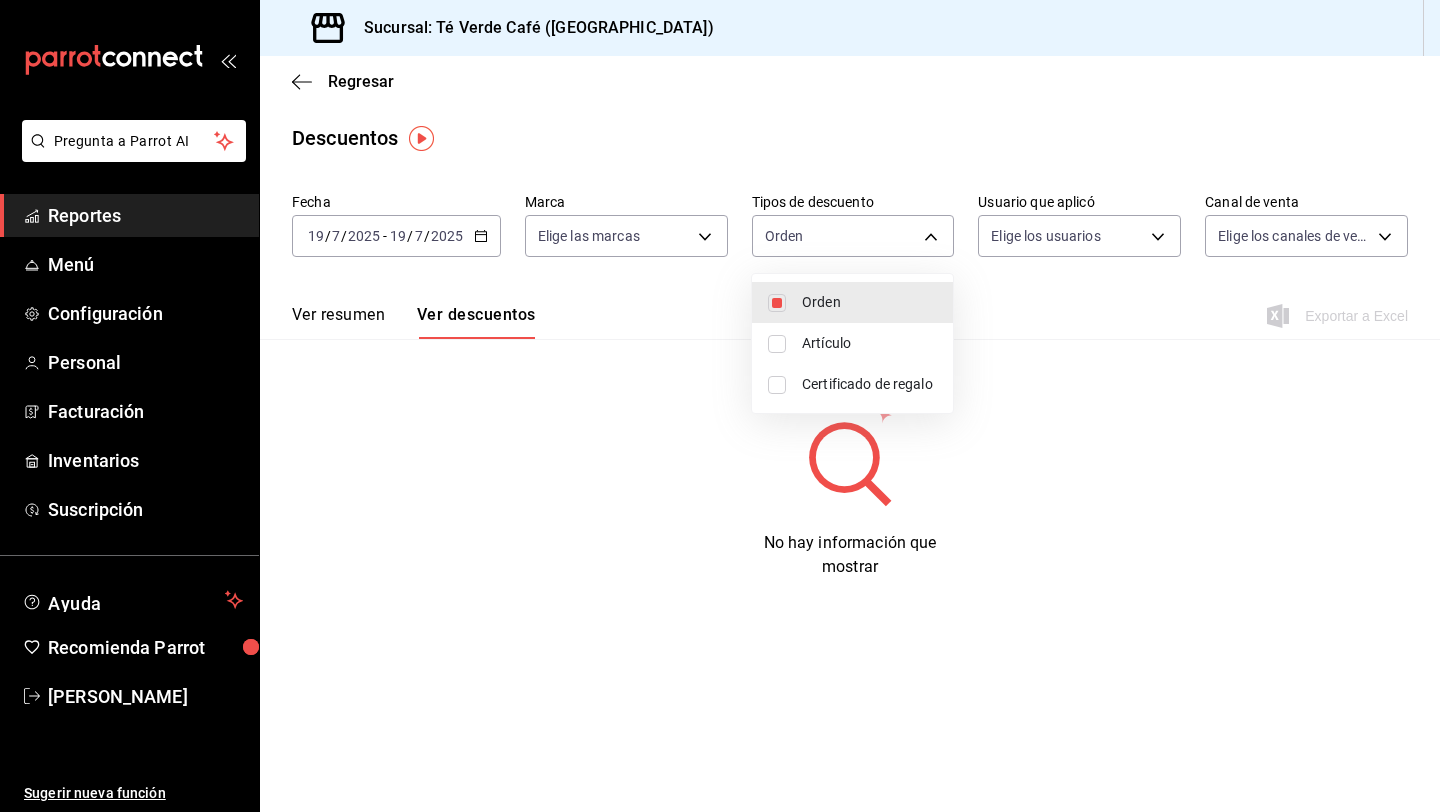click at bounding box center [777, 303] 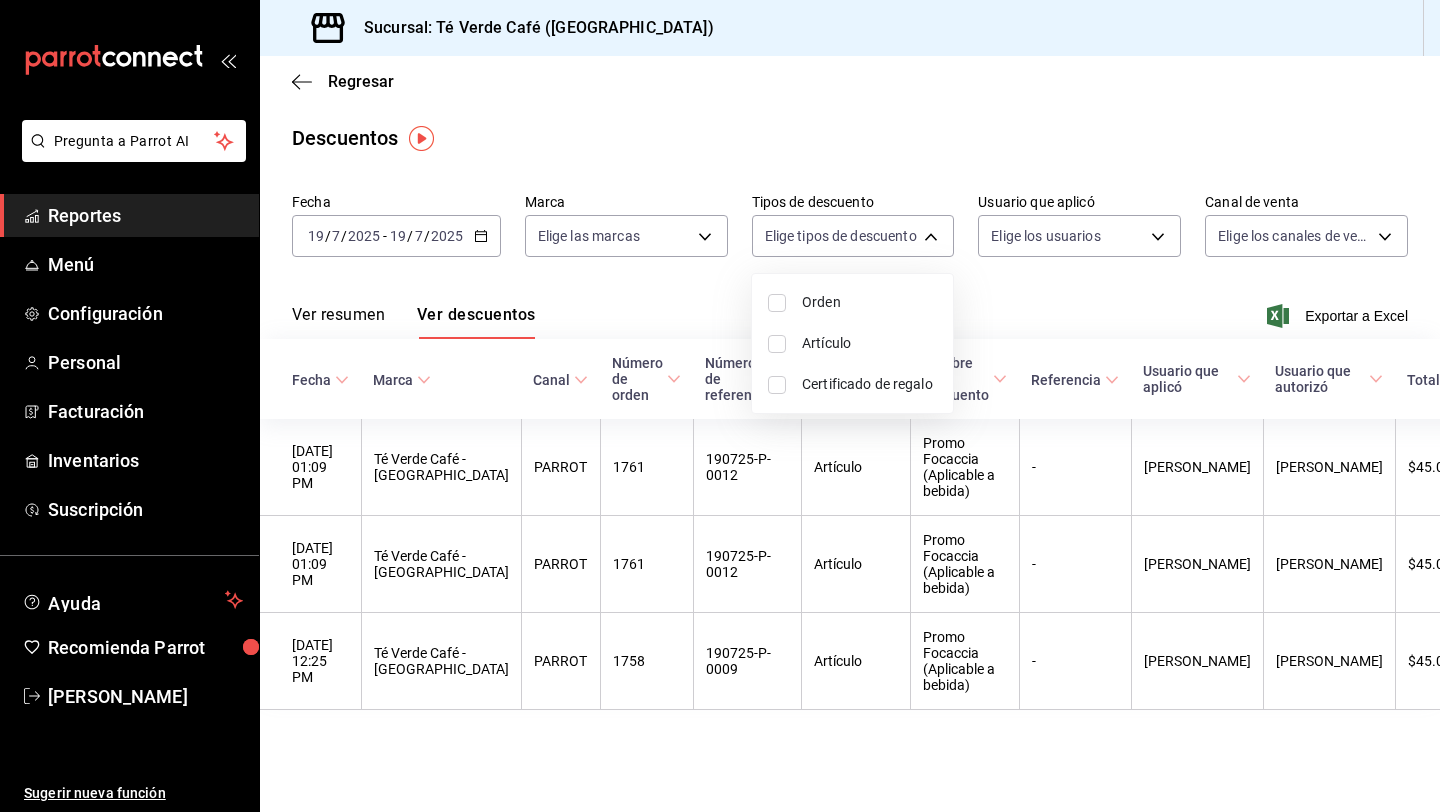 click at bounding box center [720, 406] 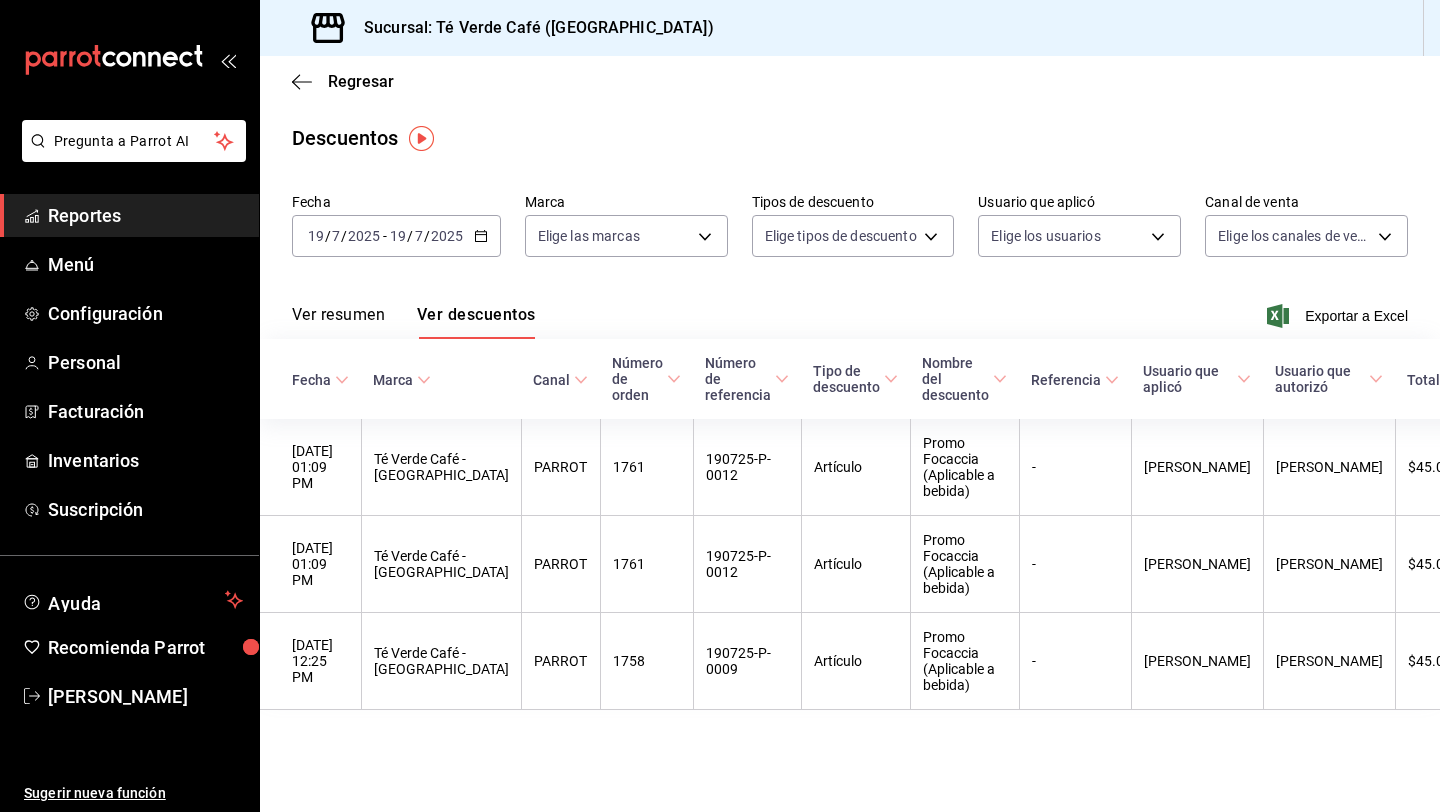 click 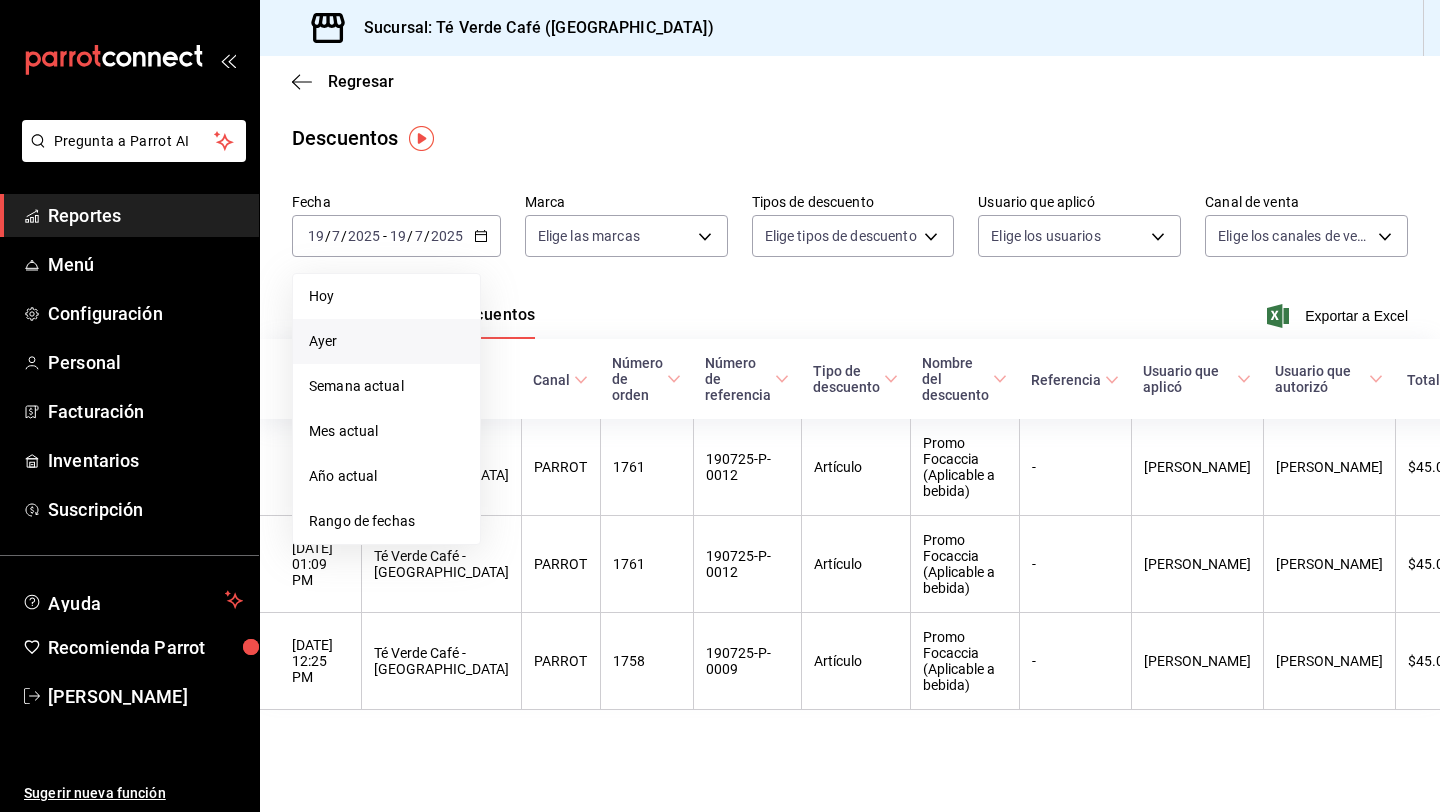 click on "Ayer" at bounding box center [386, 341] 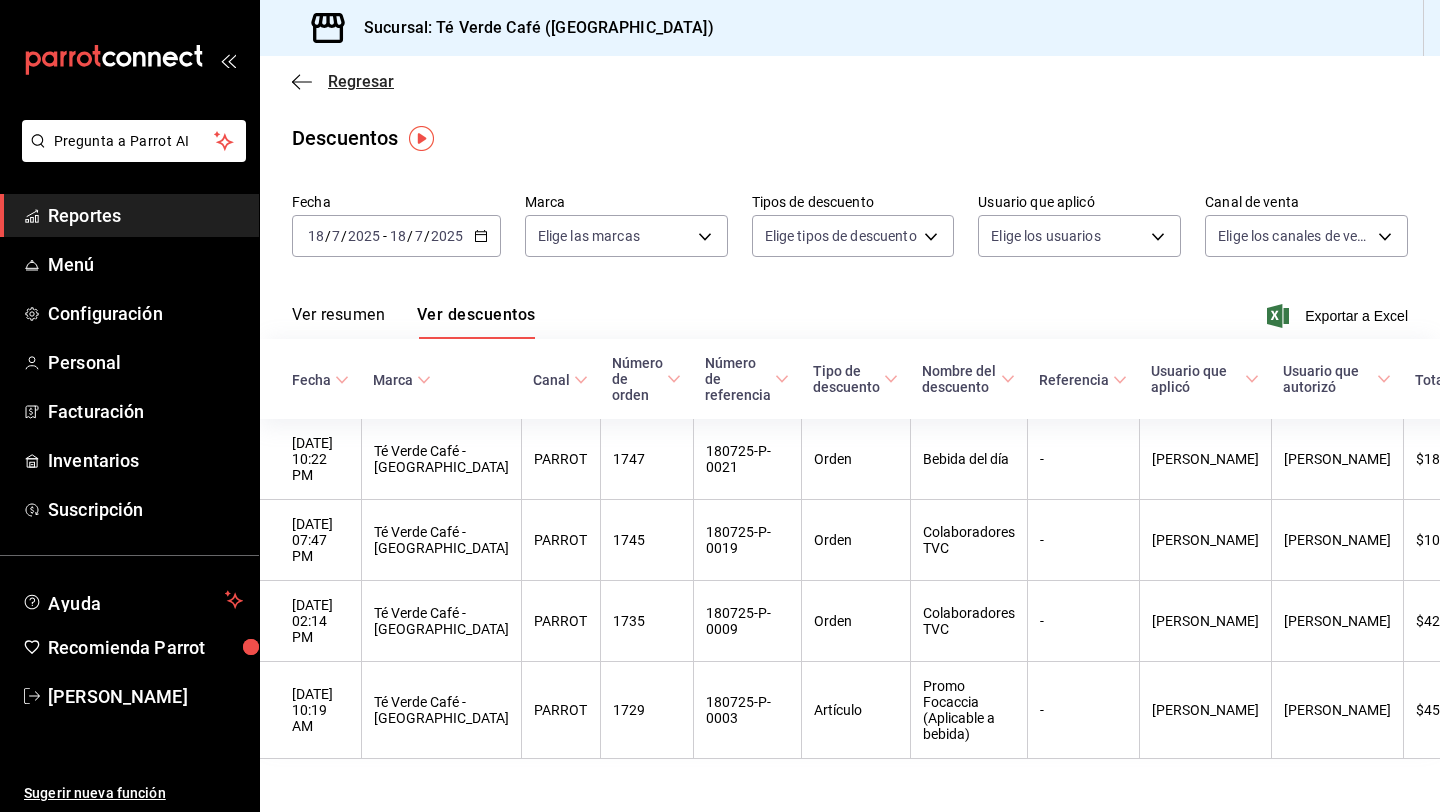 click 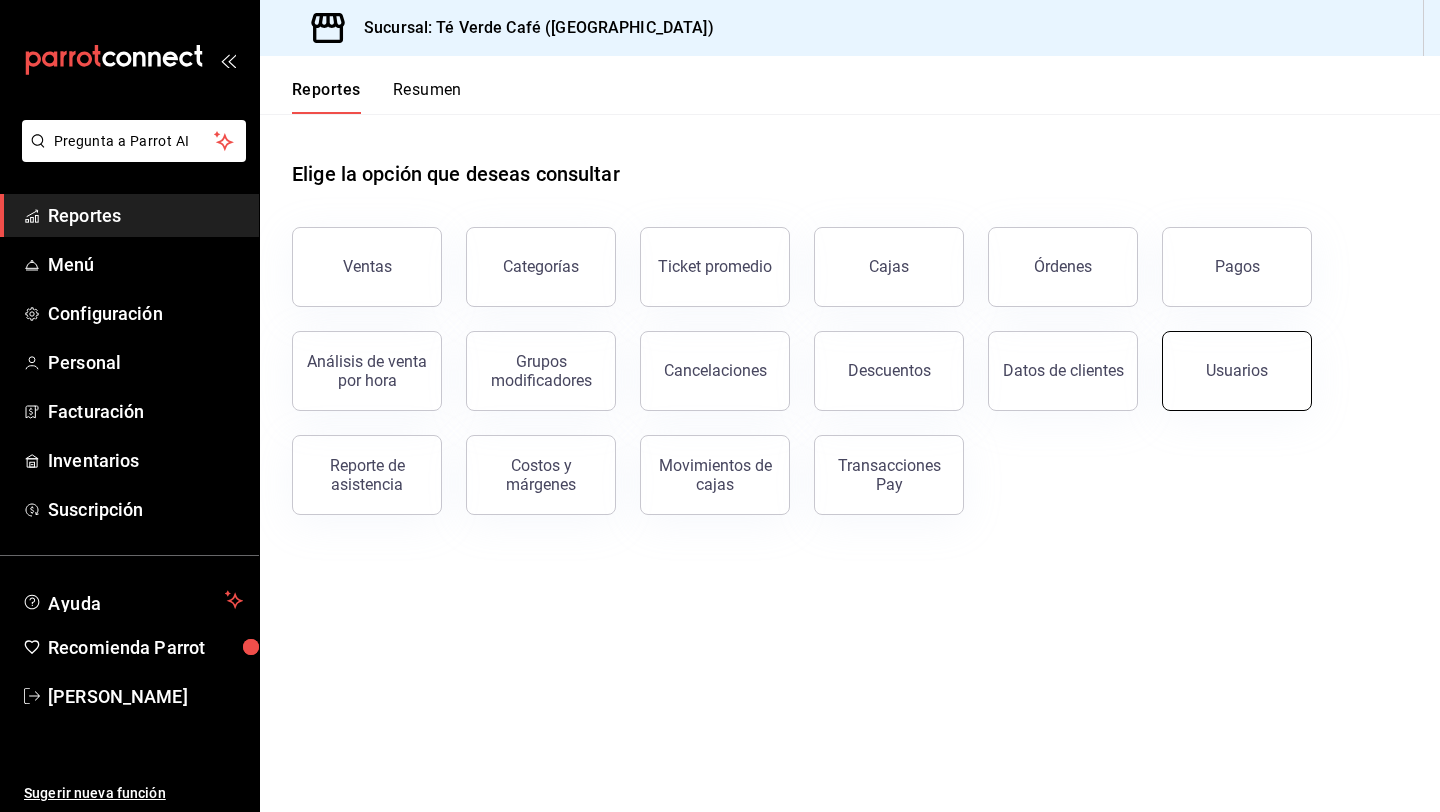 click on "Usuarios" at bounding box center (1237, 371) 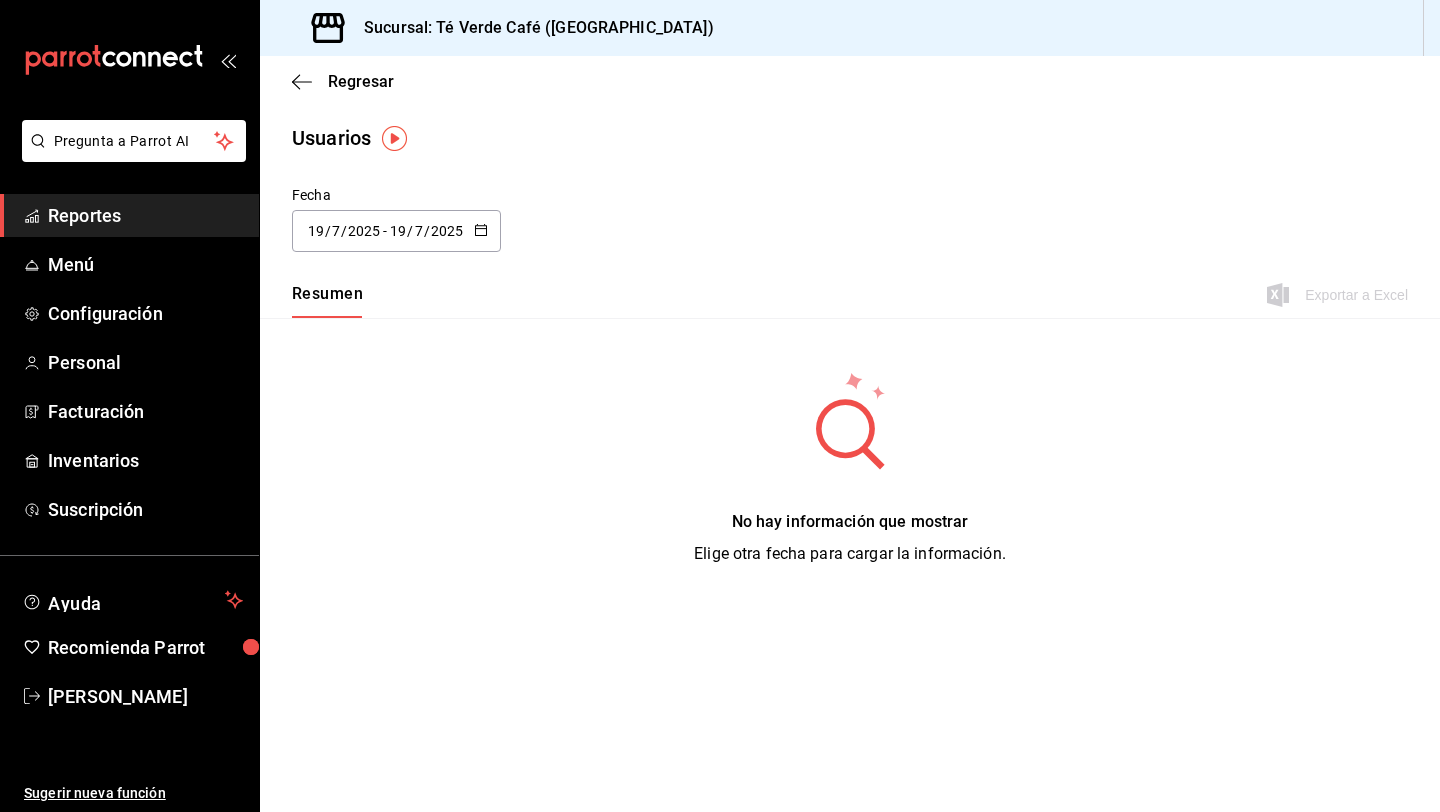 click 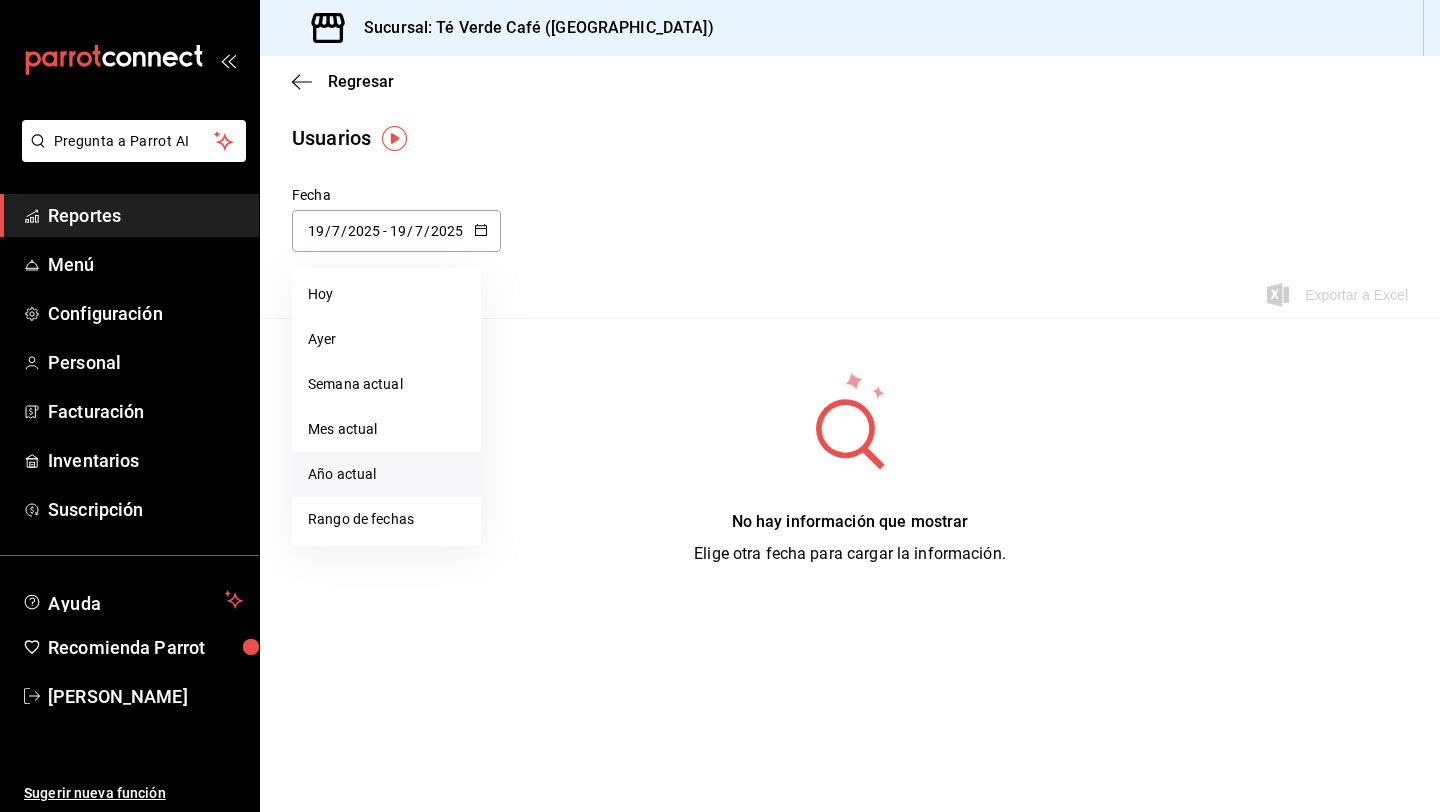 click on "Año actual" at bounding box center [386, 474] 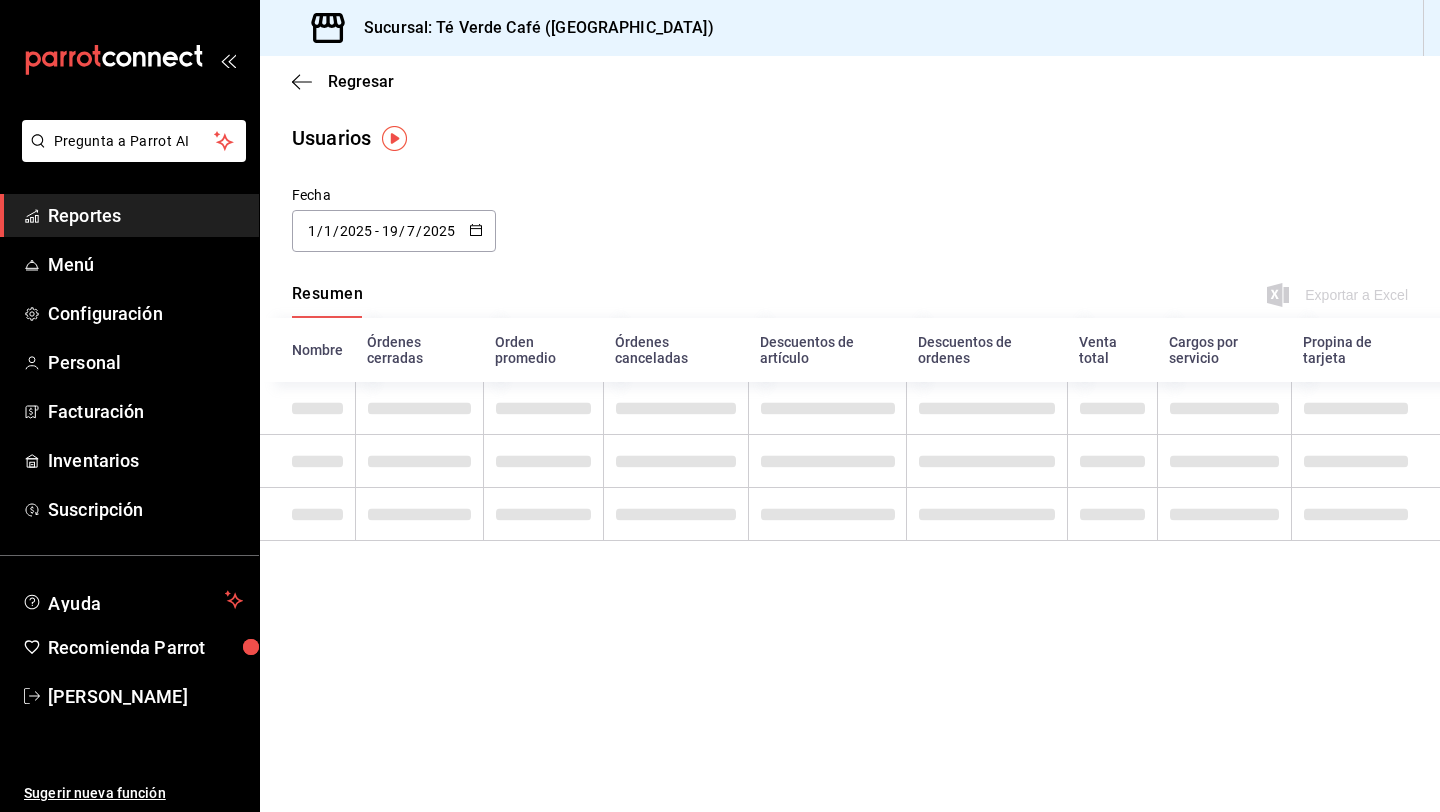 click 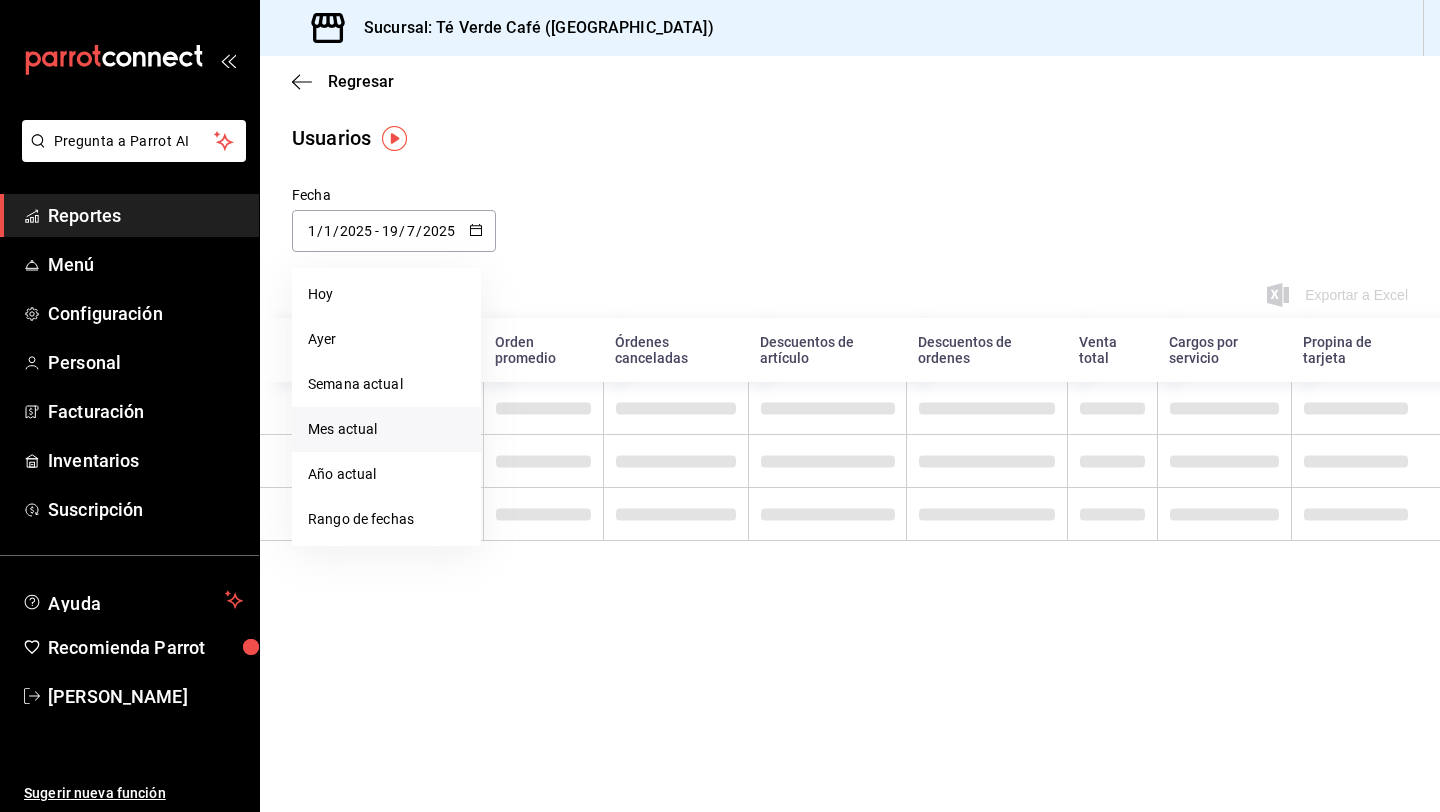 click on "Mes actual" at bounding box center (386, 429) 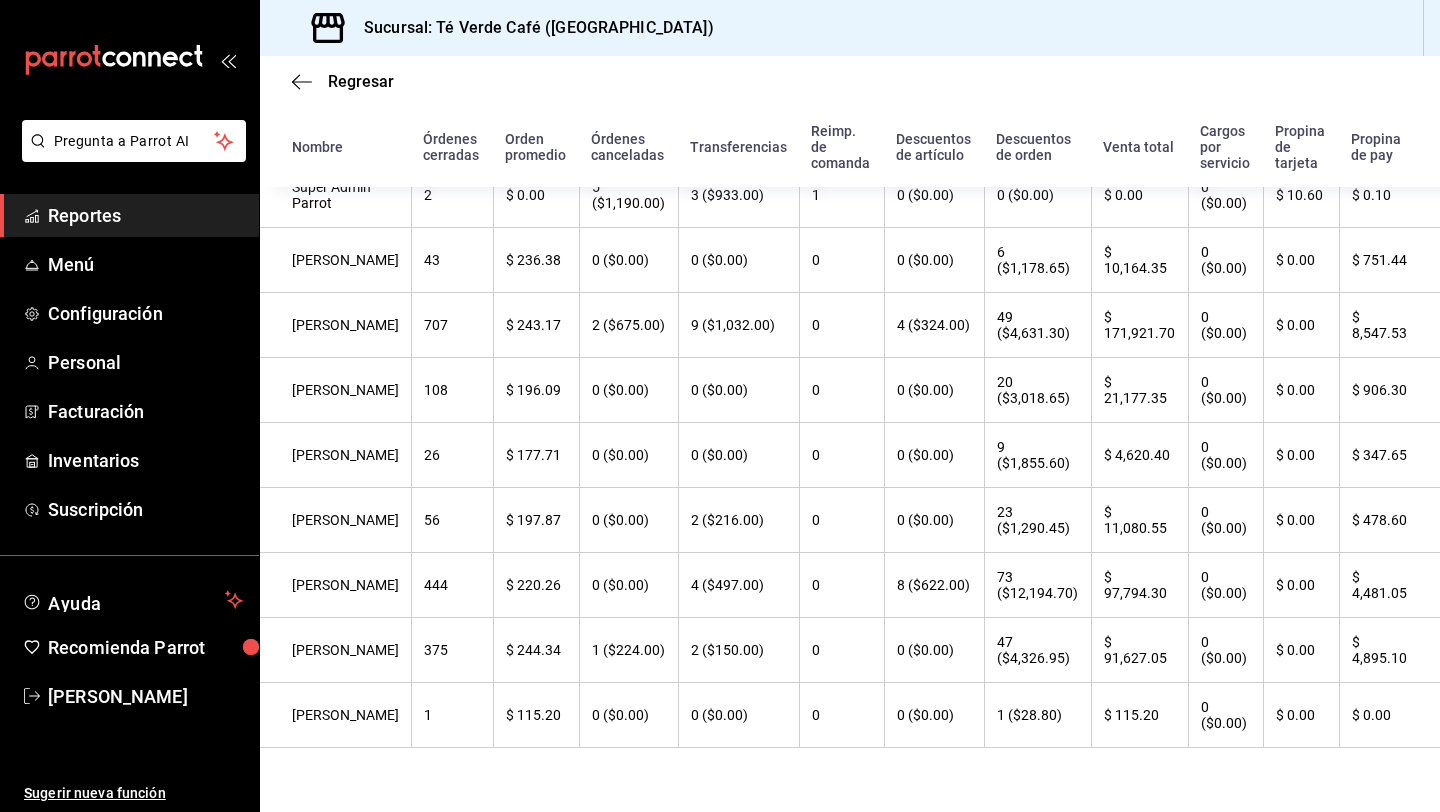 scroll, scrollTop: 0, scrollLeft: 0, axis: both 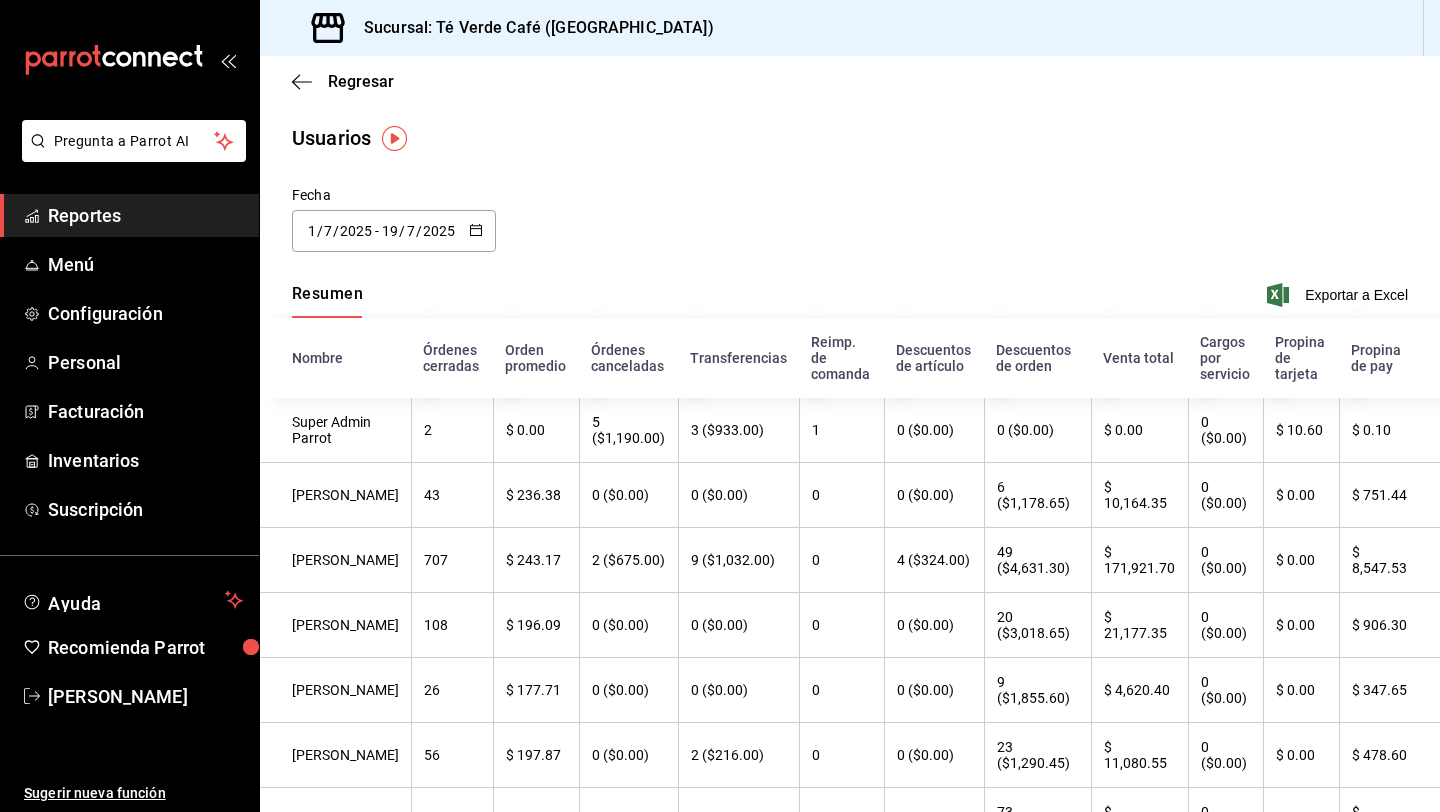 click on "2025-07-01 1 / 7 / 2025 - 2025-07-19 19 / 7 / 2025" at bounding box center [394, 231] 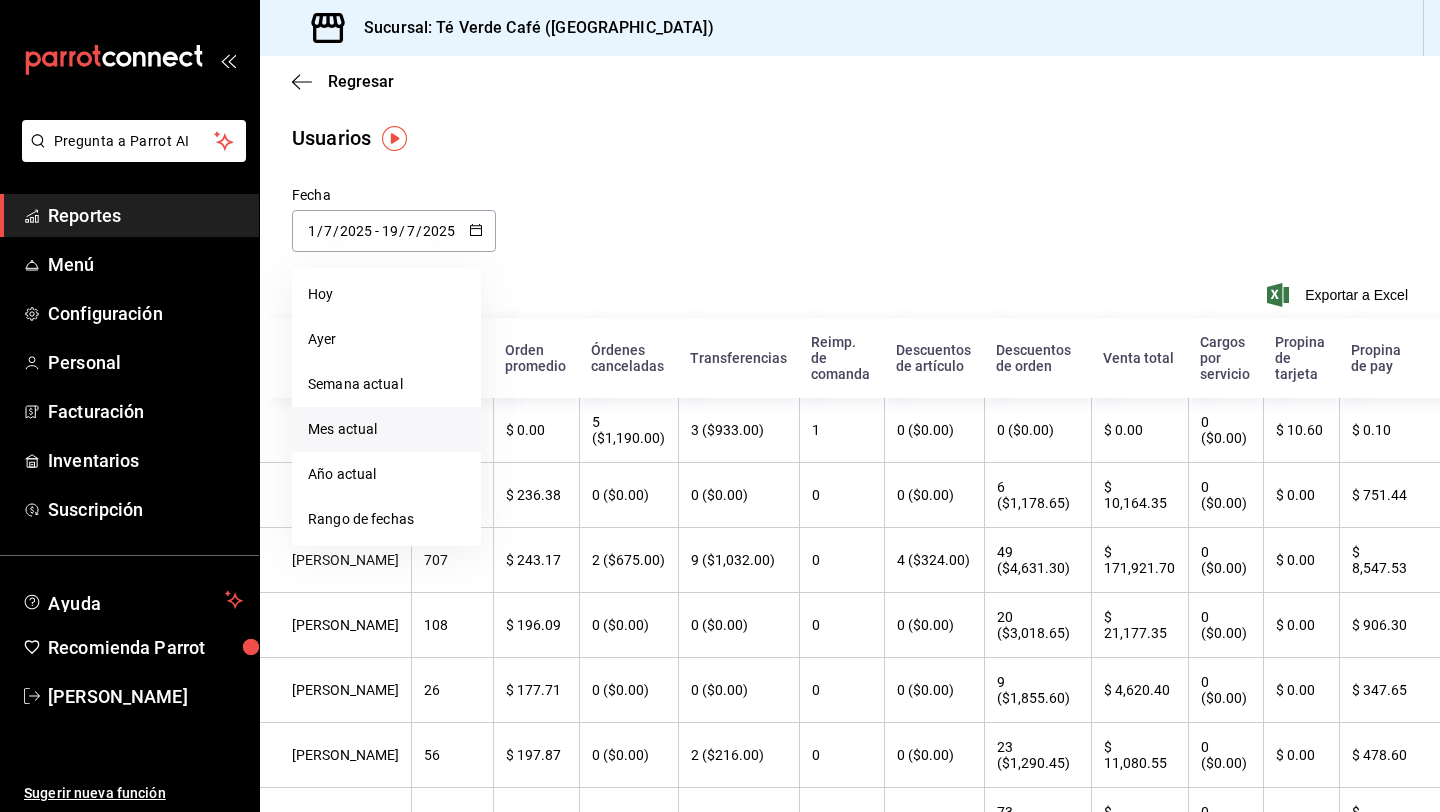 click on "Mes actual" at bounding box center (386, 429) 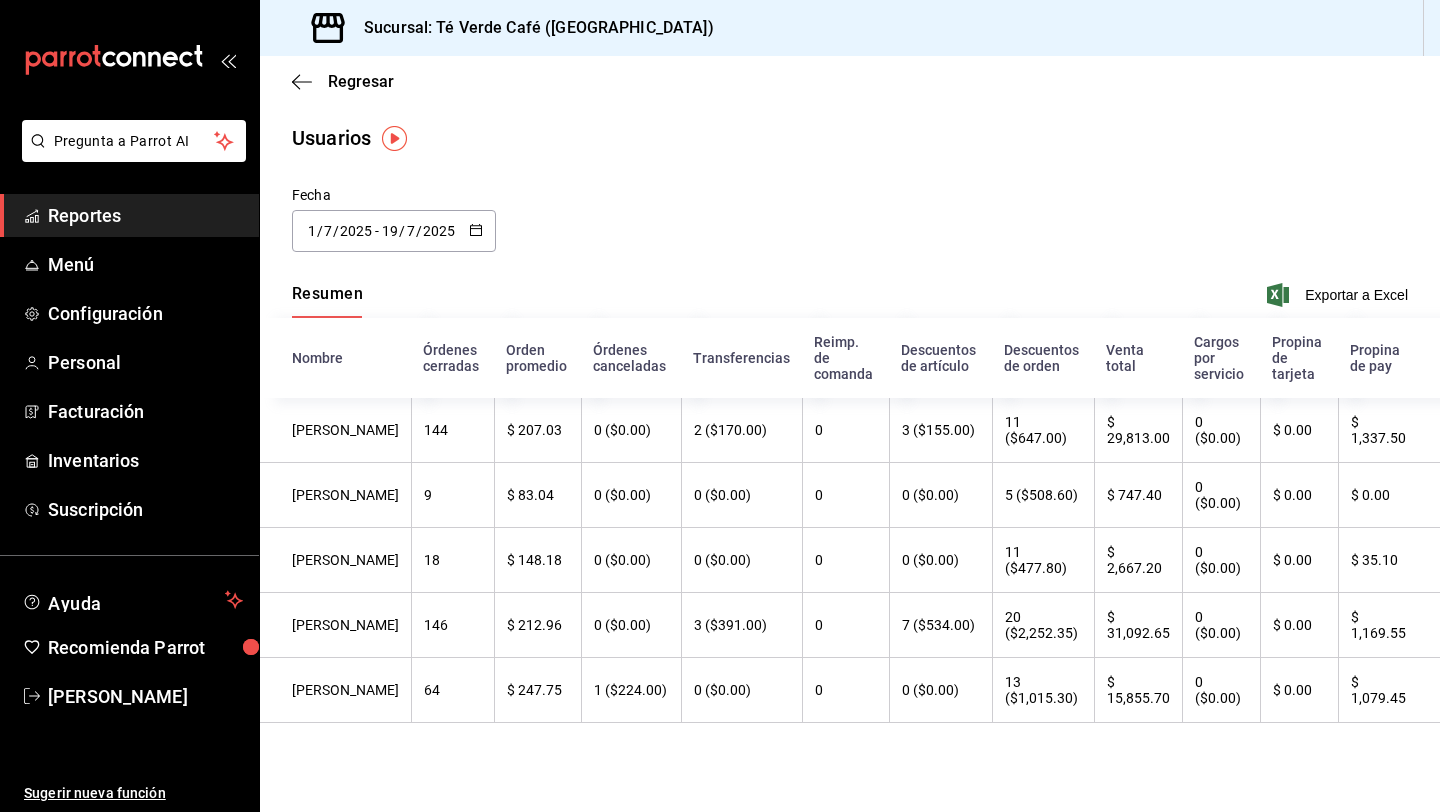 click 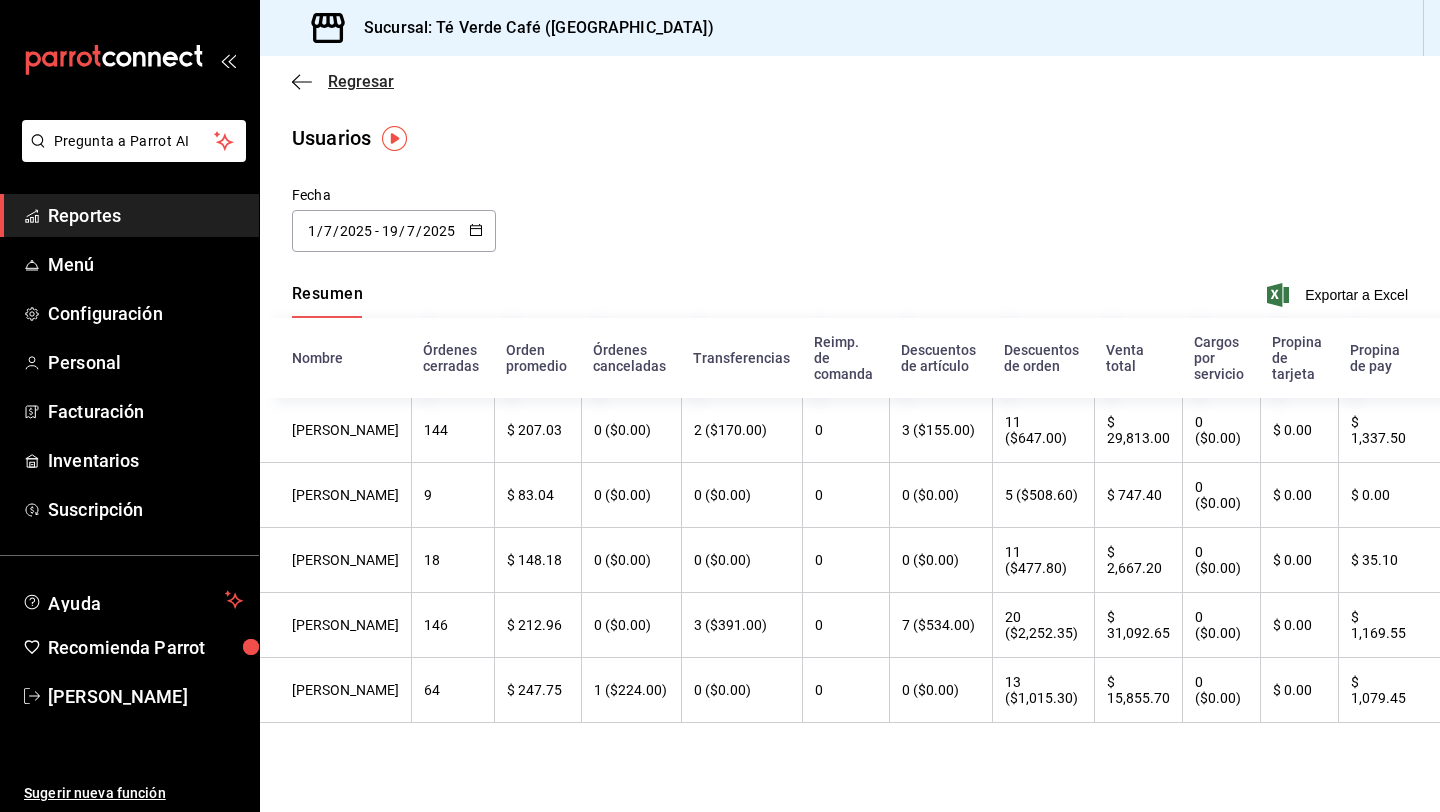 click 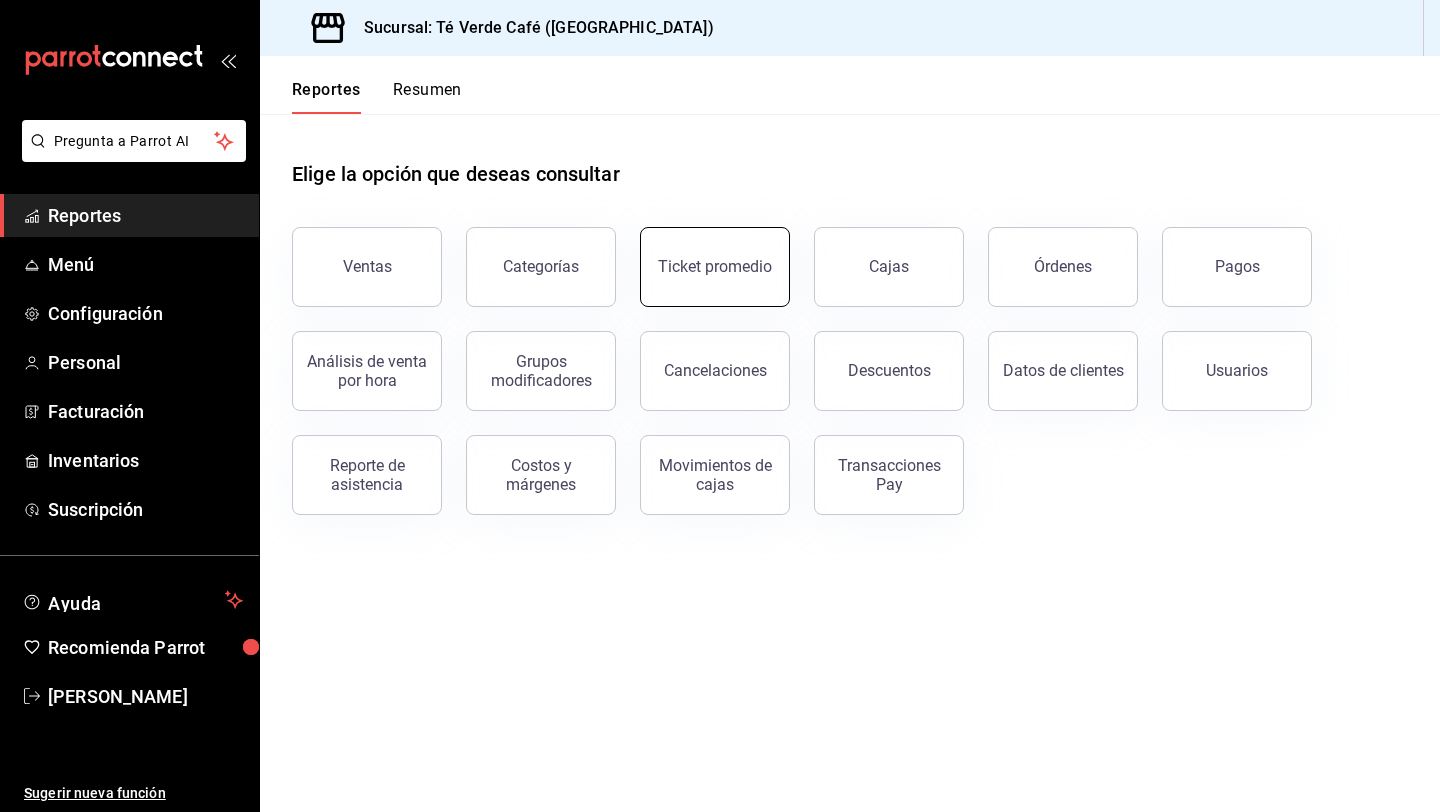 click on "Ticket promedio" at bounding box center (715, 267) 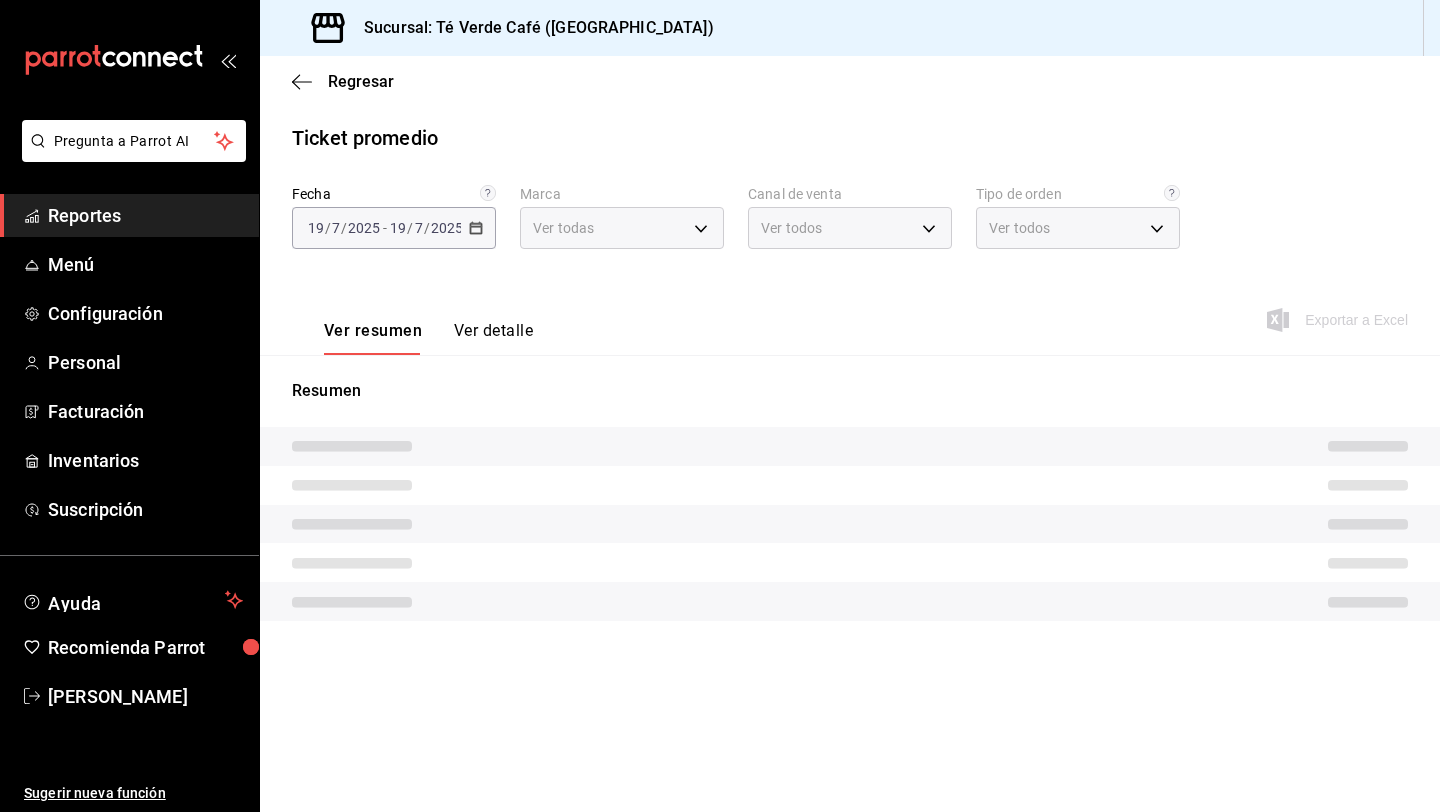 type on "758a6f1e-0dac-4099-973a-2f8b6b85c5fc" 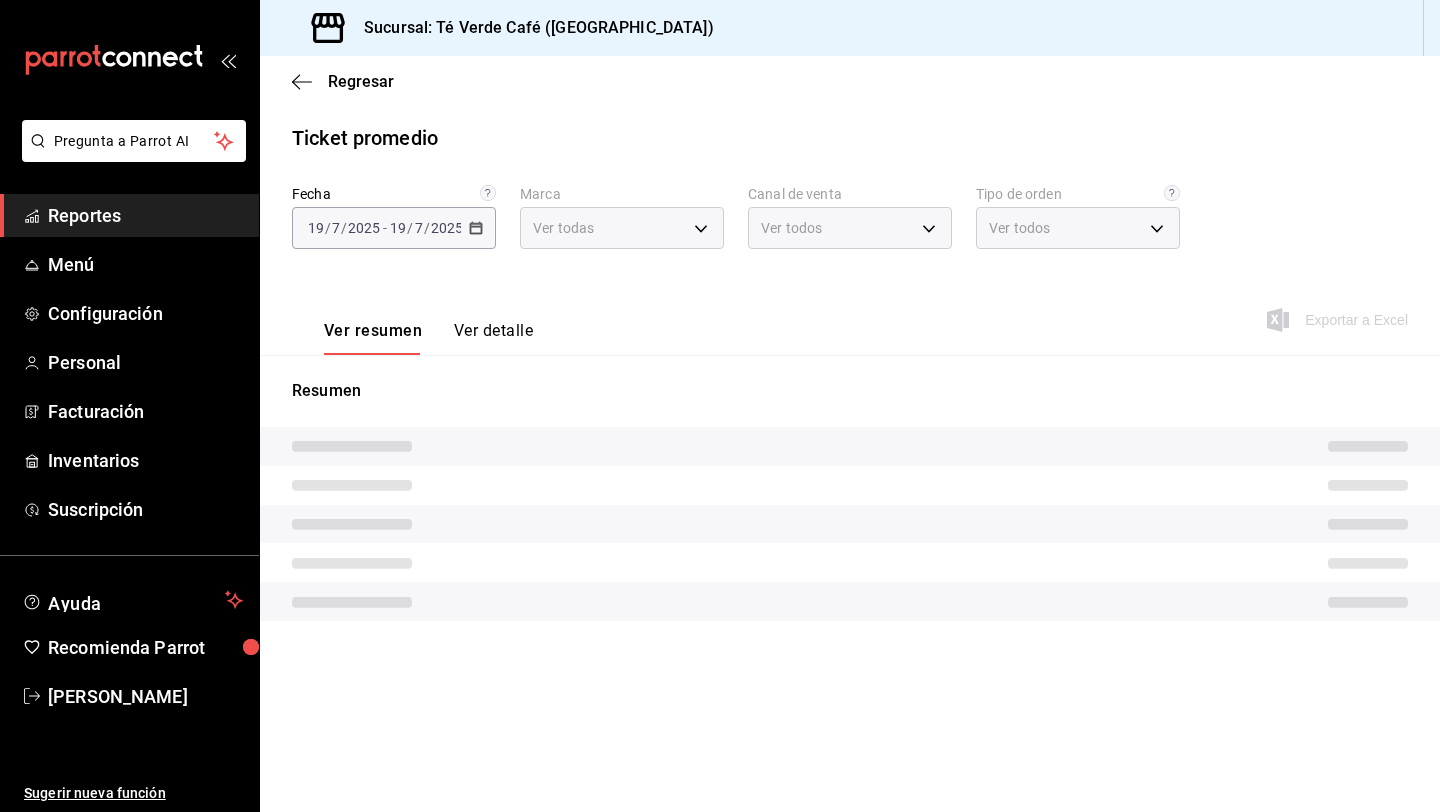 type on "PARROT,UBER_EATS,RAPPI,DIDI_FOOD,ONLINE" 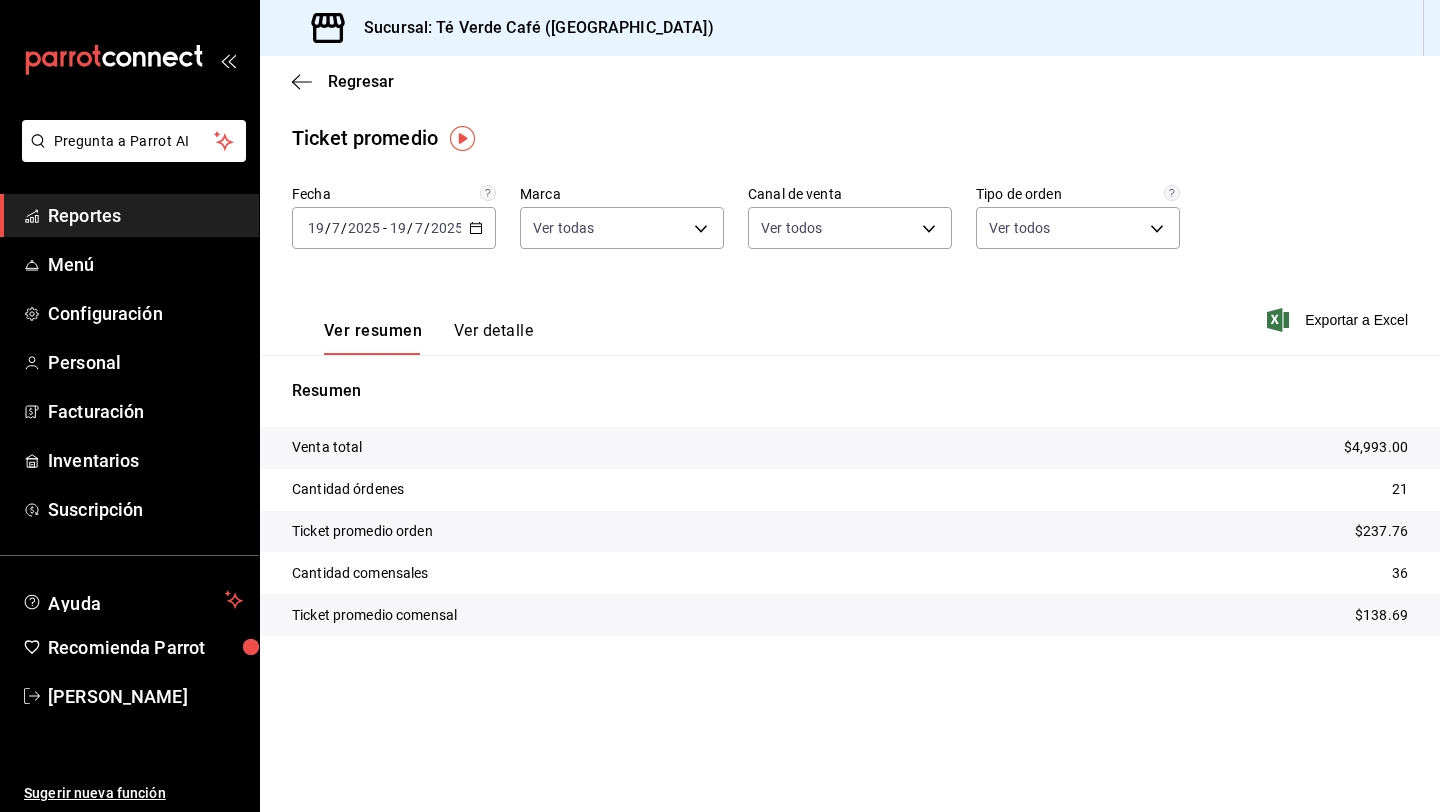click on "2025-07-19 19 / 7 / 2025 - 2025-07-19 19 / 7 / 2025" at bounding box center (394, 228) 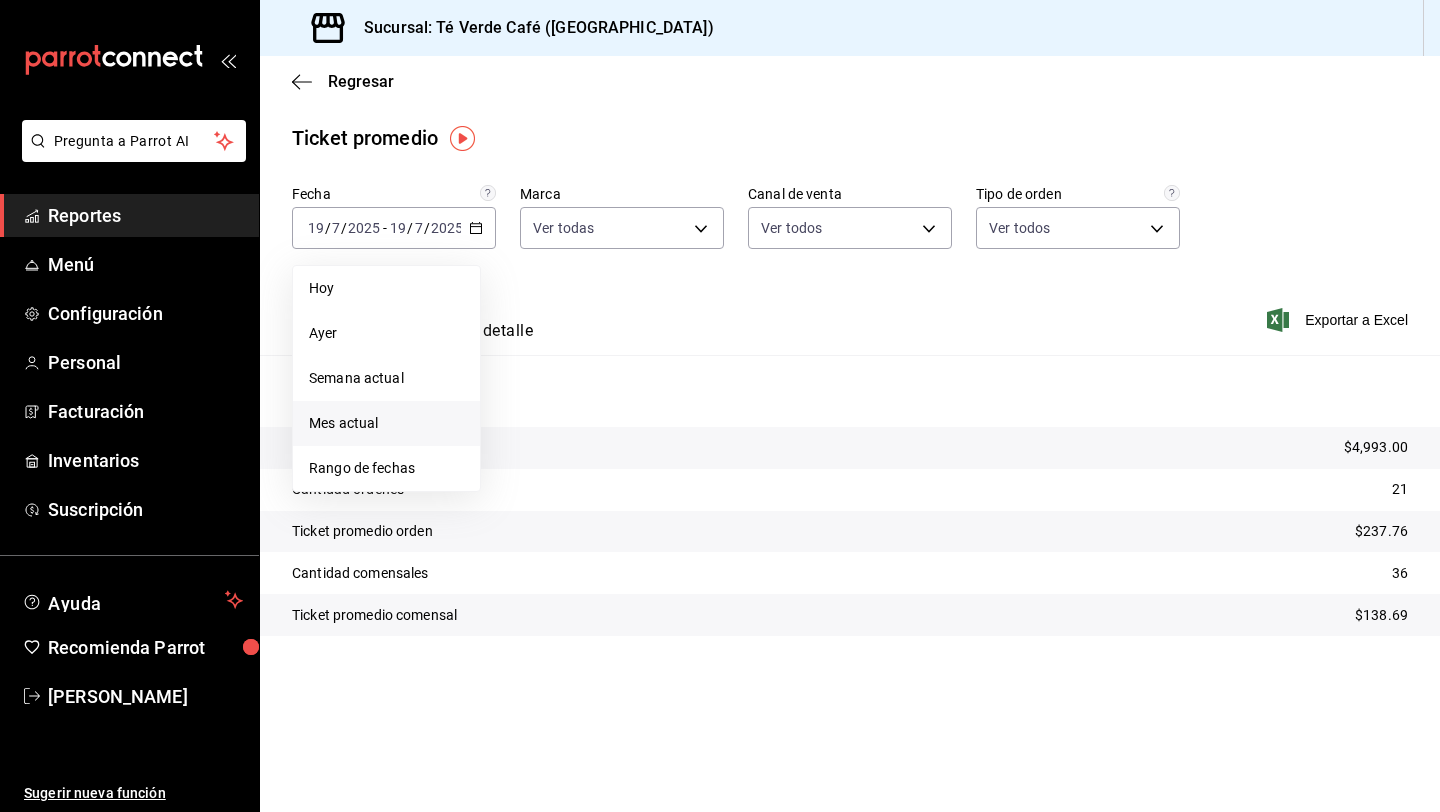 click on "Mes actual" at bounding box center [386, 423] 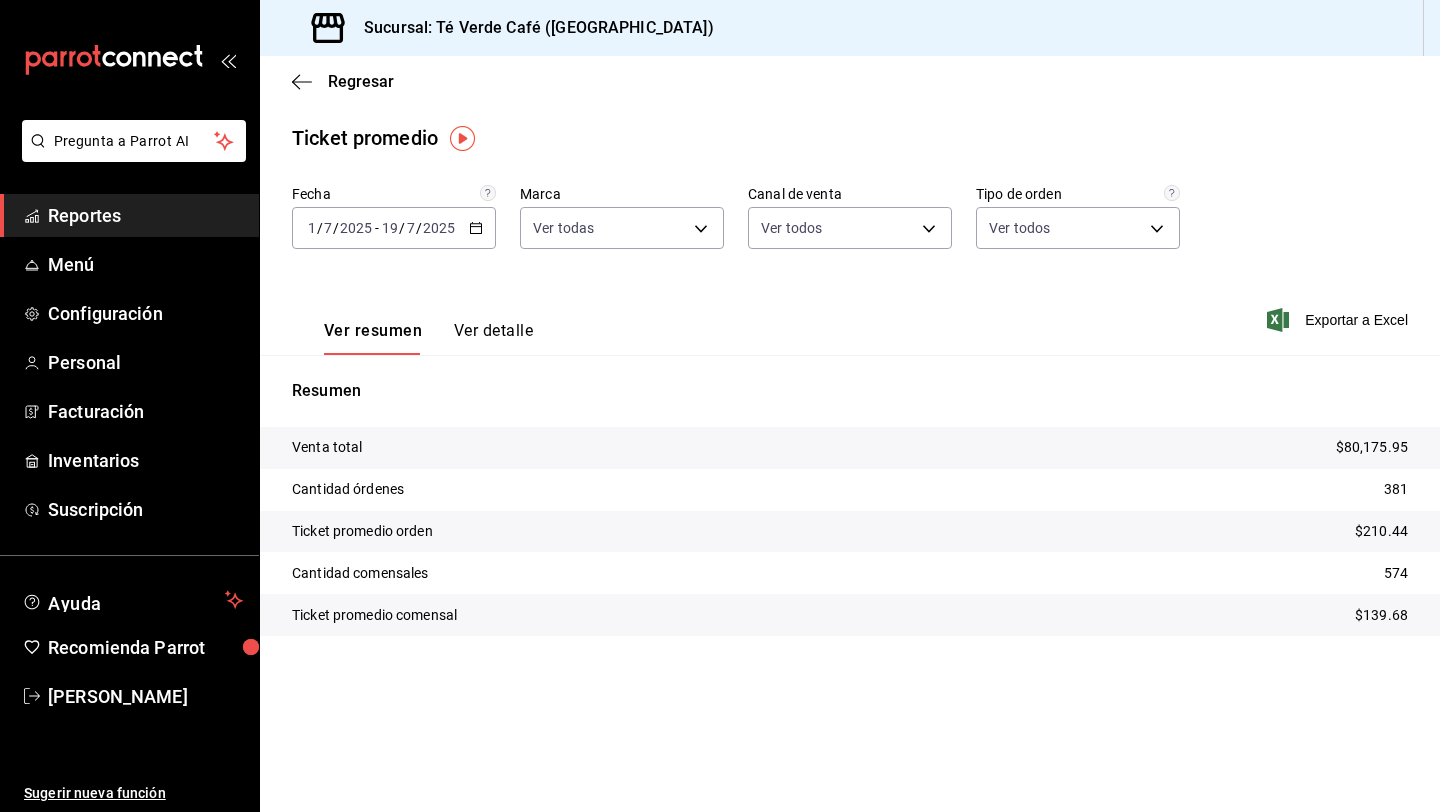 click 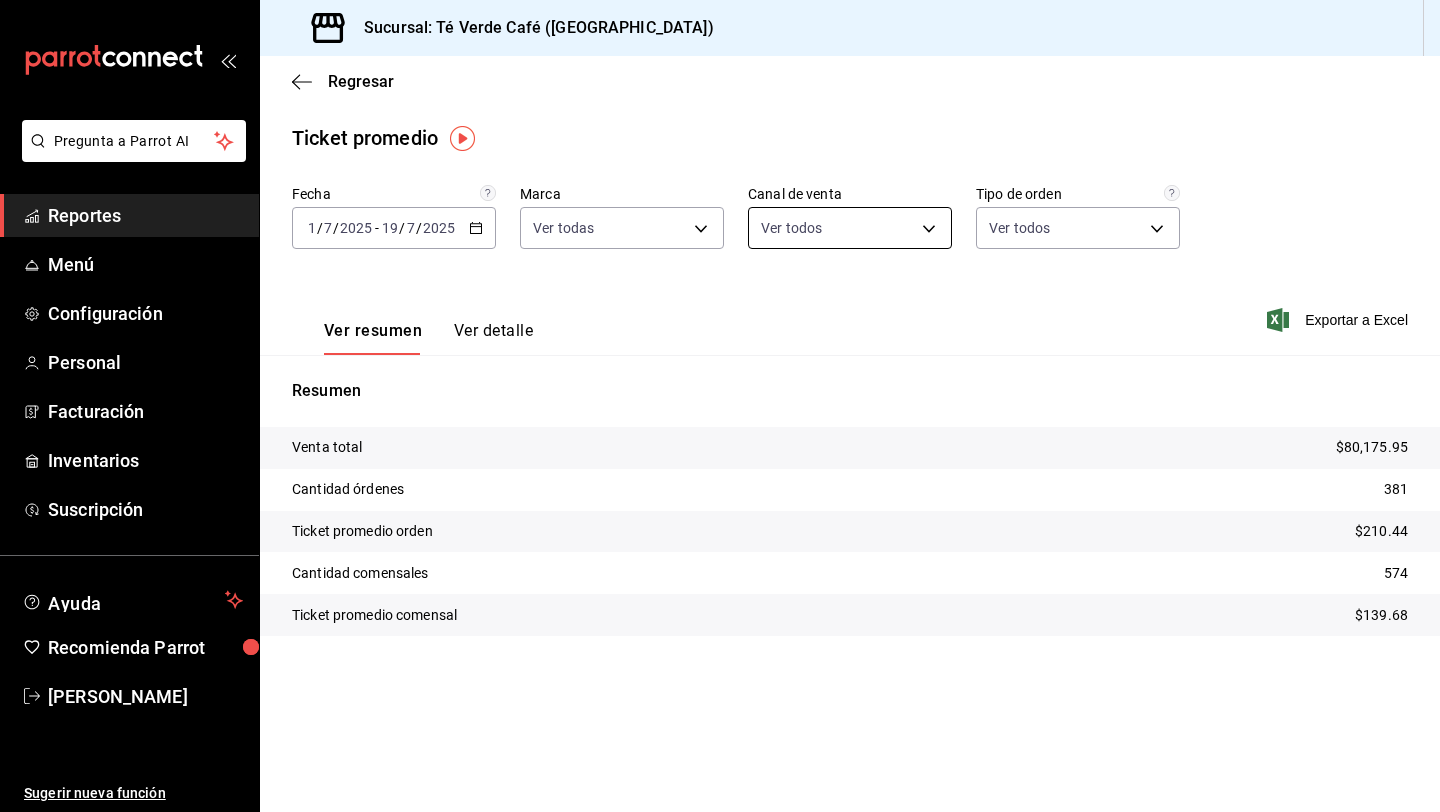 click on "Pregunta a Parrot AI Reportes   Menú   Configuración   Personal   Facturación   Inventarios   Suscripción   Ayuda Recomienda Parrot   Iván Hernández   Sugerir nueva función   Sucursal: Té Verde Café (Puebla) Regresar Ticket promedio   Fecha 2025-07-01 1 / 7 / 2025 - 2025-07-19 19 / 7 / 2025 Marca Ver todas 758a6f1e-0dac-4099-973a-2f8b6b85c5fc Canal de venta Ver todos PARROT,UBER_EATS,RAPPI,DIDI_FOOD,ONLINE   Tipo de orden Ver todos 2bf1a7ce-f1e6-4562-8861-fac63f4eac4b,7e6b721f-2569-450f-b61a-d8dacd7c23f4,46e309f7-b4f4-48e0-9381-8a5369196255,EXTERNAL,379ad92f-3e95-4af1-a6a7-777674655ec1,a4ed9b14-fde5-40e9-a2b4-aa7ba4e1c6f3,e719b23a-366b-455c-877c-c7dd443dbc85,5d119101-2be9-4cdb-ac6f-ee552502e9be,b13f2c0b-1f5a-42e1-8eec-f8849ea4b53f,914af3ad-04eb-4d46-af1b-8aff1b73f93a Ver resumen Ver detalle Exportar a Excel Resumen Venta total $80,175.95 Cantidad órdenes 381 Ticket promedio orden $210.44 Cantidad comensales 574 Ticket promedio comensal $139.68 Pregunta a Parrot AI Reportes   Menú   Configuración" at bounding box center [720, 406] 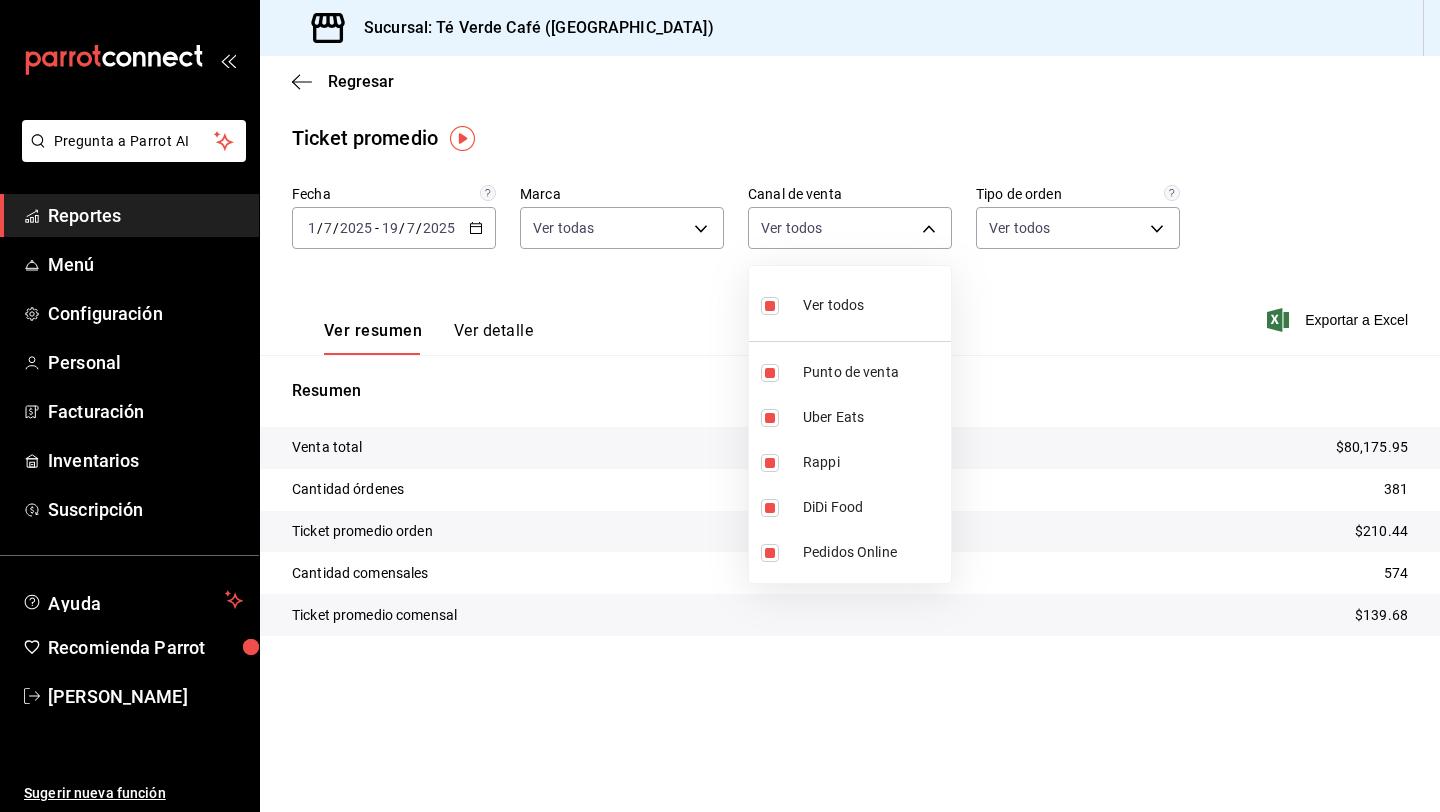 click at bounding box center (720, 406) 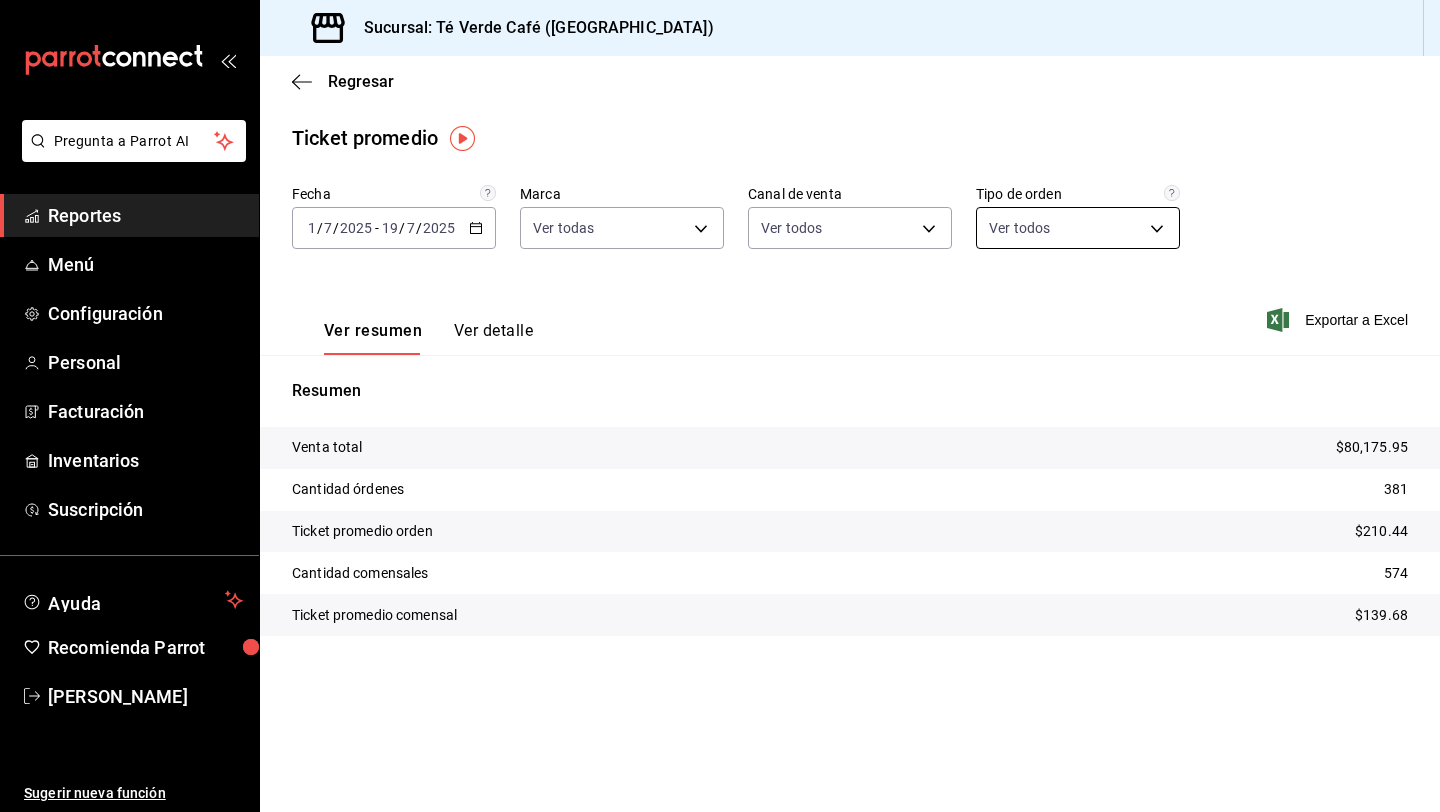 click on "Pregunta a Parrot AI Reportes   Menú   Configuración   Personal   Facturación   Inventarios   Suscripción   Ayuda Recomienda Parrot   Iván Hernández   Sugerir nueva función   Sucursal: Té Verde Café (Puebla) Regresar Ticket promedio   Fecha 2025-07-01 1 / 7 / 2025 - 2025-07-19 19 / 7 / 2025 Marca Ver todas 758a6f1e-0dac-4099-973a-2f8b6b85c5fc Canal de venta Ver todos PARROT,UBER_EATS,RAPPI,DIDI_FOOD,ONLINE   Tipo de orden Ver todos 2bf1a7ce-f1e6-4562-8861-fac63f4eac4b,7e6b721f-2569-450f-b61a-d8dacd7c23f4,46e309f7-b4f4-48e0-9381-8a5369196255,EXTERNAL,379ad92f-3e95-4af1-a6a7-777674655ec1,a4ed9b14-fde5-40e9-a2b4-aa7ba4e1c6f3,e719b23a-366b-455c-877c-c7dd443dbc85,5d119101-2be9-4cdb-ac6f-ee552502e9be,b13f2c0b-1f5a-42e1-8eec-f8849ea4b53f,914af3ad-04eb-4d46-af1b-8aff1b73f93a Ver resumen Ver detalle Exportar a Excel Resumen Venta total $80,175.95 Cantidad órdenes 381 Ticket promedio orden $210.44 Cantidad comensales 574 Ticket promedio comensal $139.68 Pregunta a Parrot AI Reportes   Menú   Configuración" at bounding box center [720, 406] 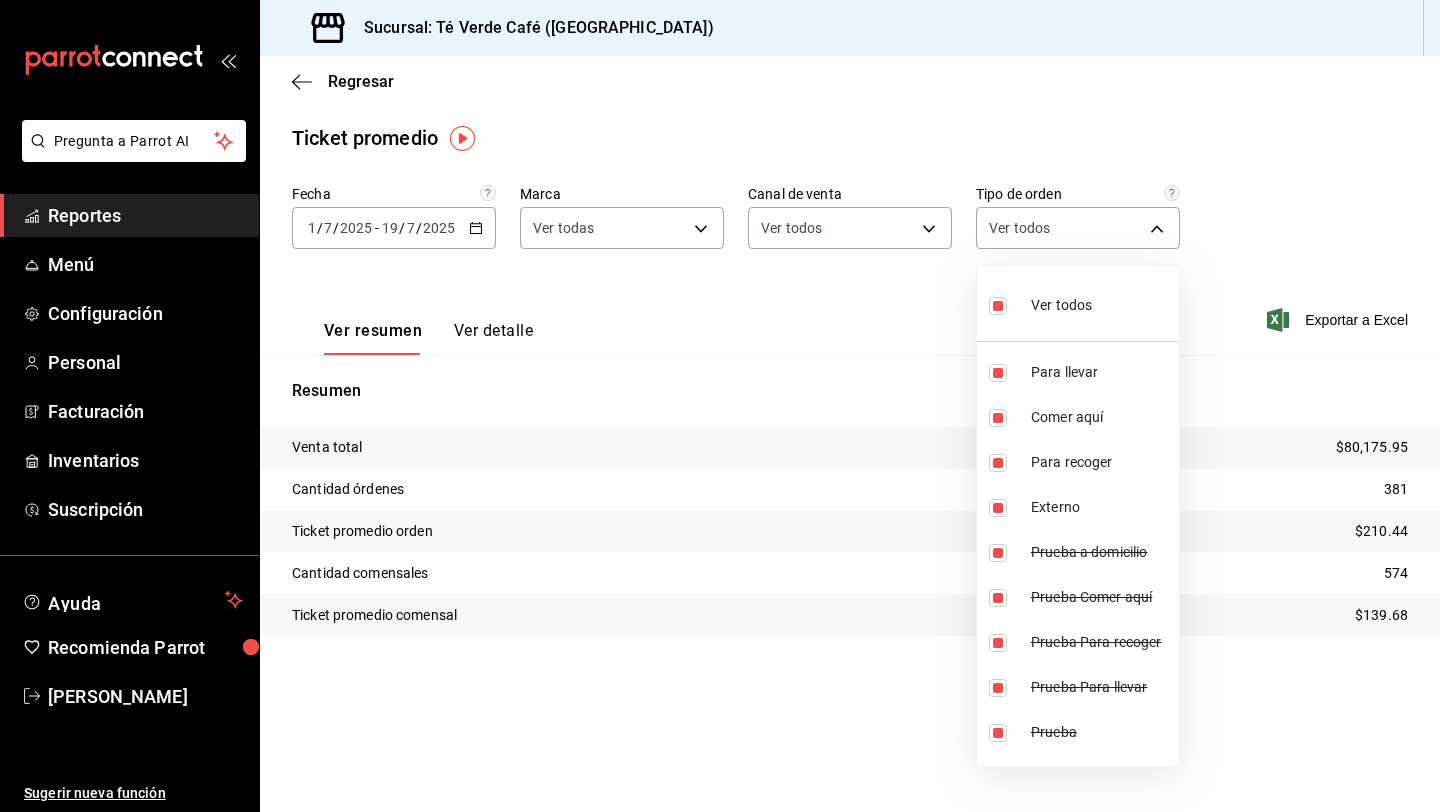click at bounding box center (720, 406) 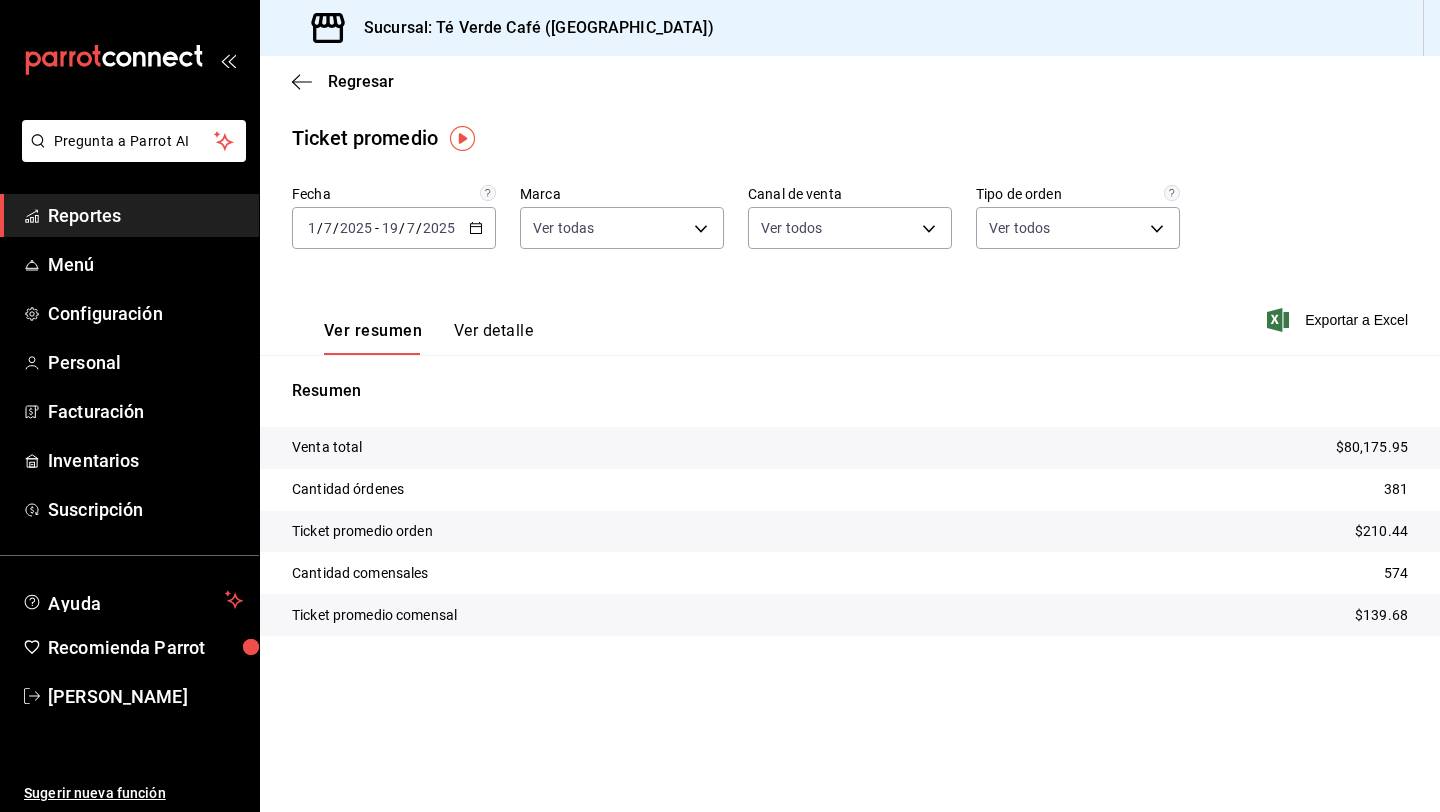 click on "Regresar" at bounding box center [850, 81] 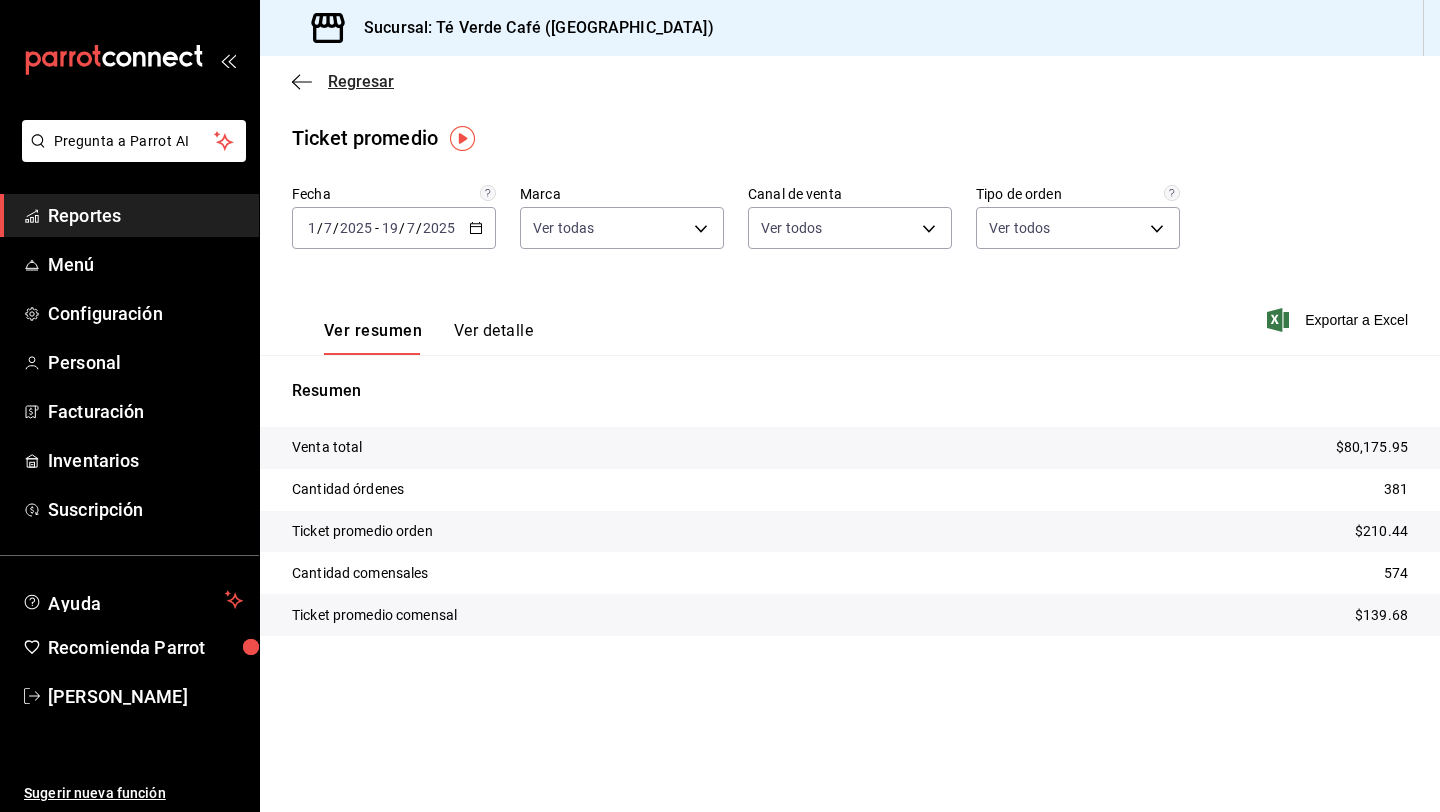 click 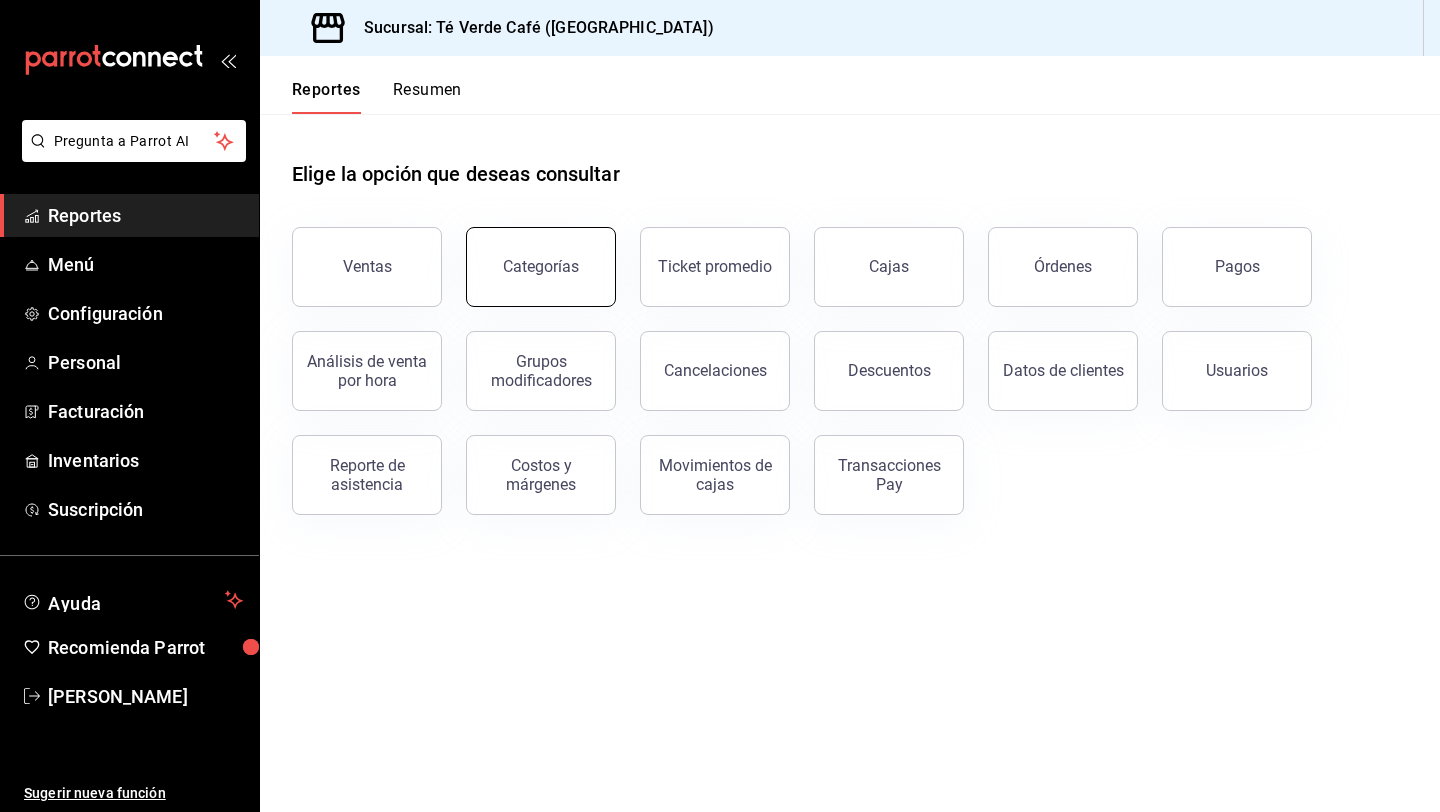 click on "Categorías" at bounding box center [541, 266] 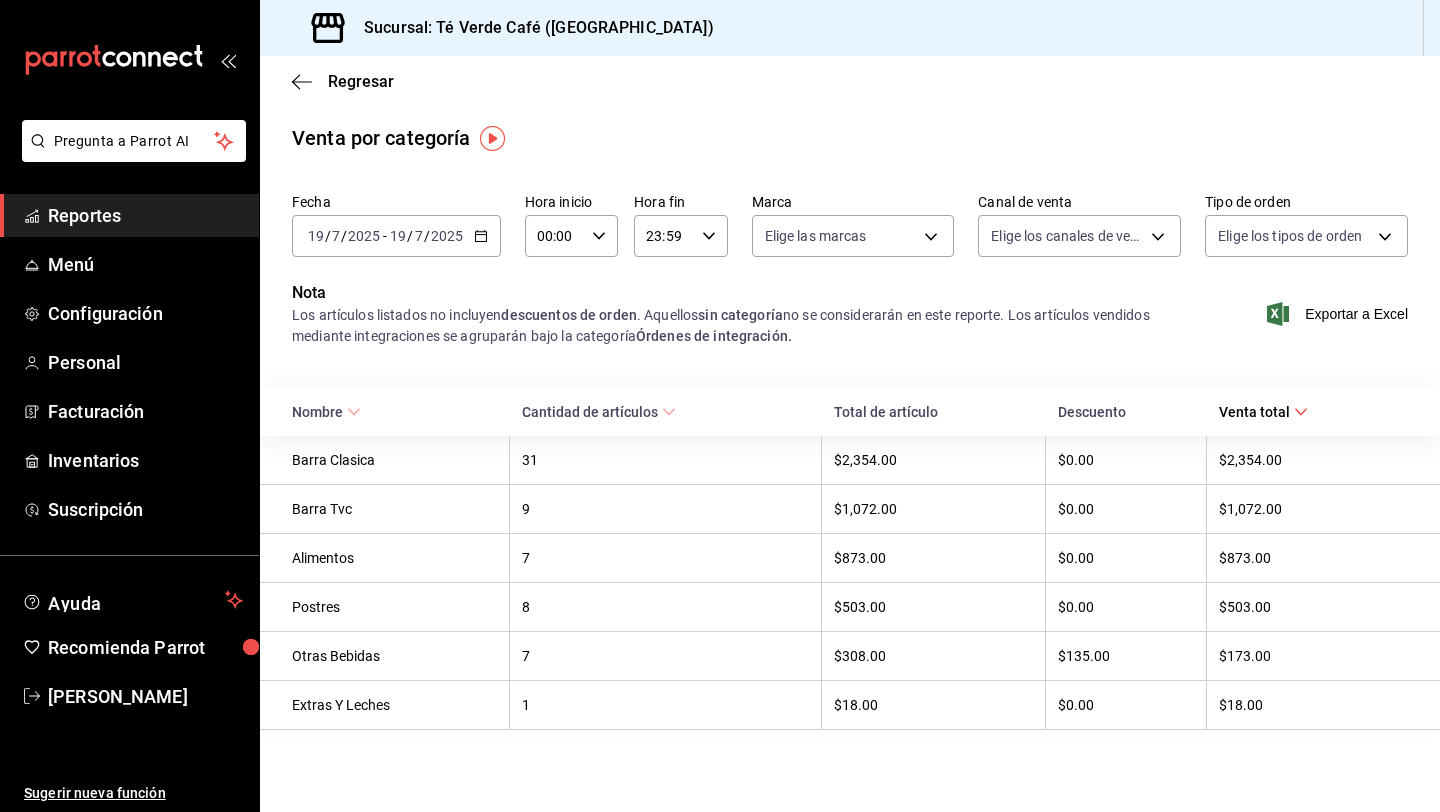 click on "2025-07-19 19 / 7 / 2025 - 2025-07-19 19 / 7 / 2025" at bounding box center (396, 236) 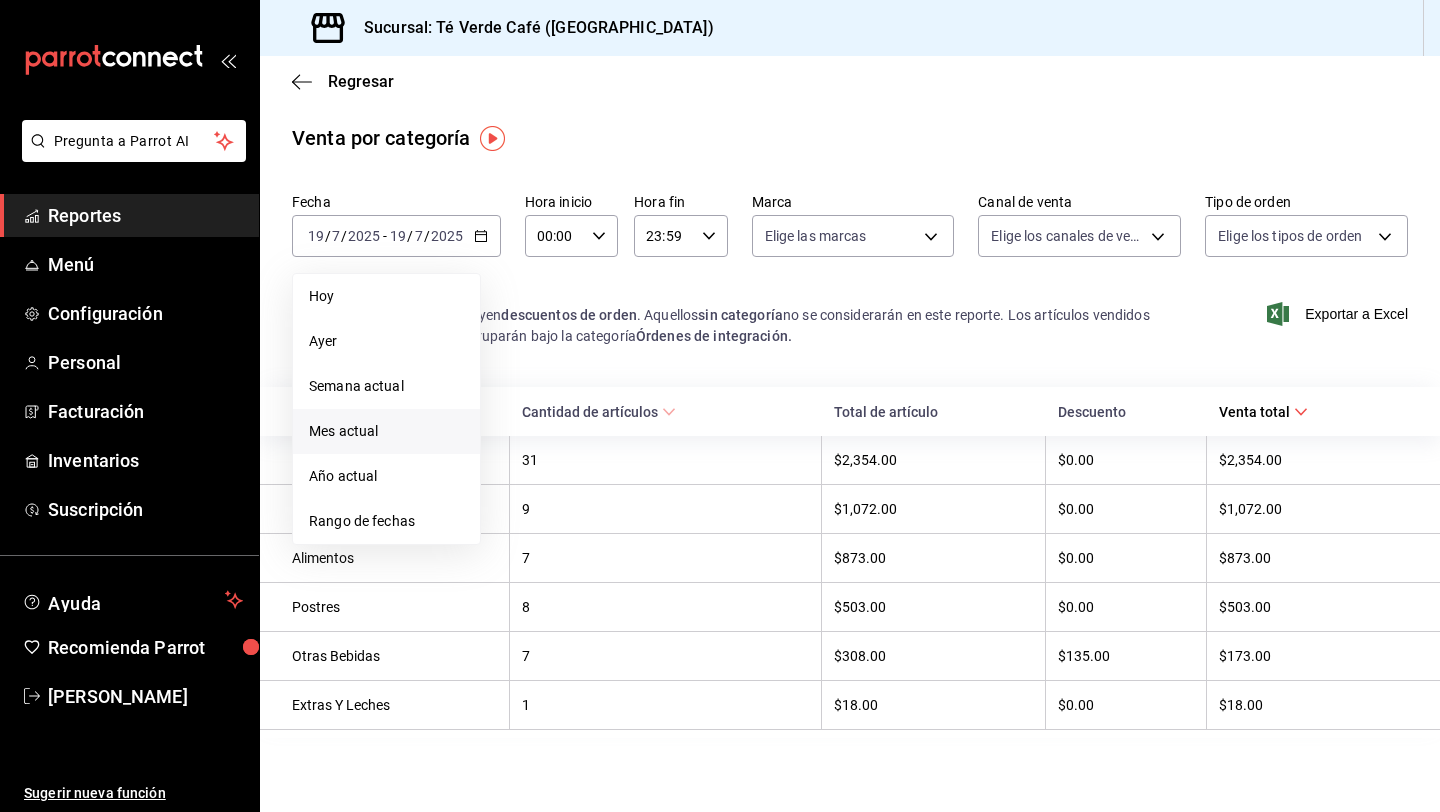 click on "Mes actual" at bounding box center (386, 431) 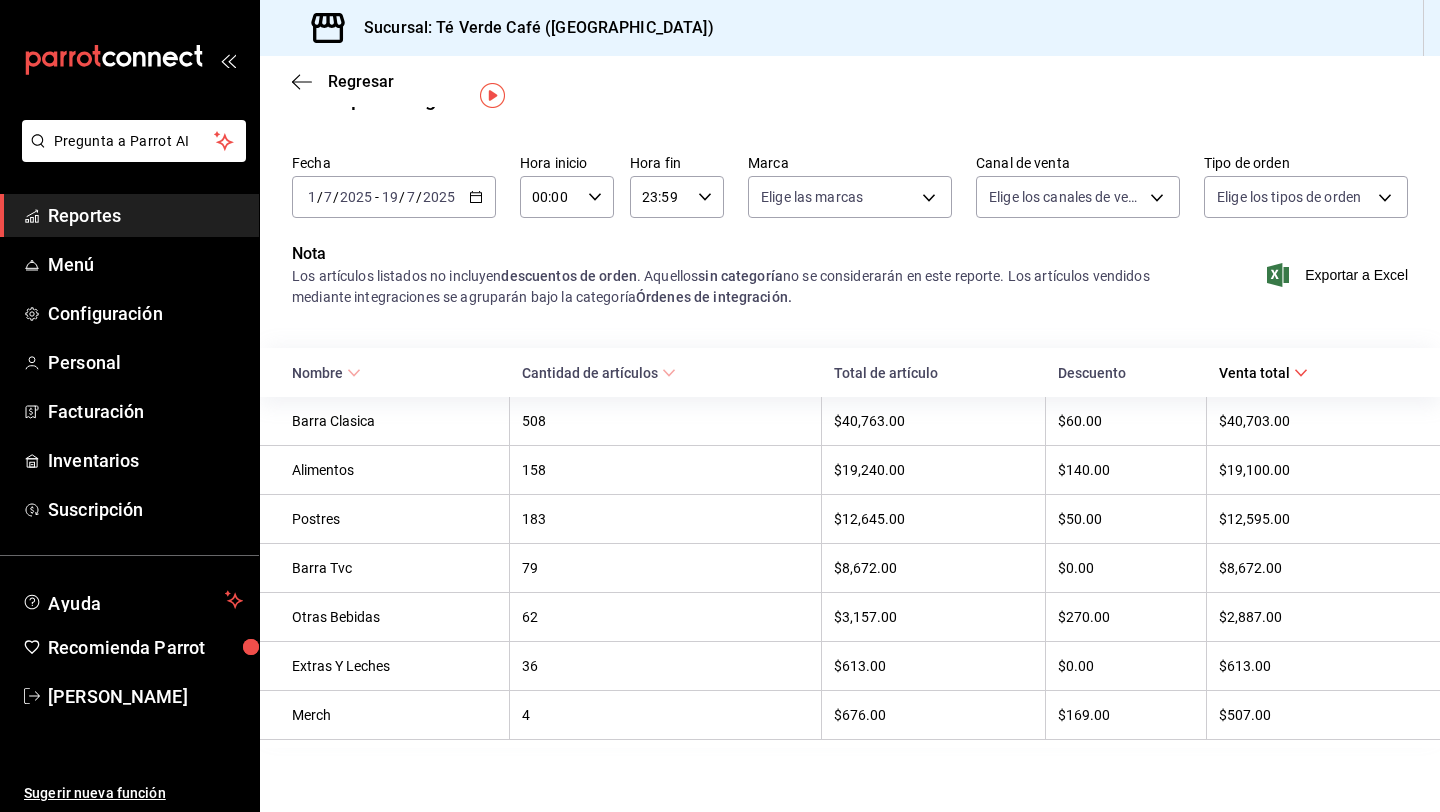 scroll, scrollTop: 0, scrollLeft: 0, axis: both 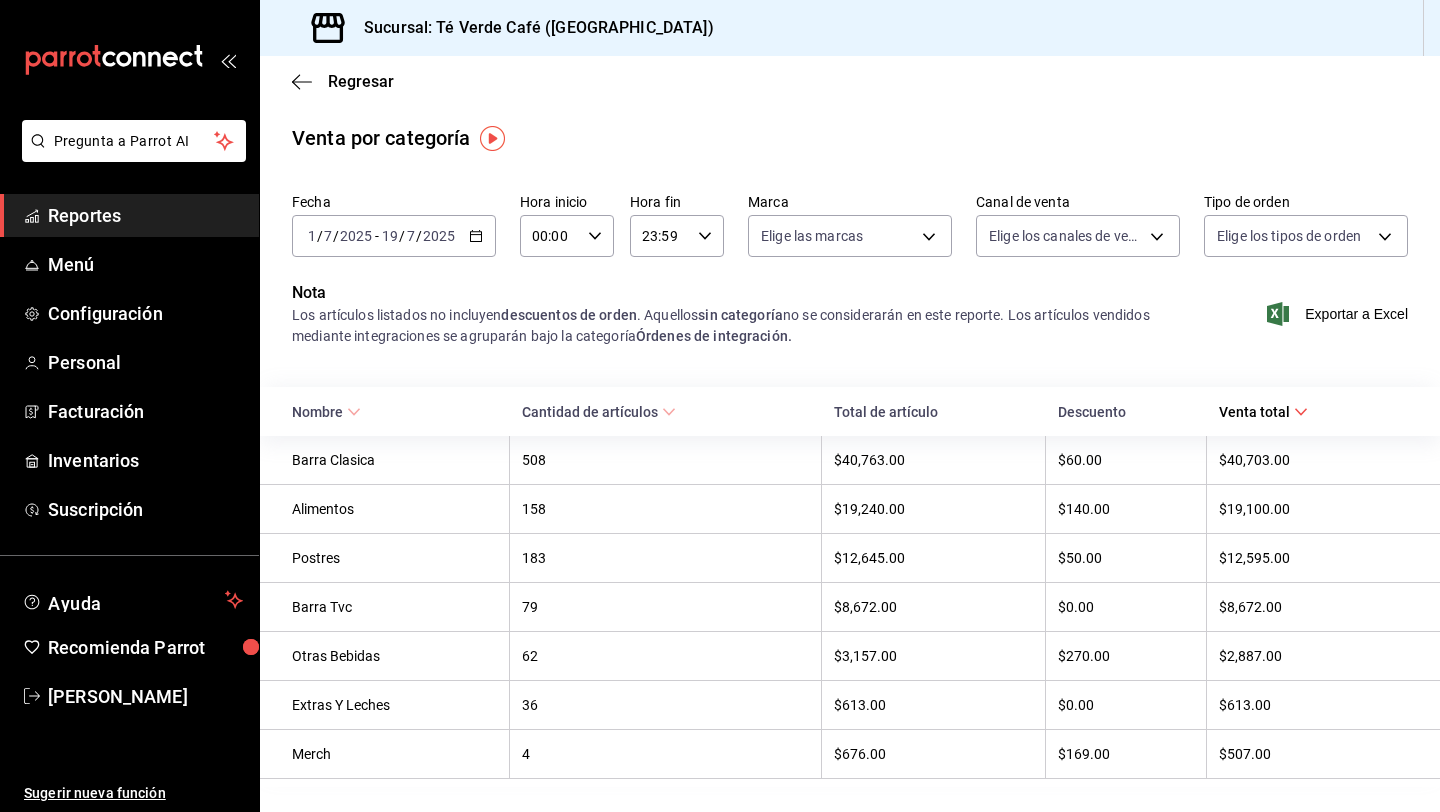 click on "Reportes" at bounding box center [145, 215] 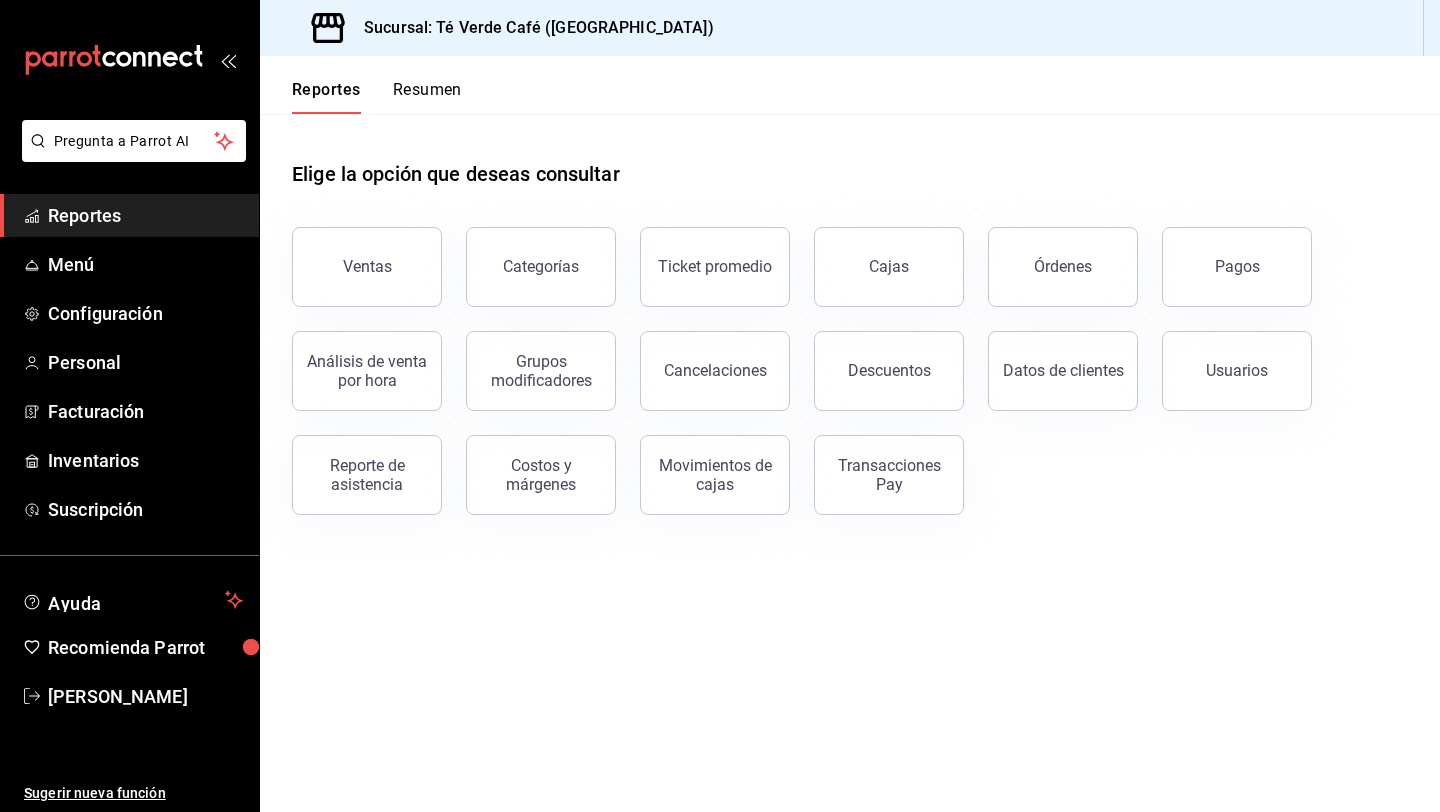 click on "Órdenes" at bounding box center (1051, 255) 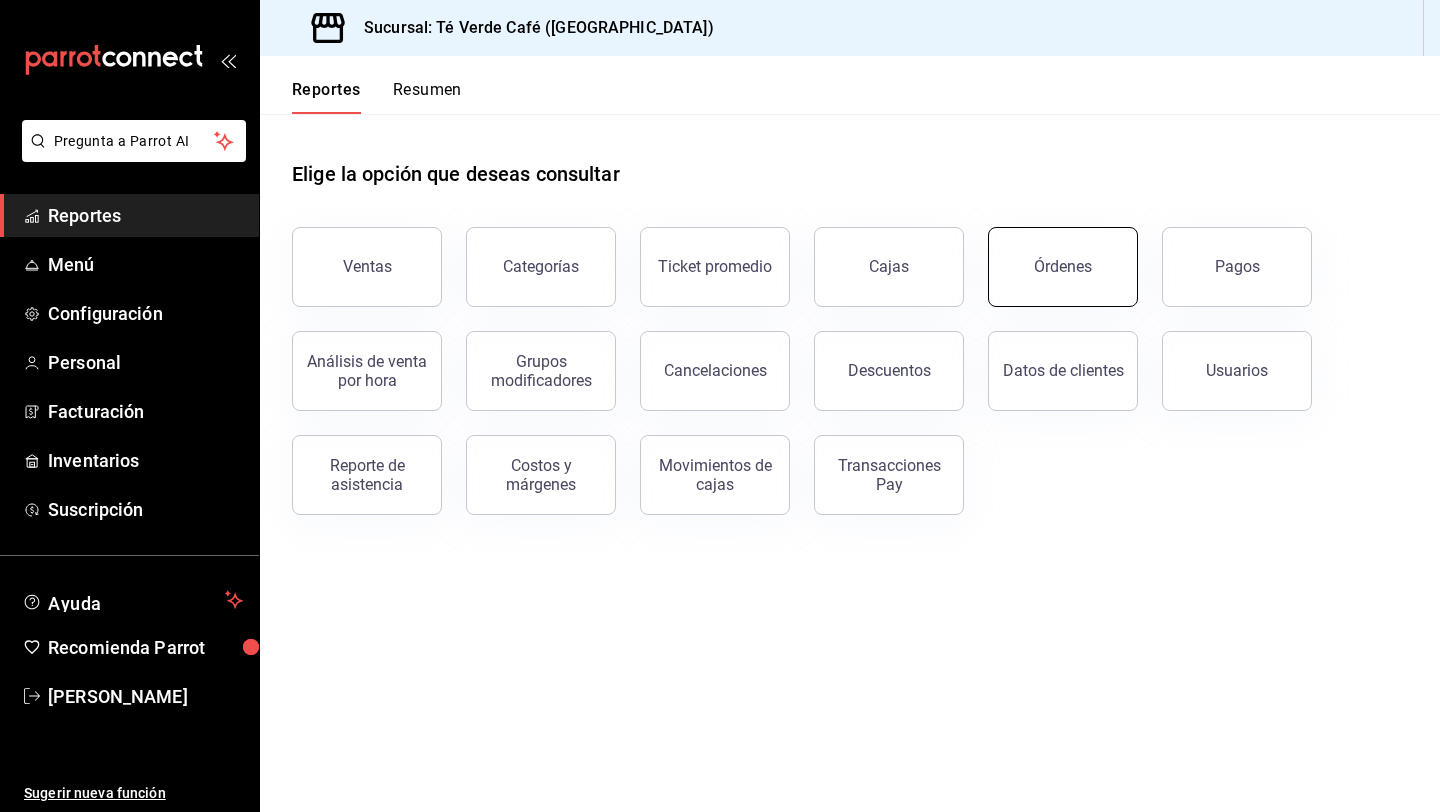 click on "Órdenes" at bounding box center [1063, 267] 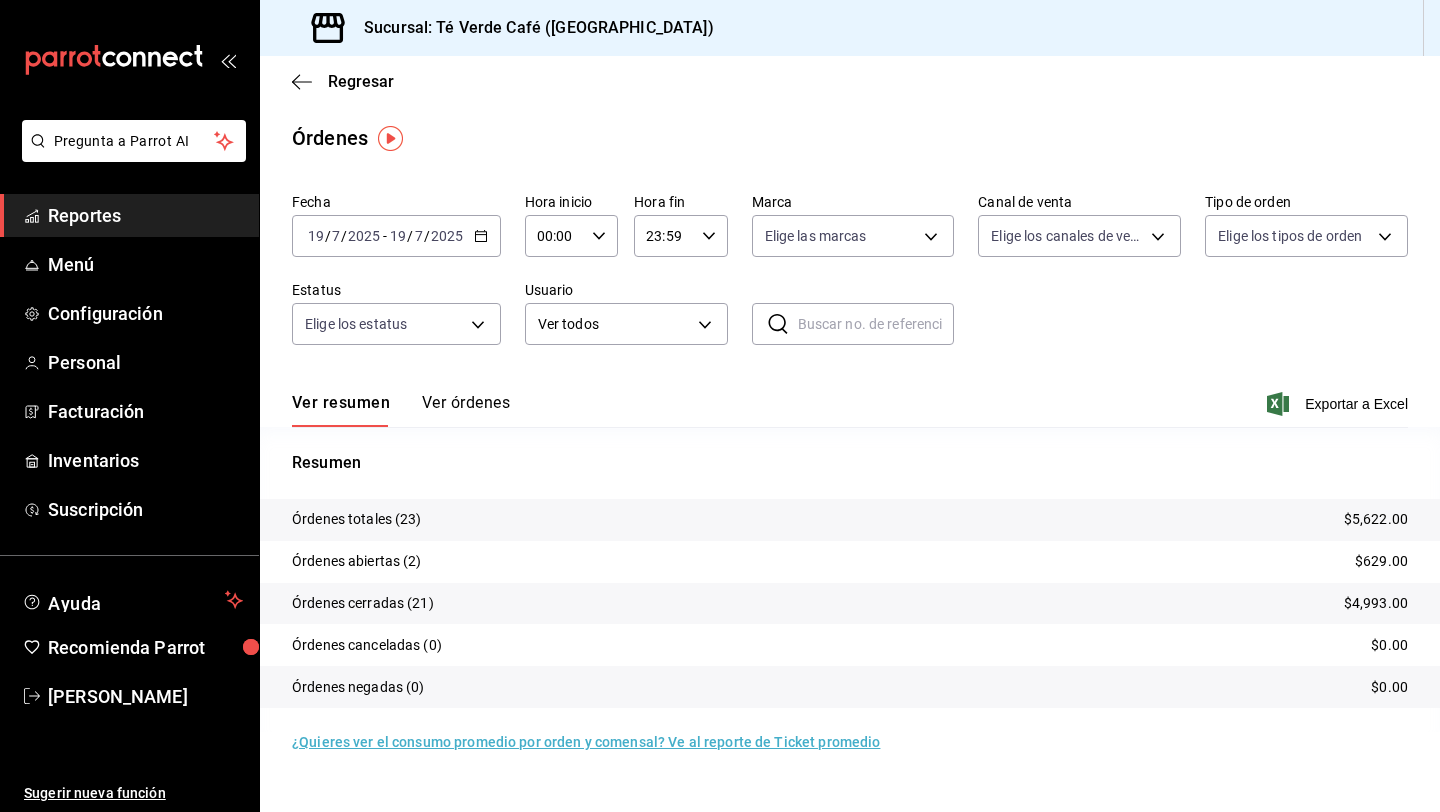 click on "Ver órdenes" at bounding box center [466, 410] 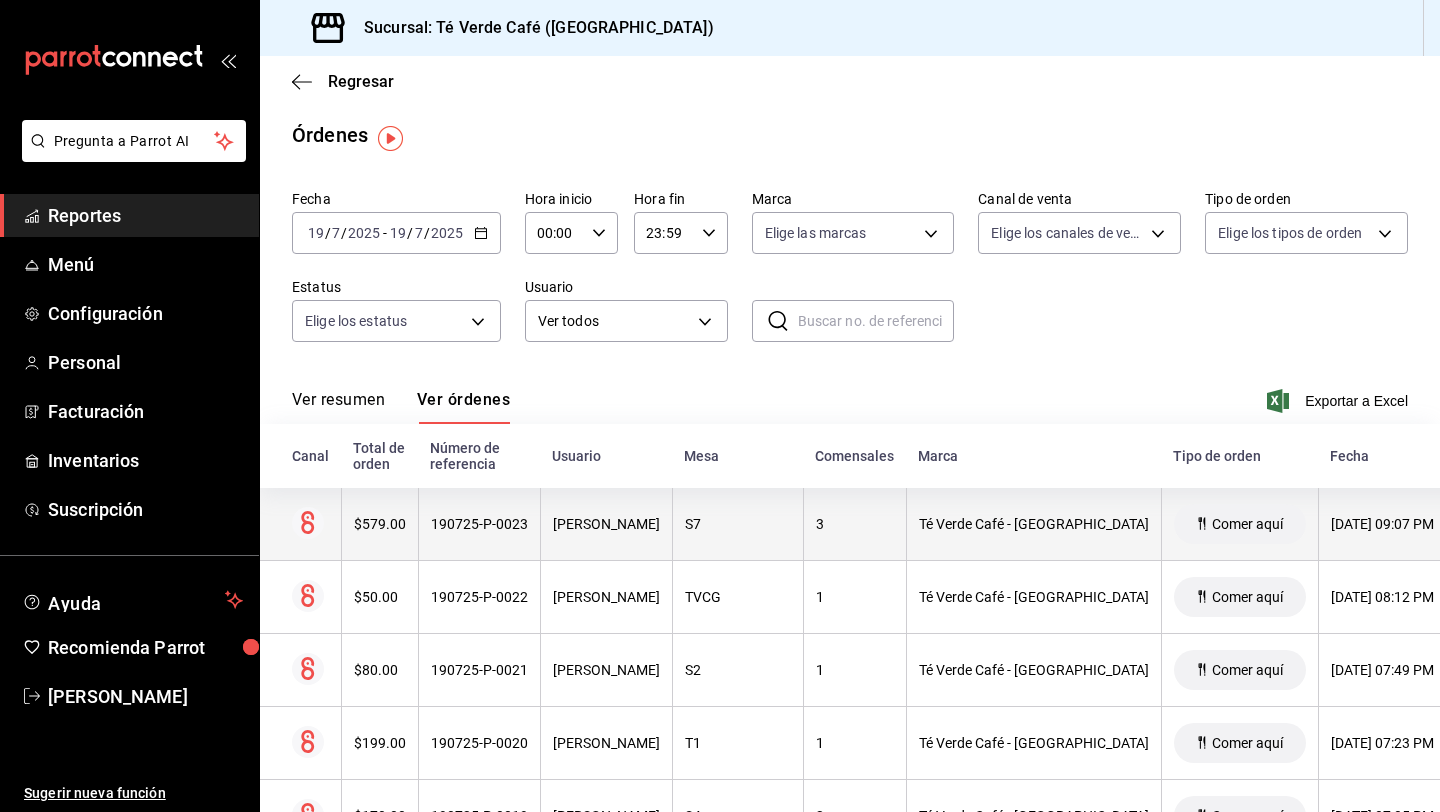 scroll, scrollTop: 0, scrollLeft: 0, axis: both 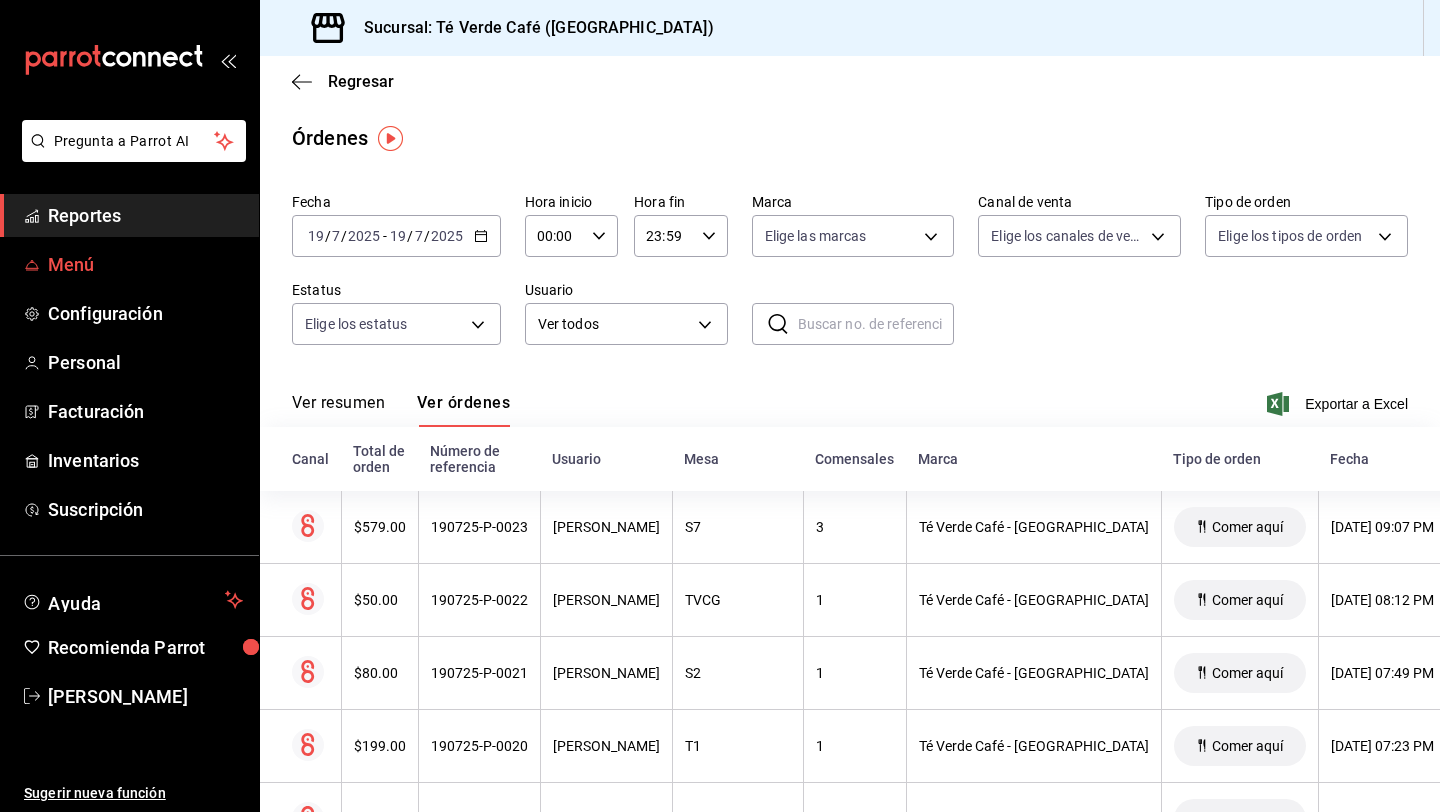 click on "Menú" at bounding box center (145, 264) 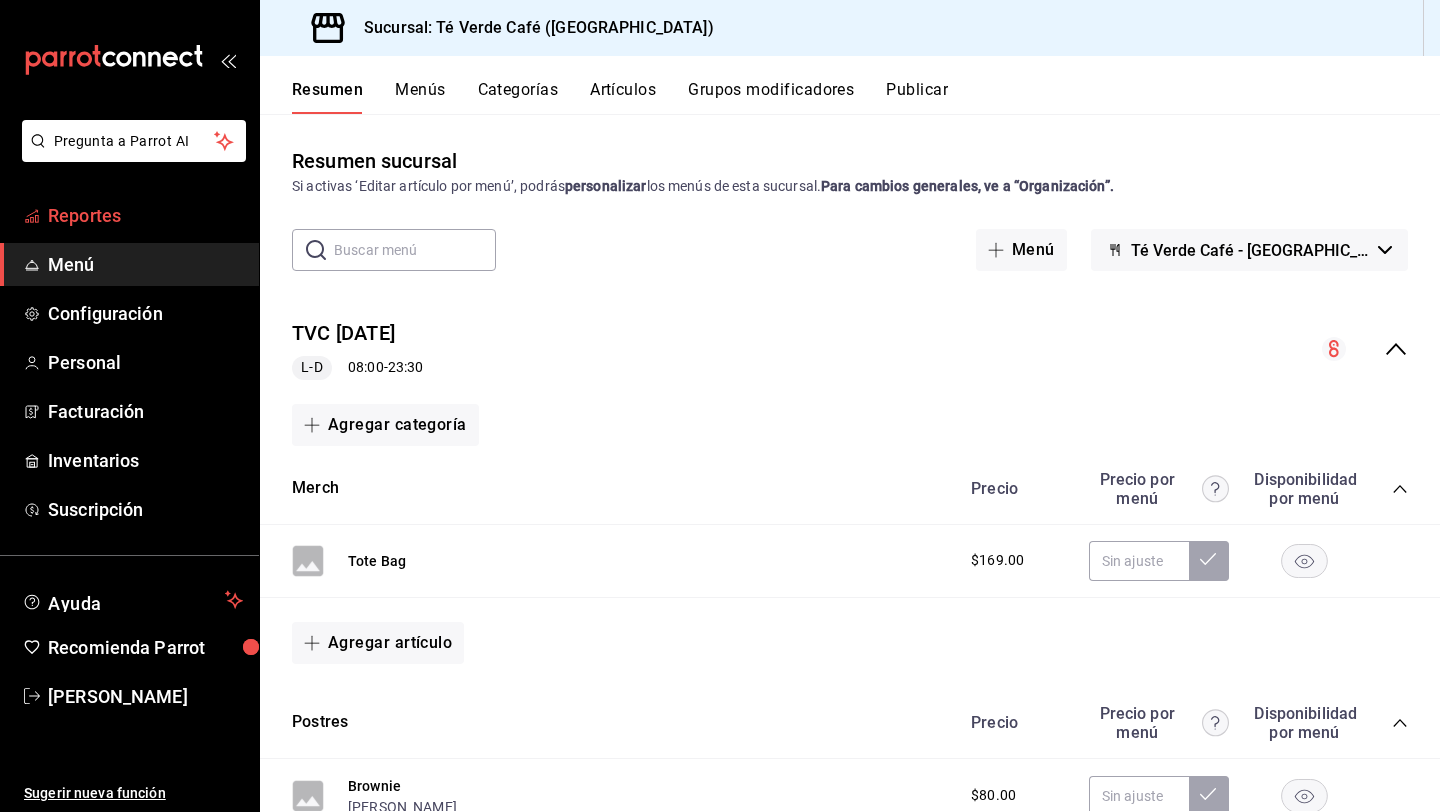 click on "Reportes" at bounding box center (145, 215) 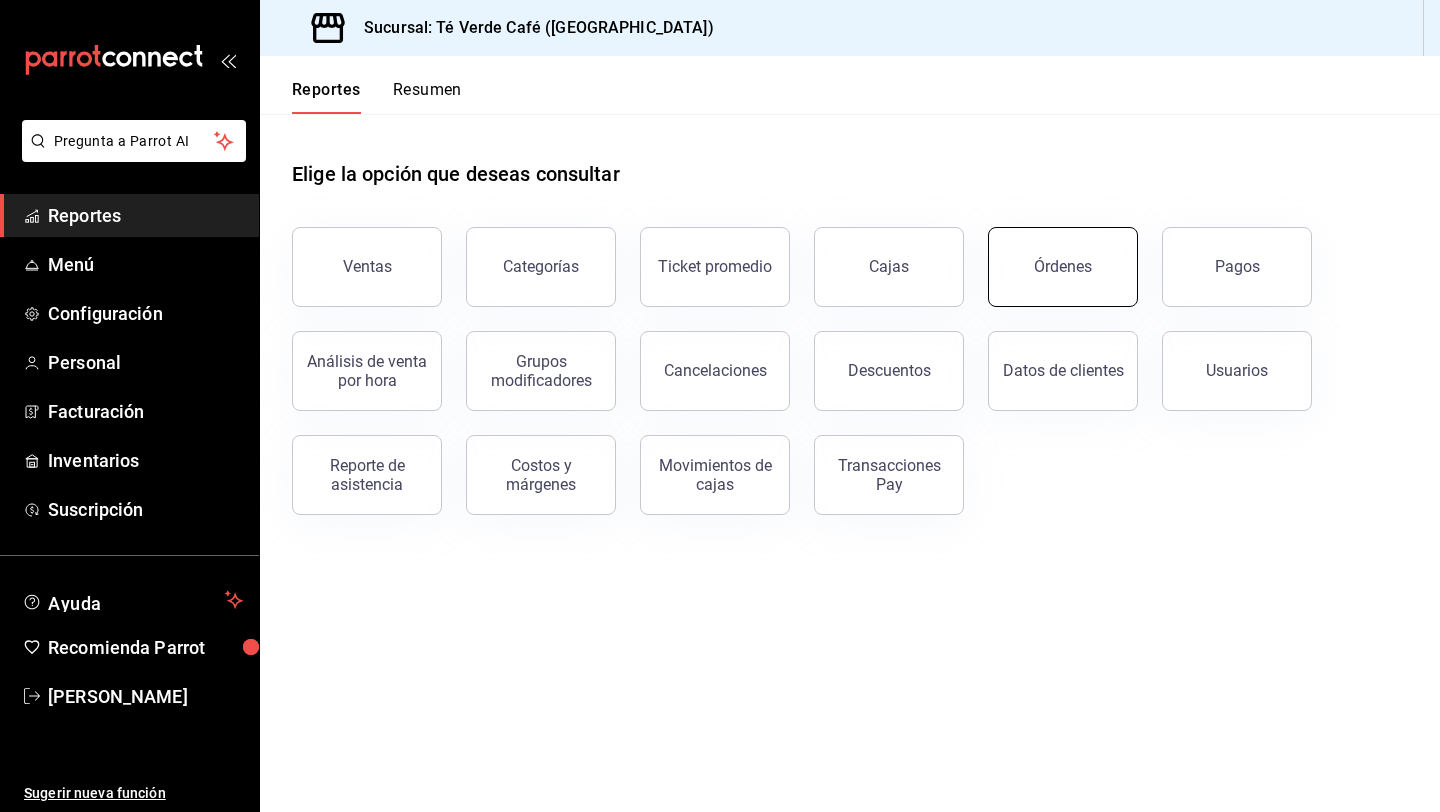 click on "Órdenes" at bounding box center (1063, 267) 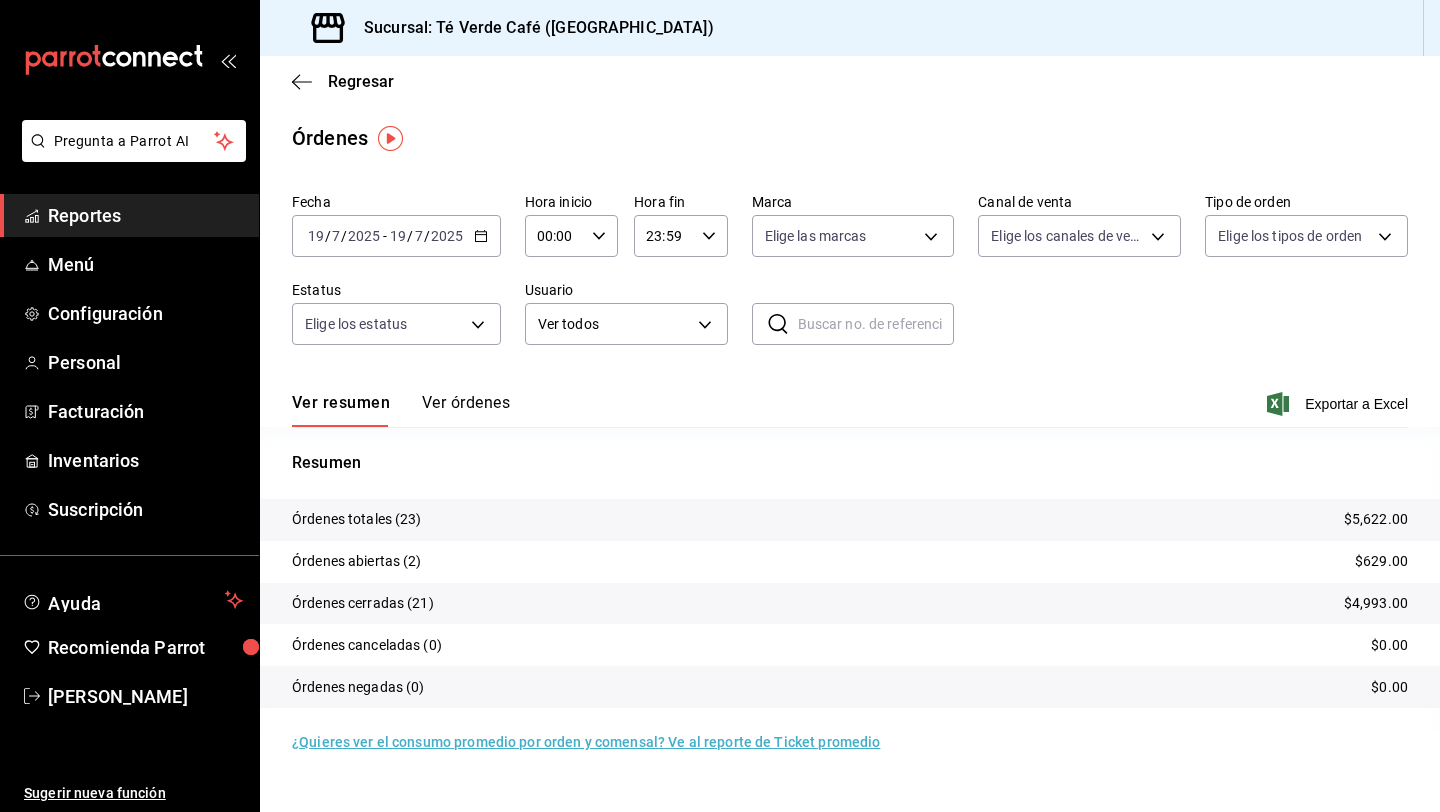 click on "Ver órdenes" at bounding box center (466, 410) 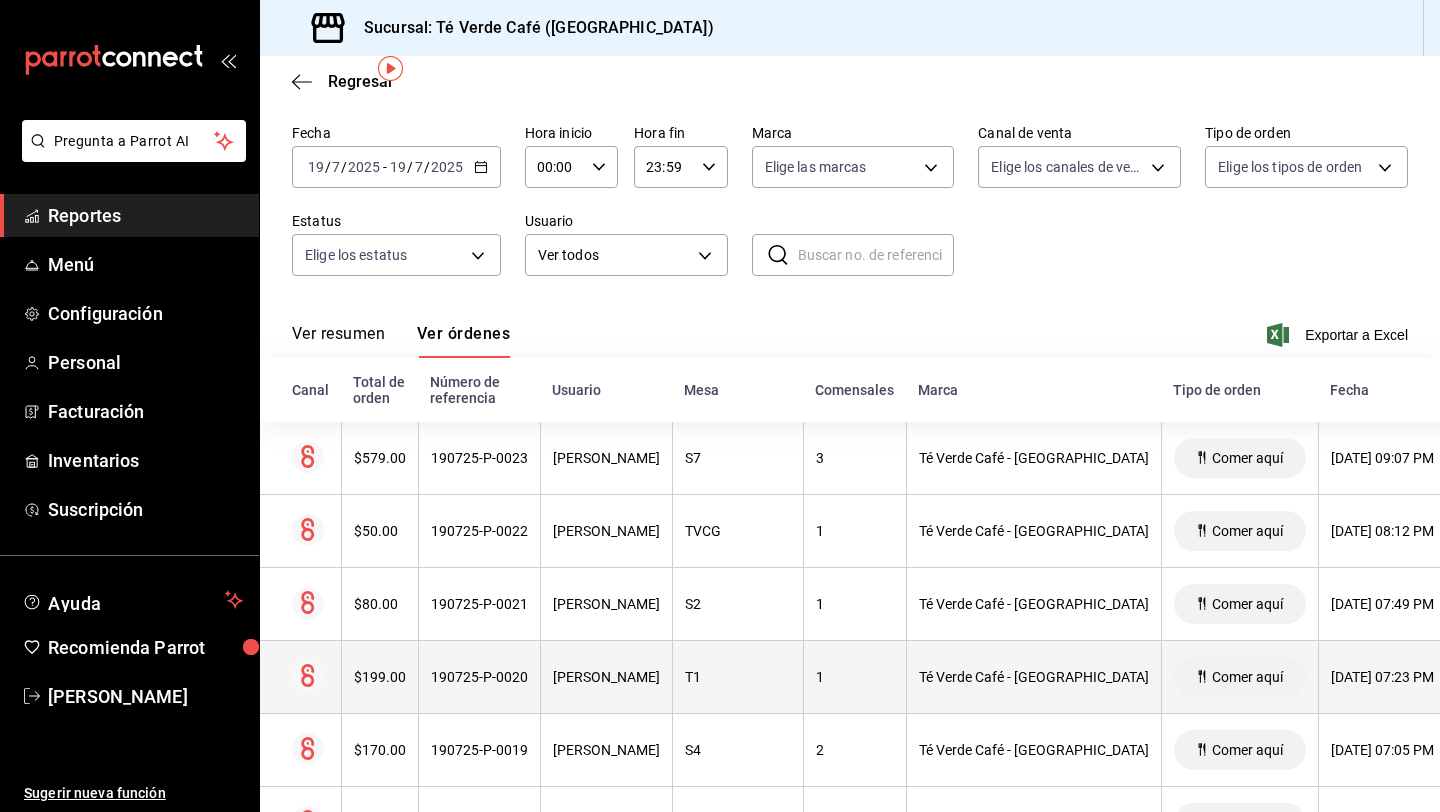 scroll, scrollTop: 70, scrollLeft: 0, axis: vertical 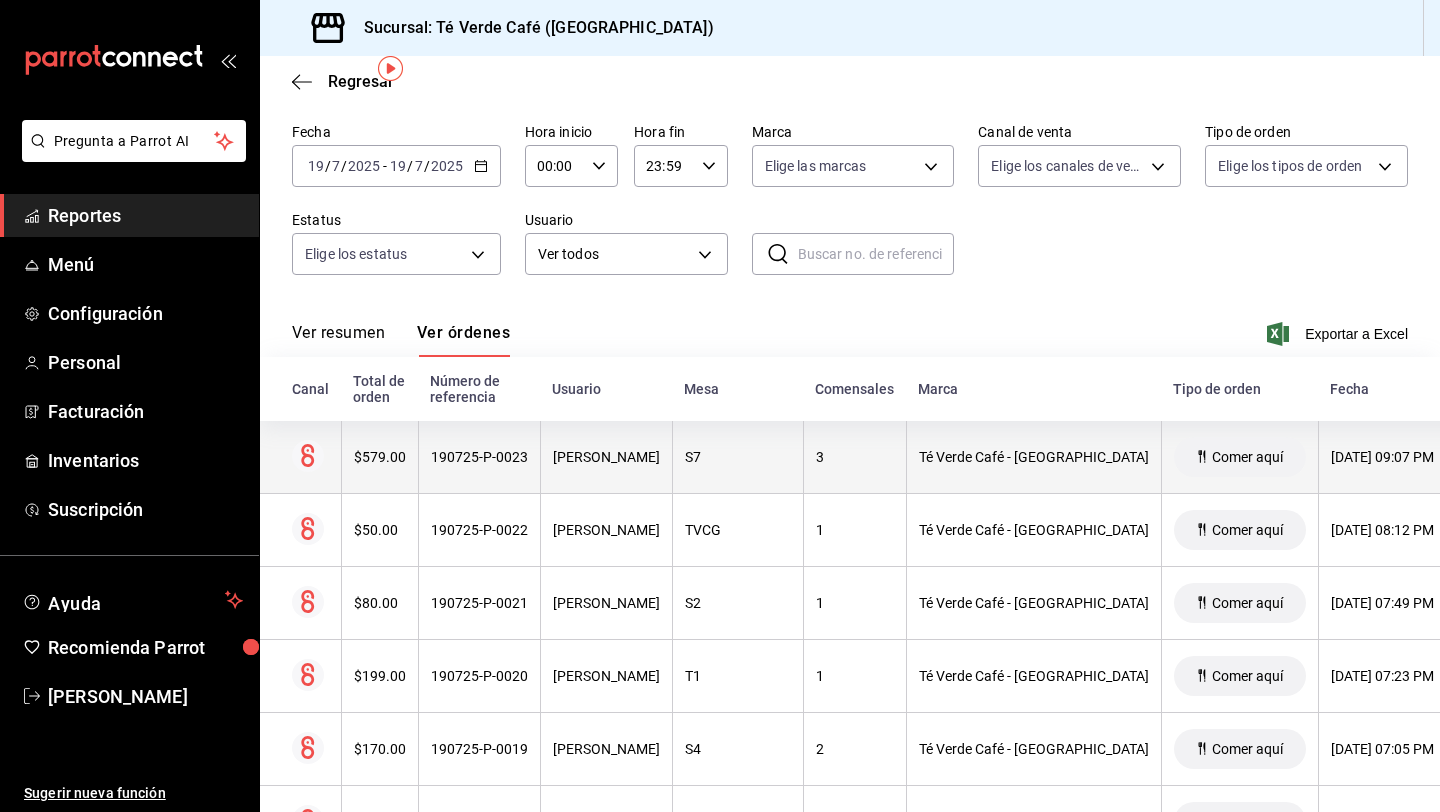click on "$579.00" at bounding box center (380, 457) 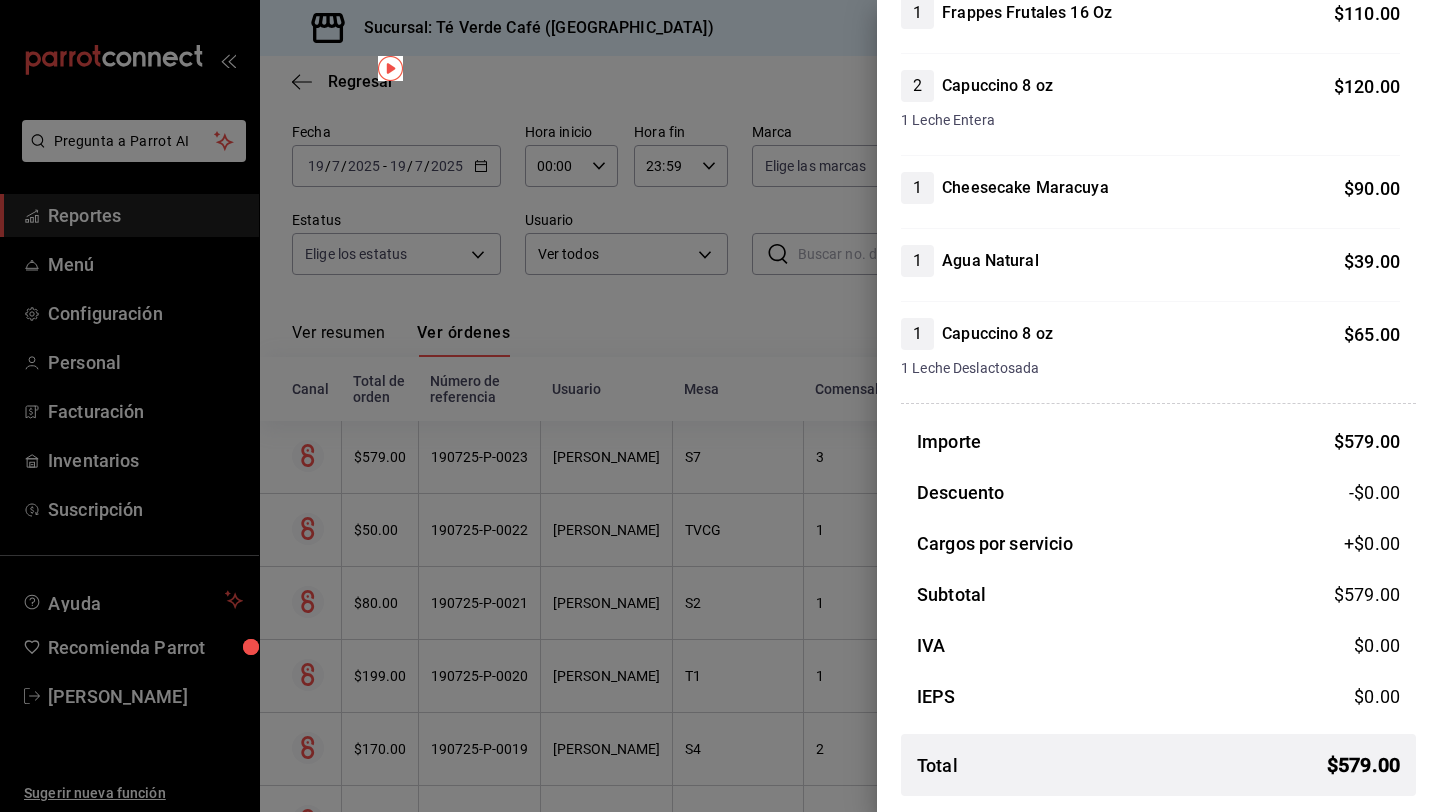 scroll, scrollTop: 0, scrollLeft: 0, axis: both 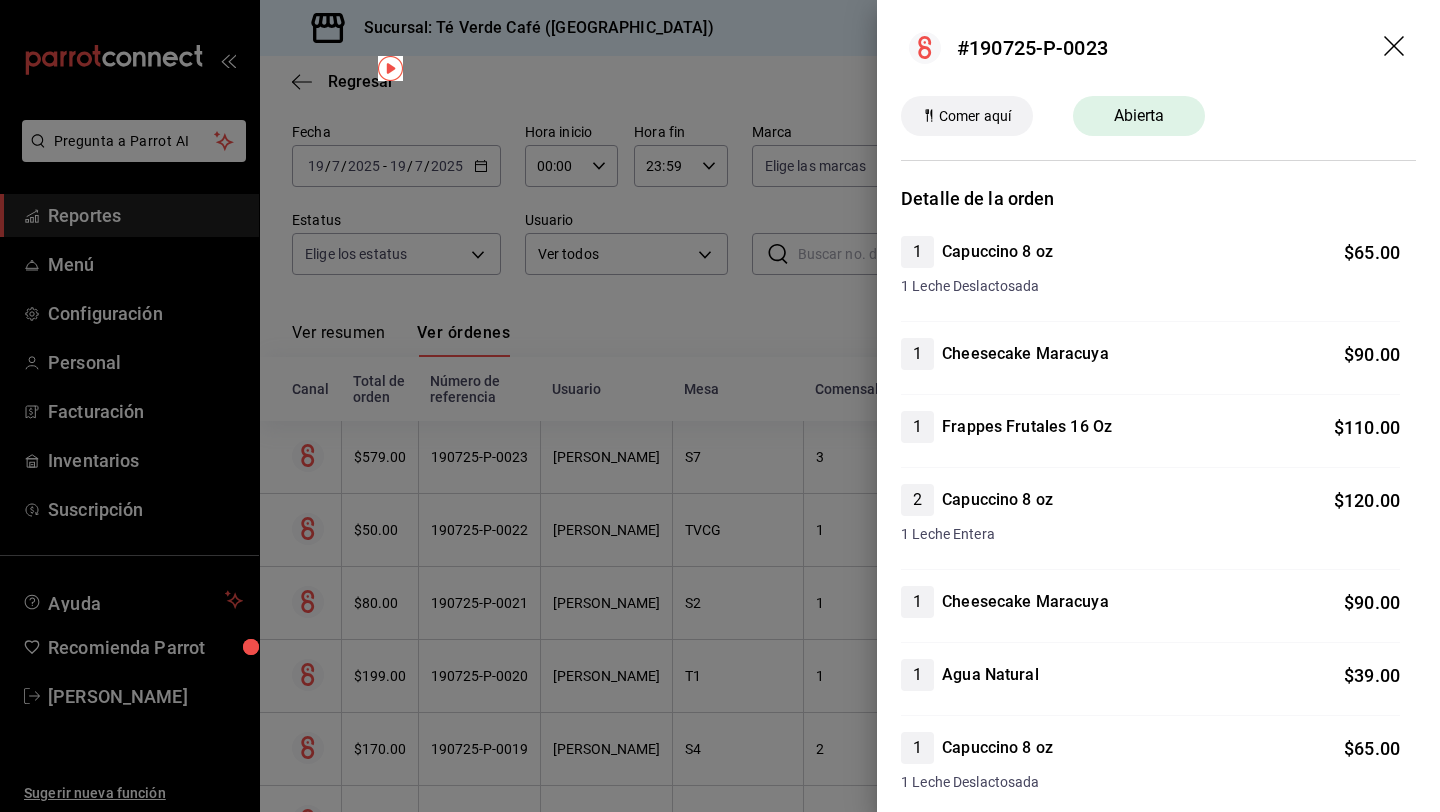 click 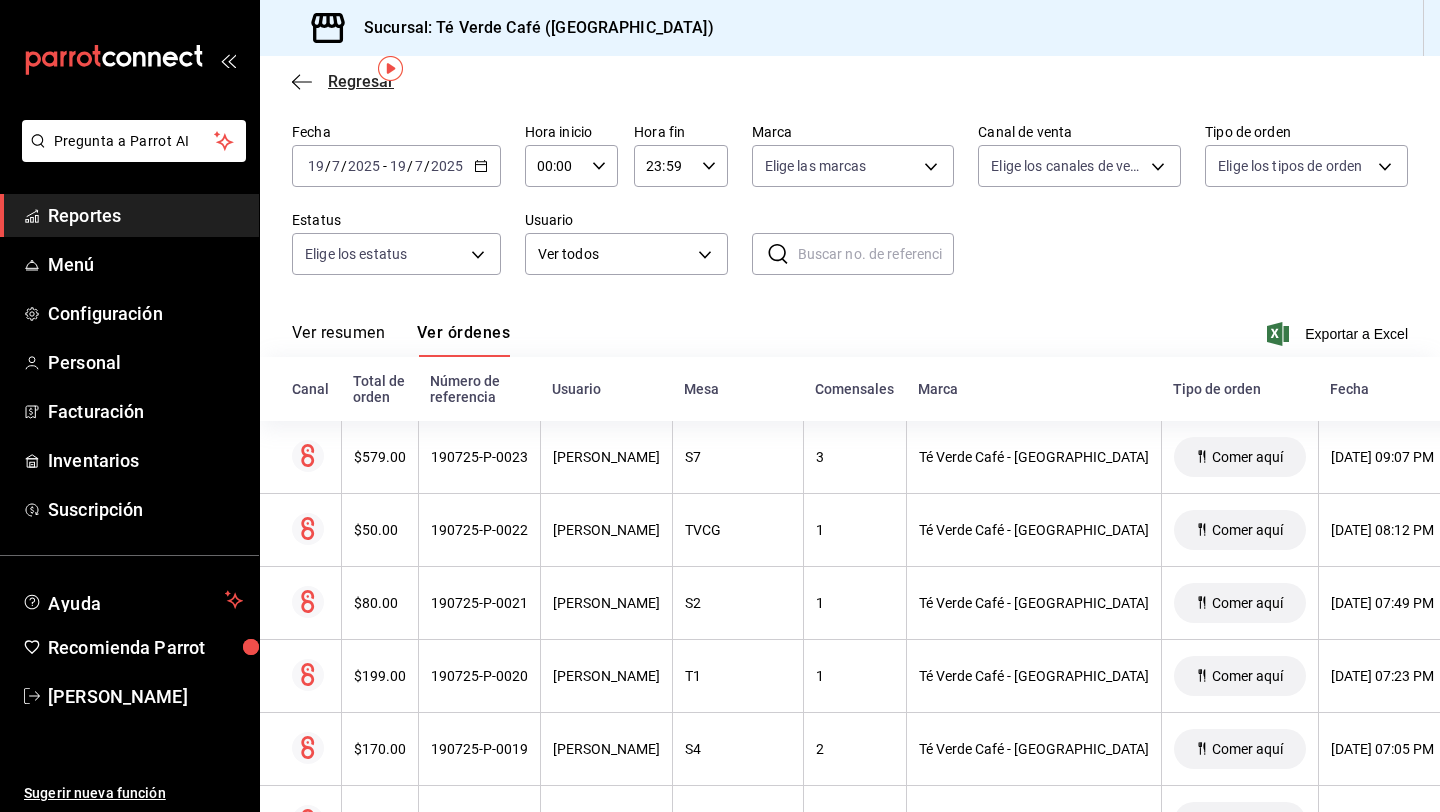 click 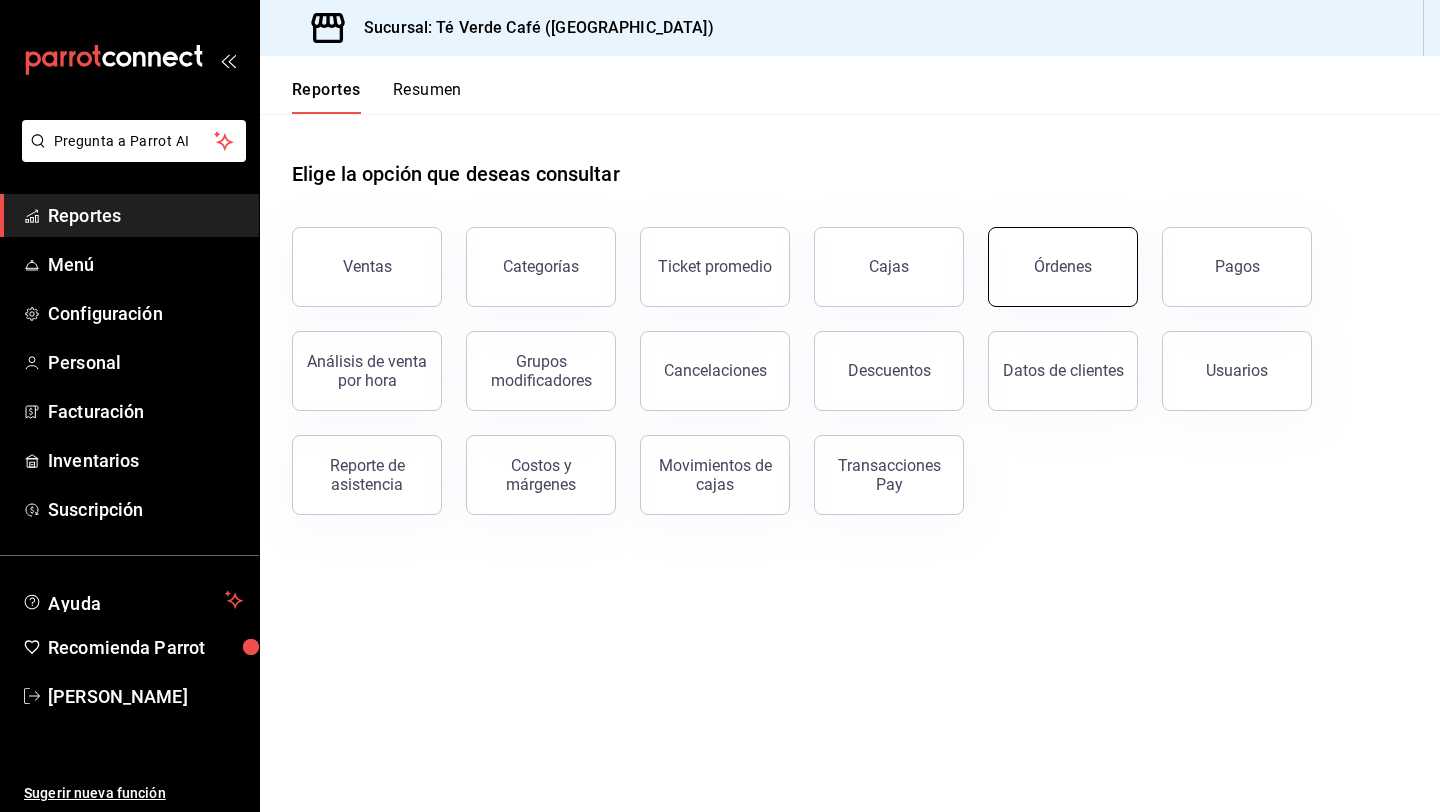 click on "Órdenes" at bounding box center (1063, 267) 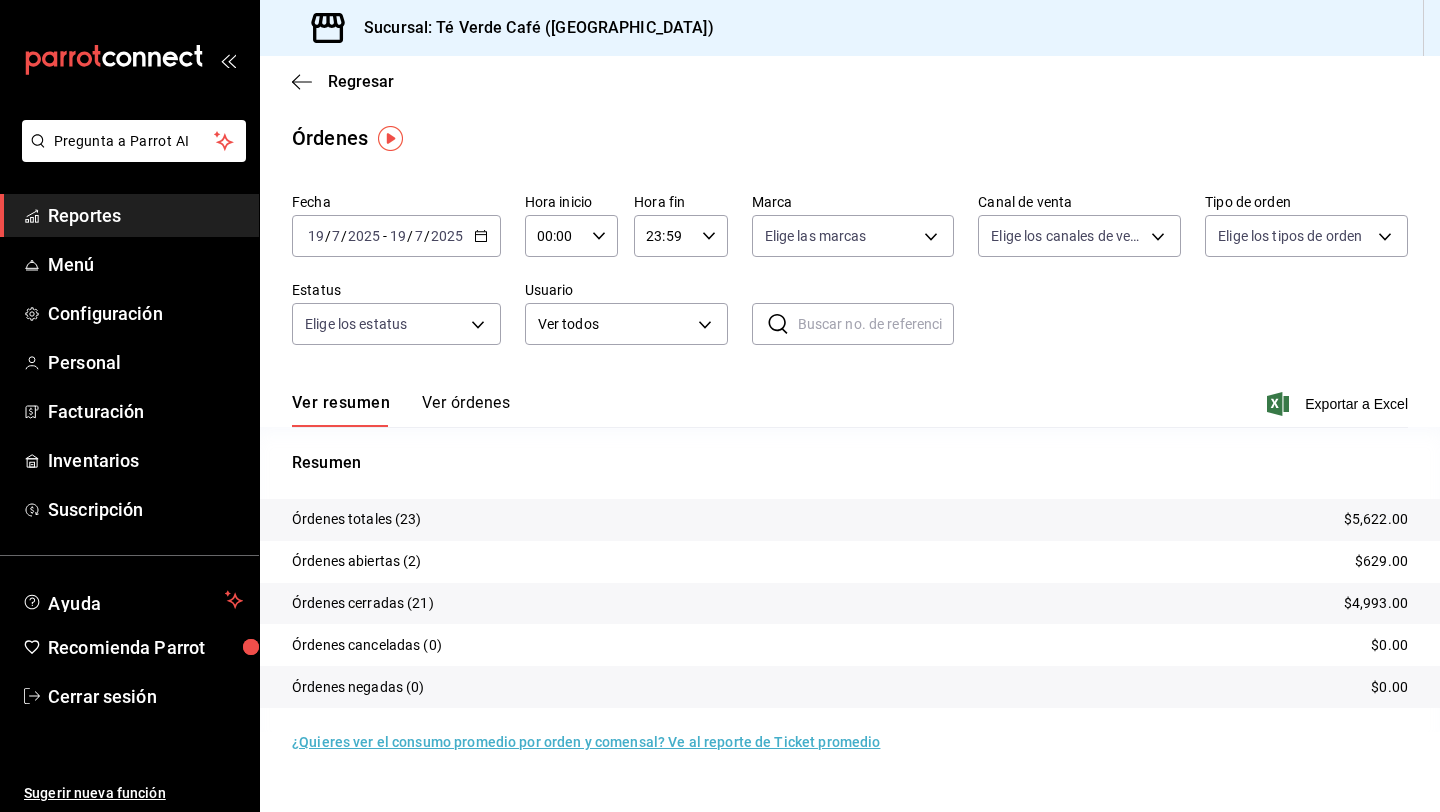 click on "Reportes" at bounding box center [145, 215] 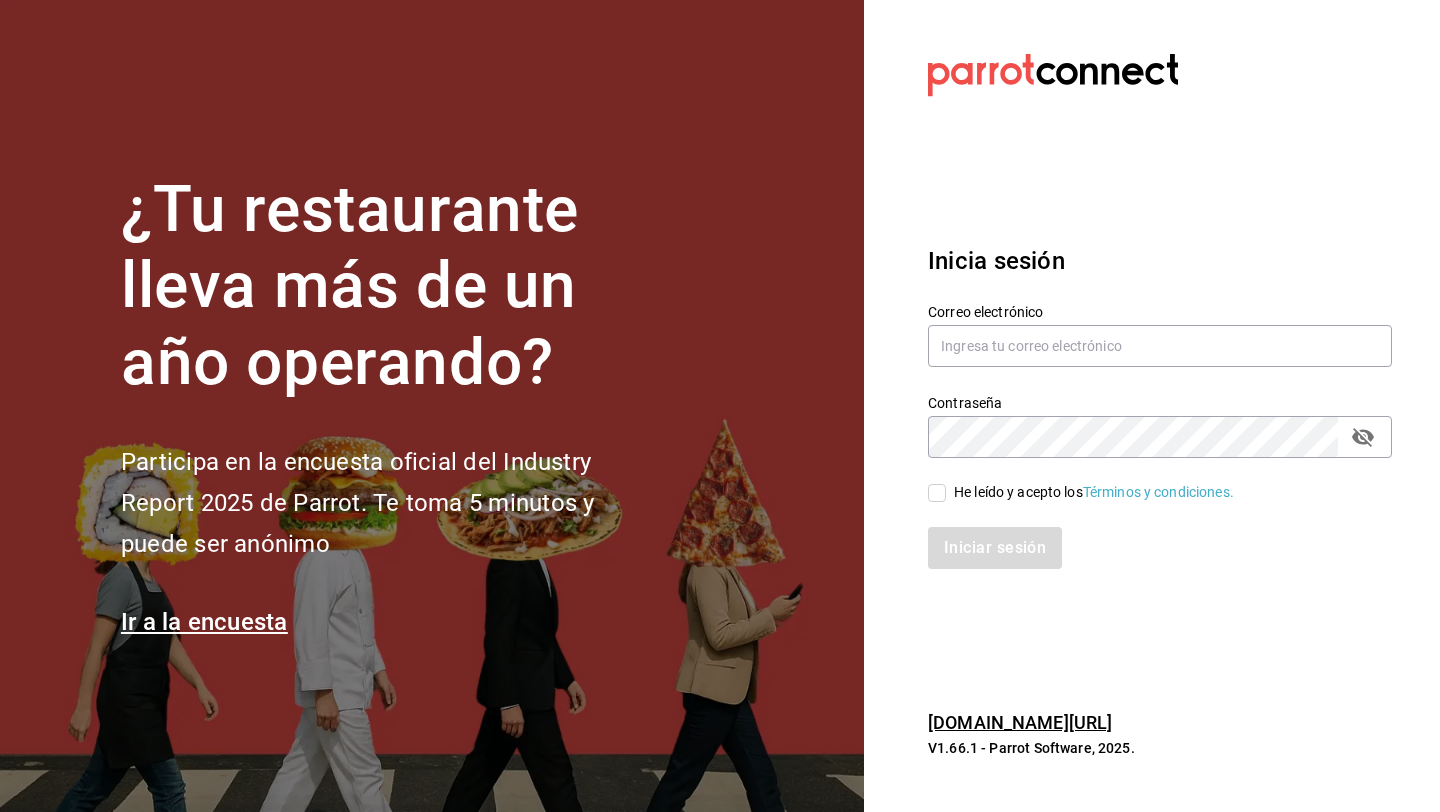 scroll, scrollTop: 0, scrollLeft: 0, axis: both 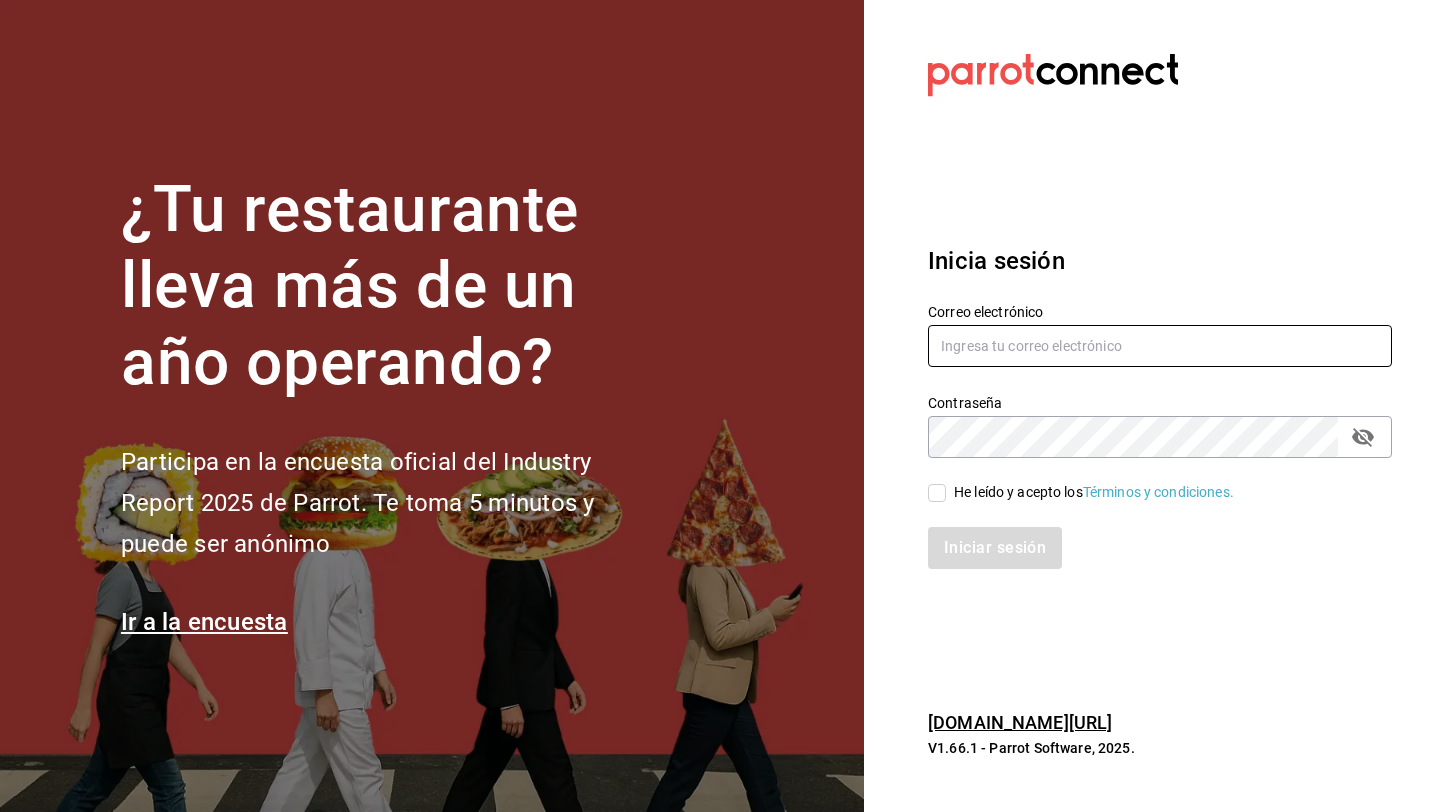 type on "[EMAIL_ADDRESS][DOMAIN_NAME]" 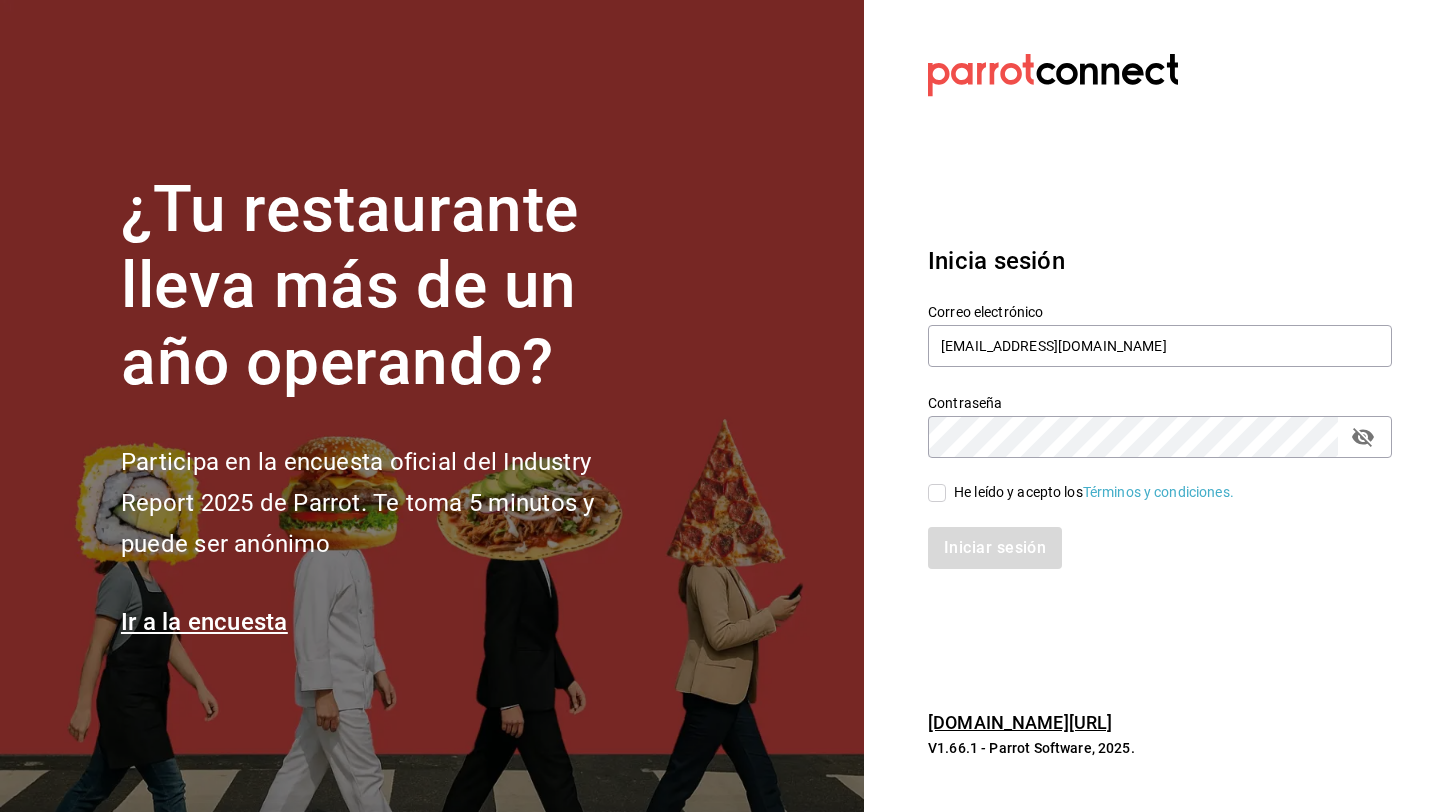 click on "He leído y acepto los  Términos y condiciones." at bounding box center (937, 493) 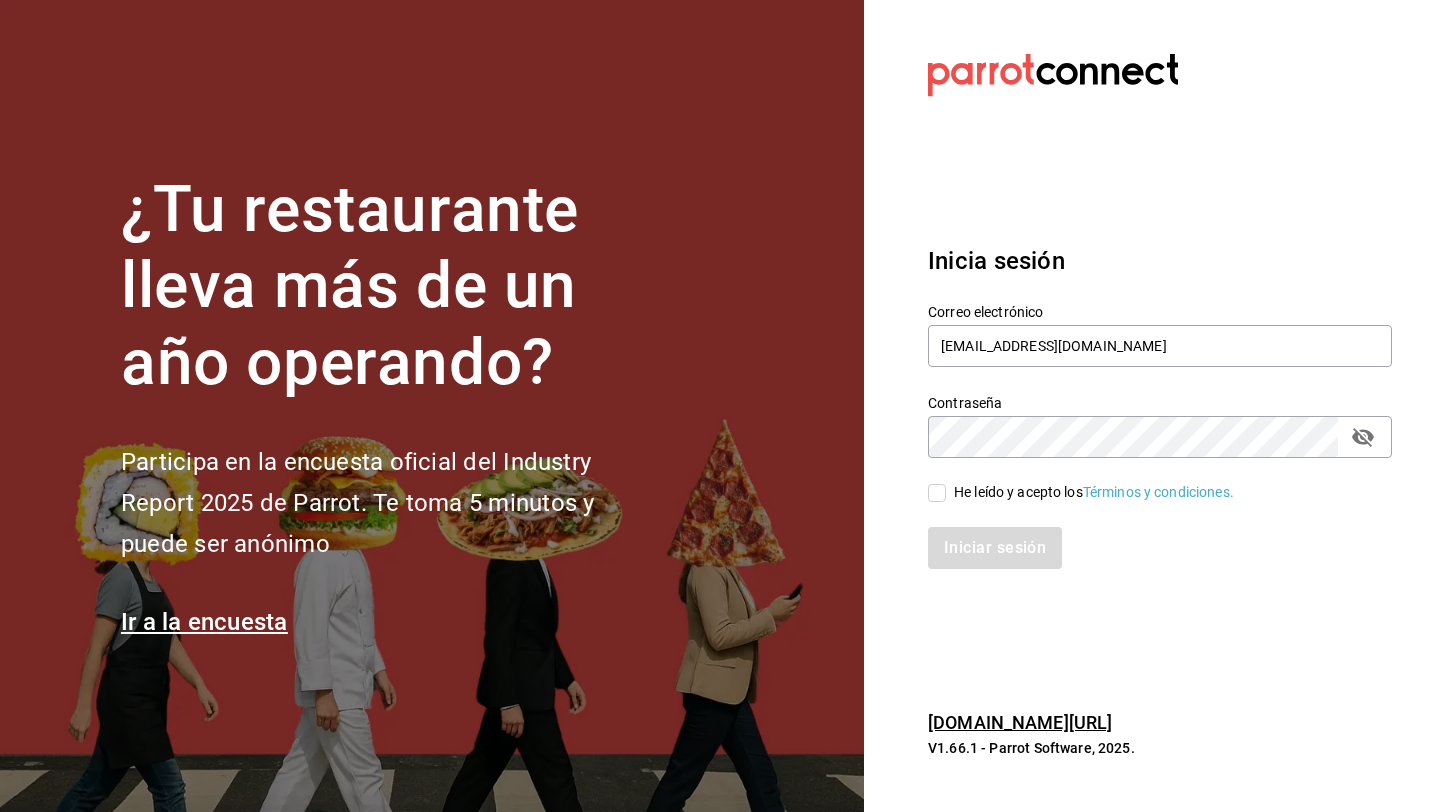 checkbox on "true" 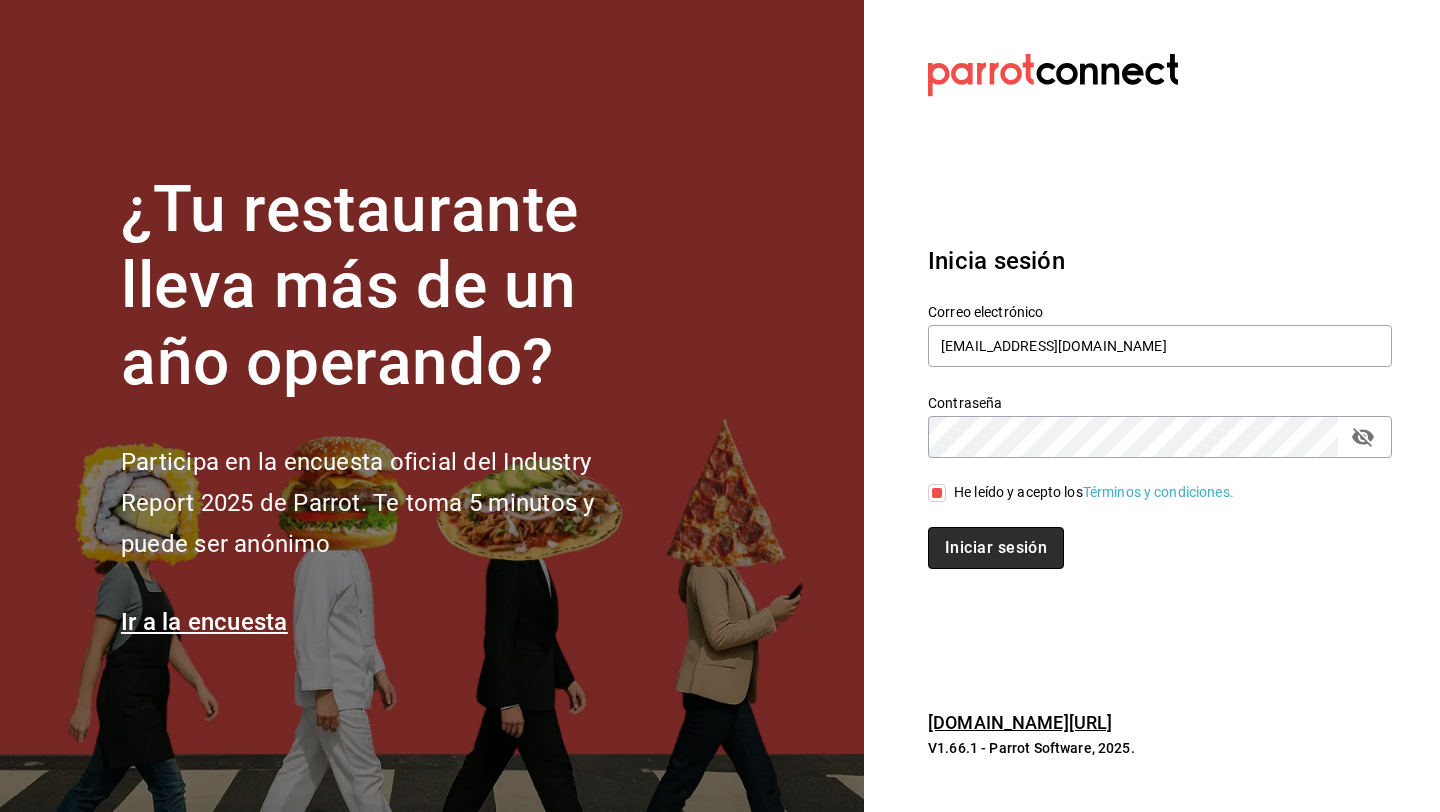 click on "Iniciar sesión" at bounding box center (996, 548) 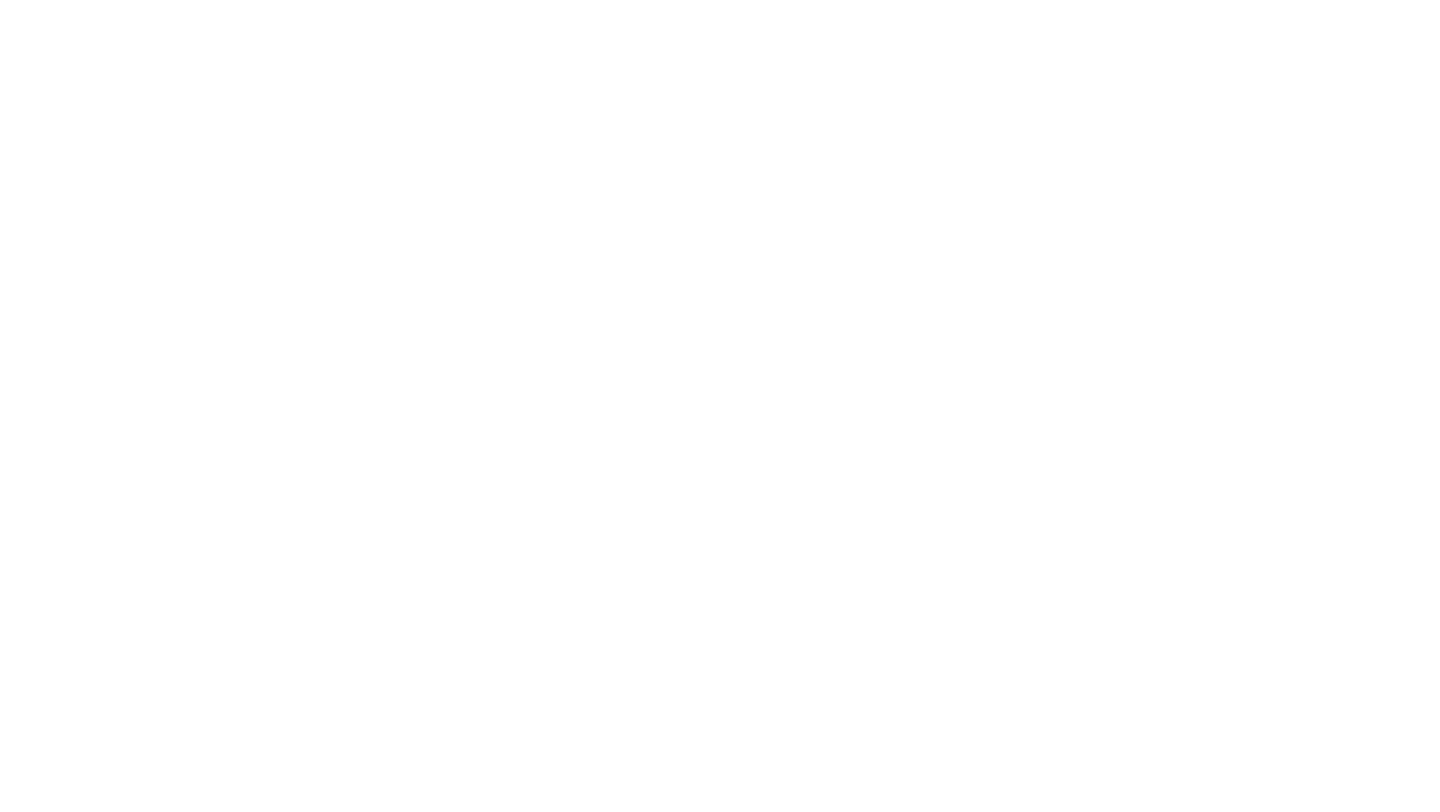 scroll, scrollTop: 0, scrollLeft: 0, axis: both 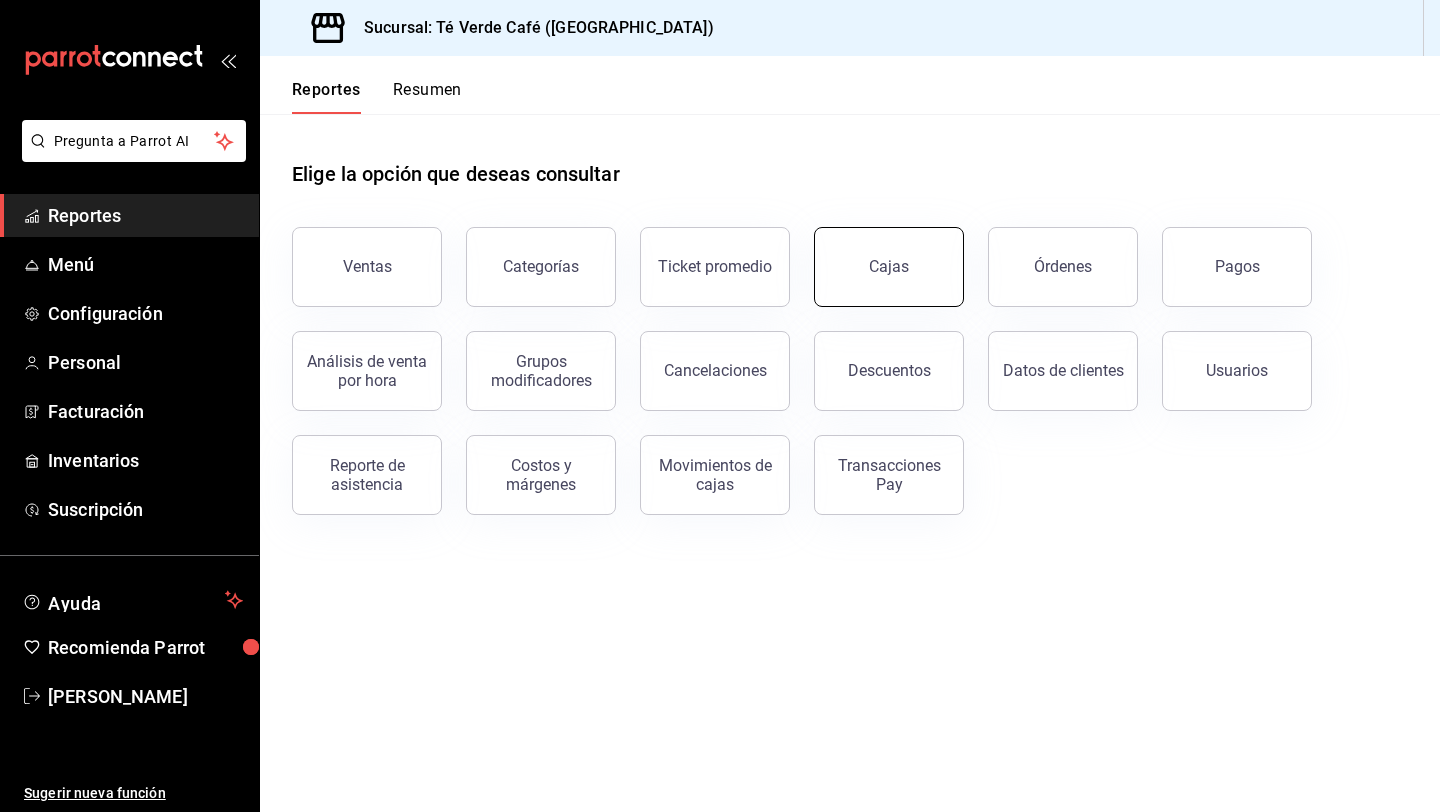 click on "Cajas" at bounding box center [889, 267] 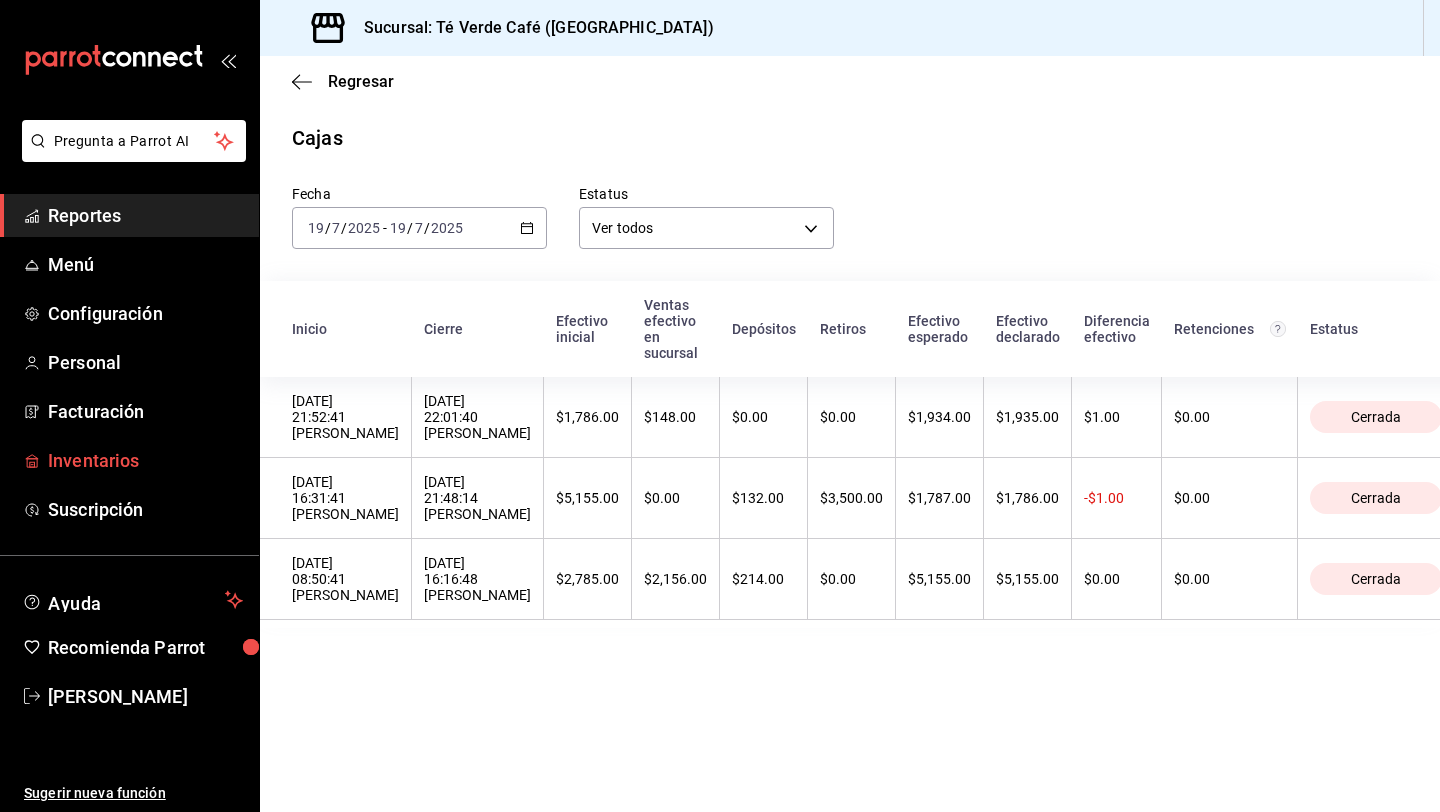 click on "Inventarios" at bounding box center (145, 460) 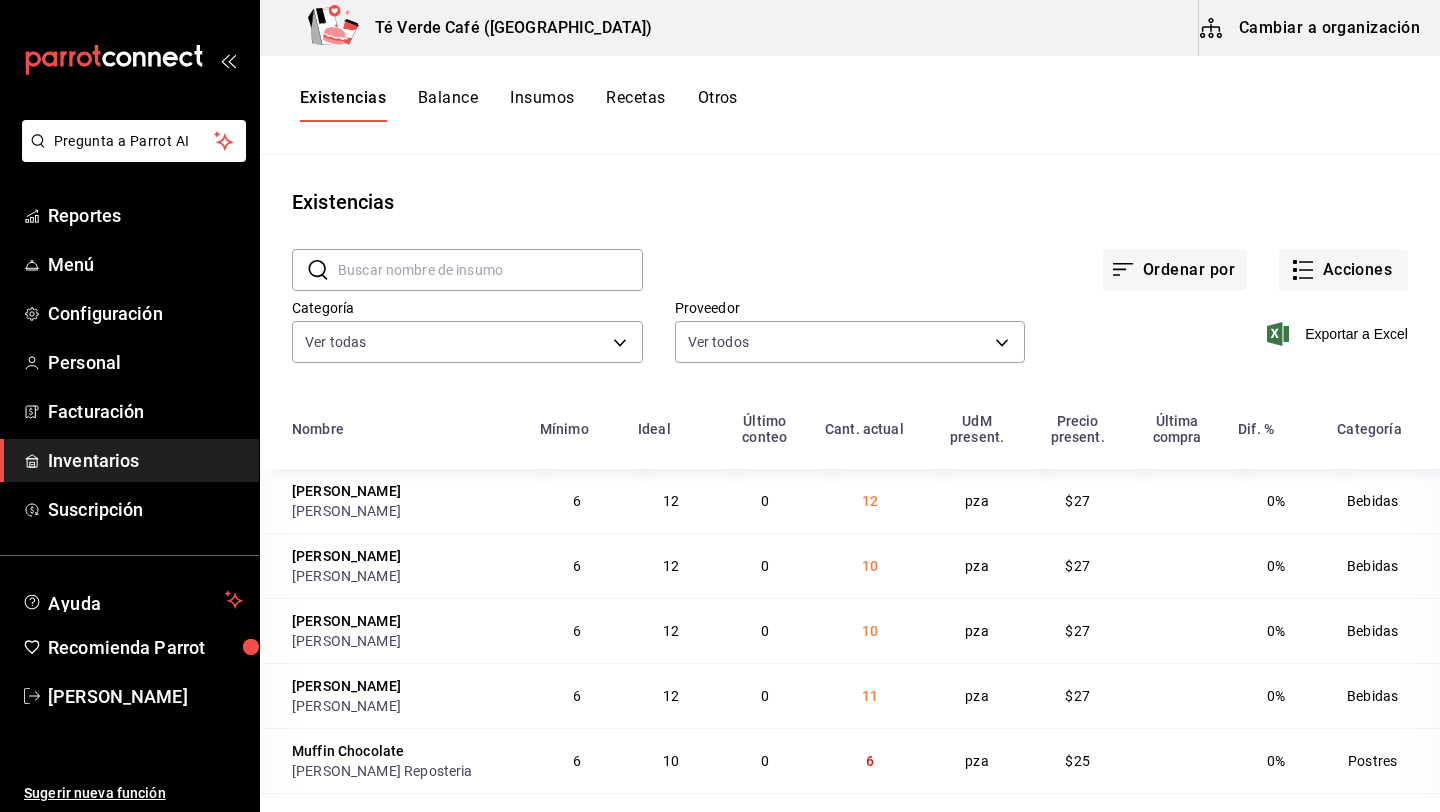 click at bounding box center [490, 270] 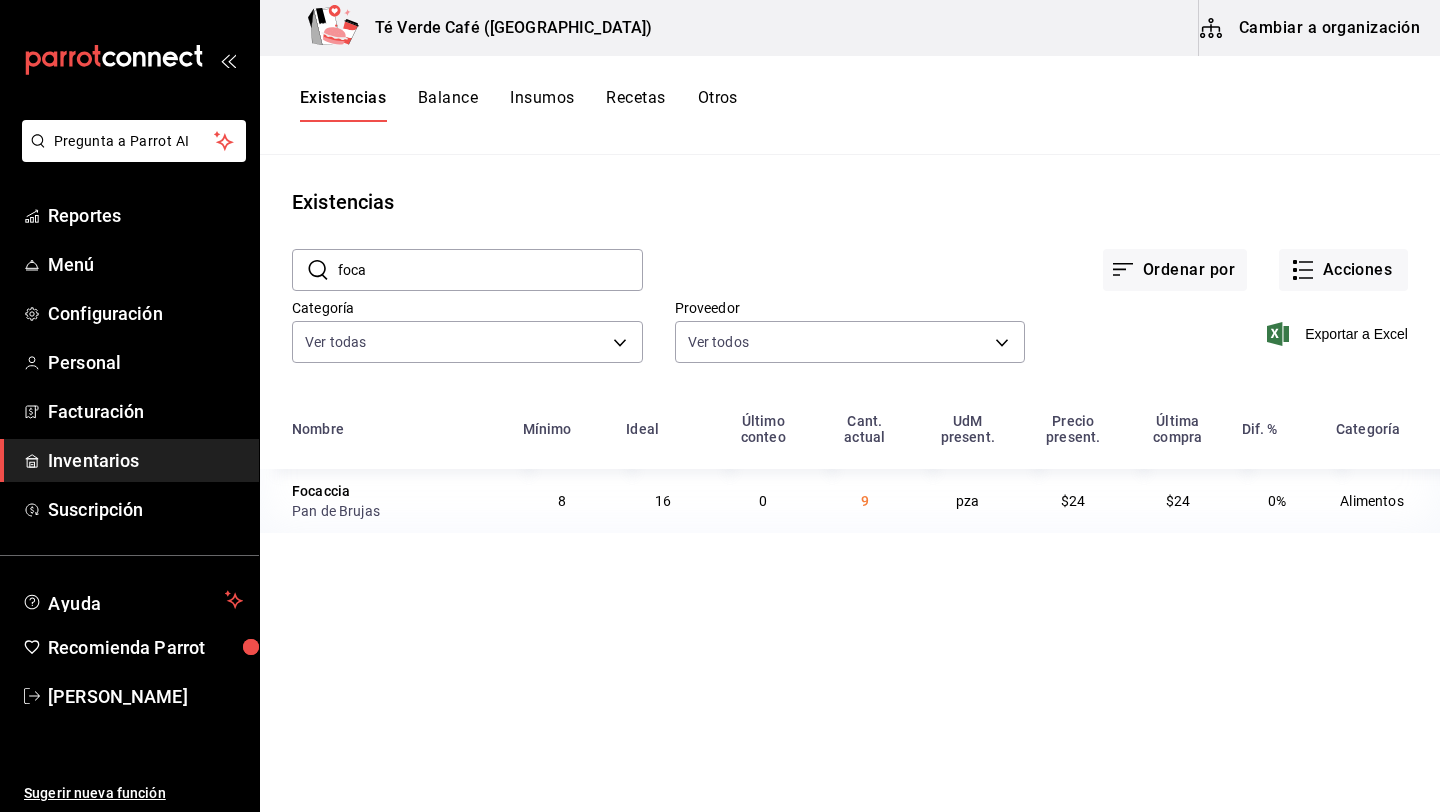 click on "foca" at bounding box center (490, 270) 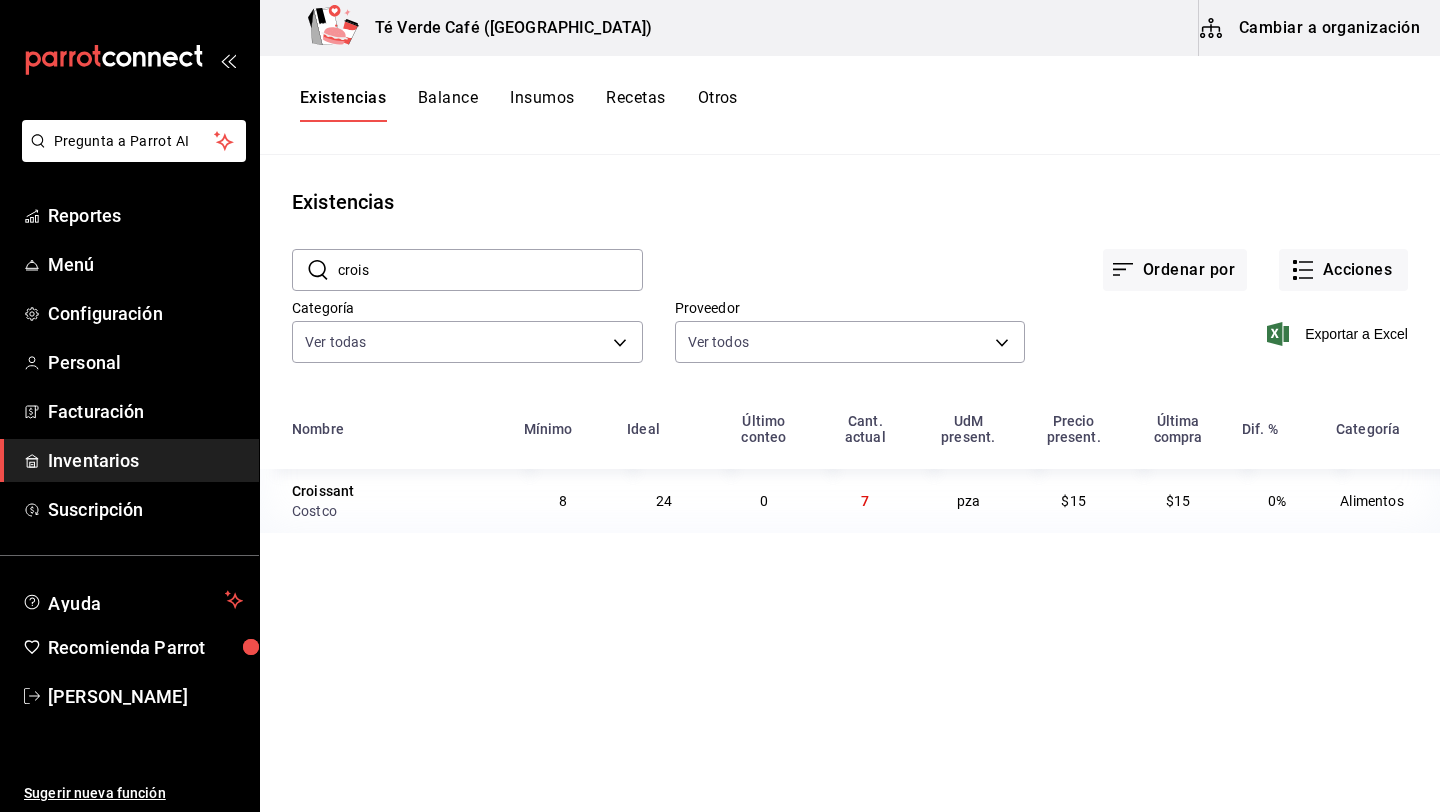 click on "crois" at bounding box center (490, 270) 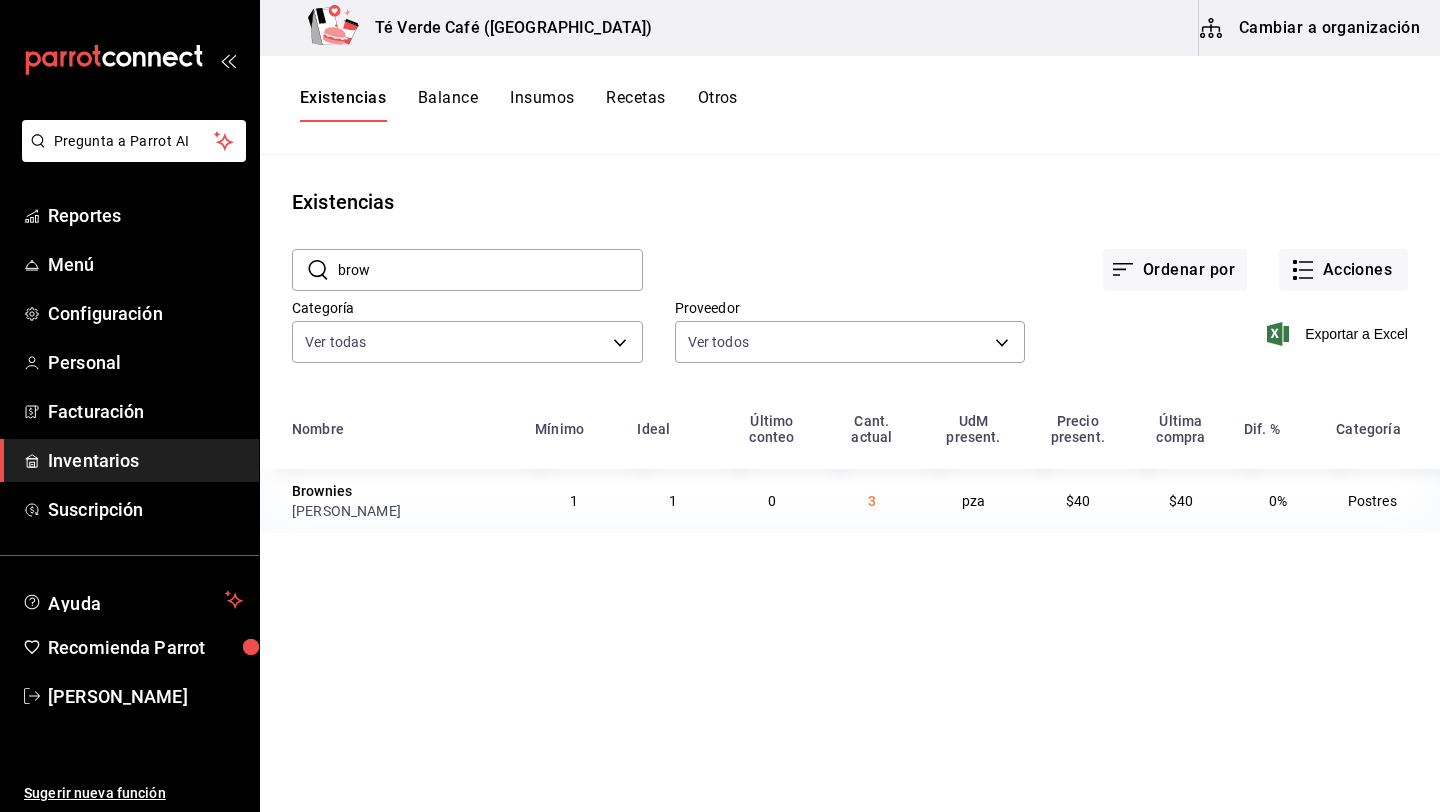 click on "brow" at bounding box center (490, 270) 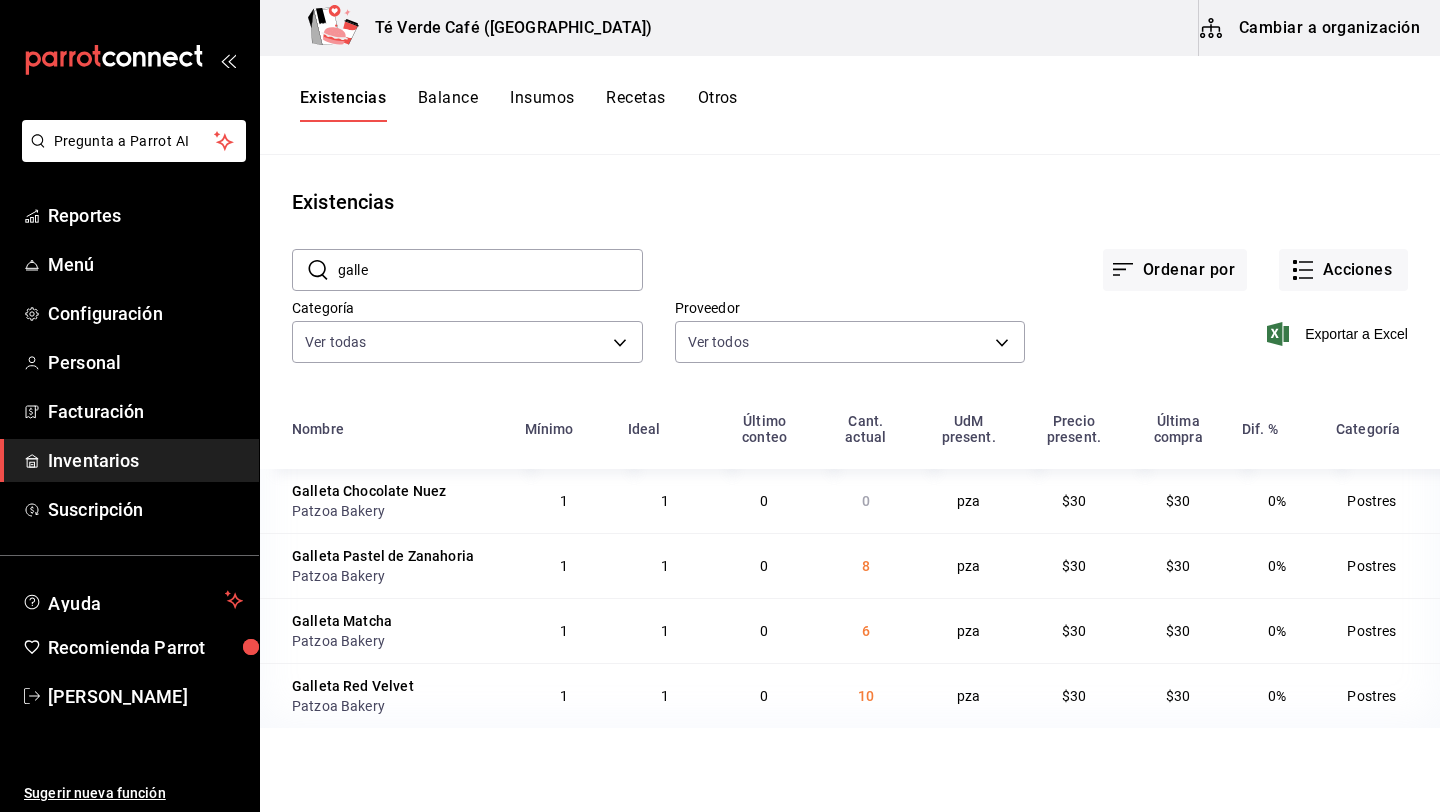 click on "galle" at bounding box center [490, 270] 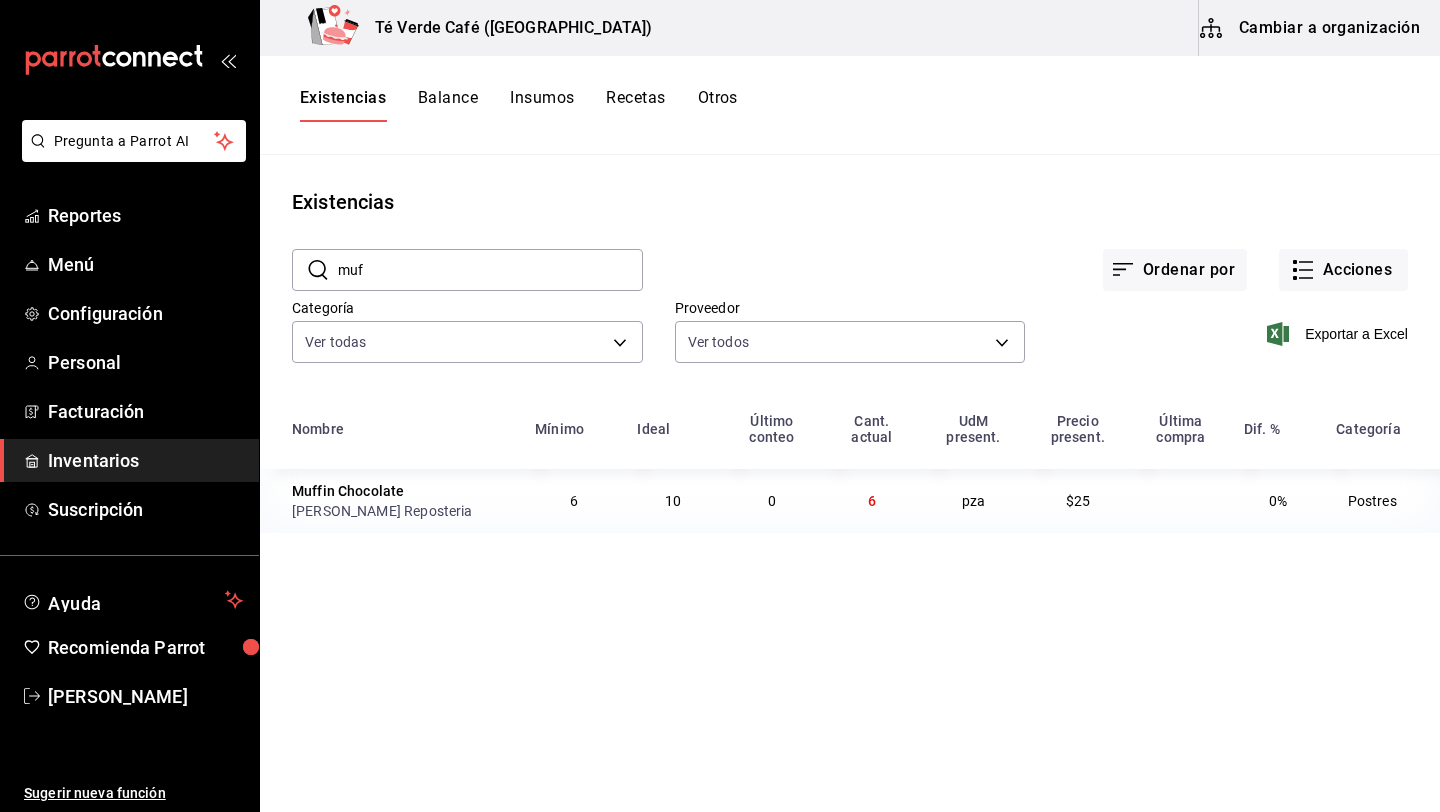 click on "muf" at bounding box center (490, 270) 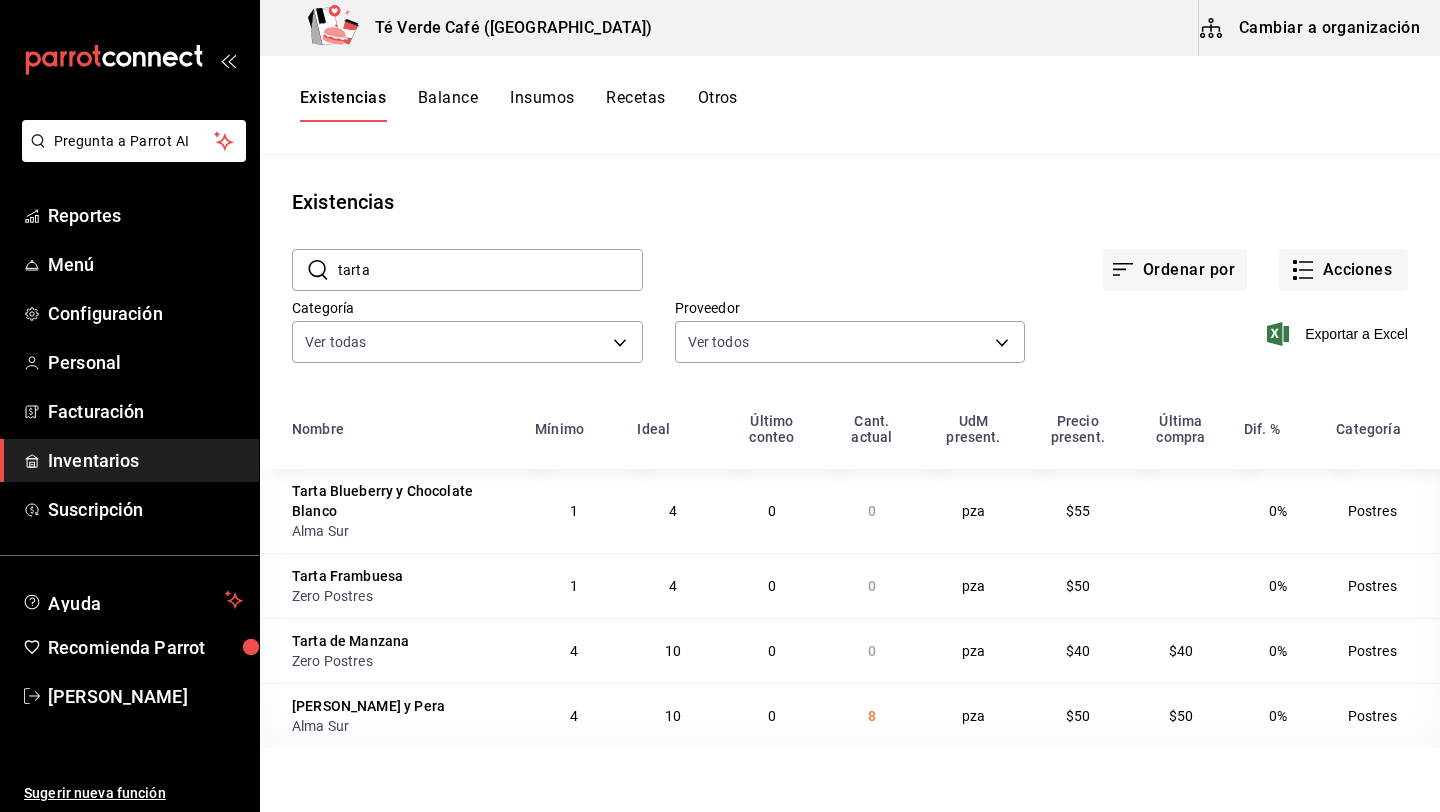 click on "tarta" at bounding box center (490, 270) 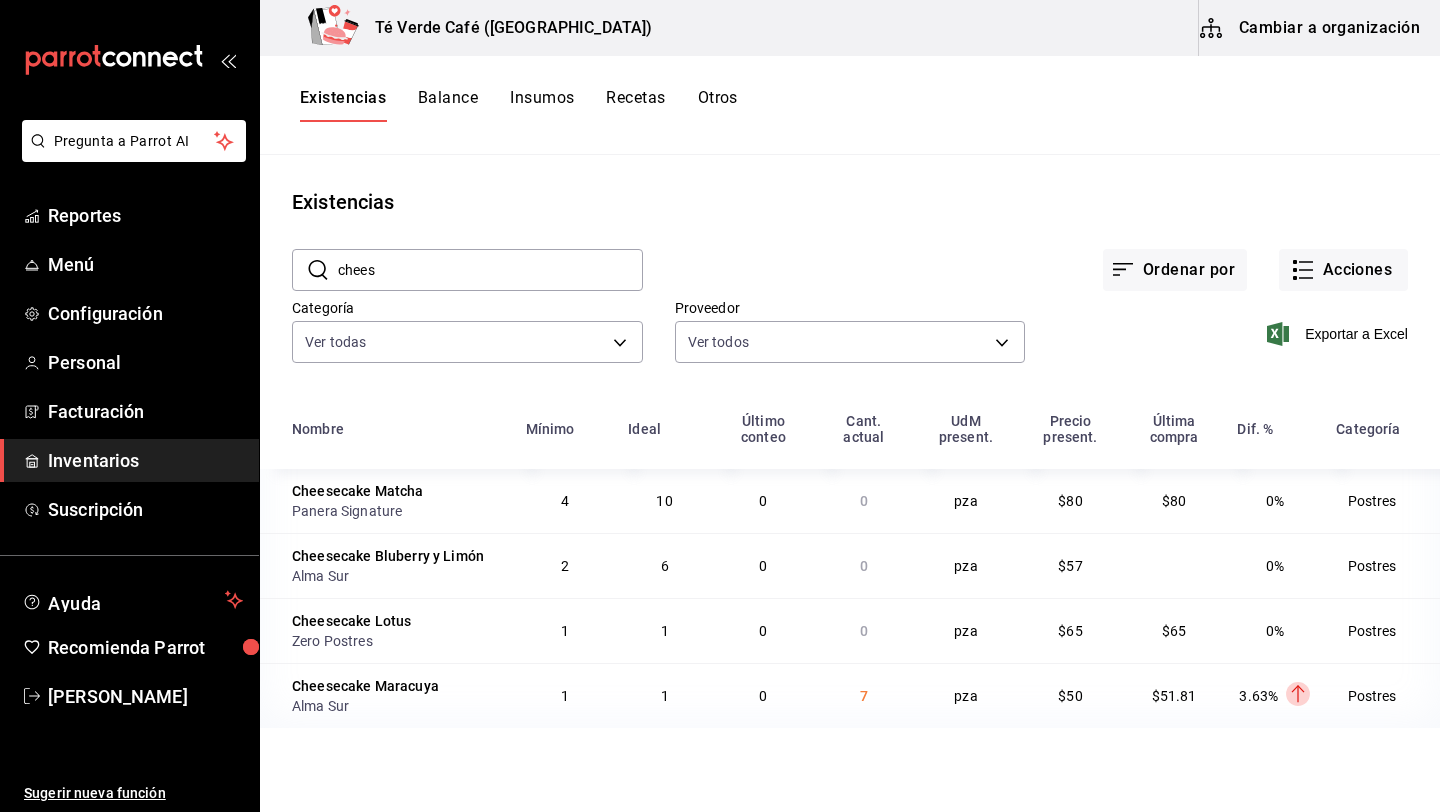 click on "chees" at bounding box center [490, 270] 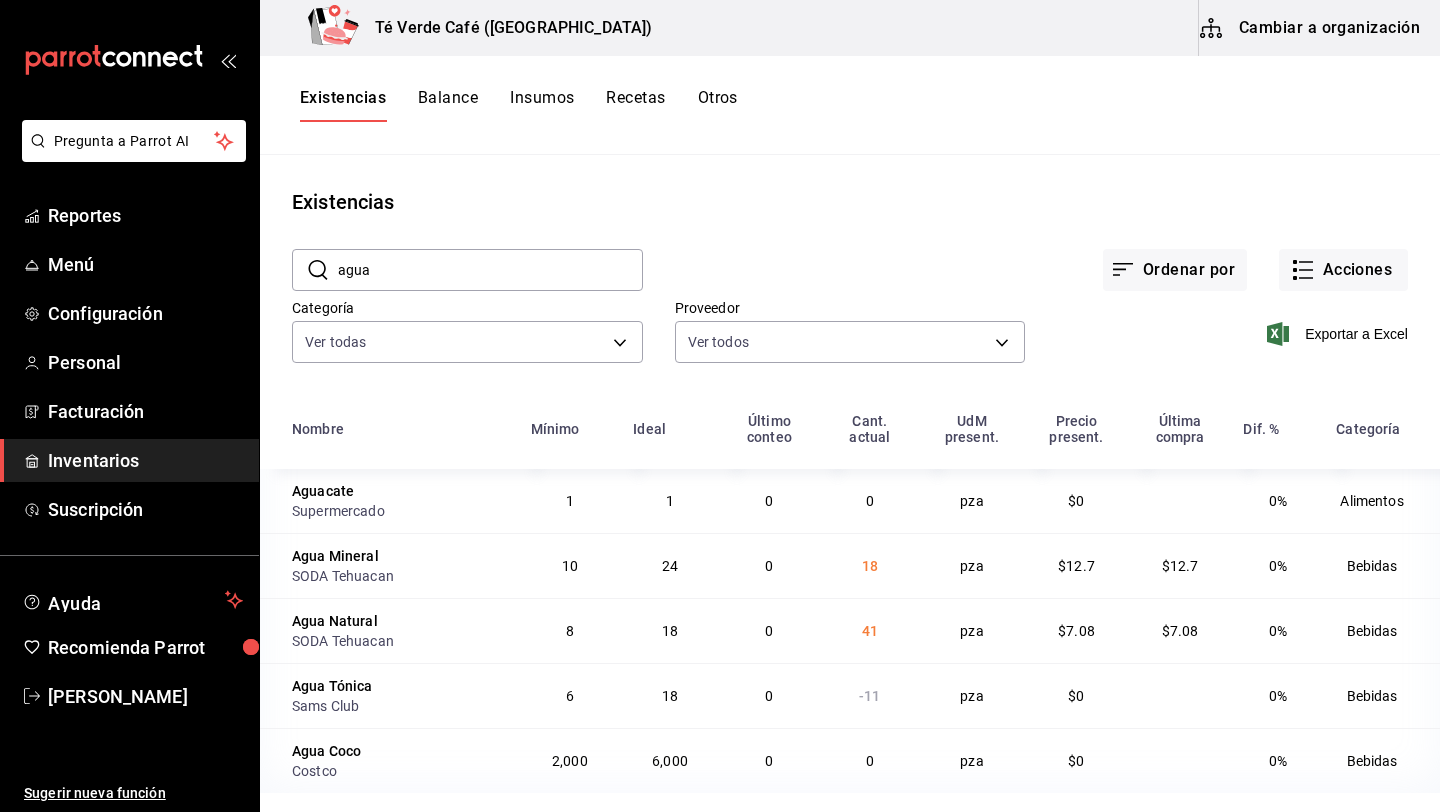 click on "agua" at bounding box center (490, 270) 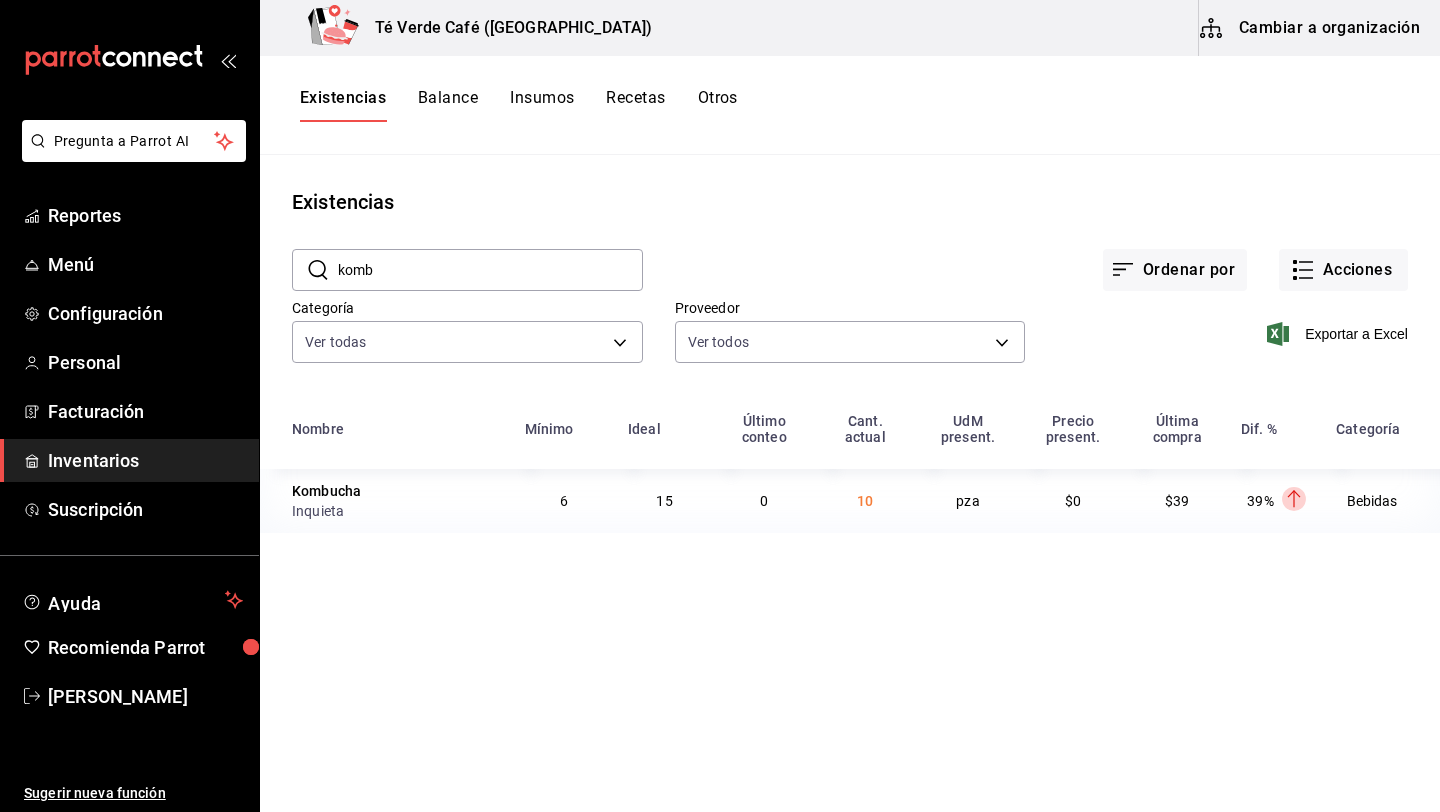 click on "komb" at bounding box center [490, 270] 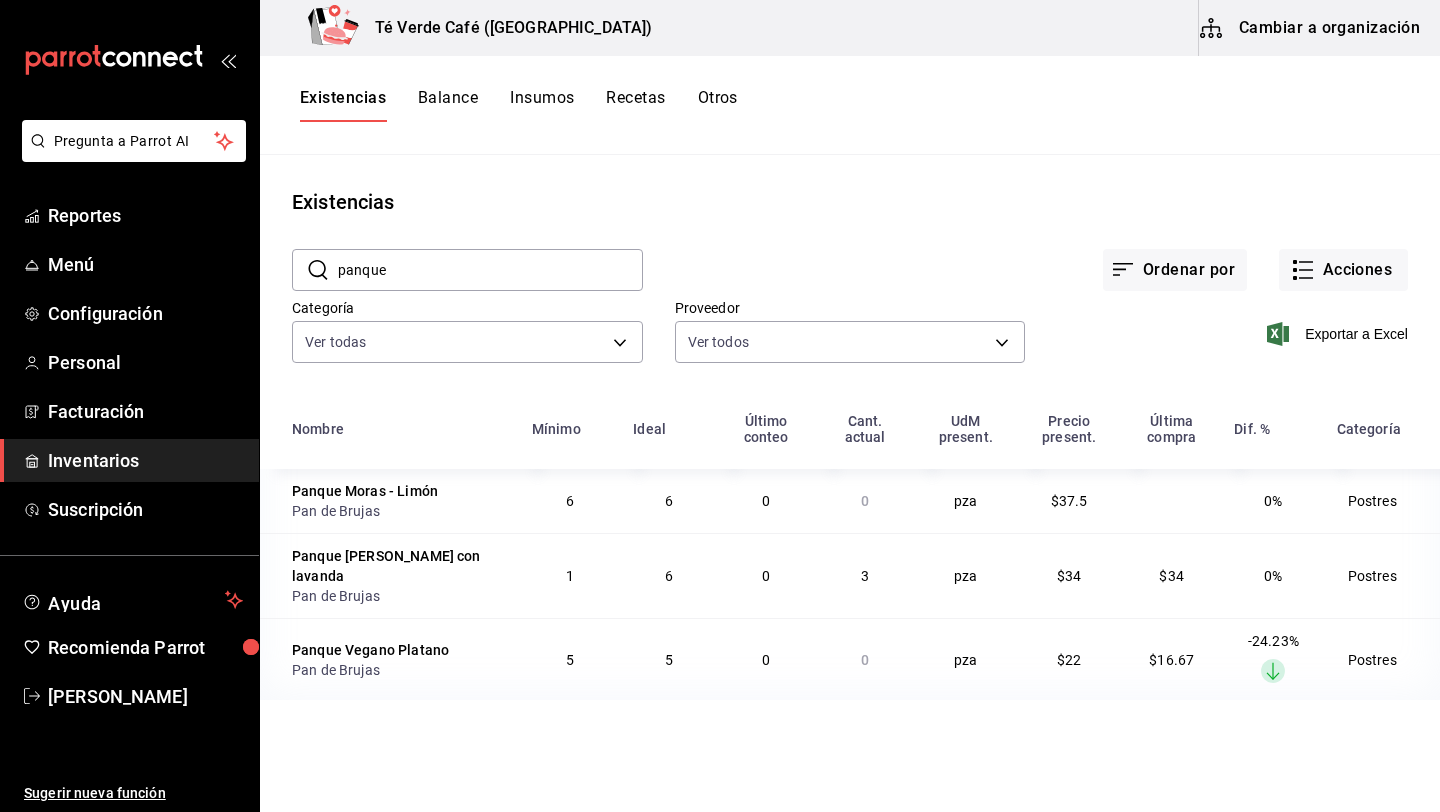 click on "panque" at bounding box center [490, 270] 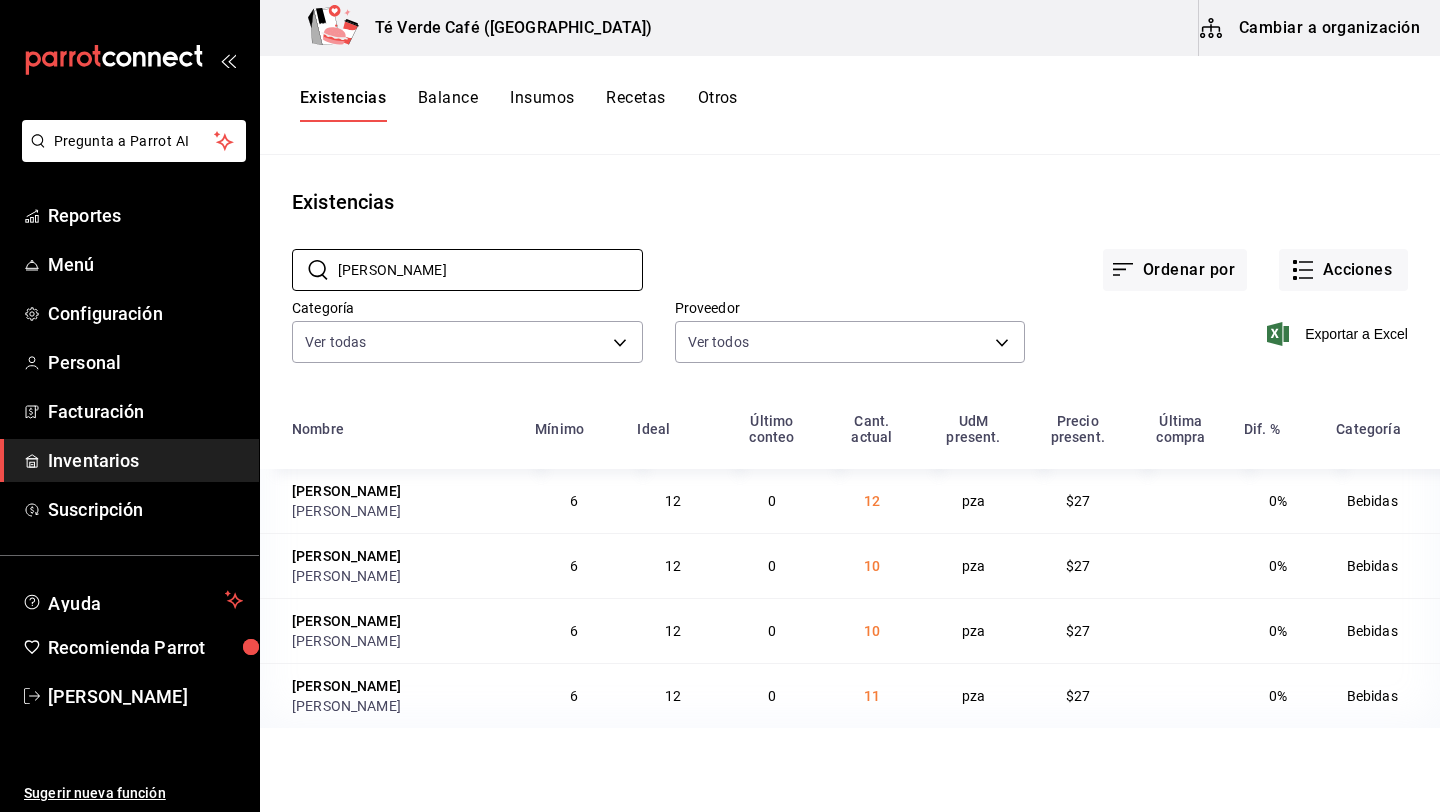type on "[PERSON_NAME]" 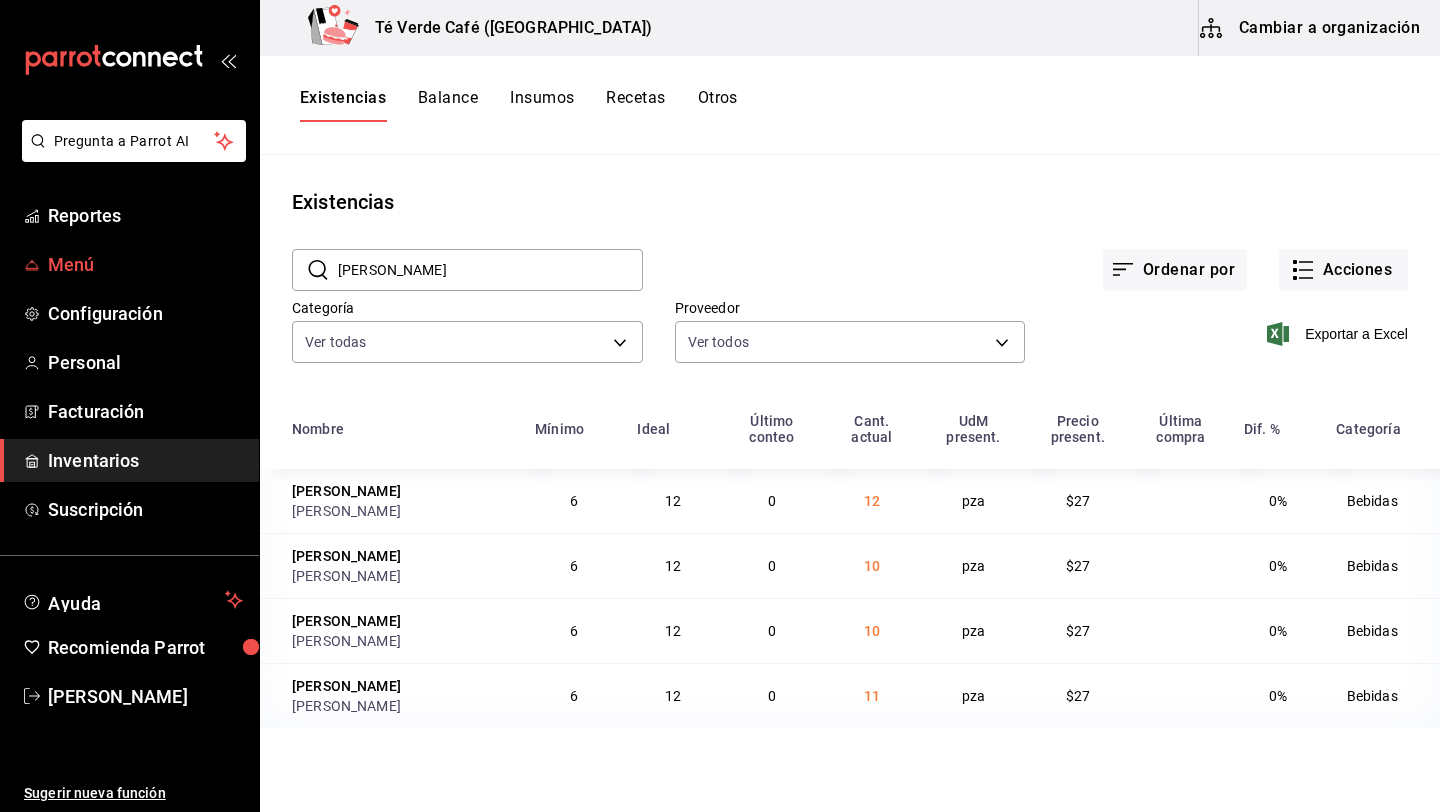 click on "Menú" at bounding box center [145, 264] 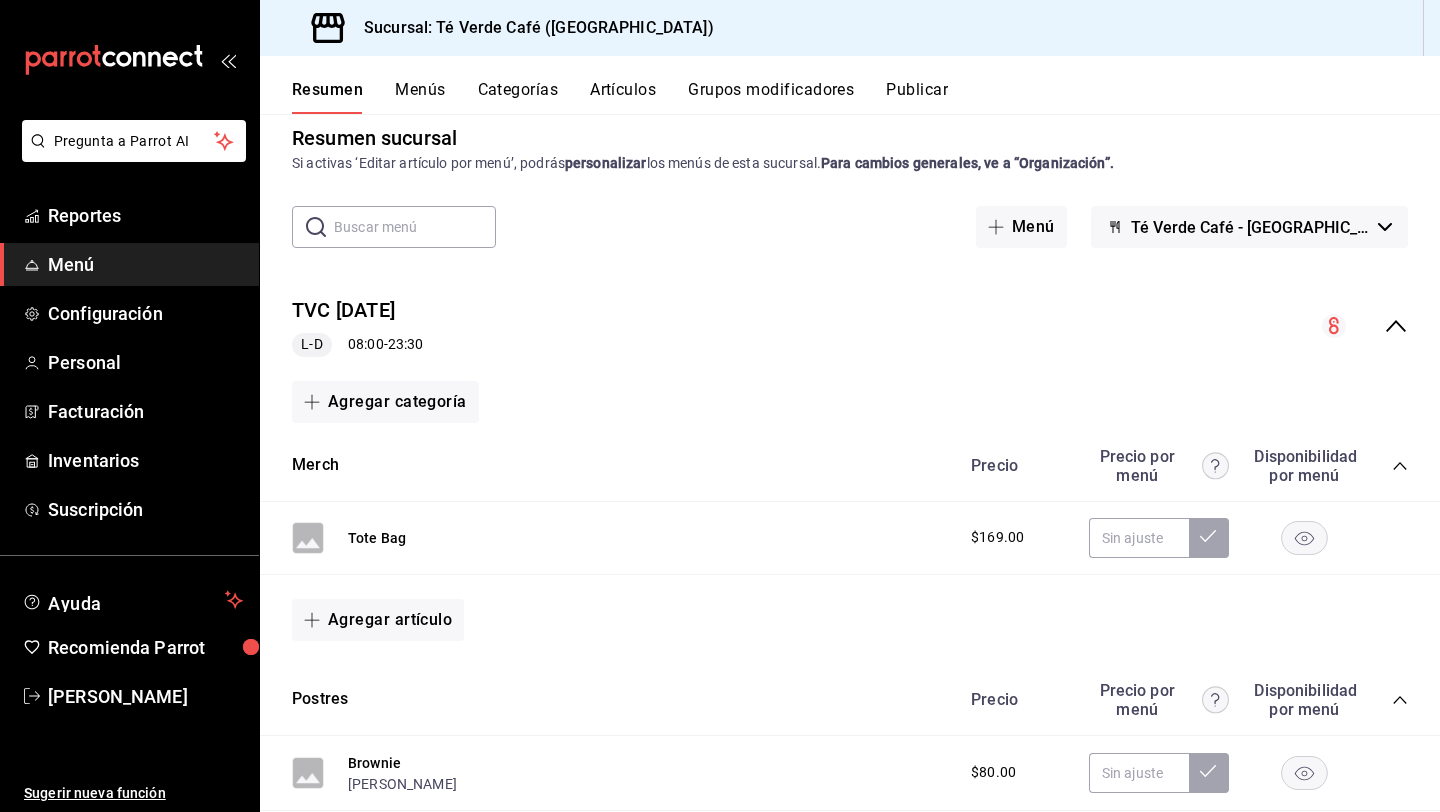 scroll, scrollTop: 0, scrollLeft: 0, axis: both 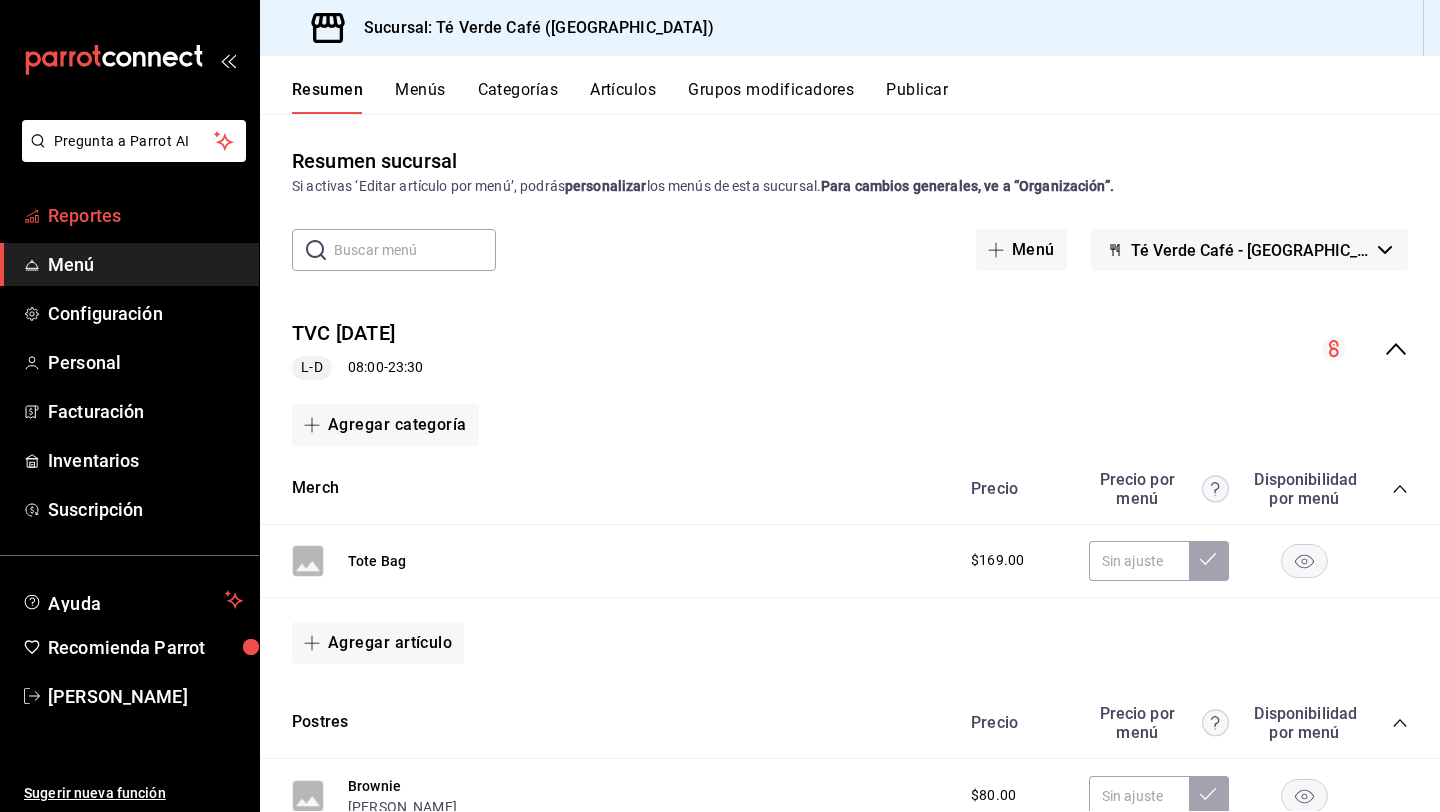 click on "Reportes" at bounding box center [145, 215] 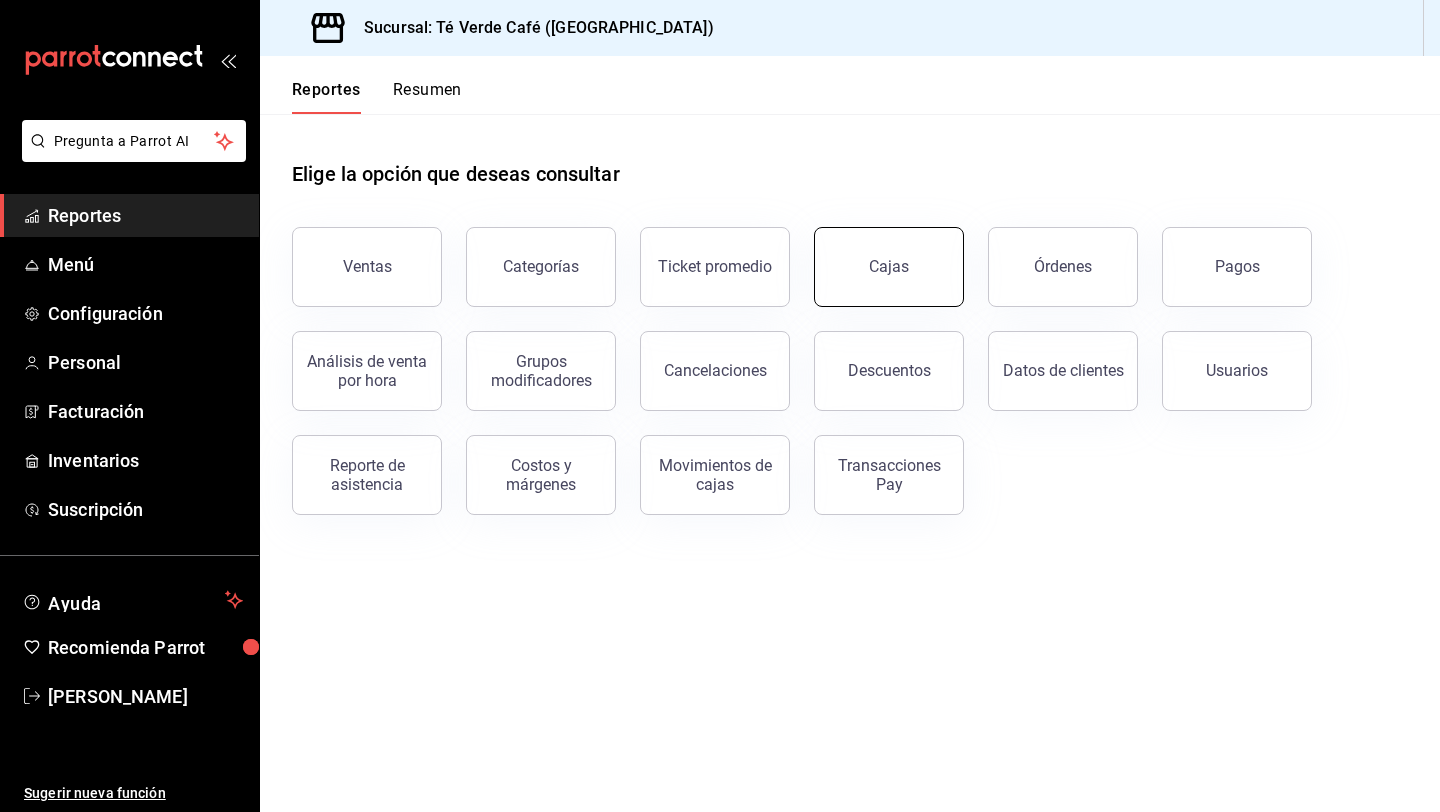 click on "Cajas" at bounding box center [889, 267] 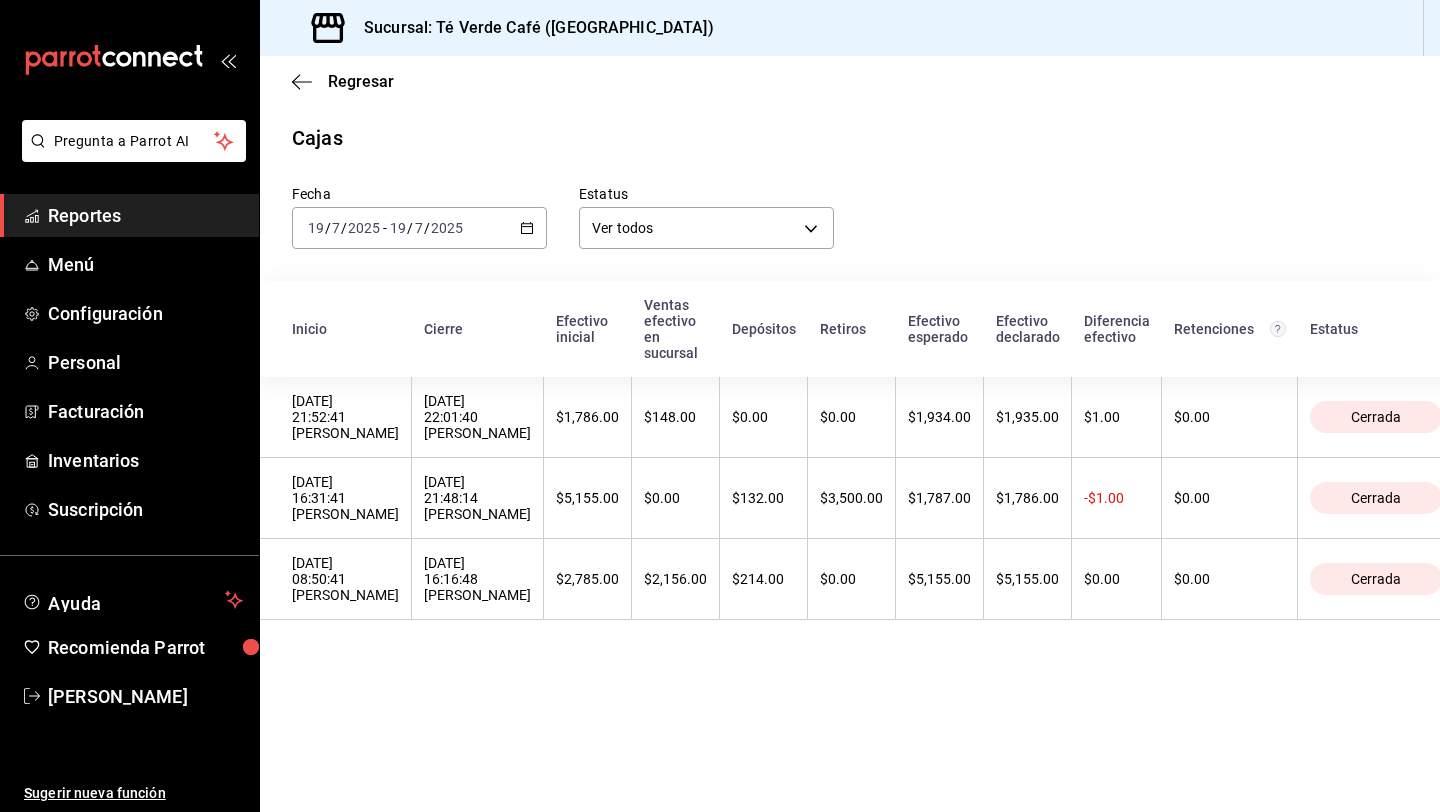 click on "Reportes" at bounding box center [145, 215] 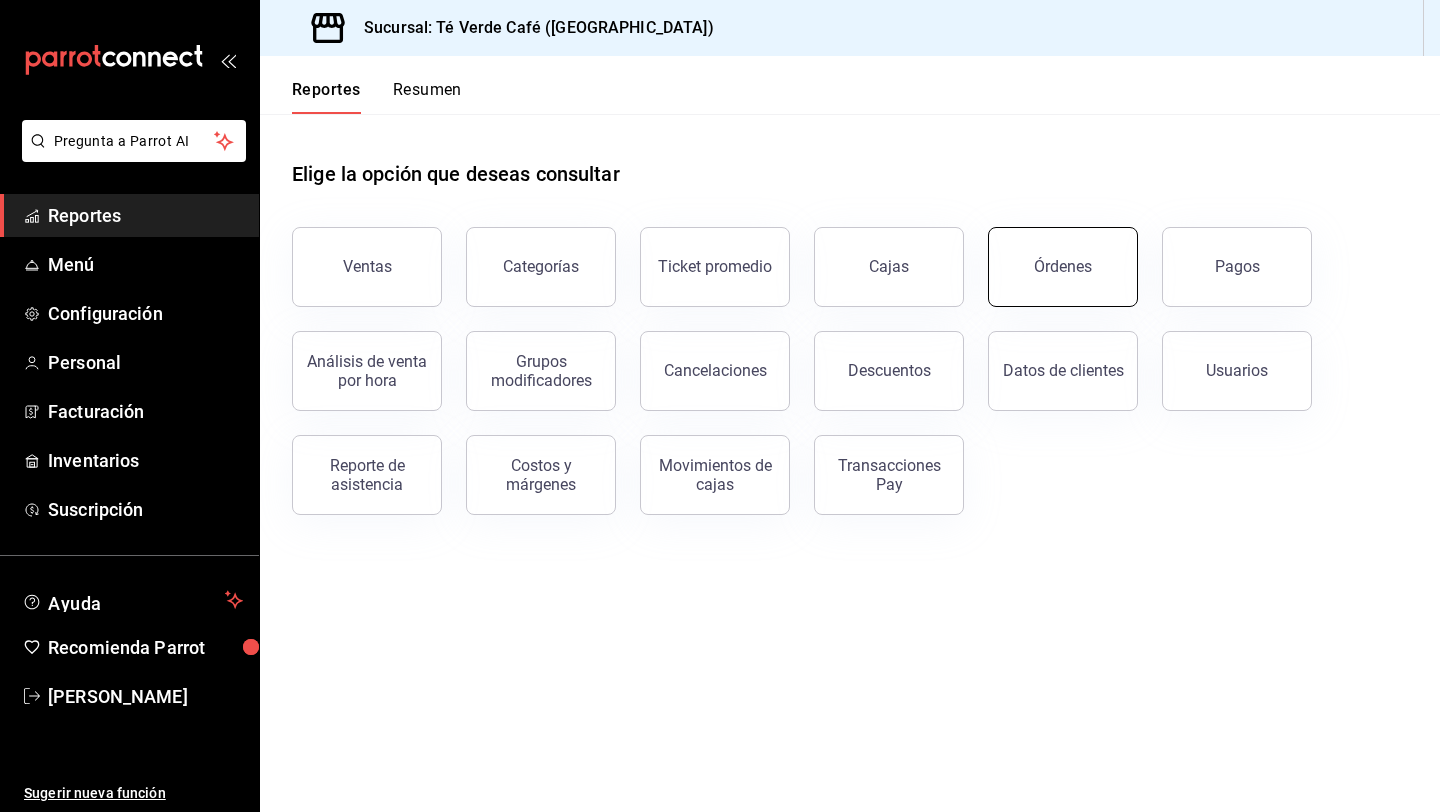click on "Órdenes" at bounding box center [1063, 267] 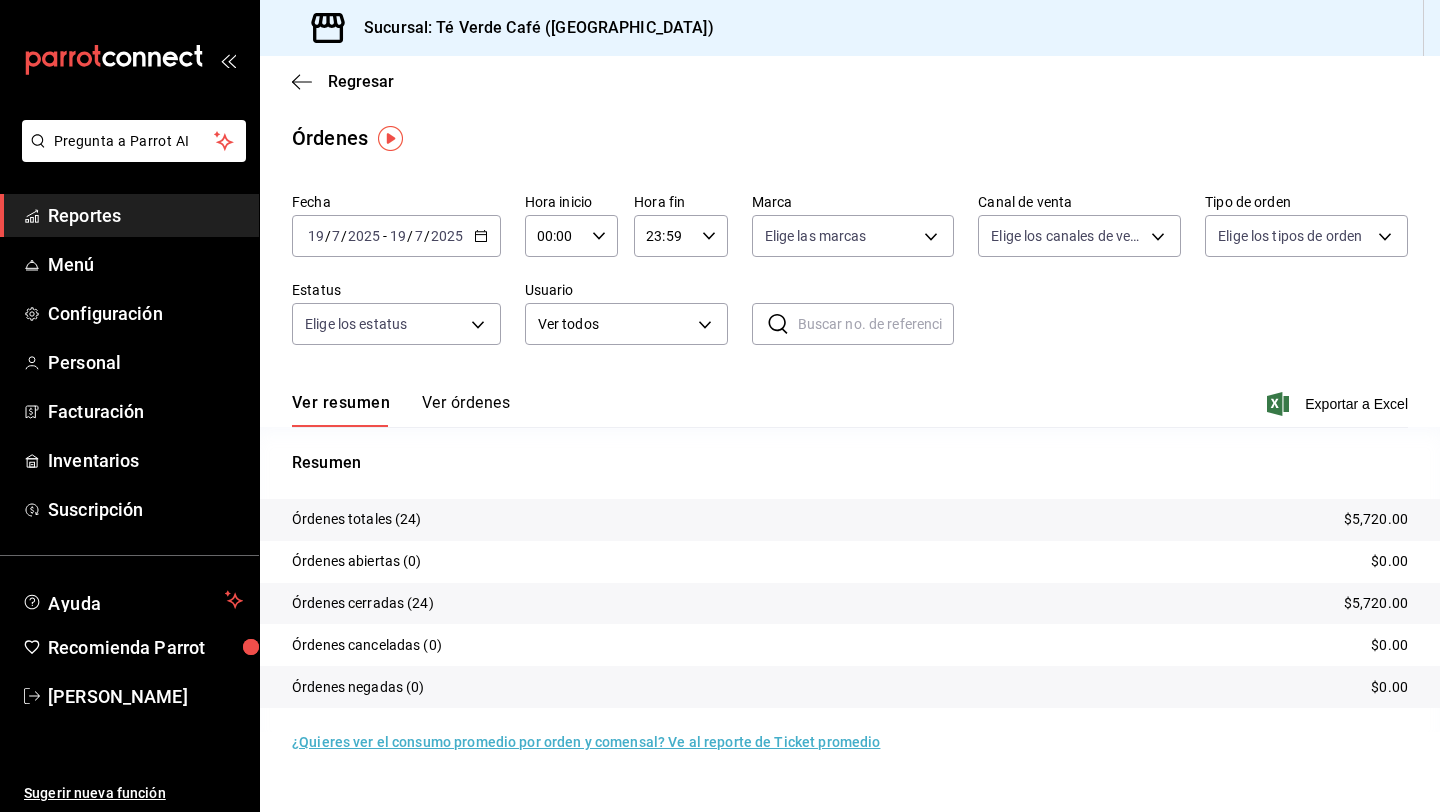 click on "Ver órdenes" at bounding box center (466, 410) 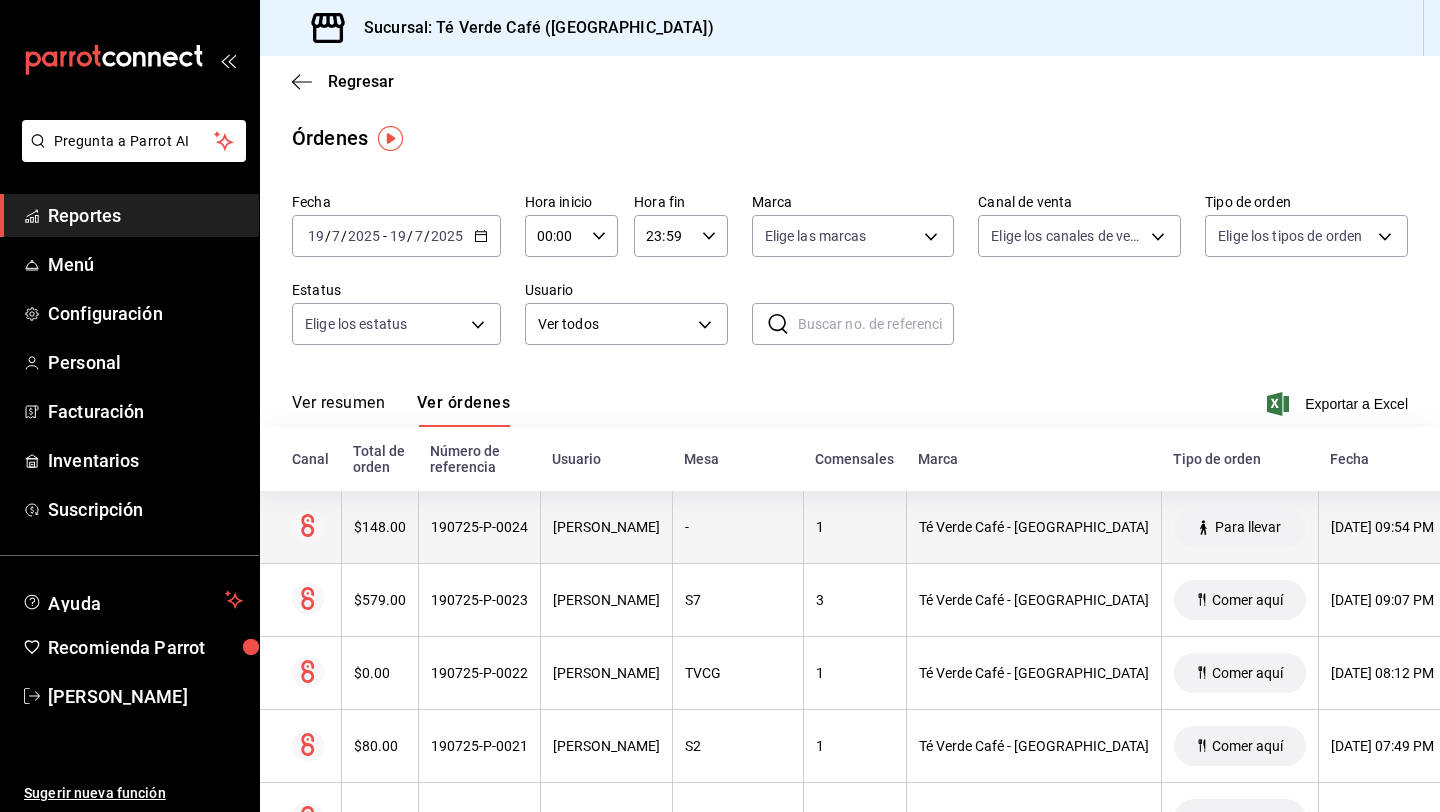 click on "190725-P-0024" at bounding box center [479, 527] 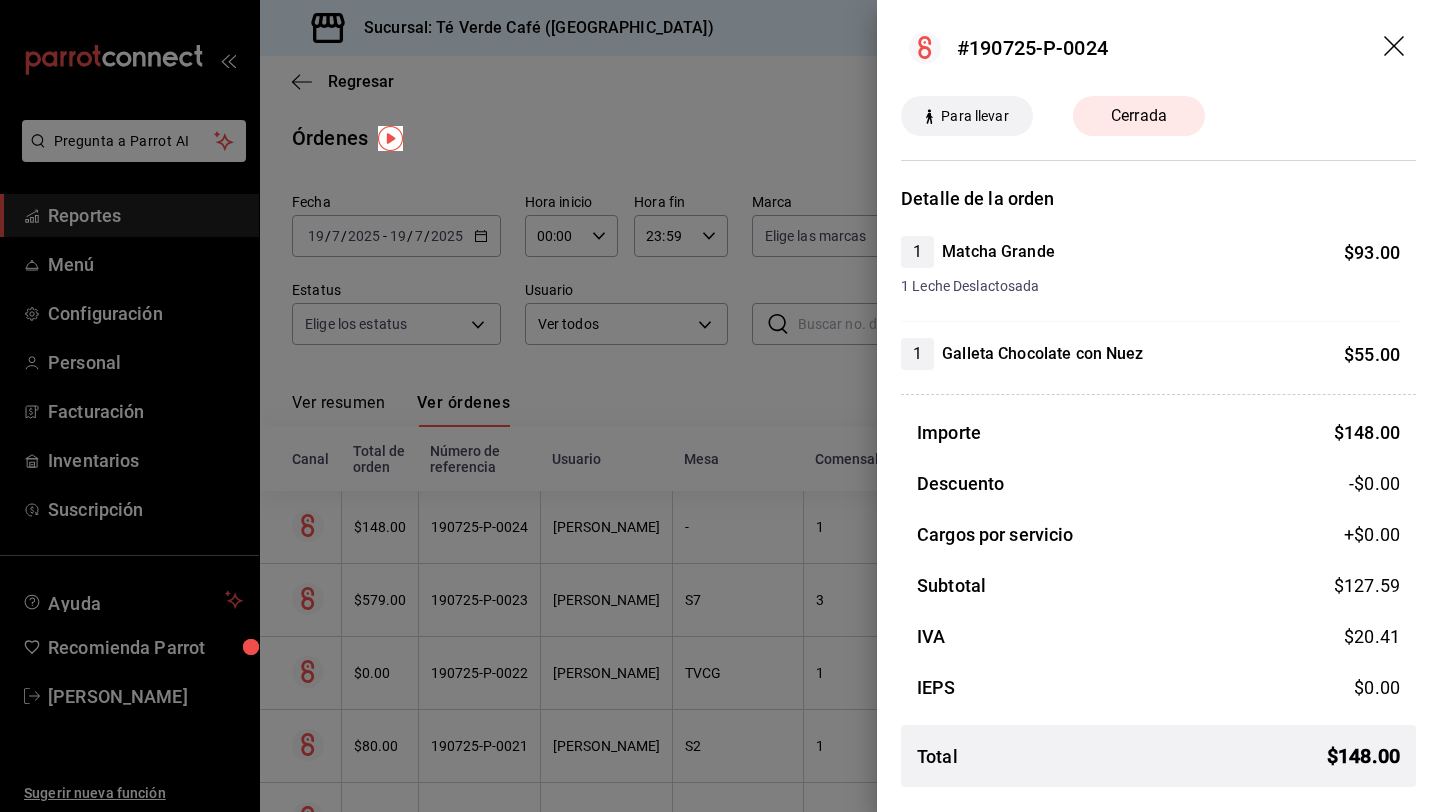 click 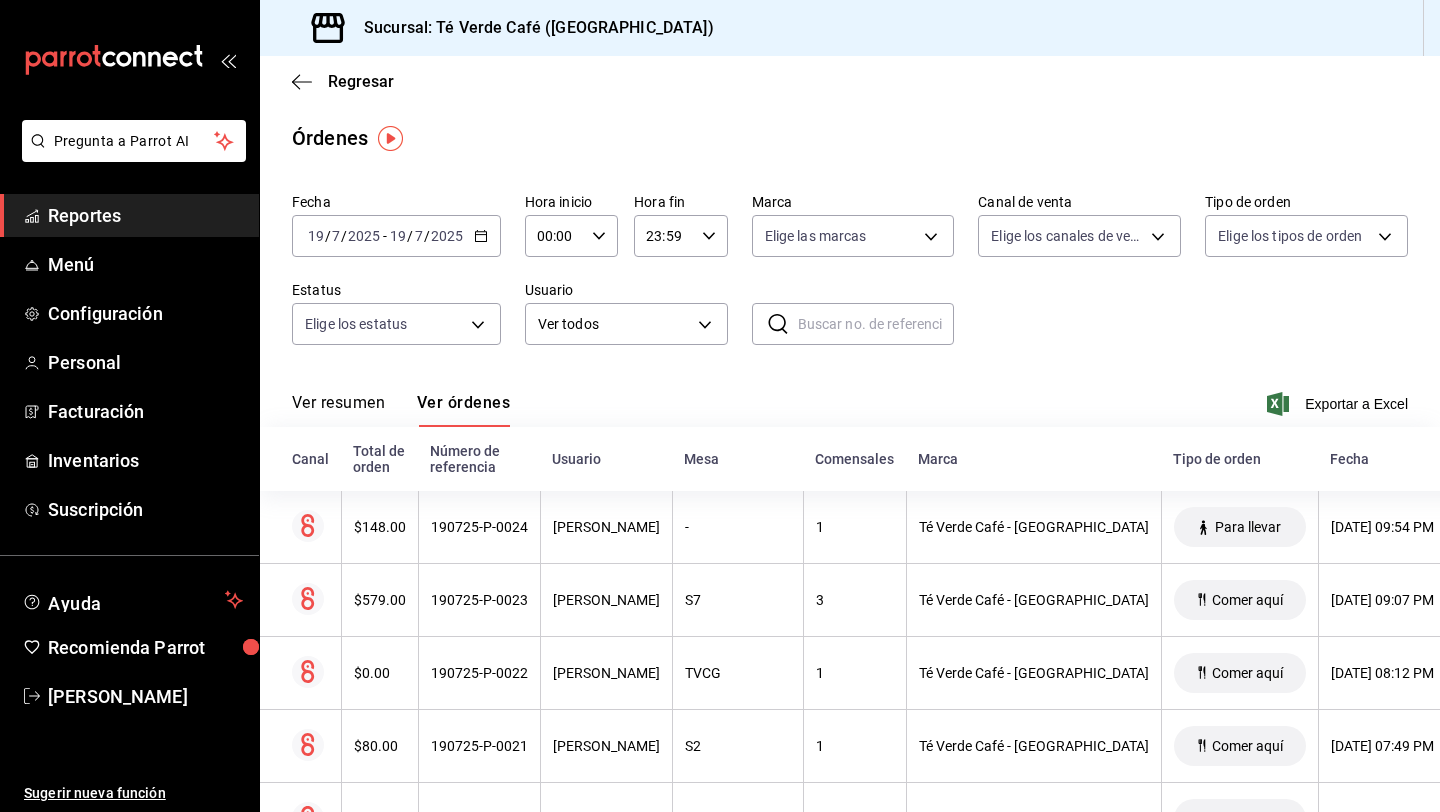 click on "Reportes" at bounding box center (145, 215) 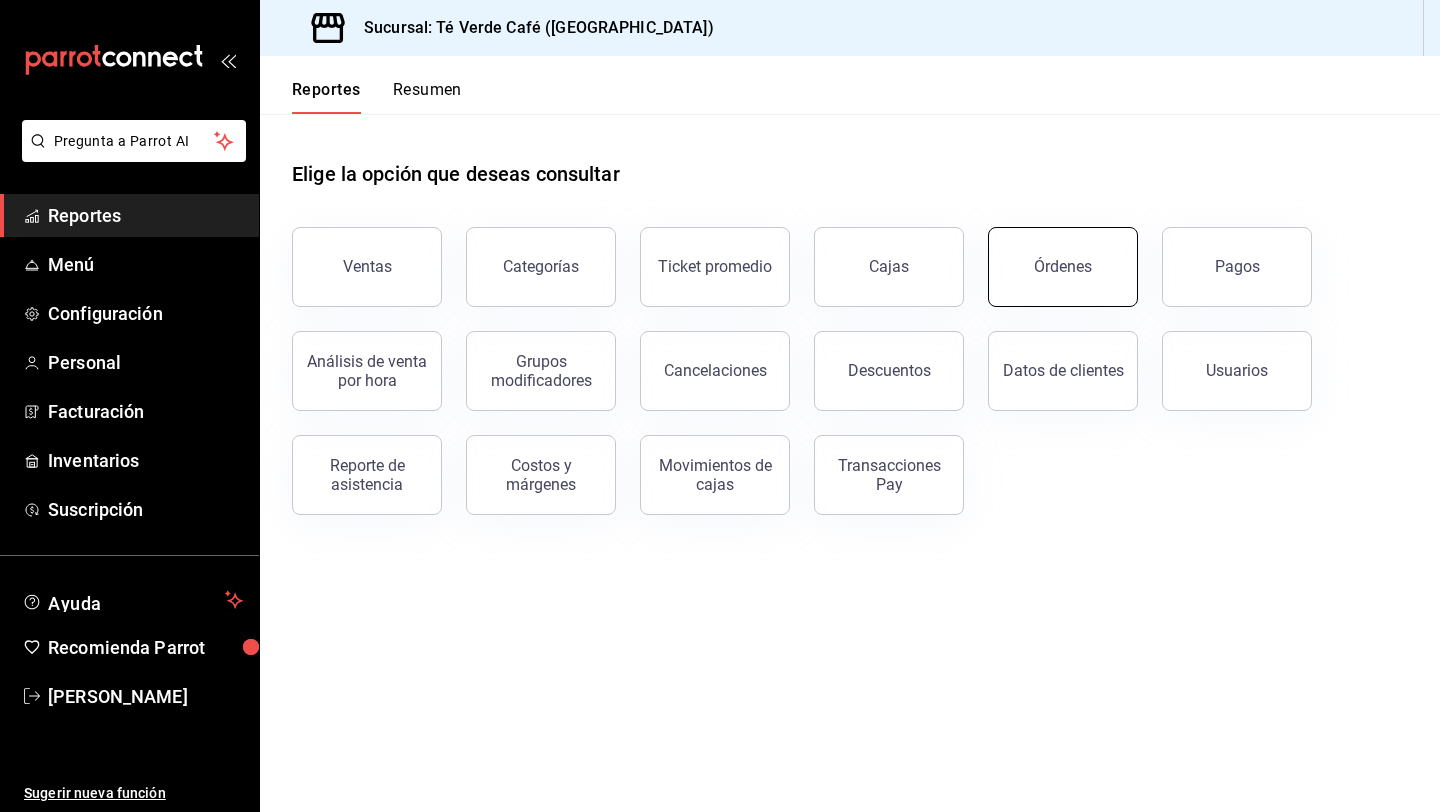 click on "Órdenes" at bounding box center (1063, 267) 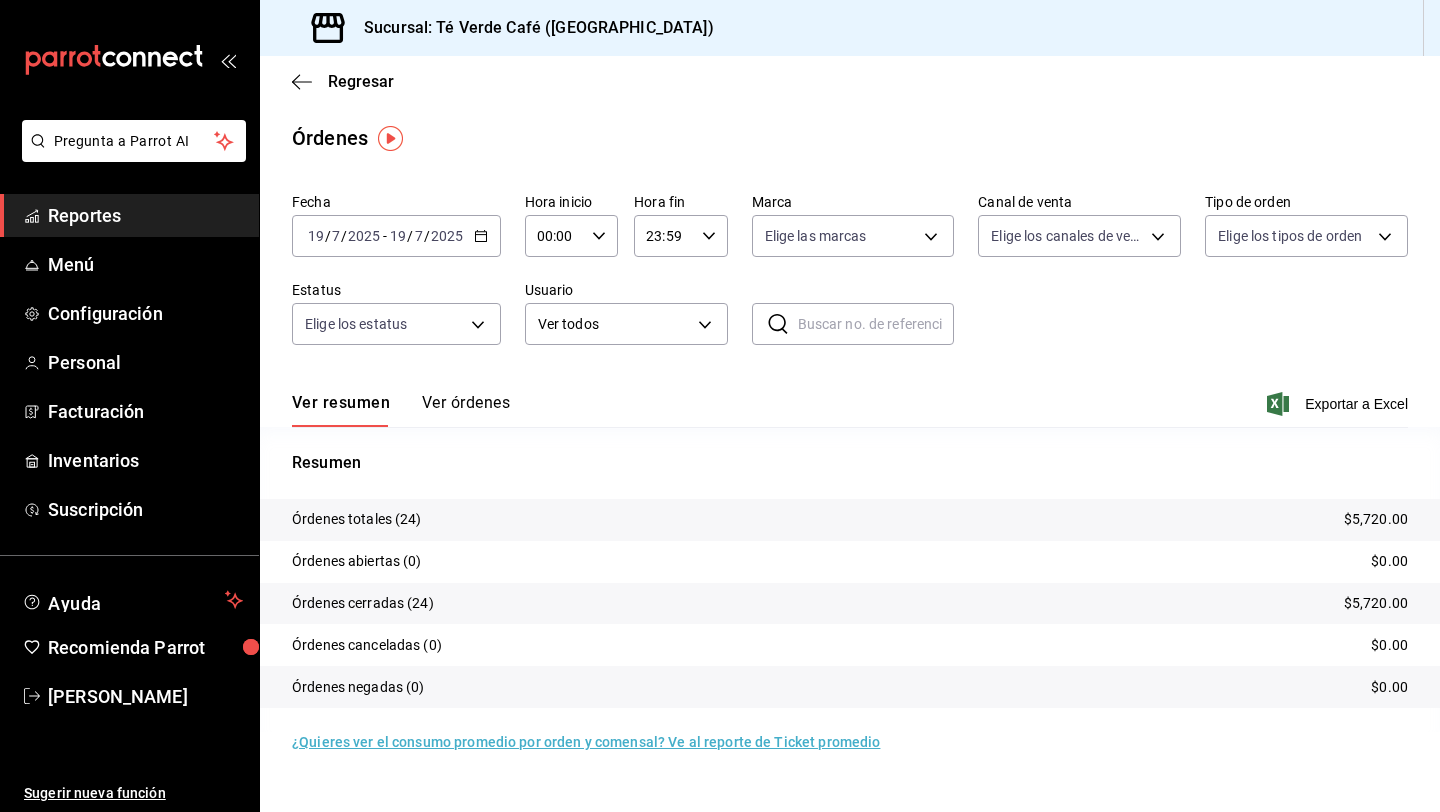 click on "Ver órdenes" at bounding box center [466, 410] 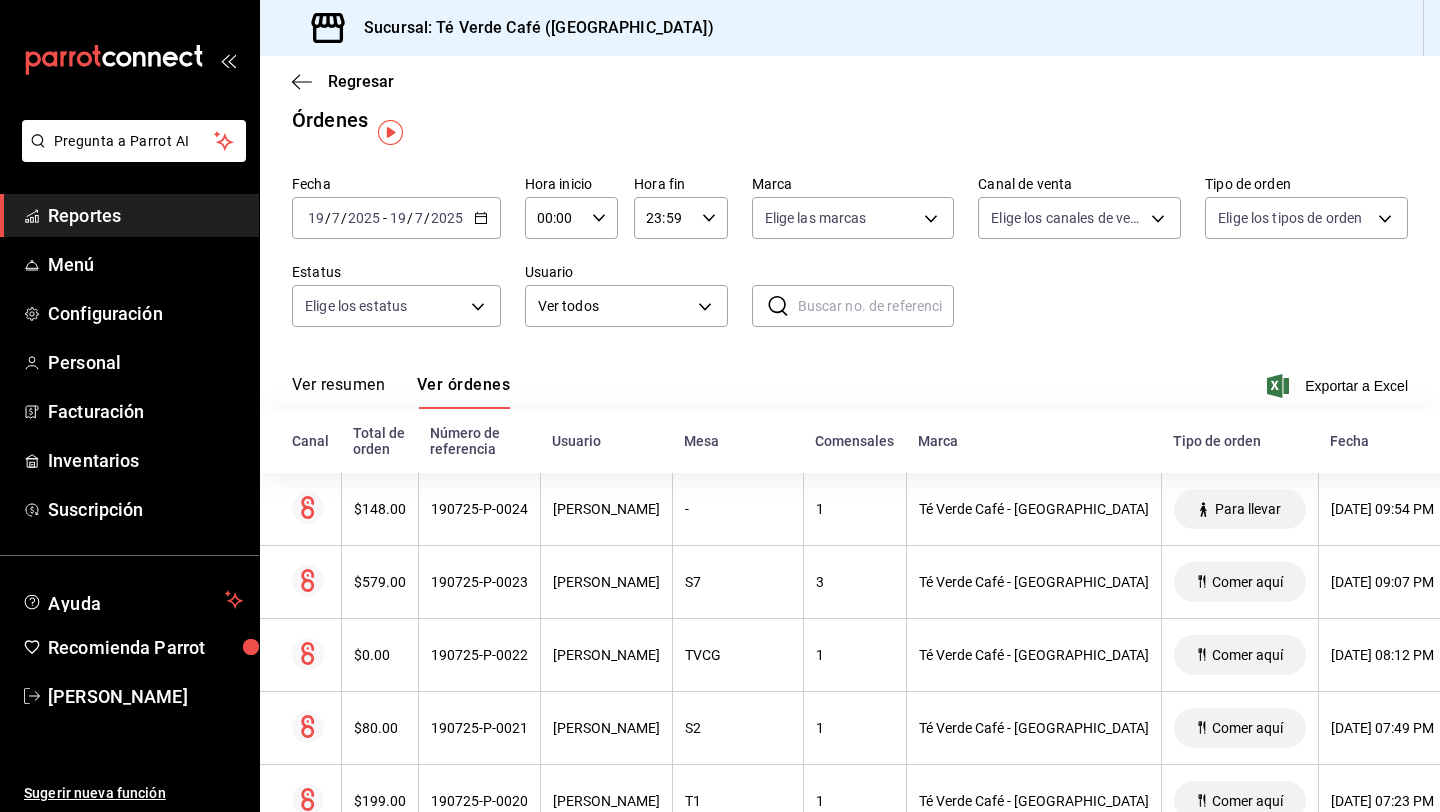 scroll, scrollTop: 0, scrollLeft: 0, axis: both 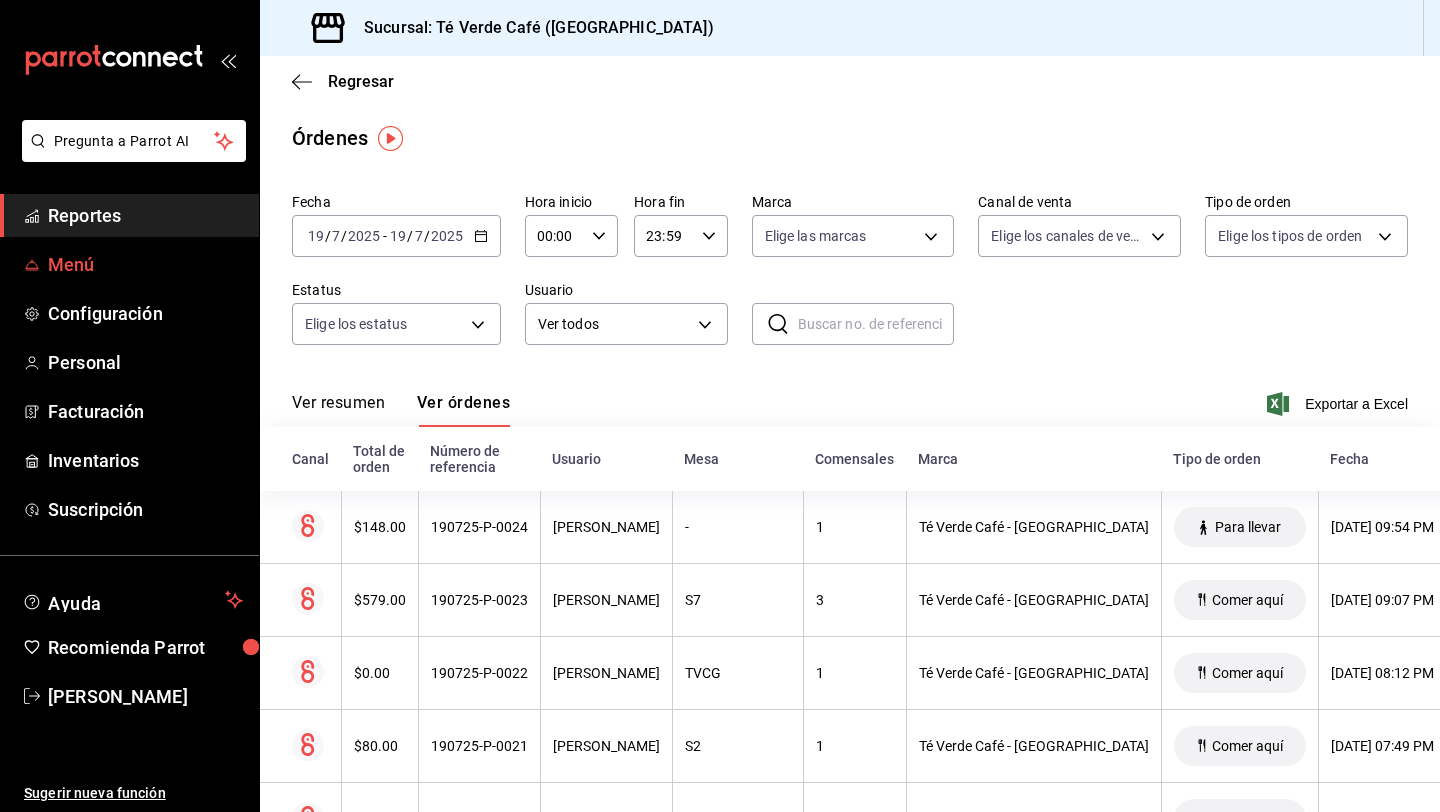 click on "Menú" at bounding box center [145, 264] 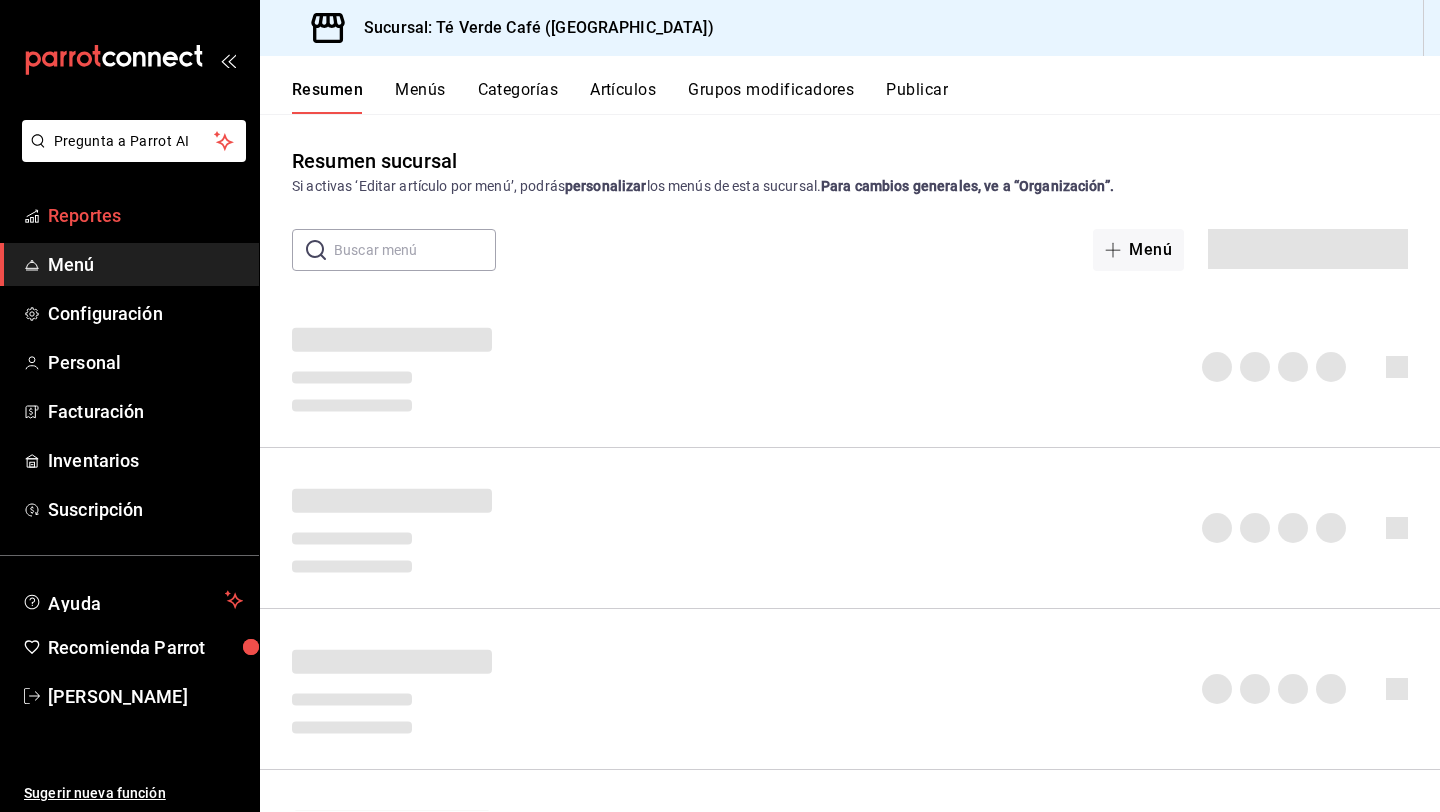 click on "Reportes" at bounding box center (145, 215) 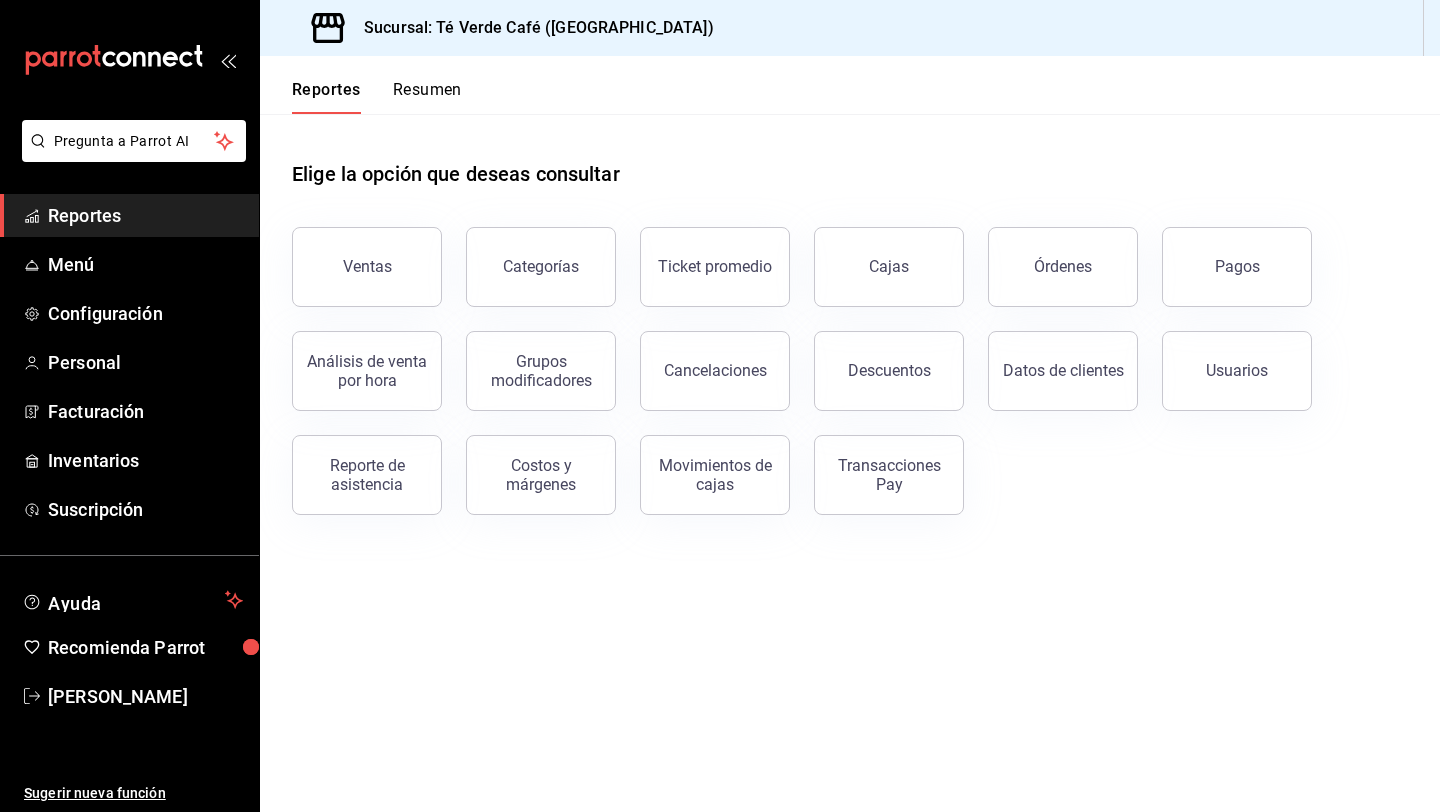 click on "Reportes" at bounding box center (145, 215) 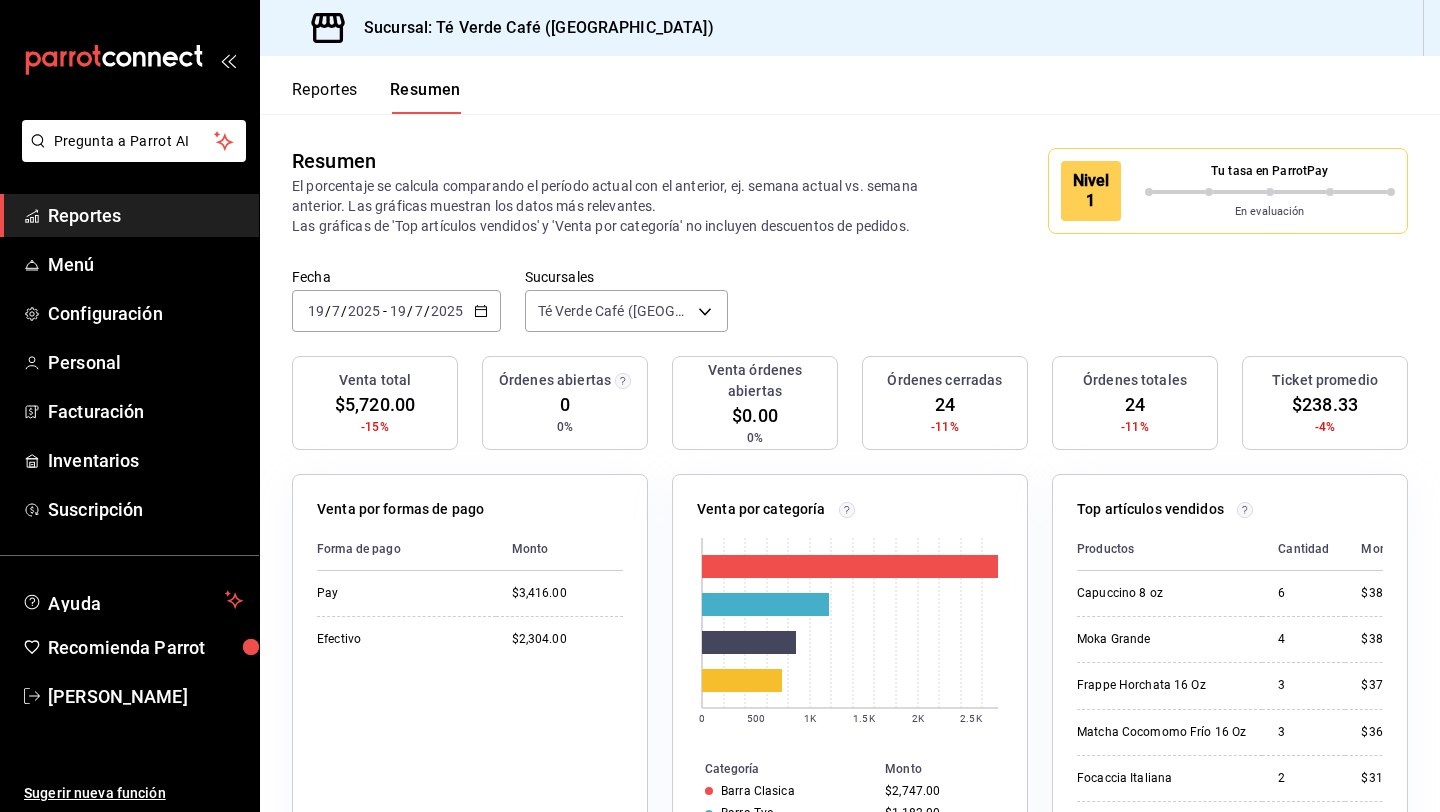 click on "Reportes" at bounding box center [325, 97] 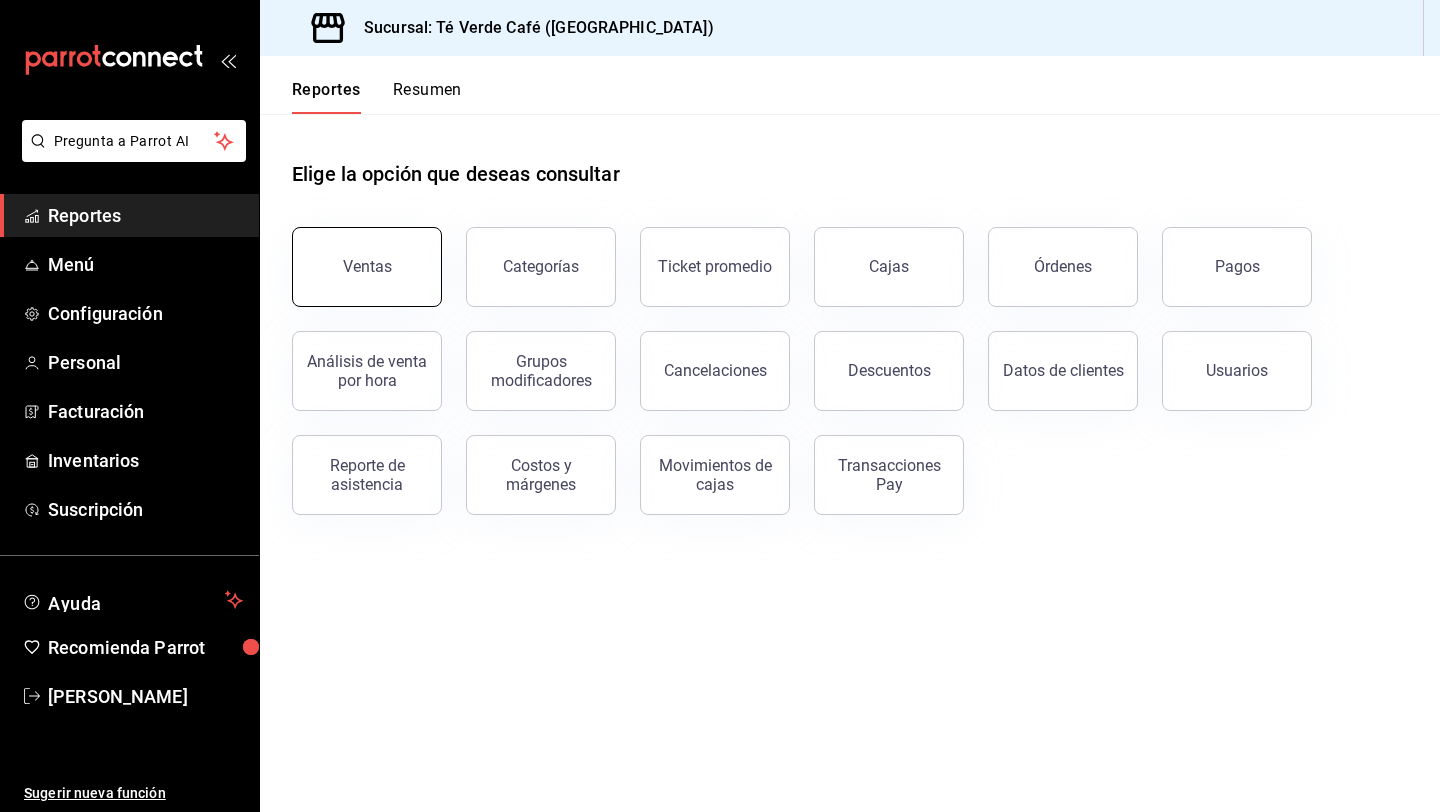 click on "Ventas" at bounding box center (367, 267) 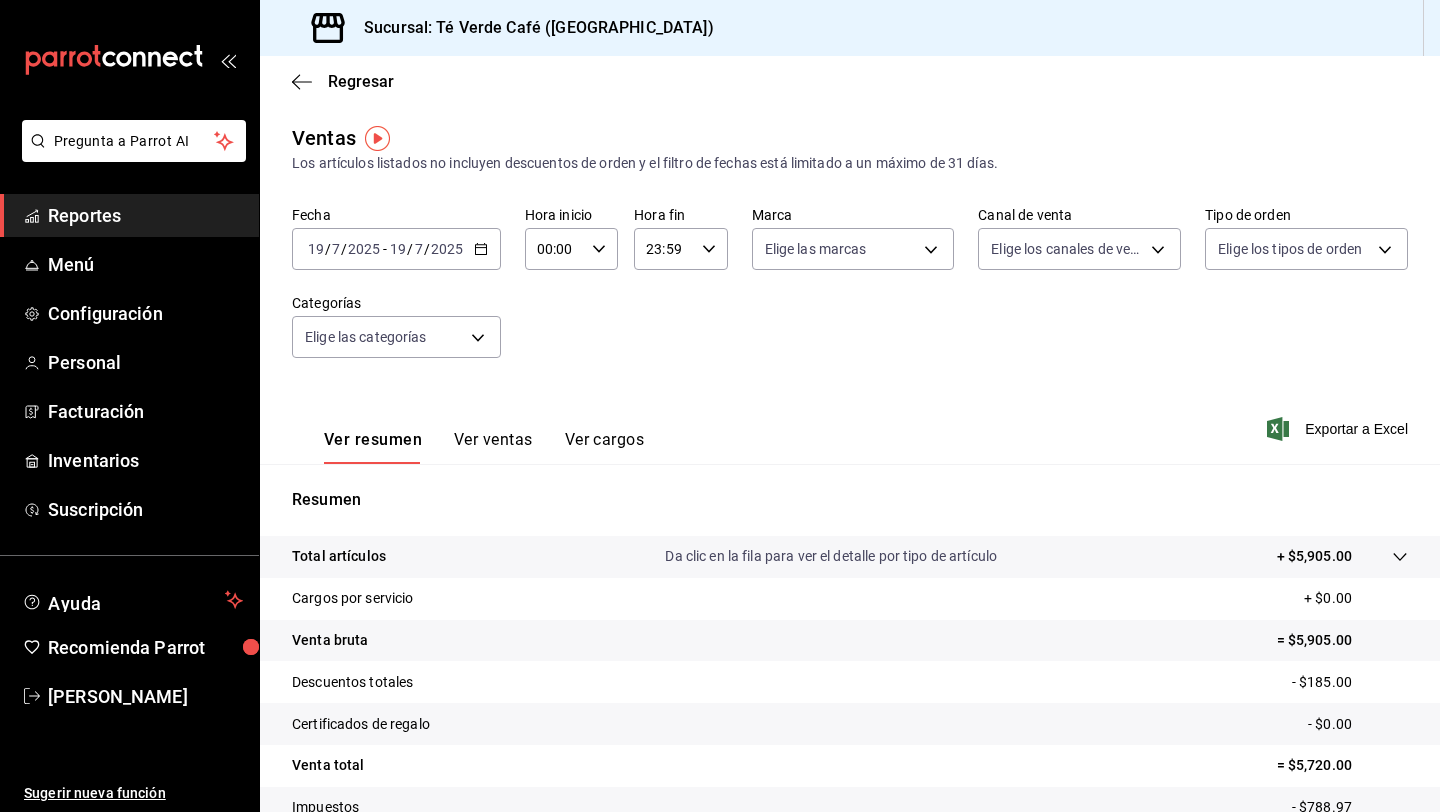 click 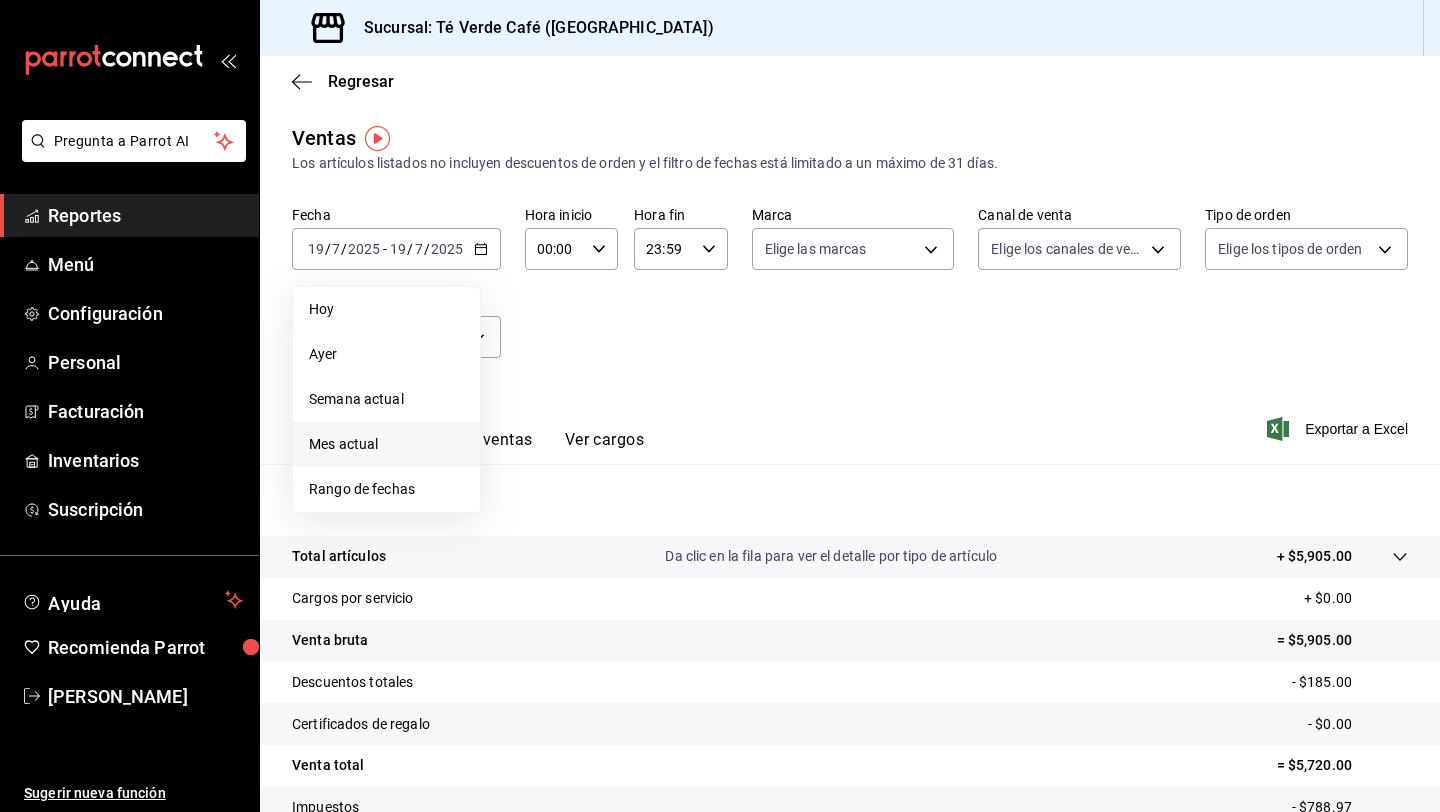 click on "Mes actual" at bounding box center (386, 444) 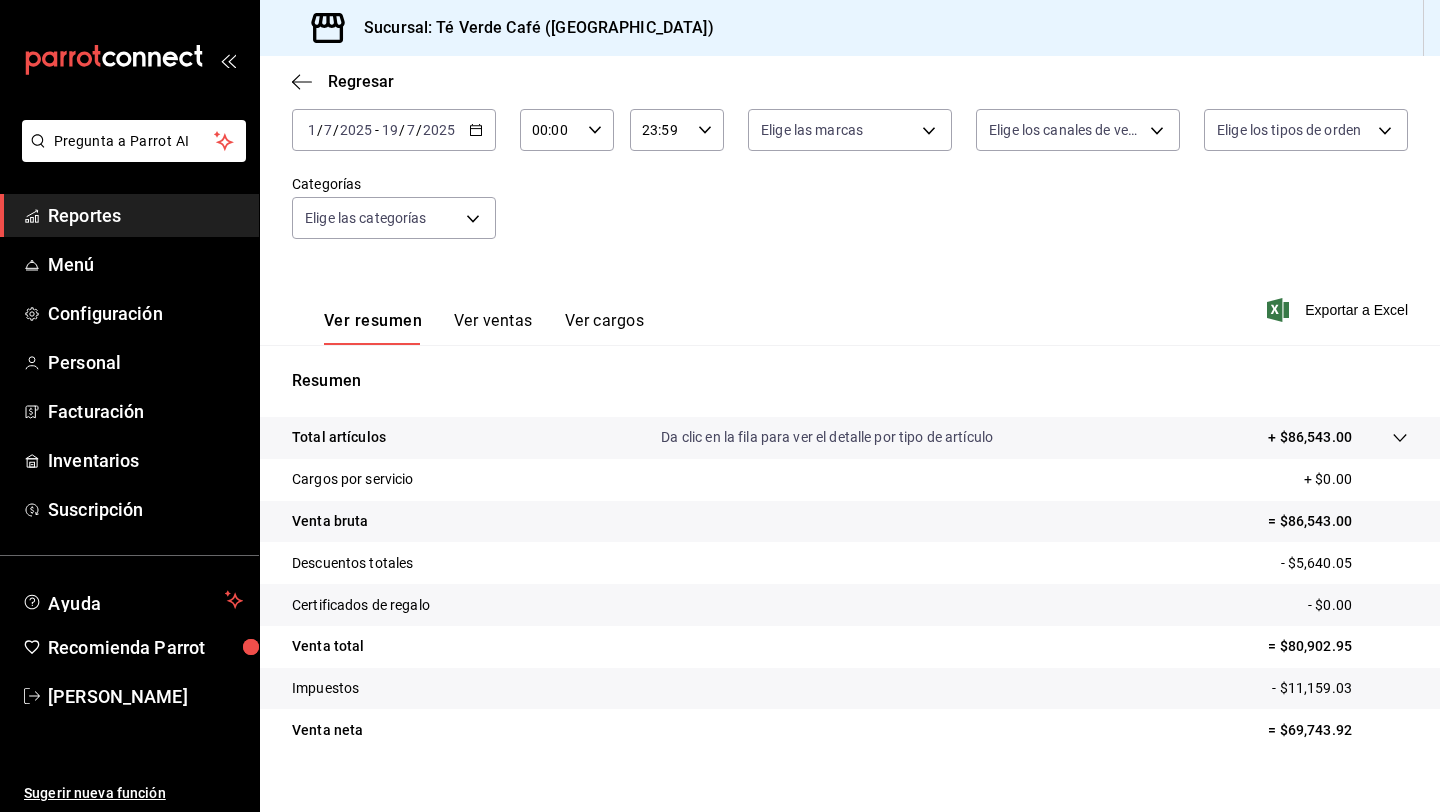 scroll, scrollTop: 146, scrollLeft: 0, axis: vertical 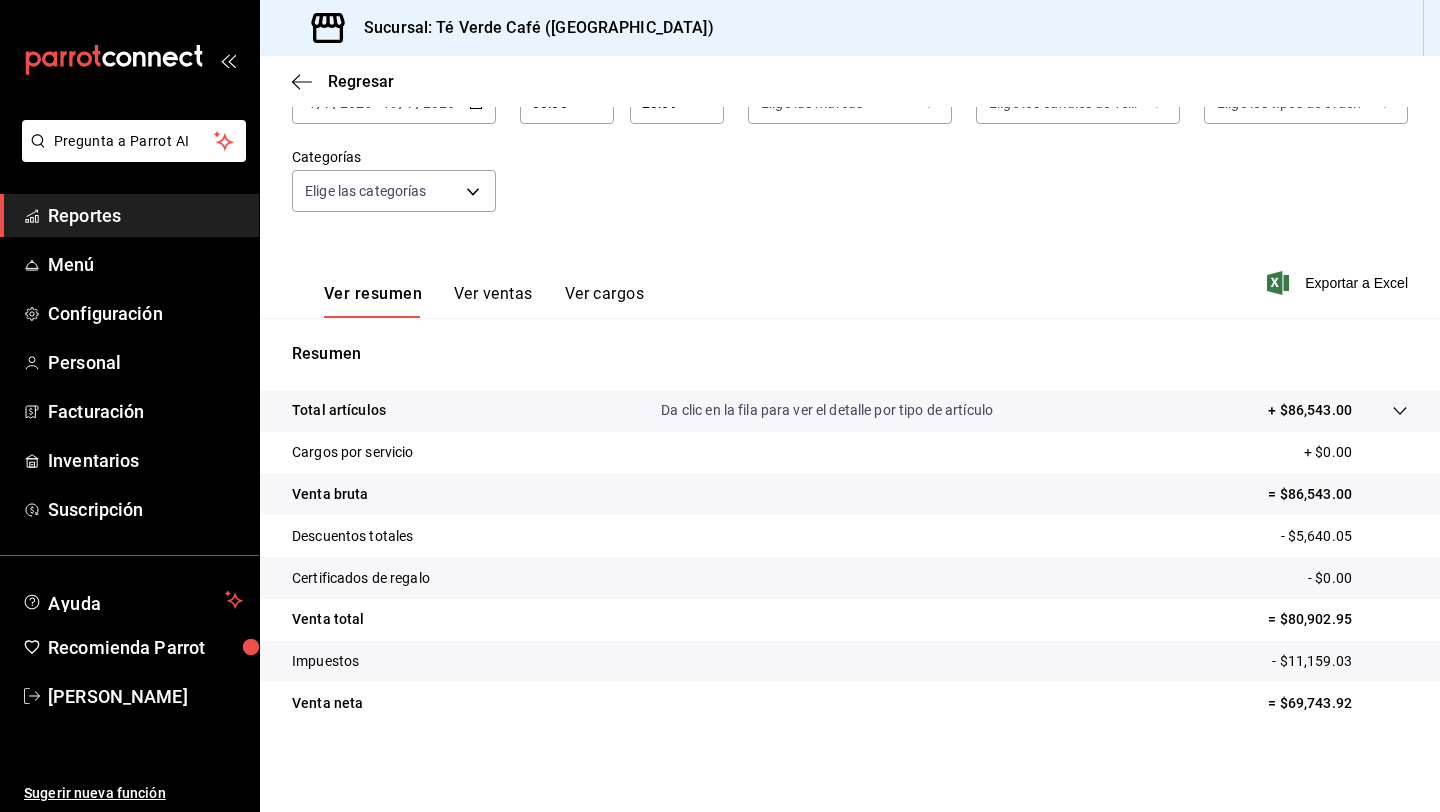 click on "Ver ventas" at bounding box center (493, 301) 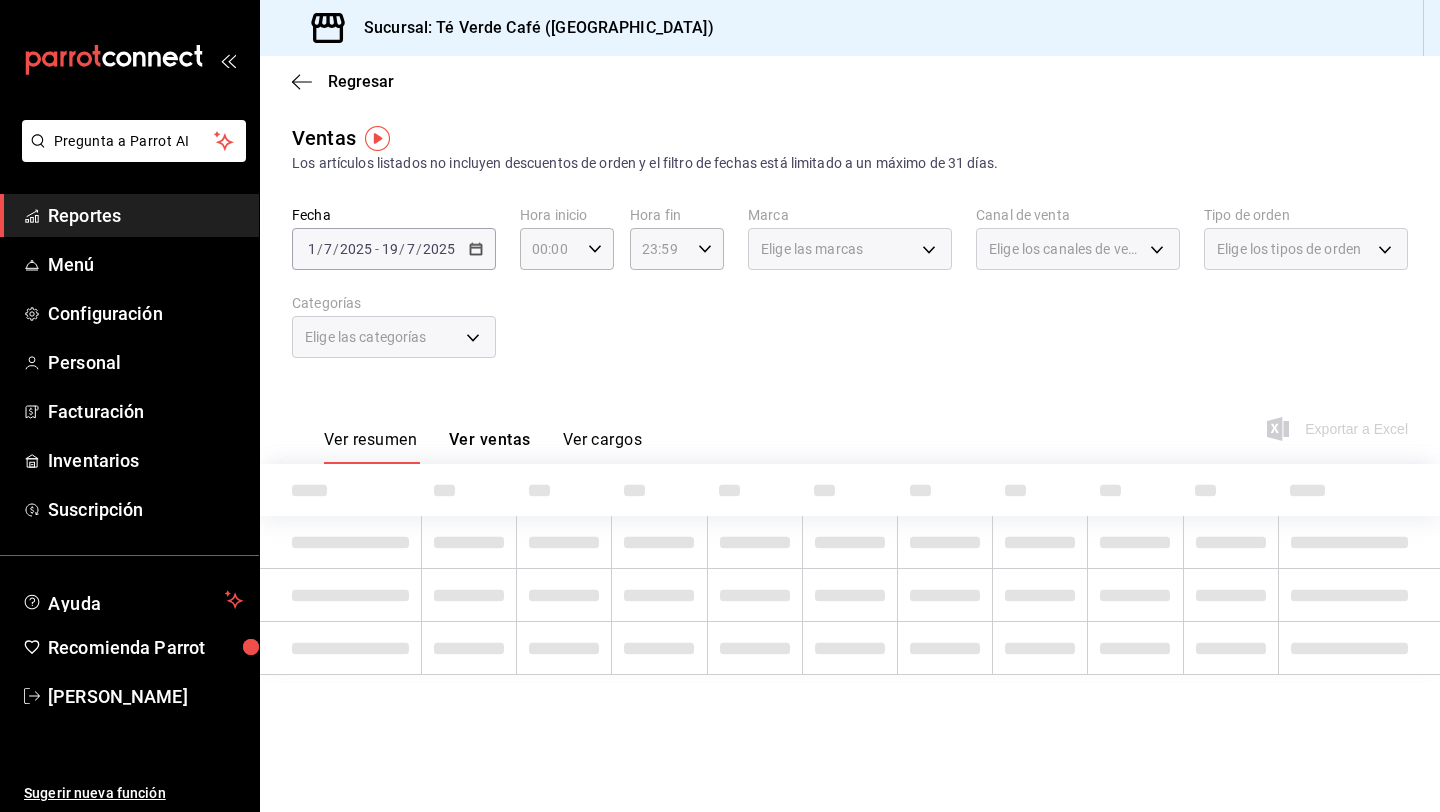 scroll, scrollTop: 0, scrollLeft: 0, axis: both 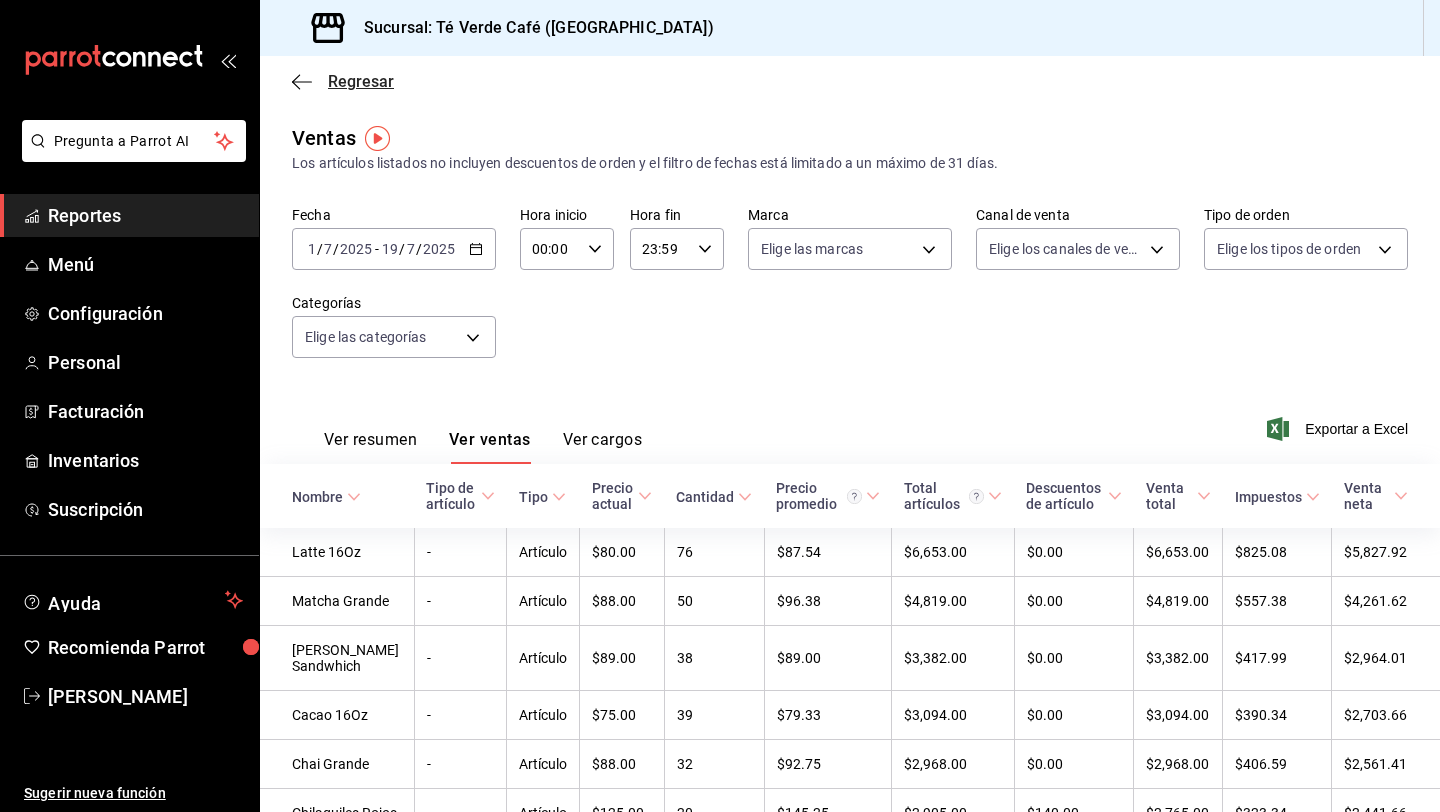 click 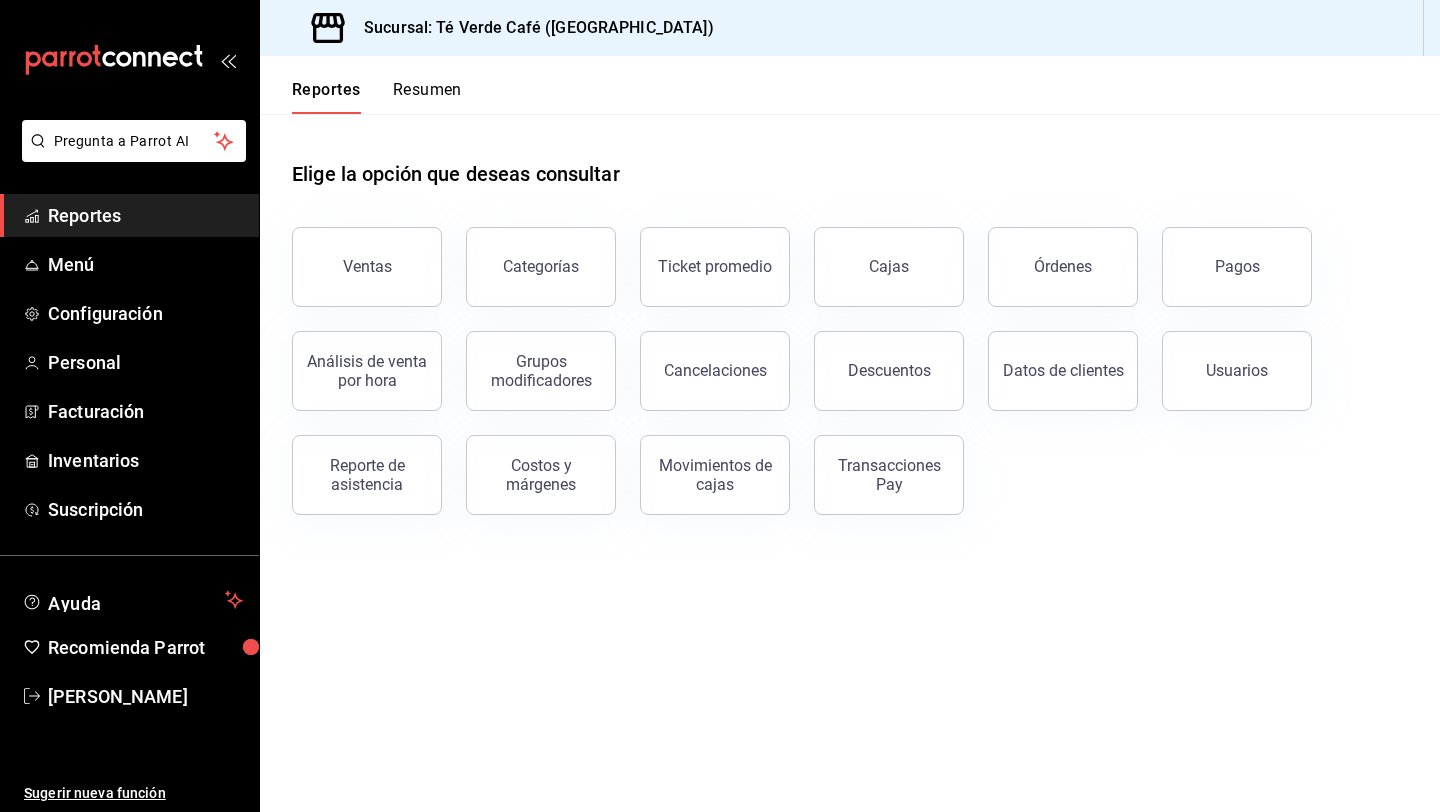 click on "Resumen" at bounding box center [427, 97] 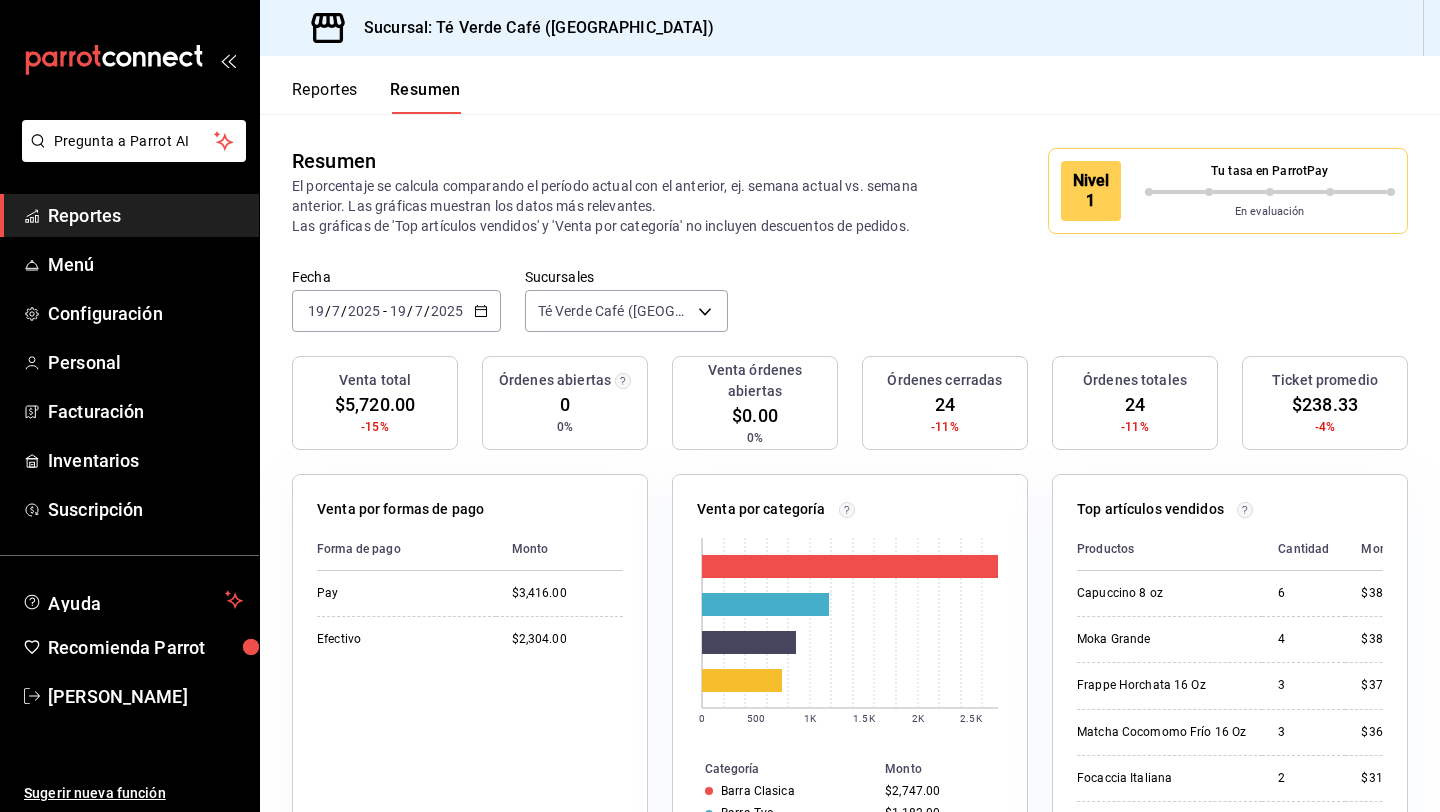 click on "Reportes" at bounding box center (325, 97) 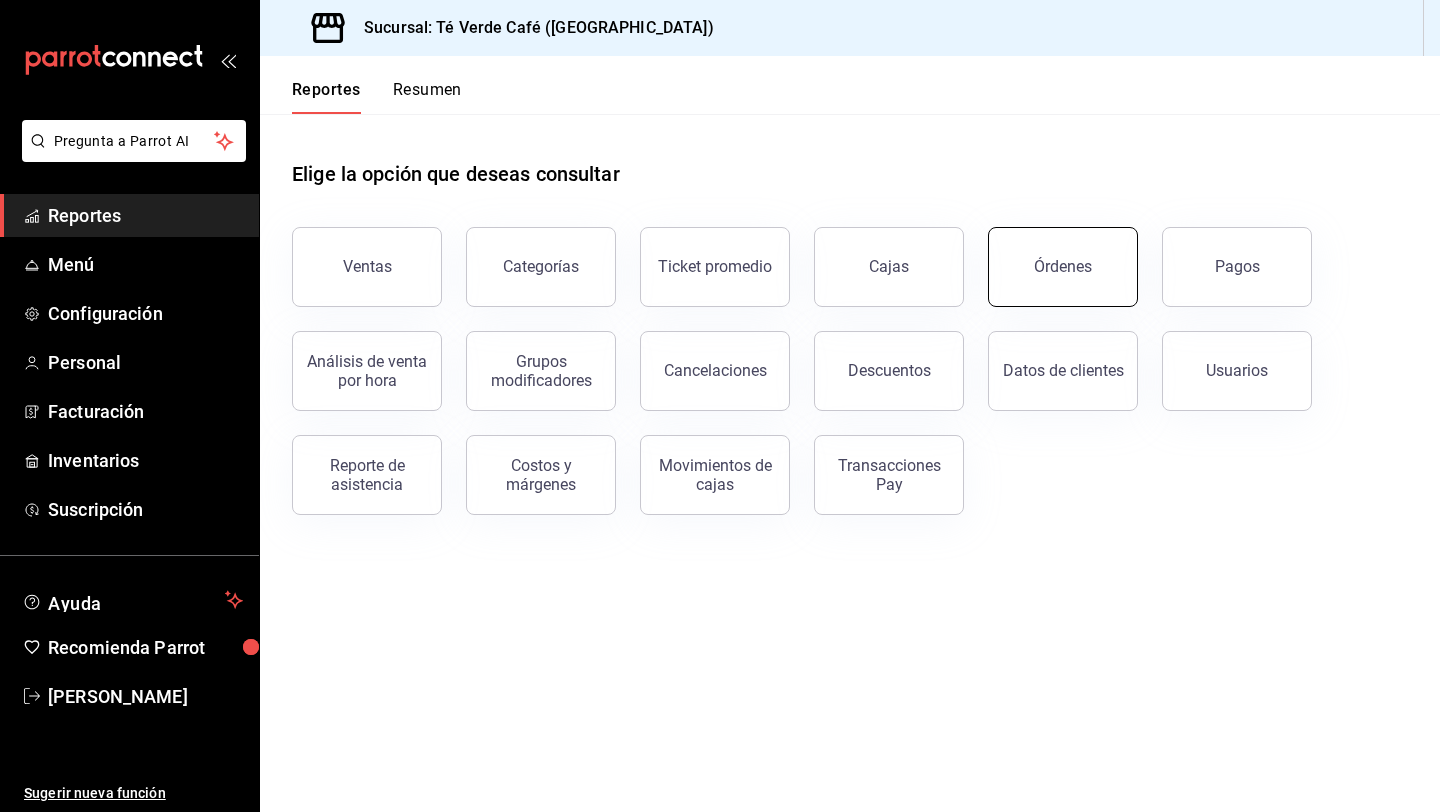 click on "Órdenes" at bounding box center [1063, 266] 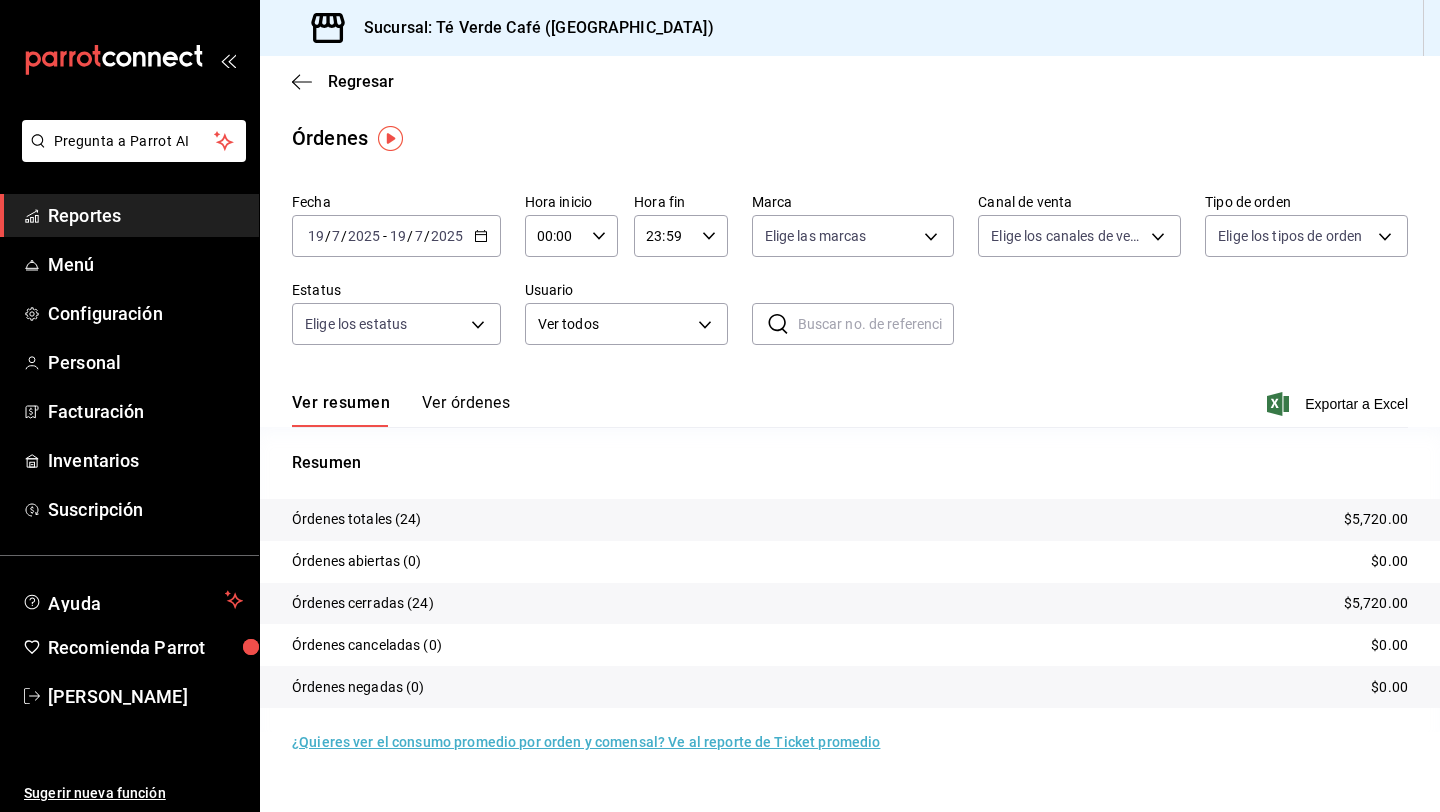 click on "Ver órdenes" at bounding box center [466, 410] 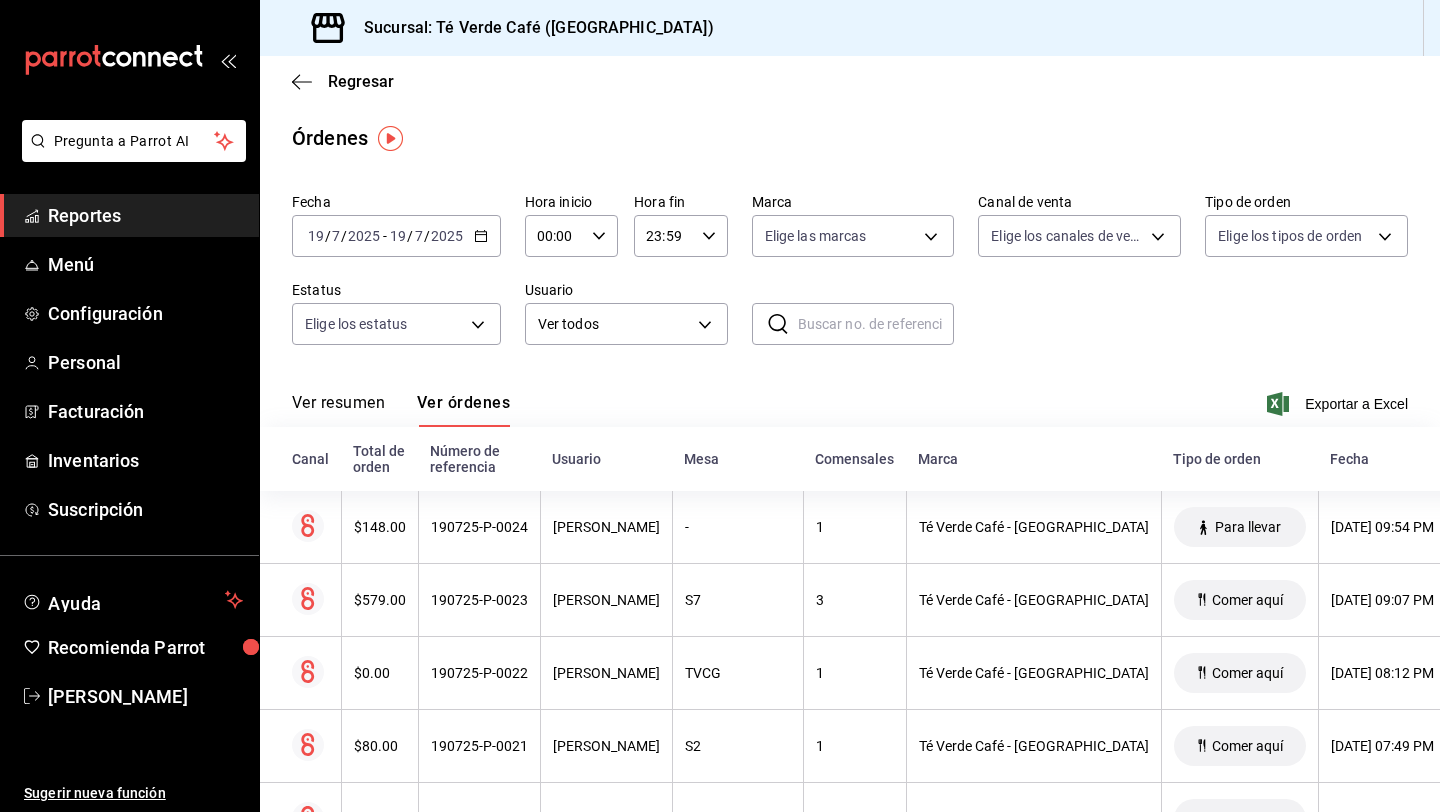 click 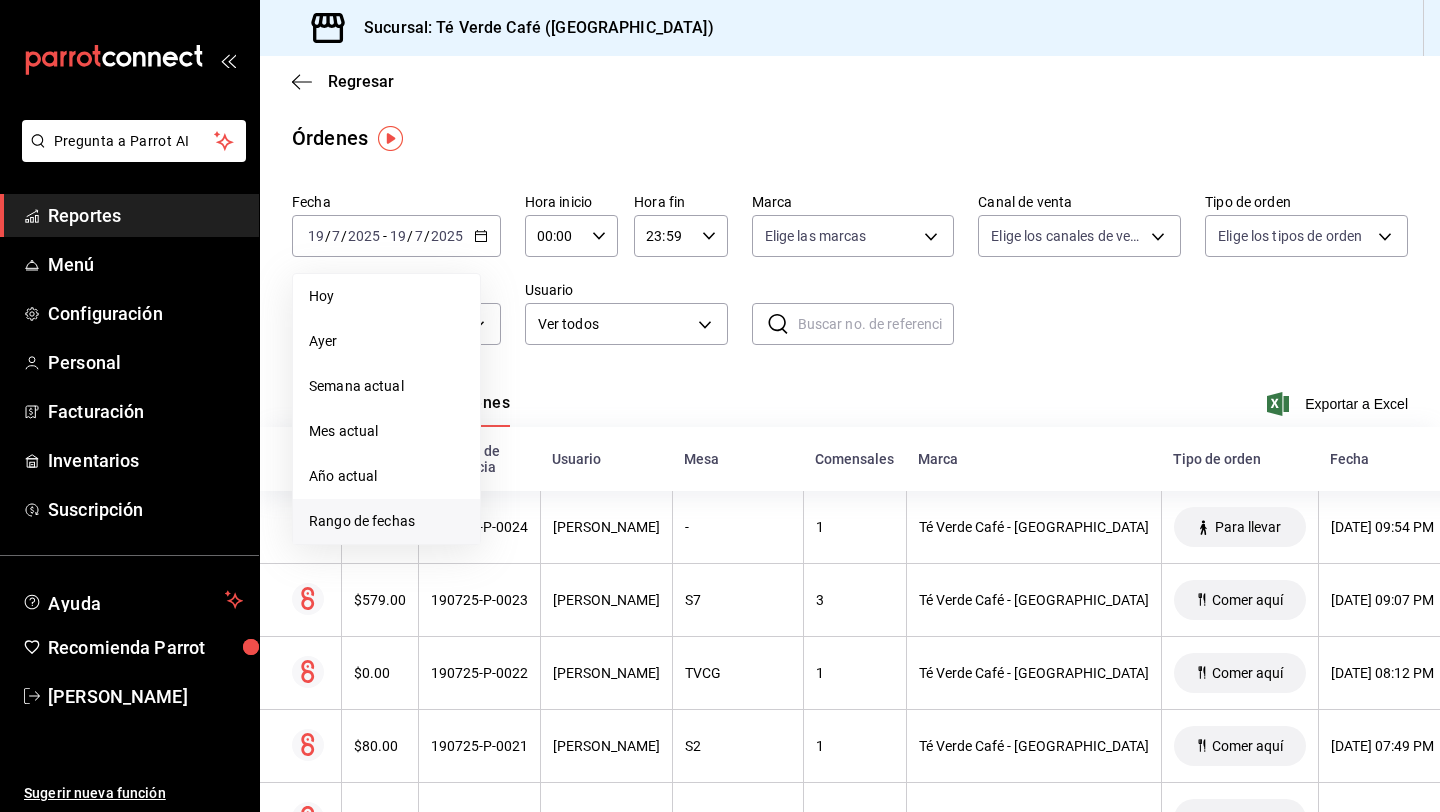 click on "Rango de fechas" at bounding box center [386, 521] 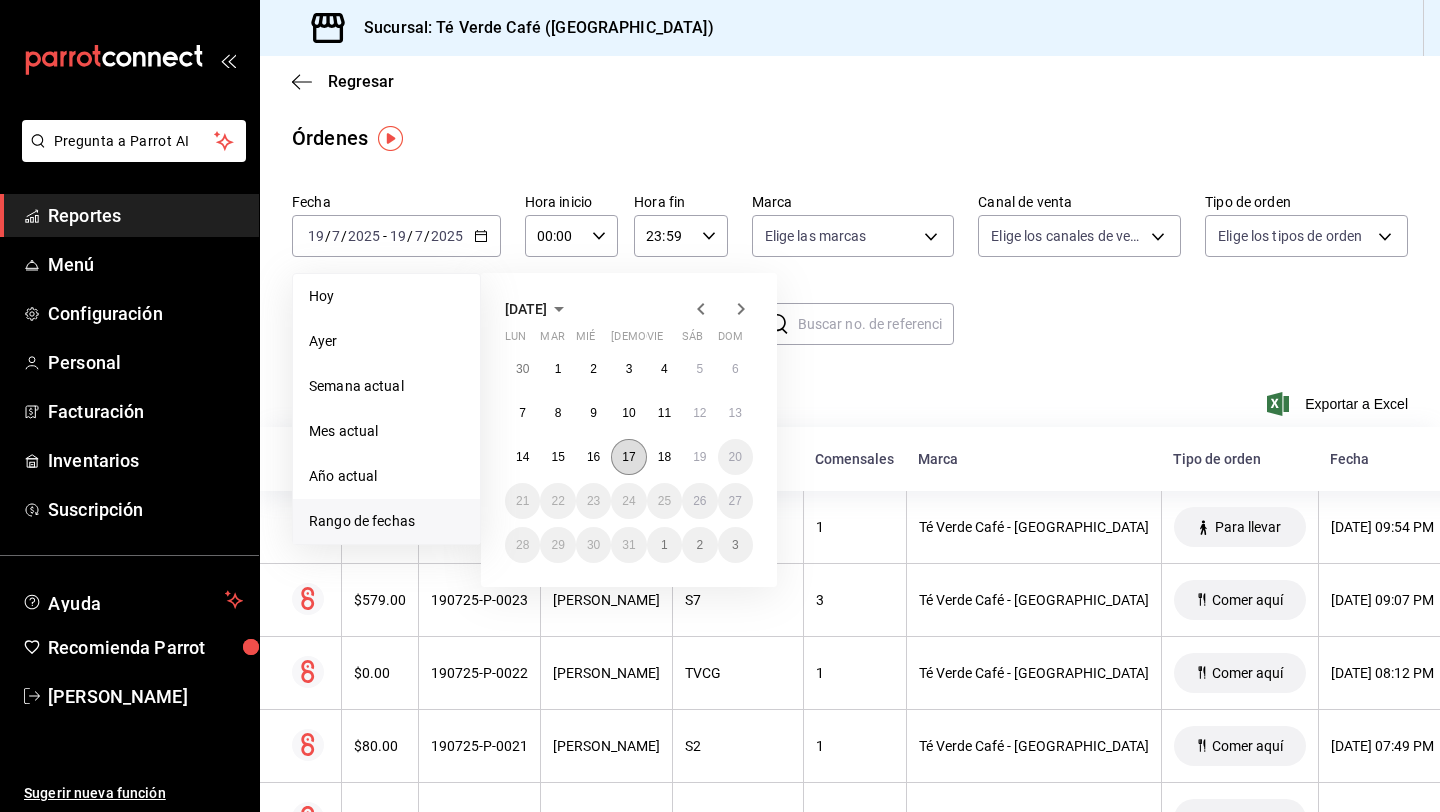 click on "17" at bounding box center [628, 457] 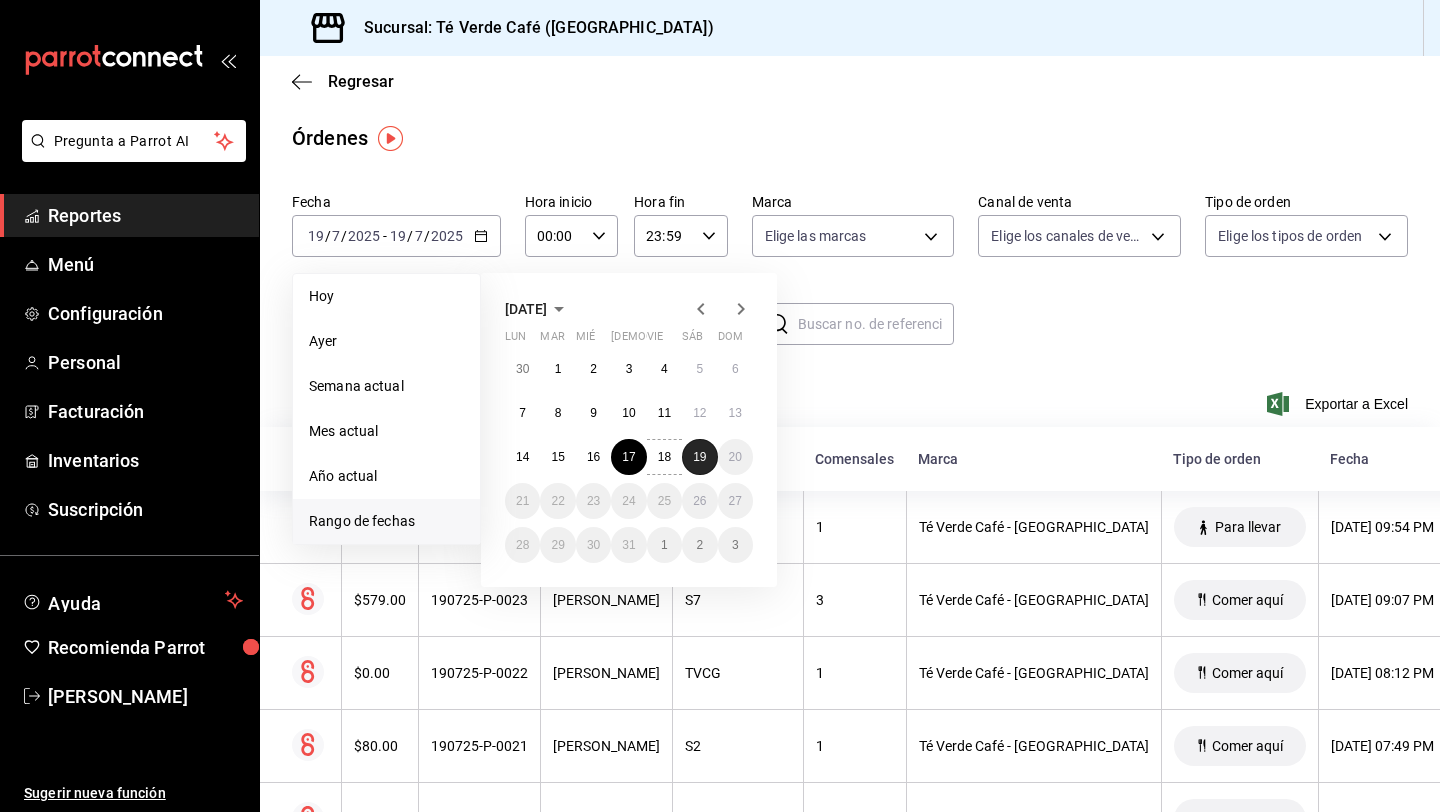 click on "19" at bounding box center [699, 457] 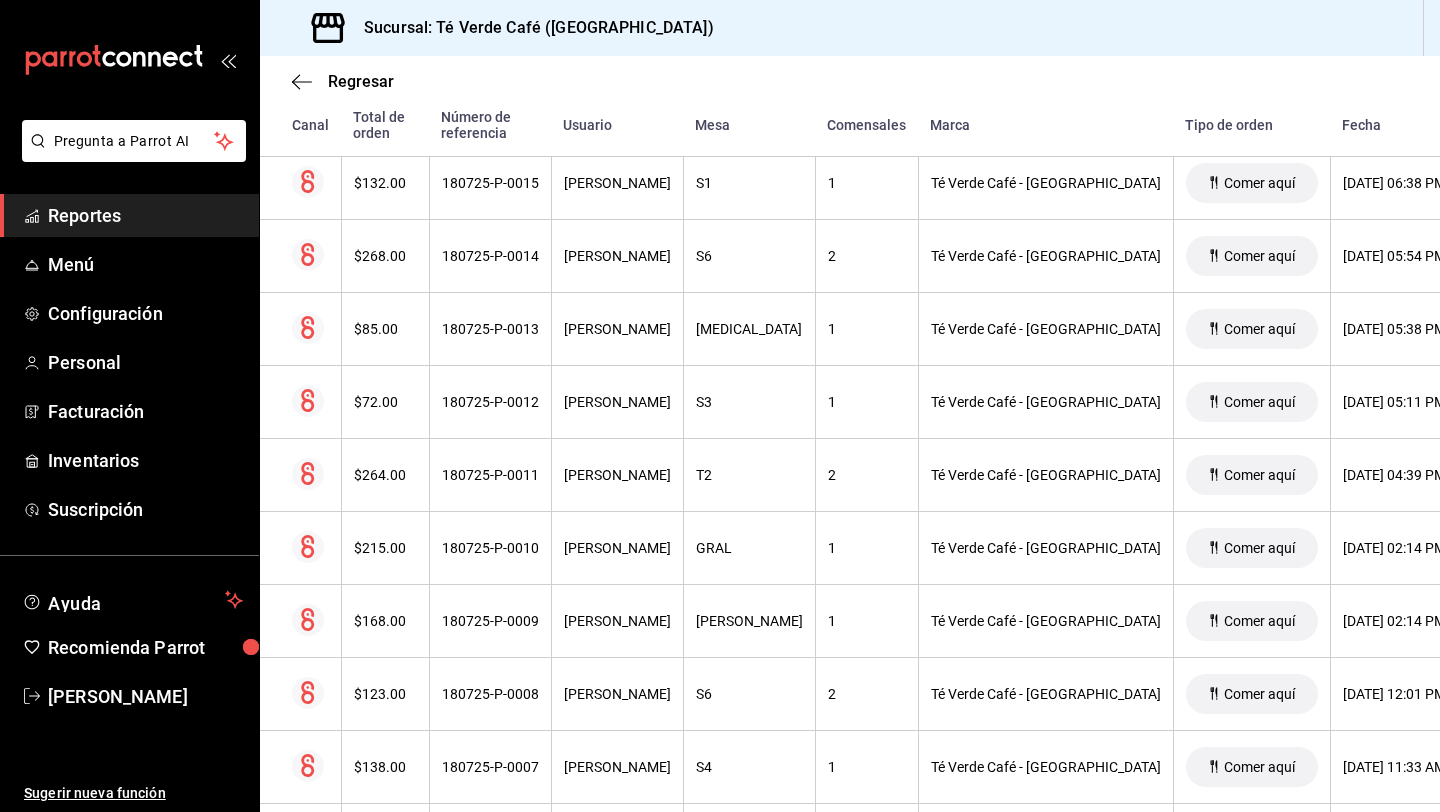 scroll, scrollTop: 2785, scrollLeft: 0, axis: vertical 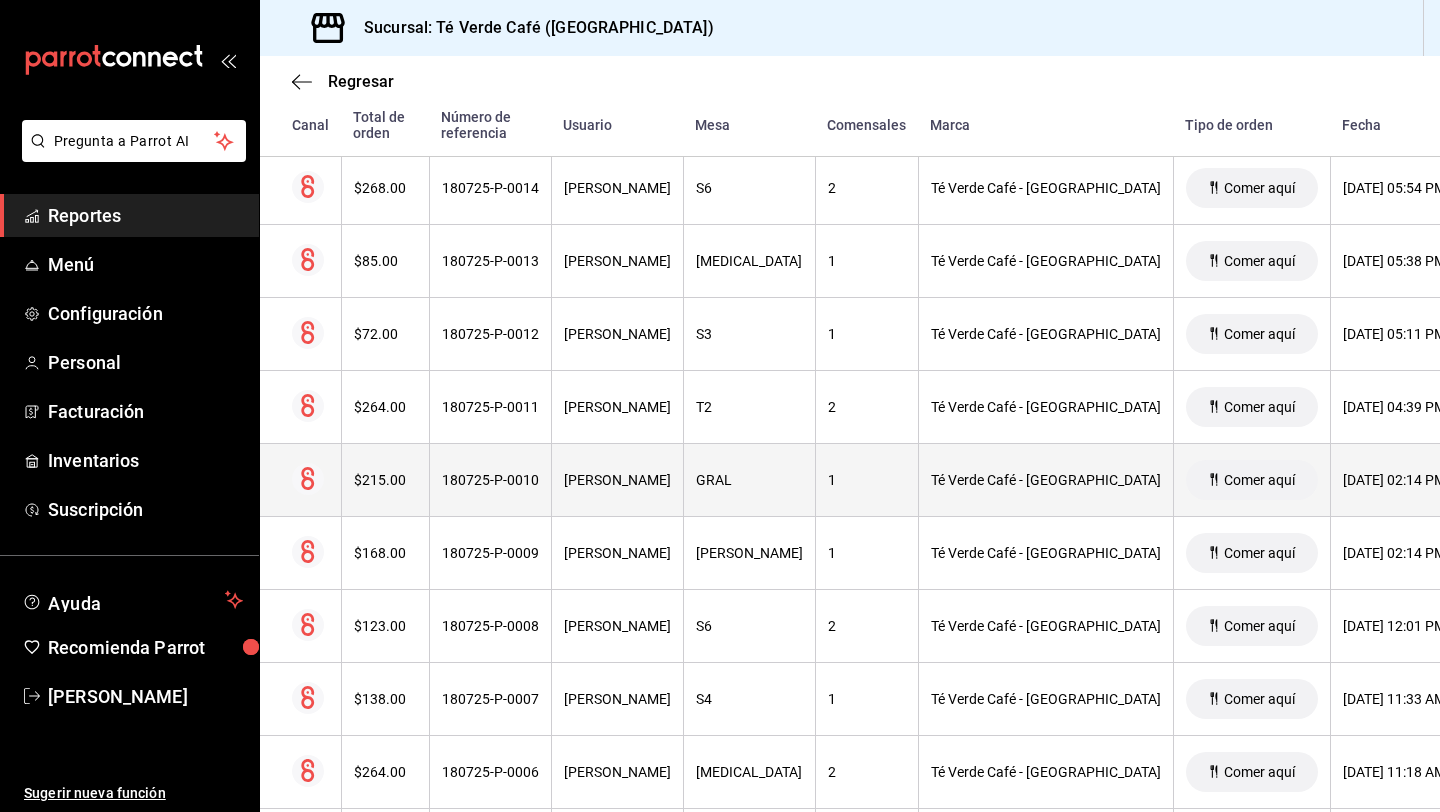 click on "180725-P-0010" at bounding box center (490, 480) 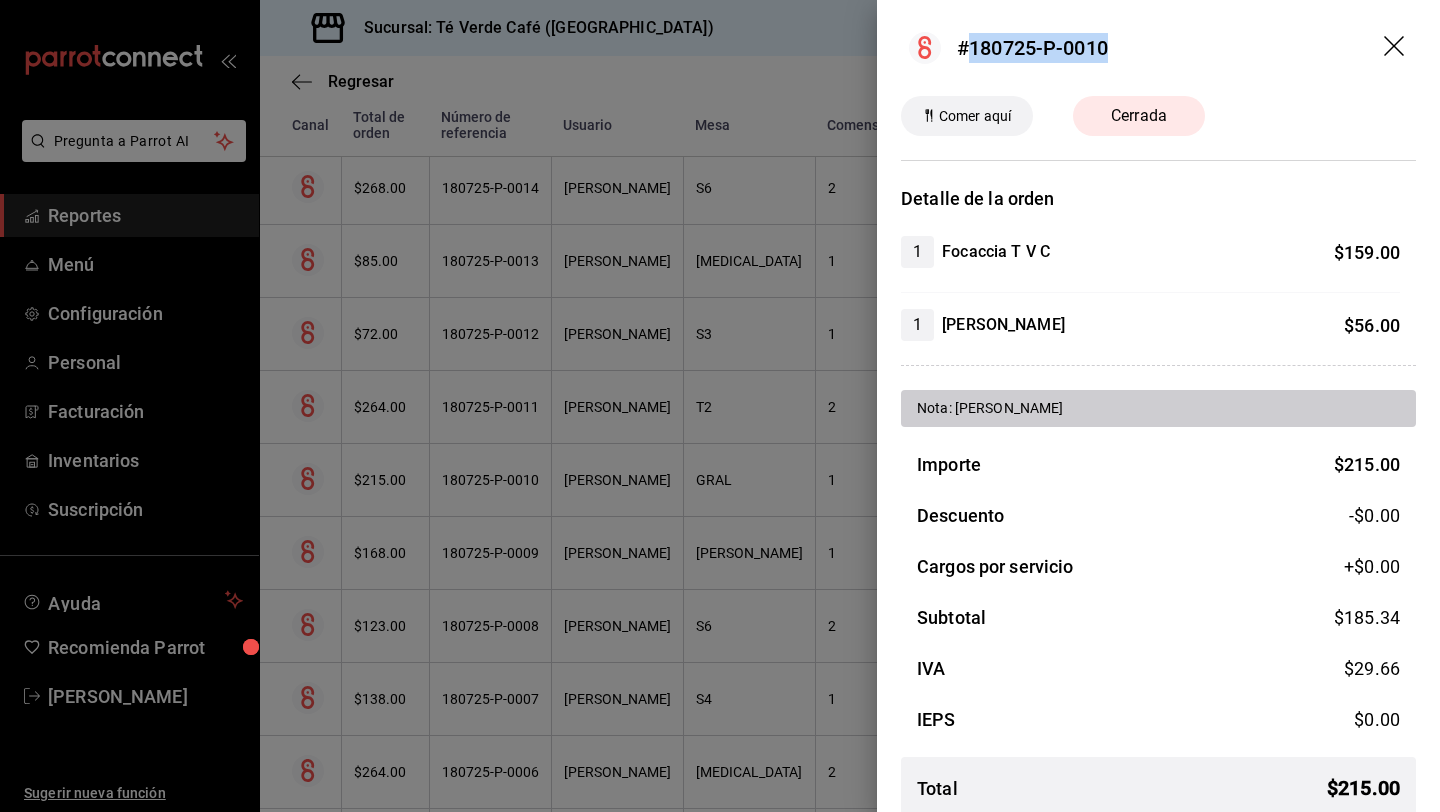 drag, startPoint x: 1120, startPoint y: 62, endPoint x: 969, endPoint y: 55, distance: 151.16217 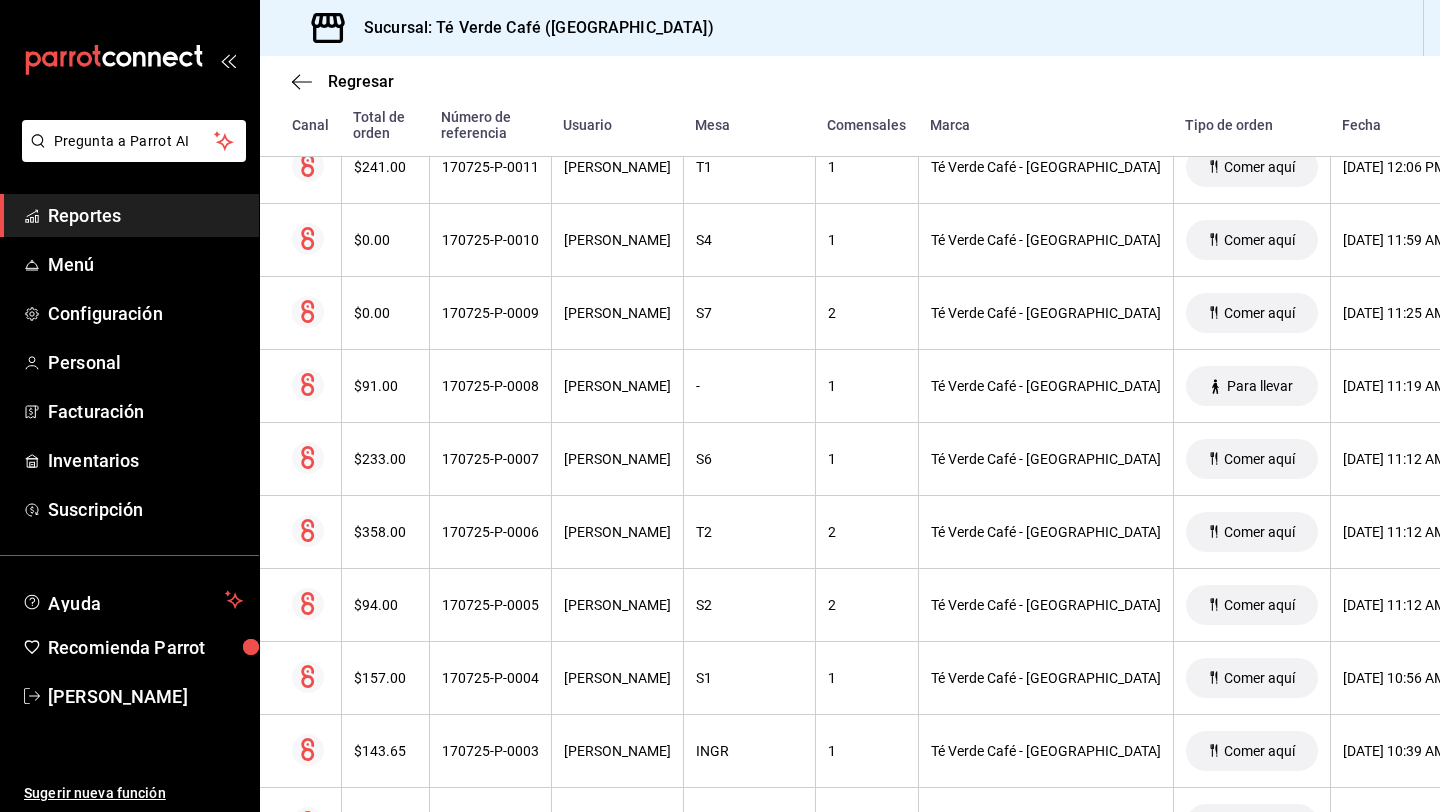 scroll, scrollTop: 5597, scrollLeft: 0, axis: vertical 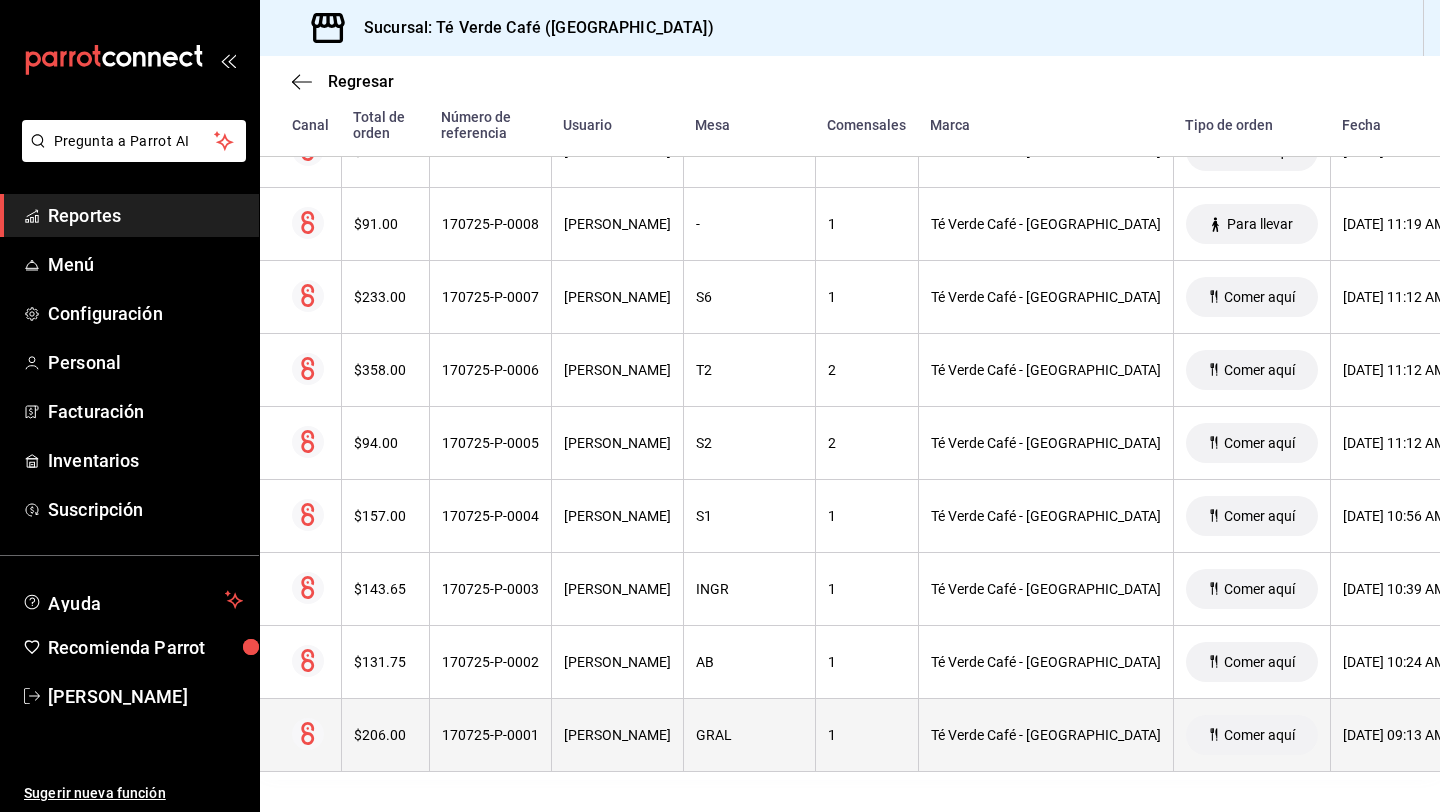 click on "170725-P-0001" at bounding box center [490, 735] 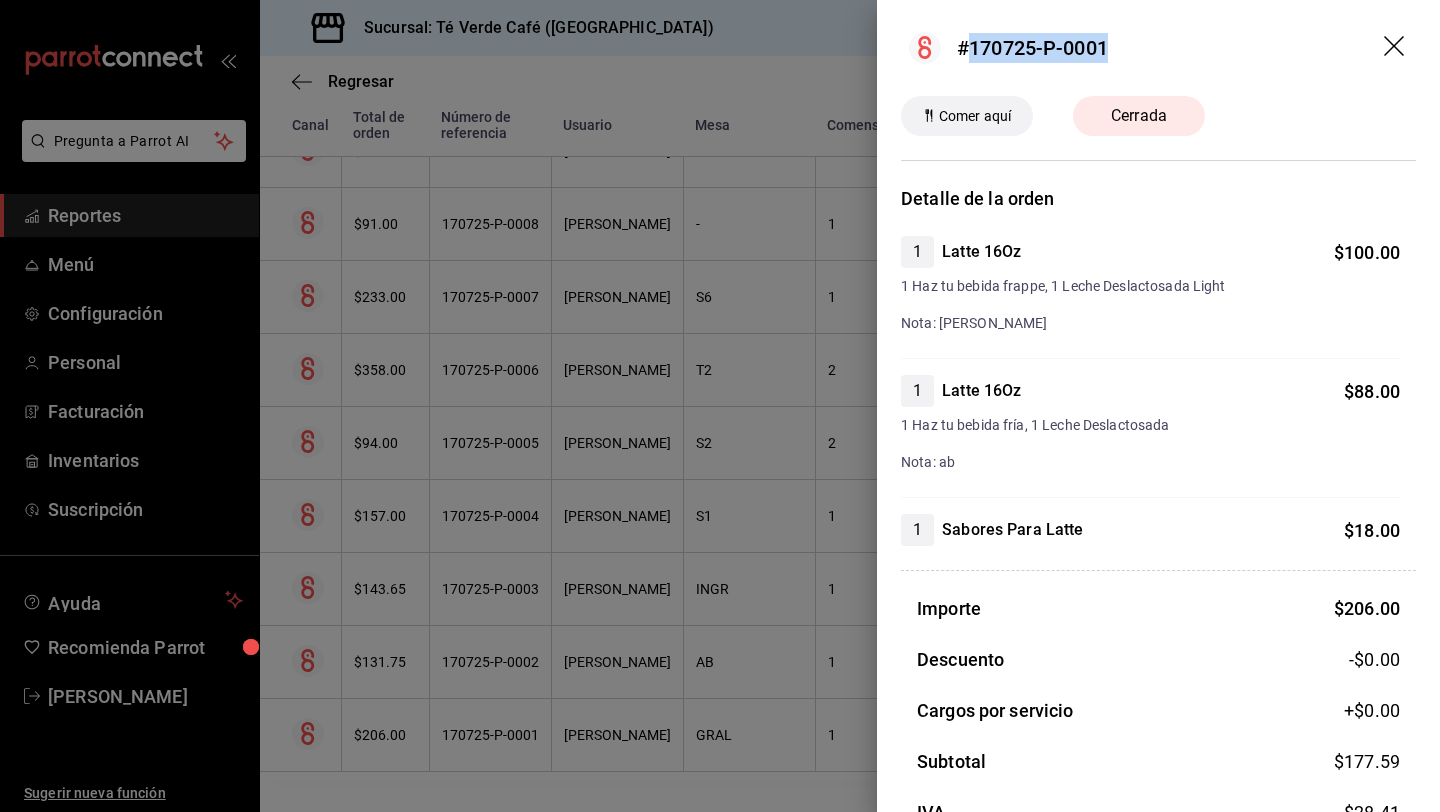 drag, startPoint x: 1123, startPoint y: 55, endPoint x: 966, endPoint y: 60, distance: 157.0796 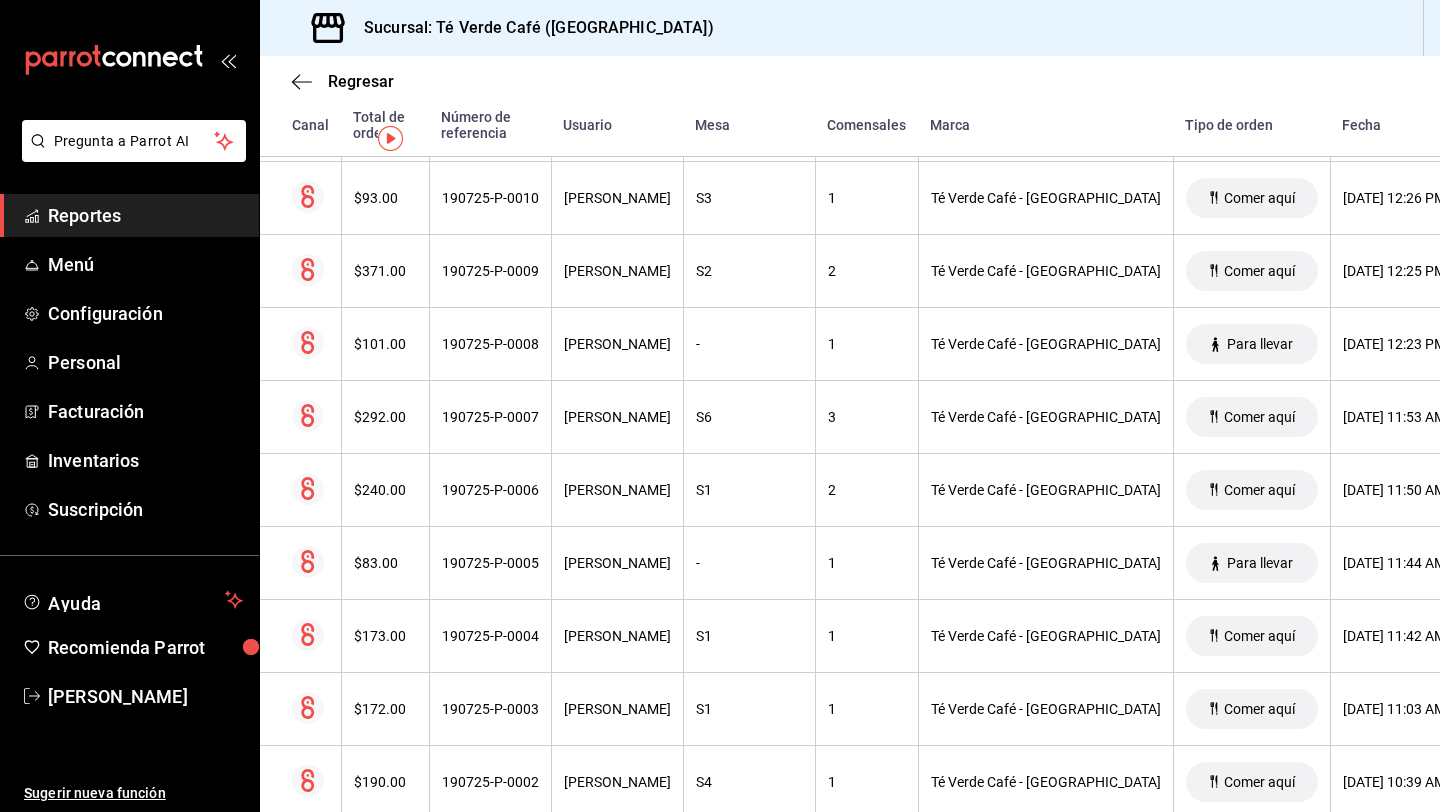 scroll, scrollTop: 0, scrollLeft: 0, axis: both 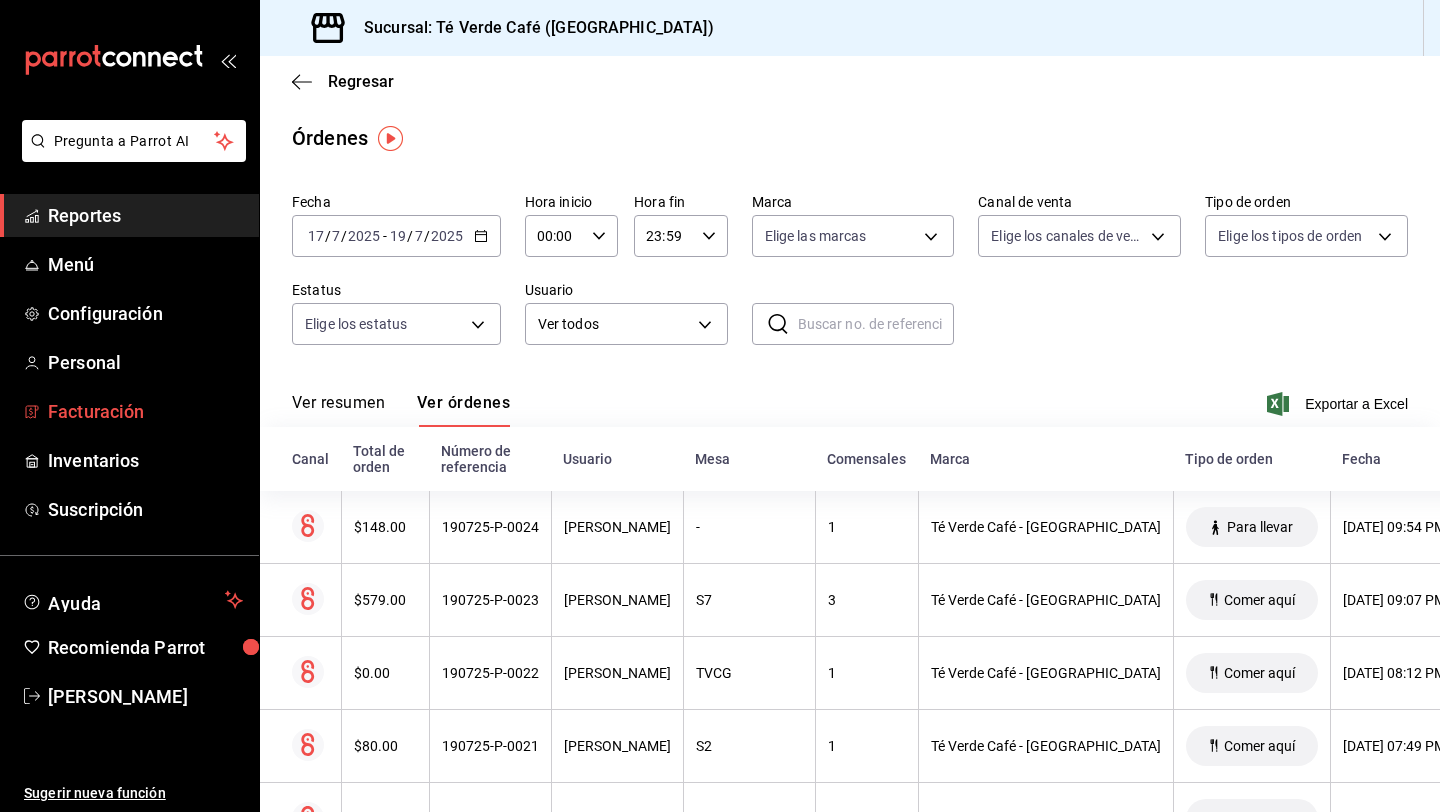 click on "Facturación" at bounding box center [145, 411] 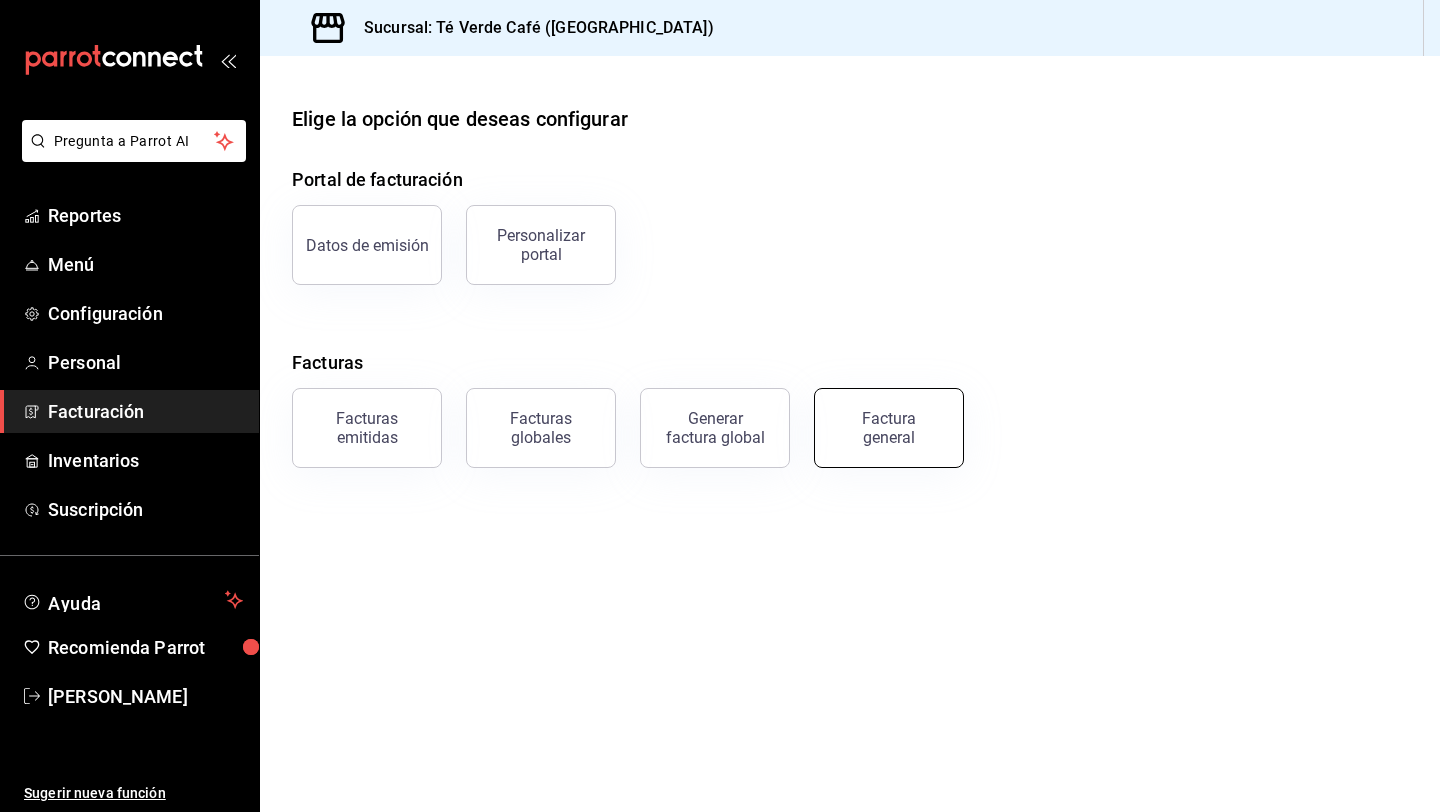 click on "Factura general" at bounding box center [889, 428] 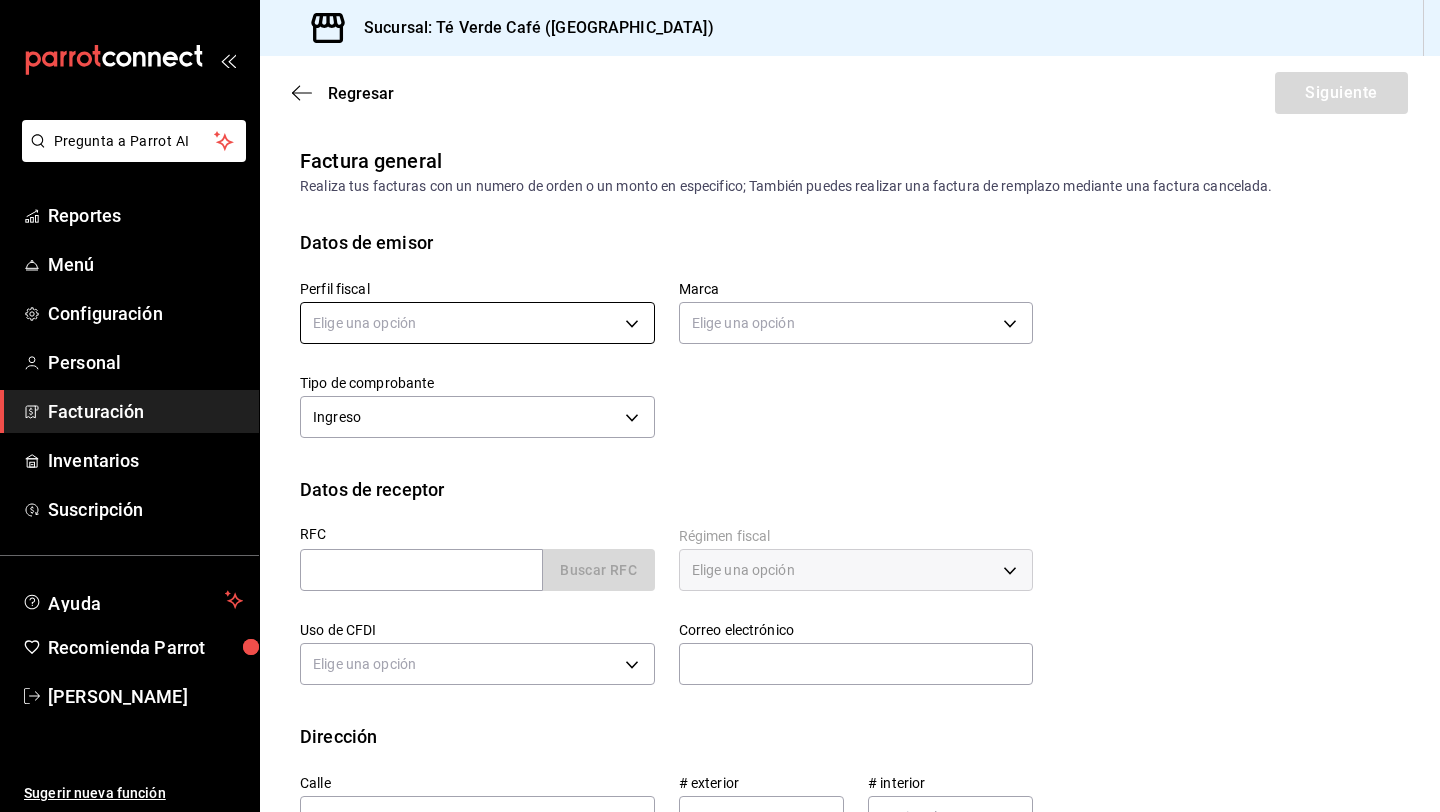 click on "Pregunta a Parrot AI Reportes   Menú   Configuración   Personal   Facturación   Inventarios   Suscripción   Ayuda Recomienda Parrot   [PERSON_NAME]   Sugerir nueva función   Sucursal: Té Verde Café ([GEOGRAPHIC_DATA]) Regresar Siguiente Factura general Realiza tus facturas con un numero de orden o un monto en especifico; También puedes realizar una factura de remplazo mediante una factura cancelada. Datos de emisor Perfil fiscal Elige una opción Marca Elige una opción Tipo de comprobante Ingreso I Datos de receptor RFC Buscar RFC Régimen fiscal Elige una opción Uso de CFDI Elige una opción Correo electrónico Dirección Calle # exterior # interior Código postal Estado ​ Municipio ​ [GEOGRAPHIC_DATA] ​ [GEOGRAPHIC_DATA] GANA 1 MES GRATIS EN TU SUSCRIPCIÓN AQUÍ Pregunta a Parrot AI Reportes   Menú   Configuración   Personal   Facturación   Inventarios   Suscripción   Ayuda Recomienda Parrot   [PERSON_NAME]   Sugerir nueva función   Visitar centro de ayuda [PHONE_NUMBER] [EMAIL_ADDRESS][DOMAIN_NAME]" at bounding box center (720, 406) 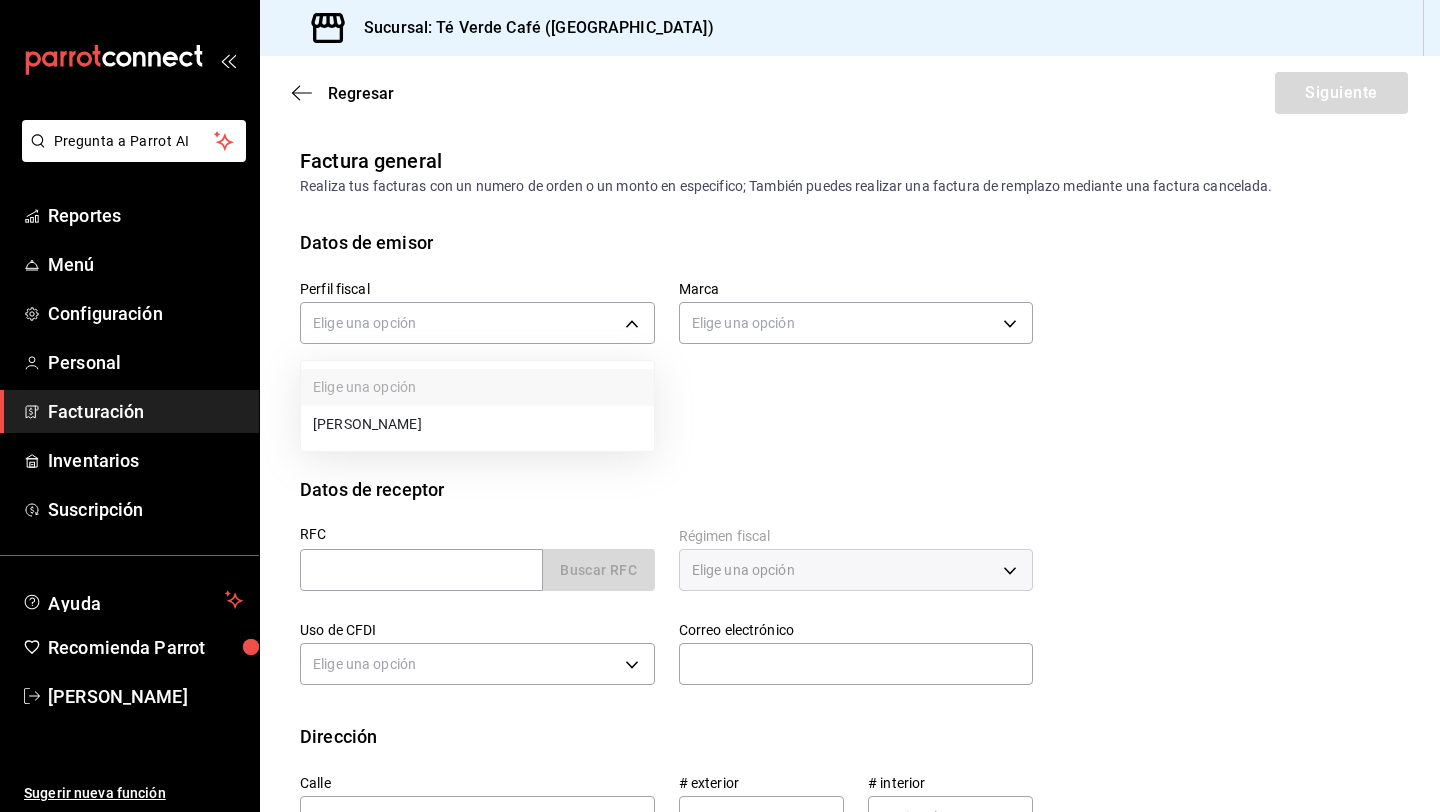click on "[PERSON_NAME]" at bounding box center (477, 424) 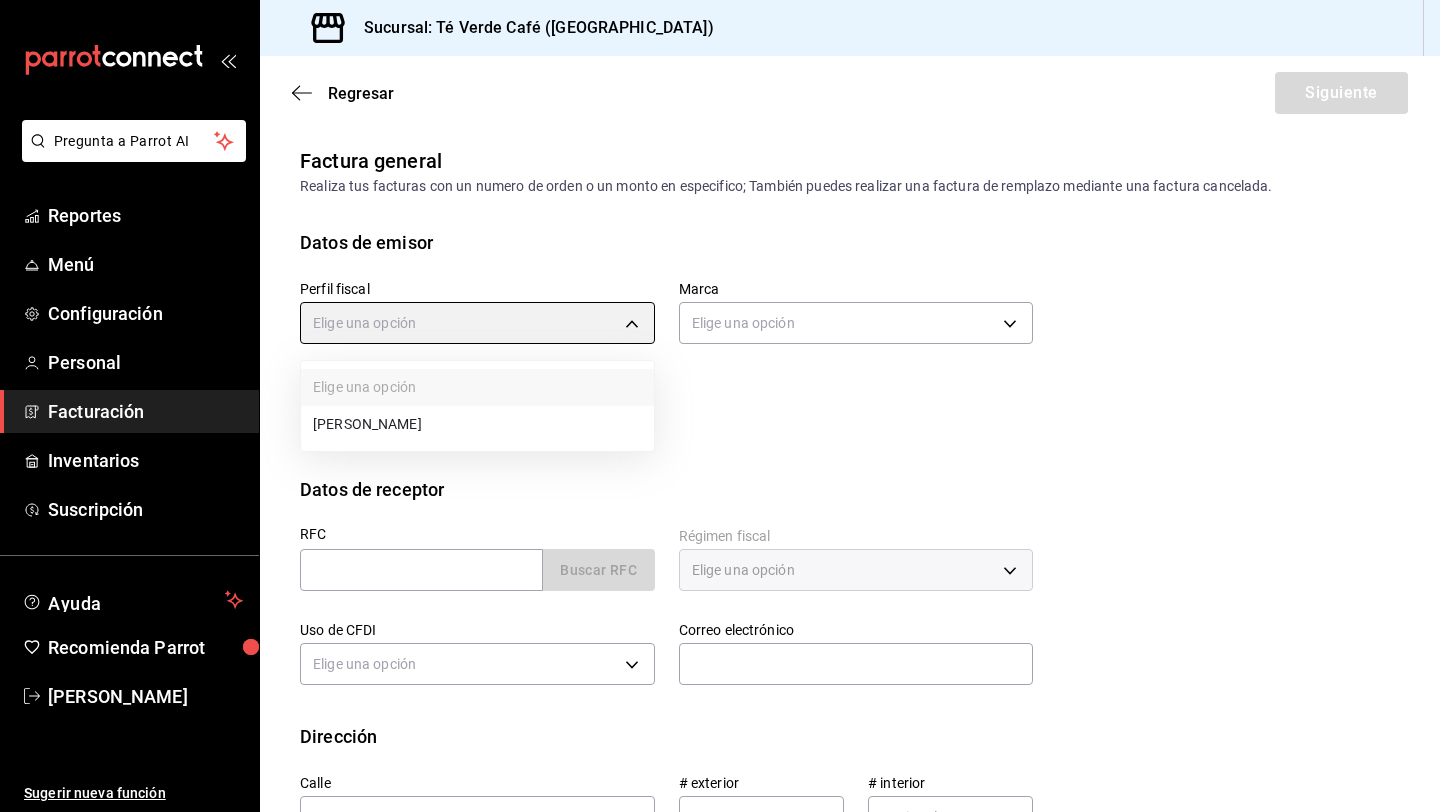 type on "1091146a-a15b-45e5-829e-a44487394be6" 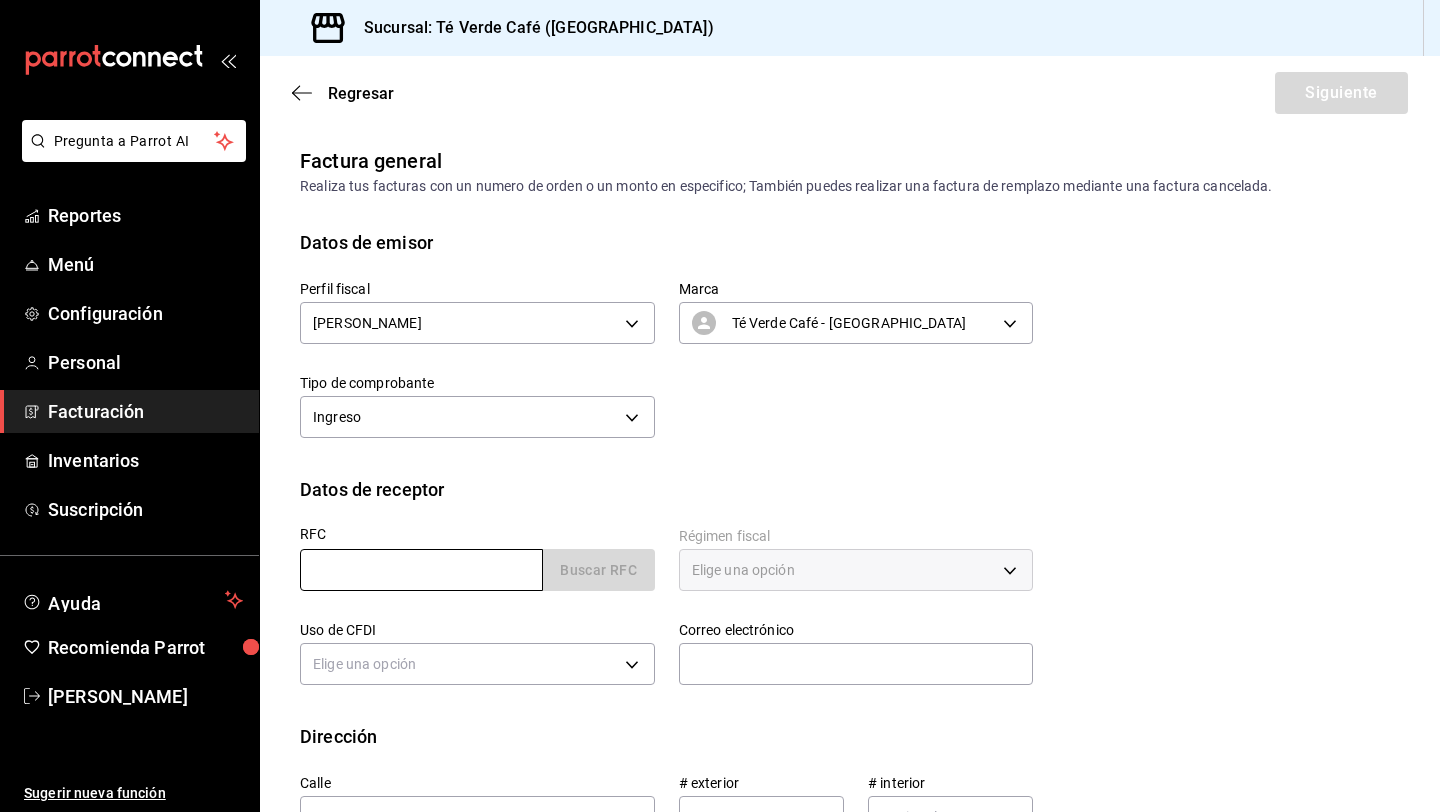 click at bounding box center [421, 570] 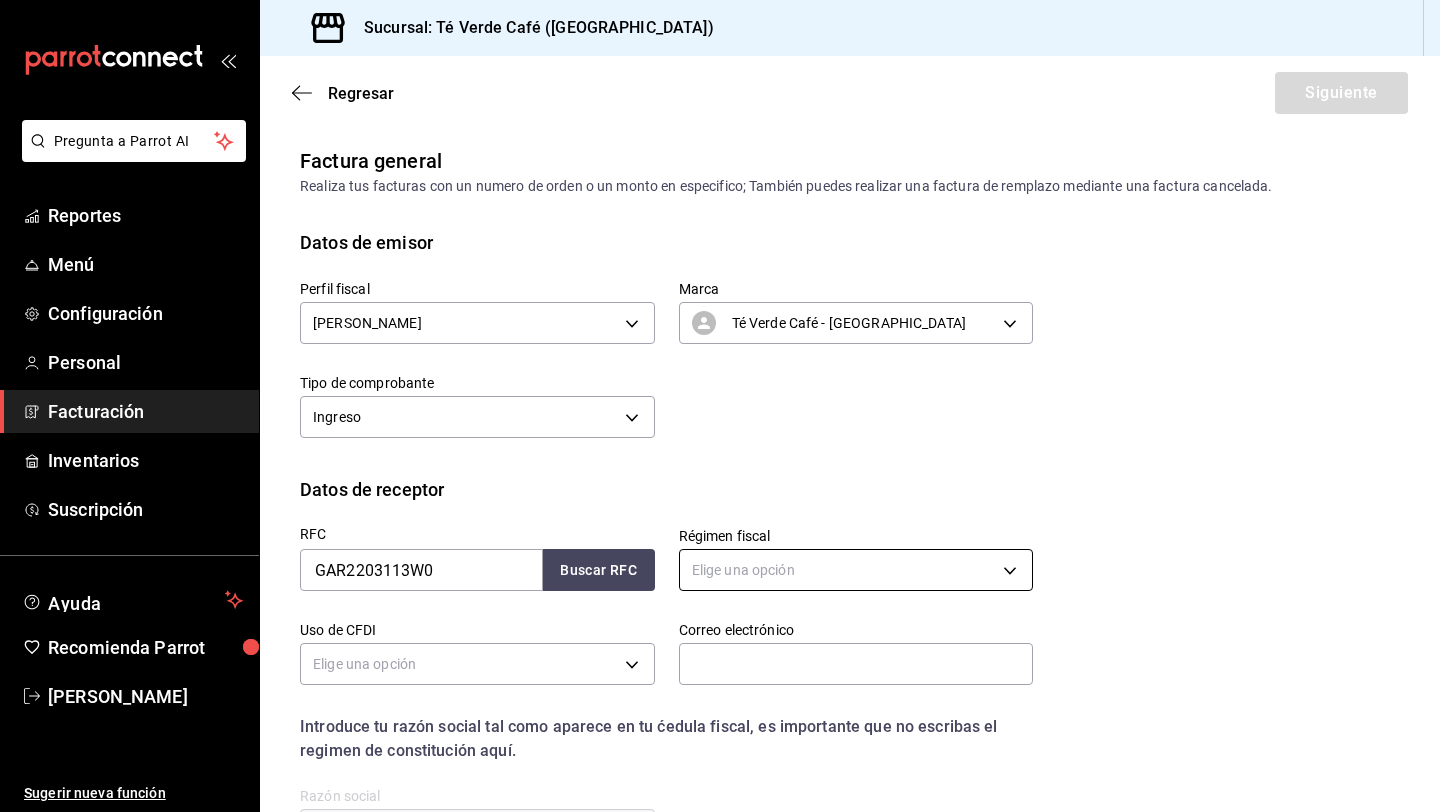 click on "Pregunta a Parrot AI Reportes   Menú   Configuración   Personal   Facturación   Inventarios   Suscripción   Ayuda Recomienda Parrot   [PERSON_NAME]   Sugerir nueva función   Sucursal: Té Verde Café ([GEOGRAPHIC_DATA]) Regresar Siguiente Factura general Realiza tus facturas con un numero de orden o un monto en especifico; También puedes realizar una factura de remplazo mediante una factura cancelada. Datos de emisor Perfil fiscal [PERSON_NAME] 1091146a-a15b-45e5-829e-a44487394be6 Marca Té Verde Café - [GEOGRAPHIC_DATA] 758a6f1e-0dac-4099-973a-2f8b6b85c5fc Tipo de comprobante Ingreso I Datos de receptor RFC GAR2203113W0 Buscar RFC Régimen fiscal Elige una opción Uso de CFDI Elige una opción Correo electrónico Introduce tu razón social tal como aparece en tu ćedula fiscal, es importante que no escribas el regimen de constitución aquí. company Razón social Dirección Calle # exterior # interior Código postal Estado ​ Municipio ​ [GEOGRAPHIC_DATA] ​ [GEOGRAPHIC_DATA] a Parrot AI Reportes" at bounding box center [720, 406] 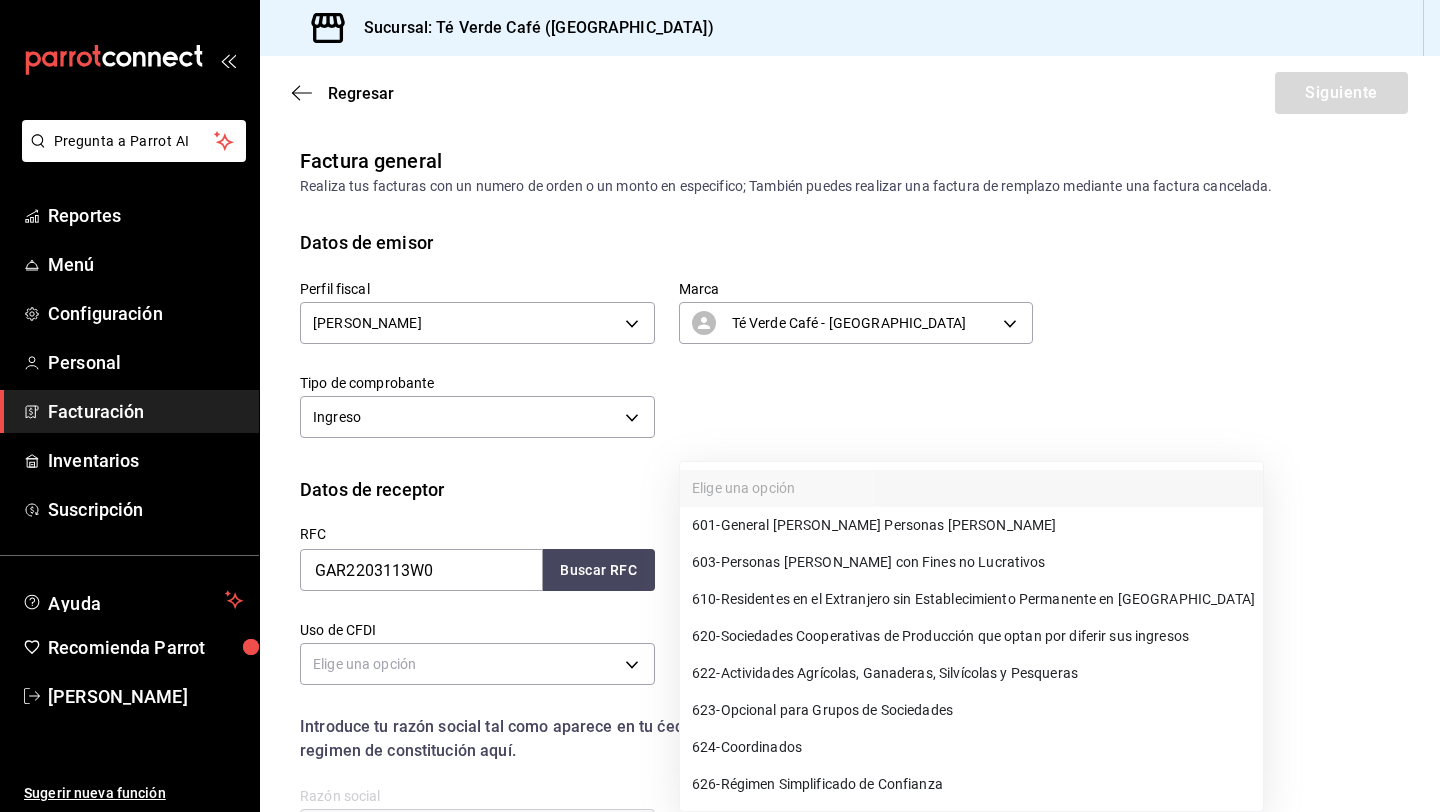 click on "626  -  Régimen Simplificado de Confianza" at bounding box center (817, 784) 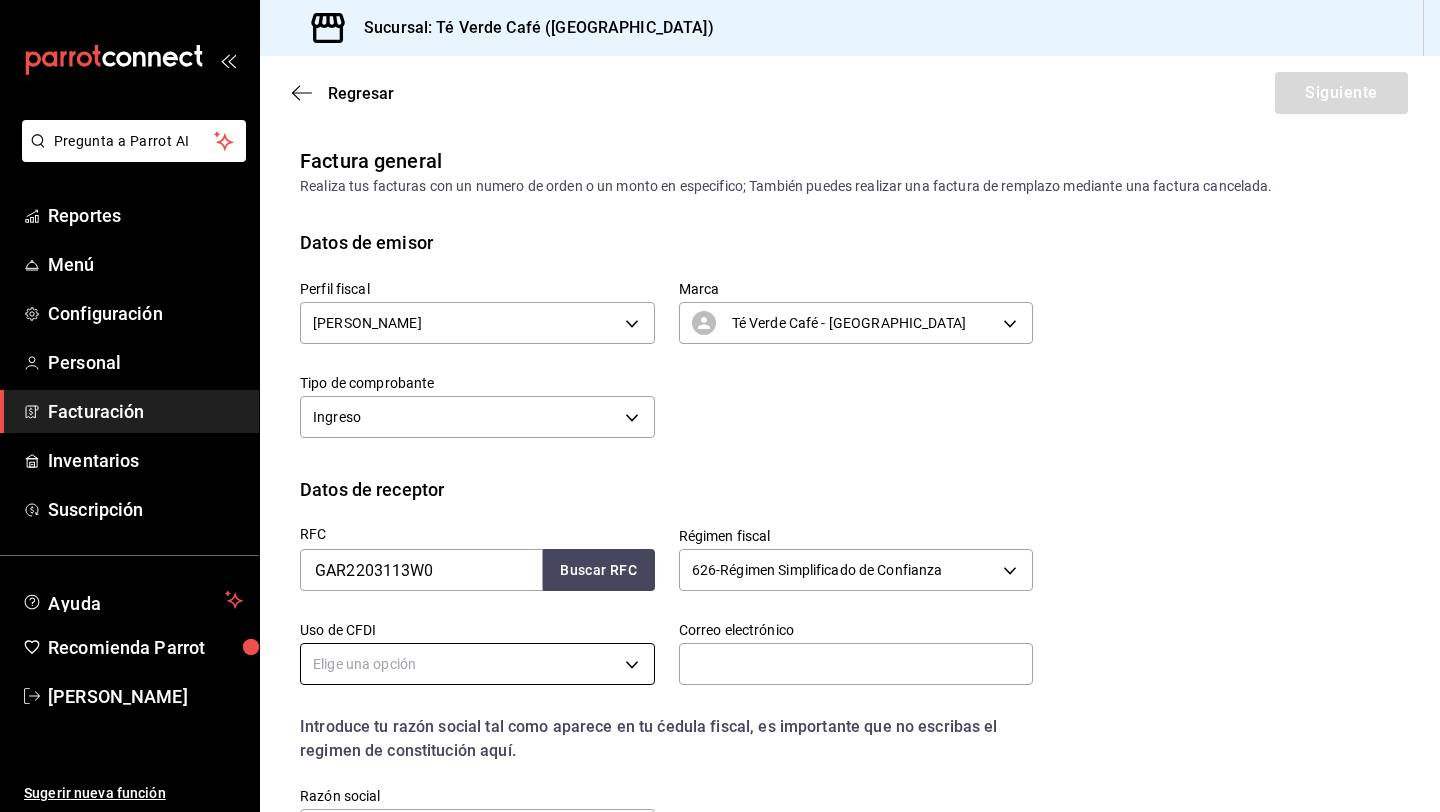 click on "Pregunta a Parrot AI Reportes   Menú   Configuración   Personal   Facturación   Inventarios   Suscripción   Ayuda Recomienda Parrot   [PERSON_NAME]   Sugerir nueva función   Sucursal: Té Verde Café ([GEOGRAPHIC_DATA]) Regresar Siguiente Factura general Realiza tus facturas con un numero de orden o un monto en especifico; También puedes realizar una factura de remplazo mediante una factura cancelada. Datos de emisor Perfil fiscal [PERSON_NAME] 1091146a-a15b-45e5-829e-a44487394be6 Marca Té Verde Café - [GEOGRAPHIC_DATA] 758a6f1e-0dac-4099-973a-2f8b6b85c5fc Tipo de comprobante Ingreso I Datos de receptor RFC GAR2203113W0 Buscar RFC Régimen fiscal 626  -  Régimen Simplificado de Confianza 626 Uso de CFDI Elige una opción Correo electrónico Introduce tu razón social tal como aparece en tu ćedula fiscal, es importante que no escribas el regimen de constitución aquí. company Razón social Dirección Calle # exterior # interior Código postal Estado ​ Municipio ​ [GEOGRAPHIC_DATA] ​ [GEOGRAPHIC_DATA]" at bounding box center (720, 406) 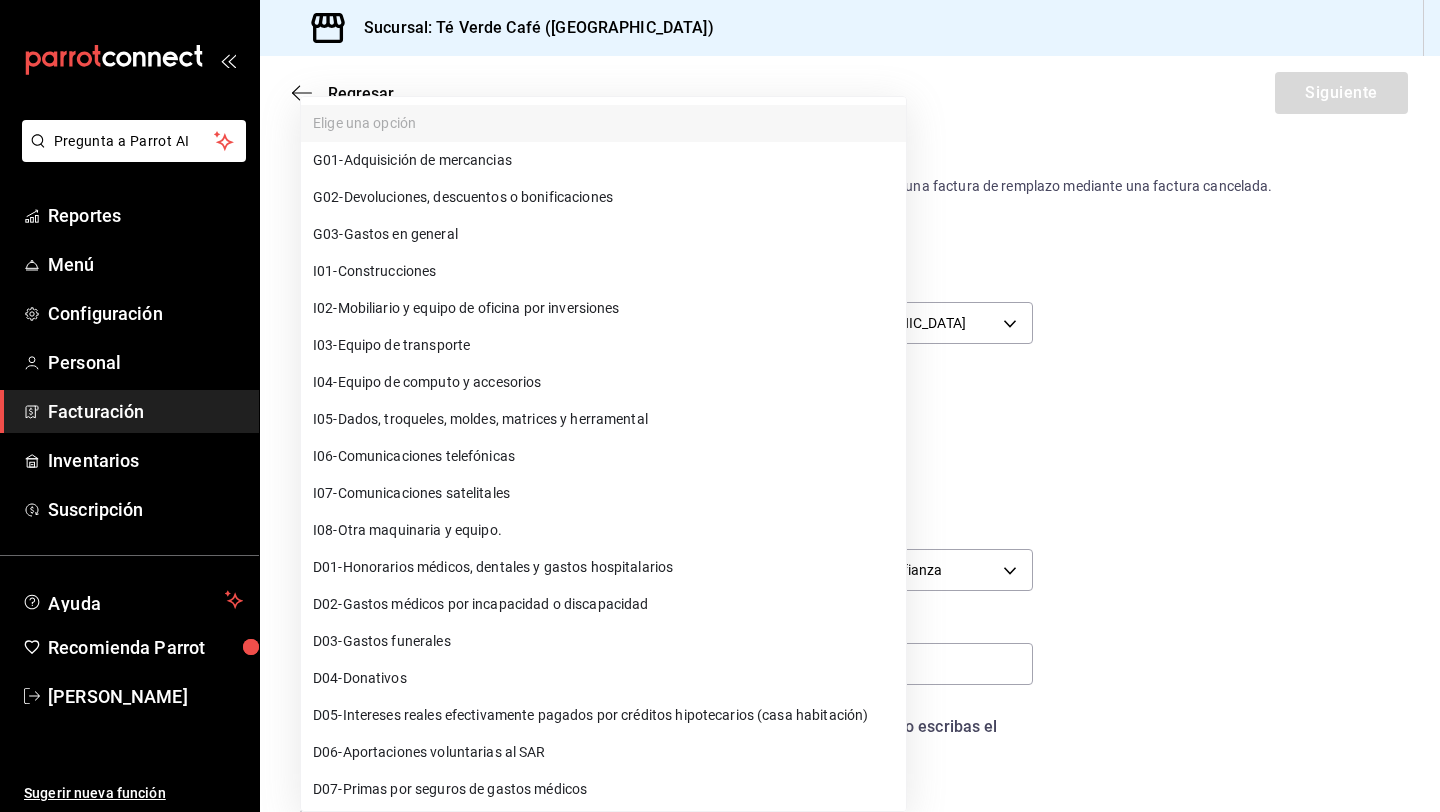 click on "I01  -  Construcciones" at bounding box center [374, 271] 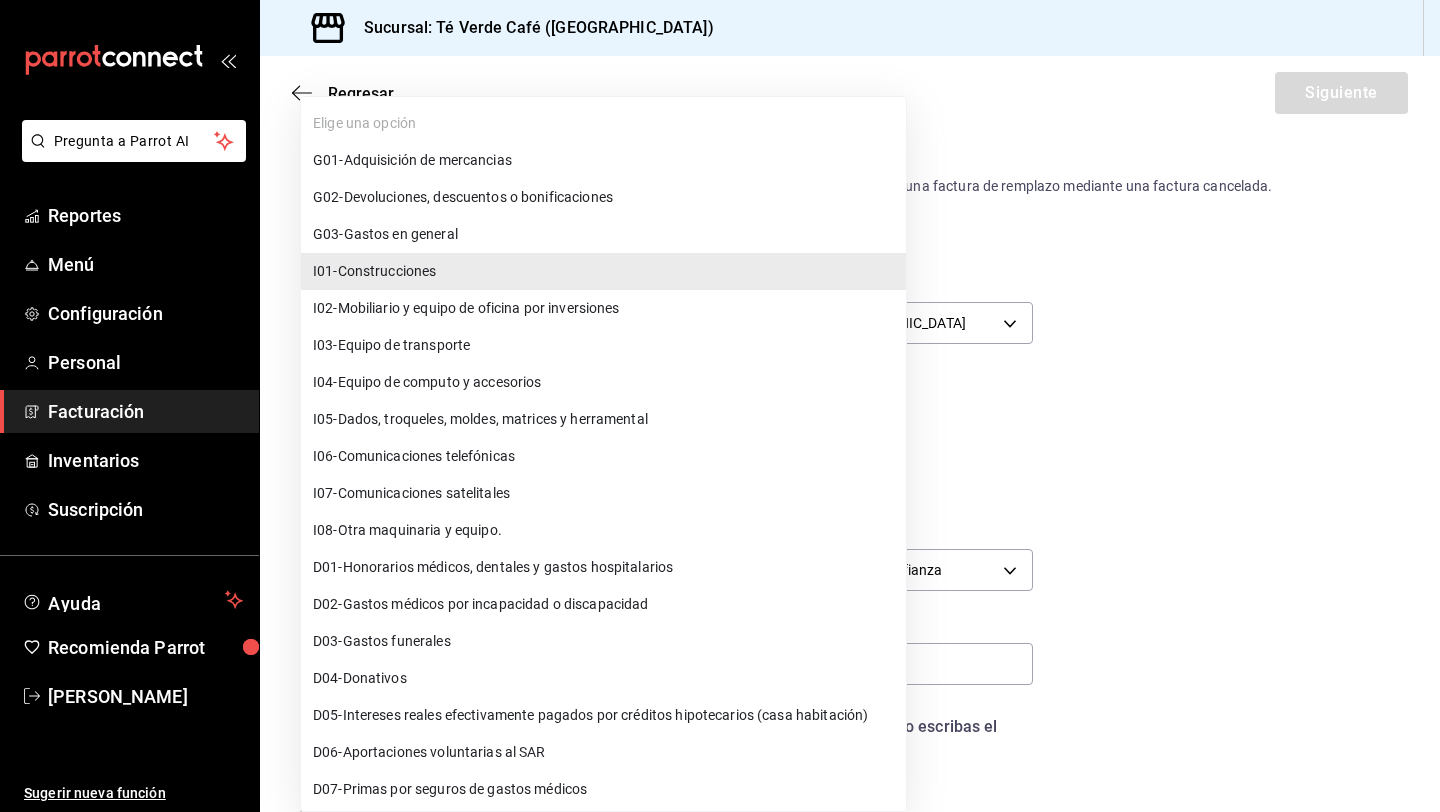 click on "Pregunta a Parrot AI Reportes   Menú   Configuración   Personal   Facturación   Inventarios   Suscripción   Ayuda Recomienda Parrot   [PERSON_NAME]   Sugerir nueva función   Sucursal: Té Verde Café ([GEOGRAPHIC_DATA]) Regresar Siguiente Factura general Realiza tus facturas con un numero de orden o un monto en especifico; También puedes realizar una factura de remplazo mediante una factura cancelada. Datos de emisor Perfil fiscal [PERSON_NAME] 1091146a-a15b-45e5-829e-a44487394be6 Marca Té Verde Café - Puebla 758a6f1e-0dac-4099-973a-2f8b6b85c5fc Tipo de comprobante Ingreso I Datos de receptor RFC GAR2203113W0 Buscar RFC Régimen fiscal 626  -  Régimen Simplificado de Confianza 626 Uso de CFDI I01  -  Construcciones I01 Correo electrónico Introduce tu razón social tal como aparece en tu ćedula fiscal, es importante que no escribas el regimen de constitución aquí. company Razón social Dirección Calle # exterior # interior Código postal Estado ​ Municipio ​ [GEOGRAPHIC_DATA] ​ País" at bounding box center (720, 406) 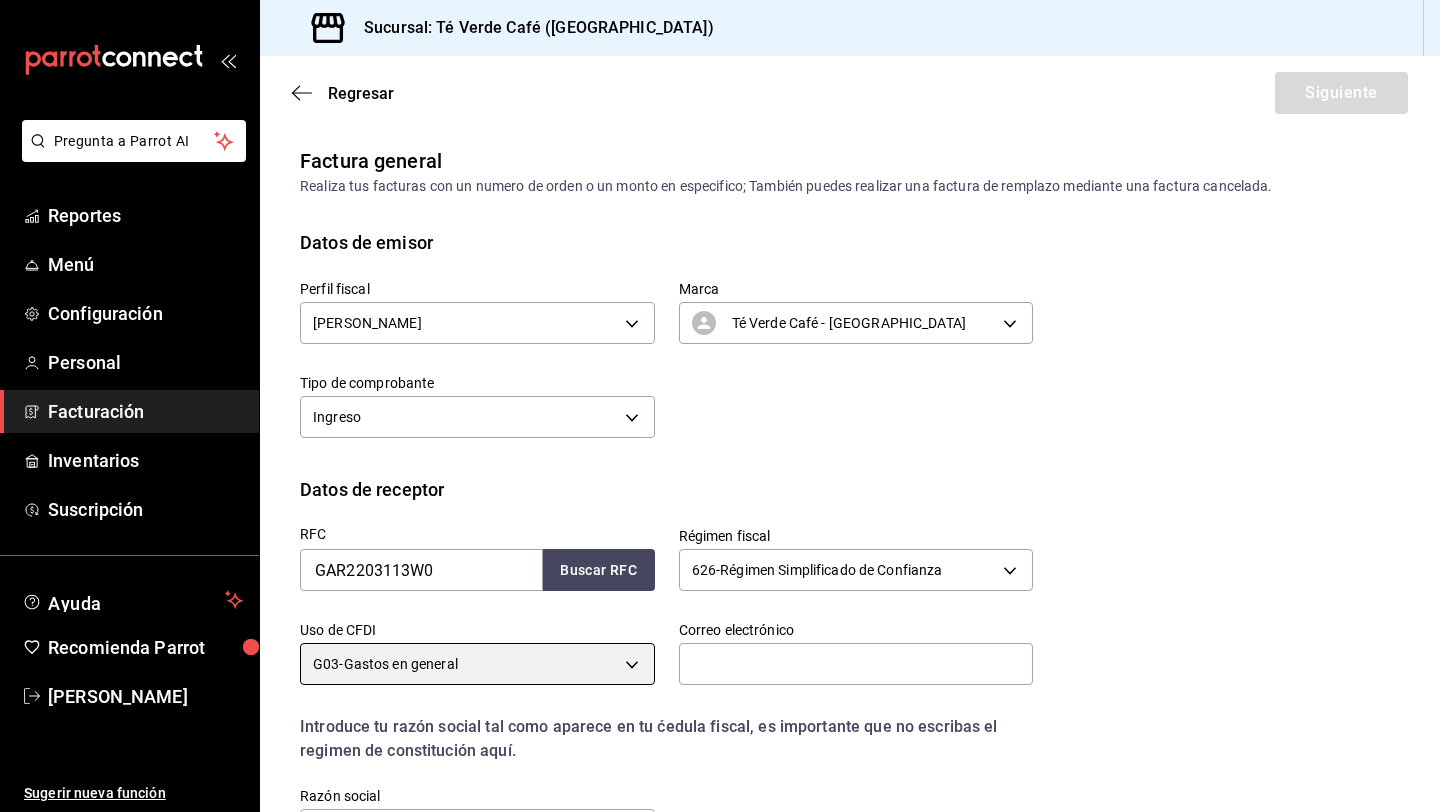 type on "G03" 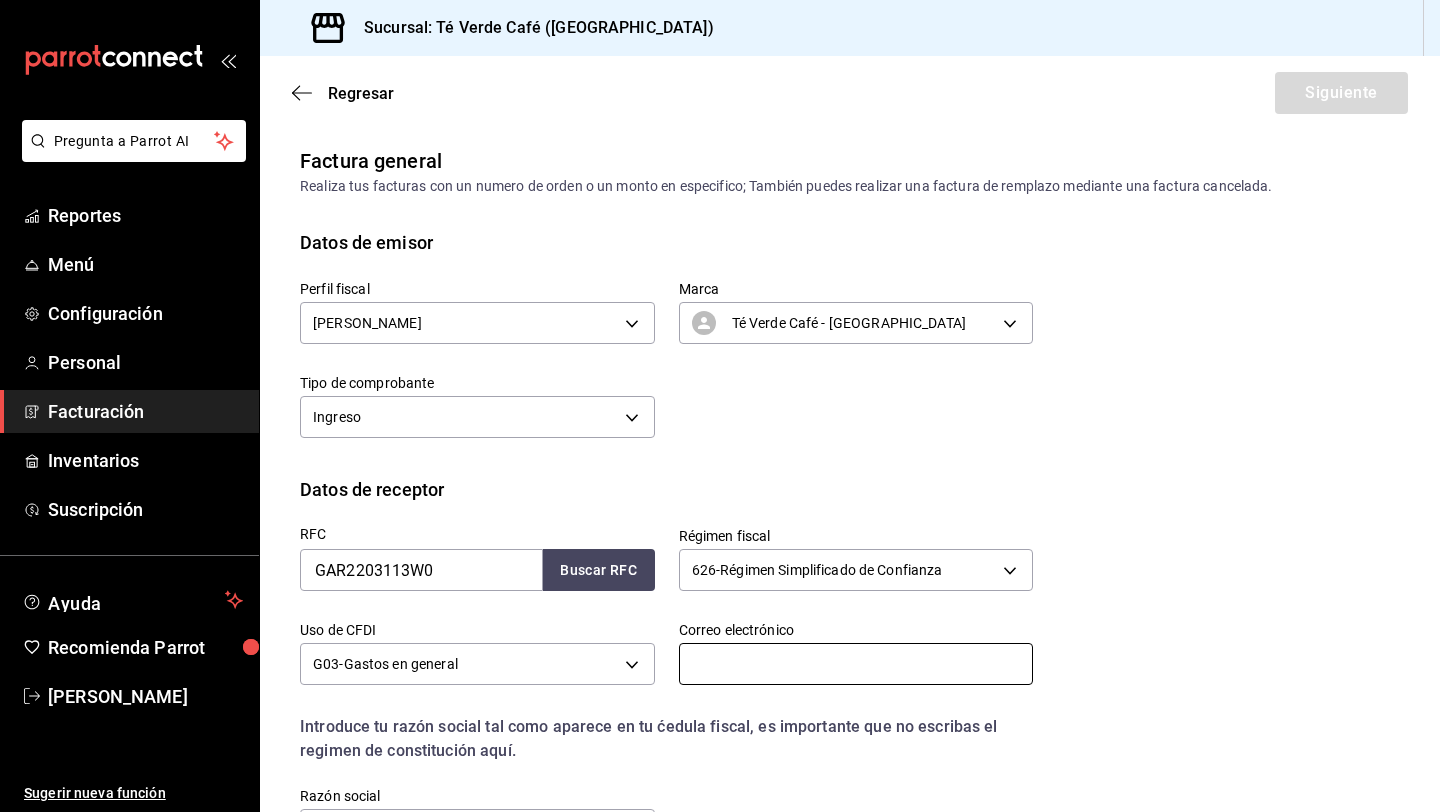click at bounding box center [856, 664] 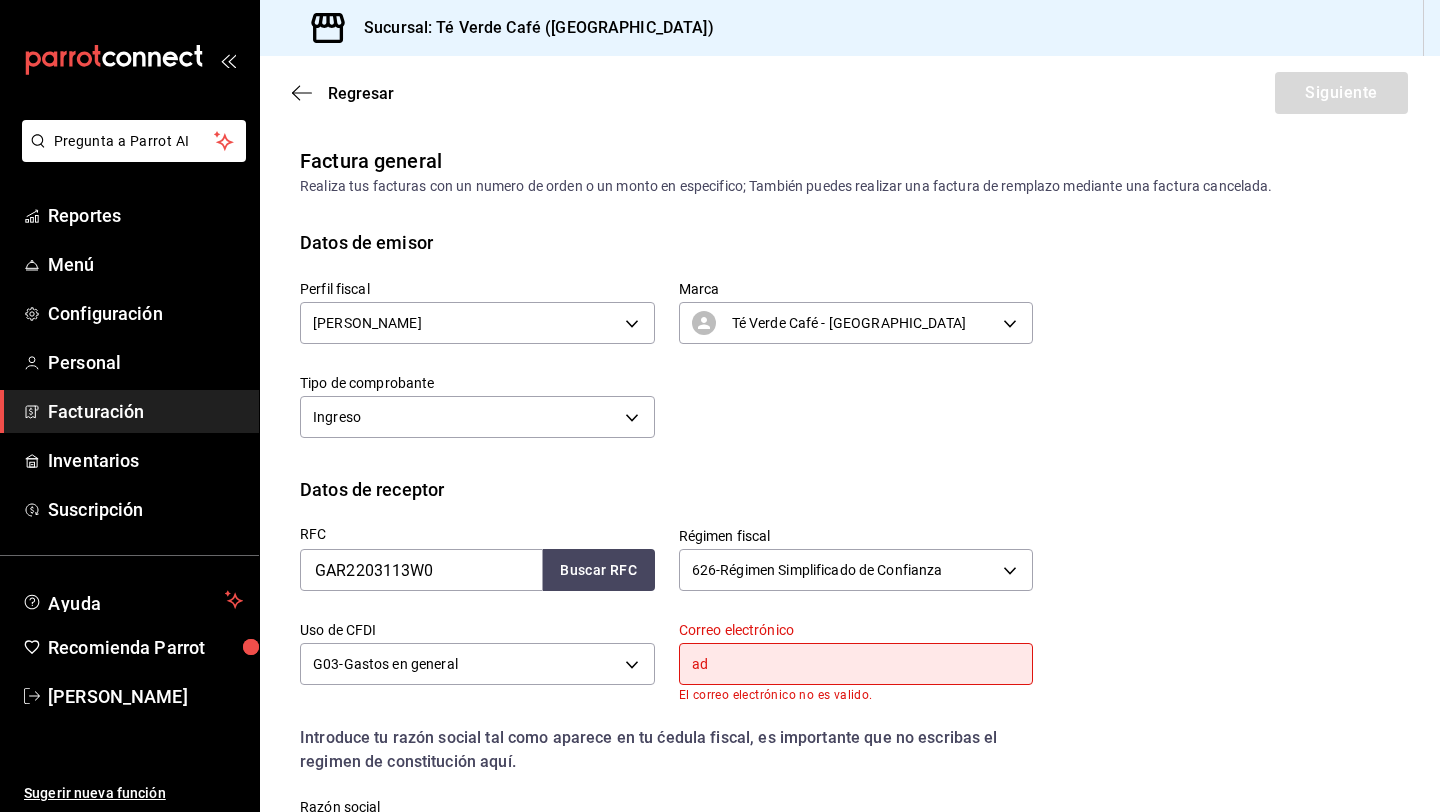 type on "[EMAIL_ADDRESS][DOMAIN_NAME]" 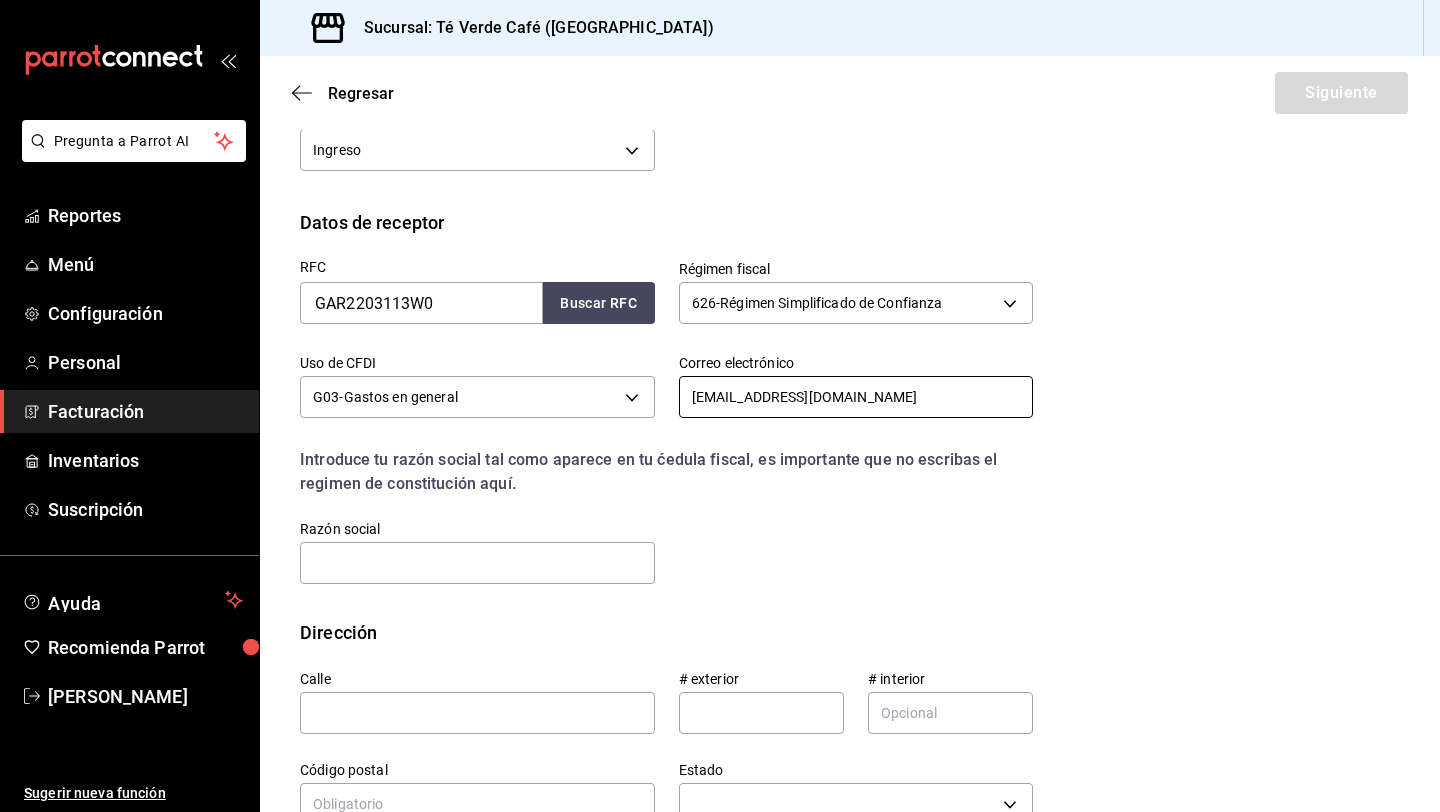 scroll, scrollTop: 301, scrollLeft: 0, axis: vertical 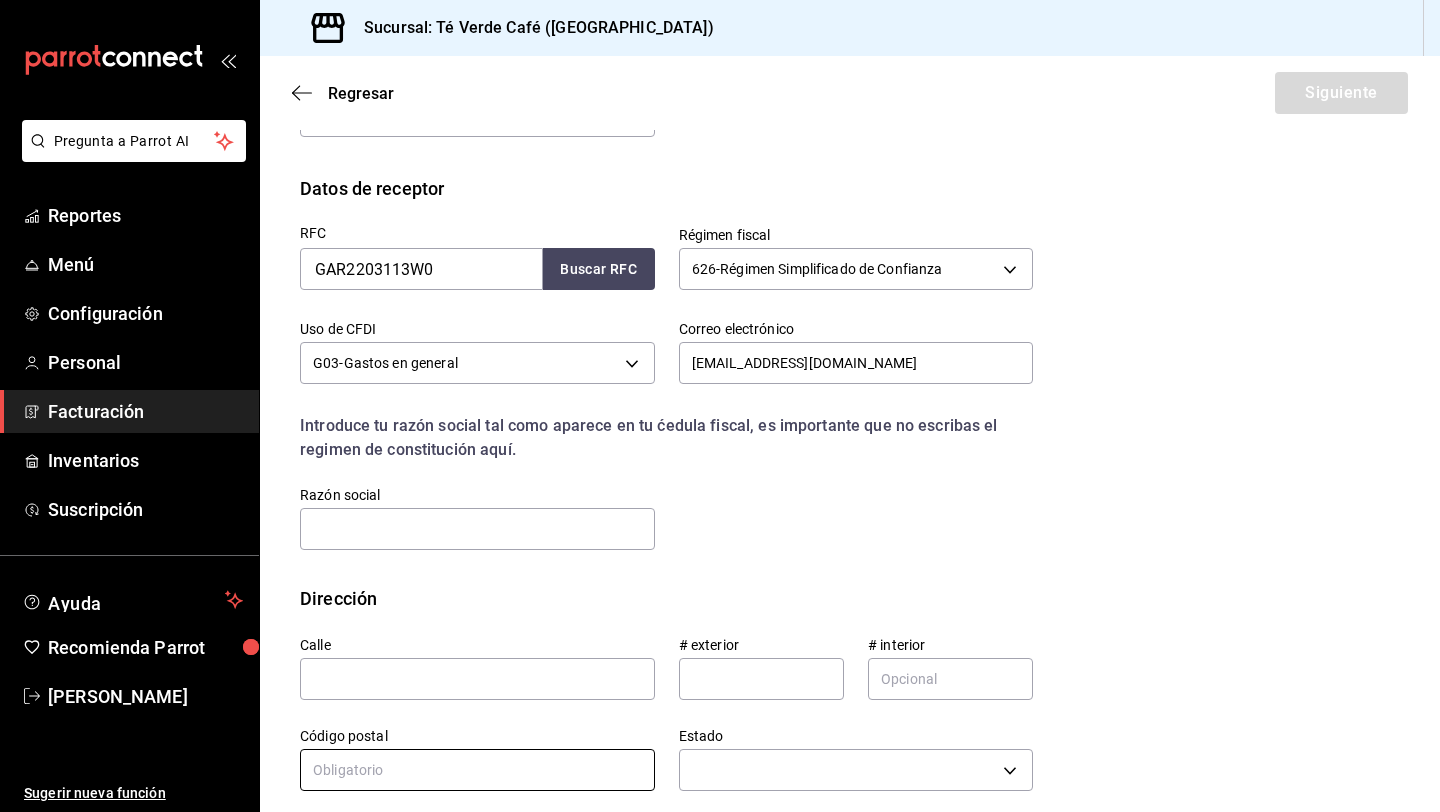 click at bounding box center (477, 770) 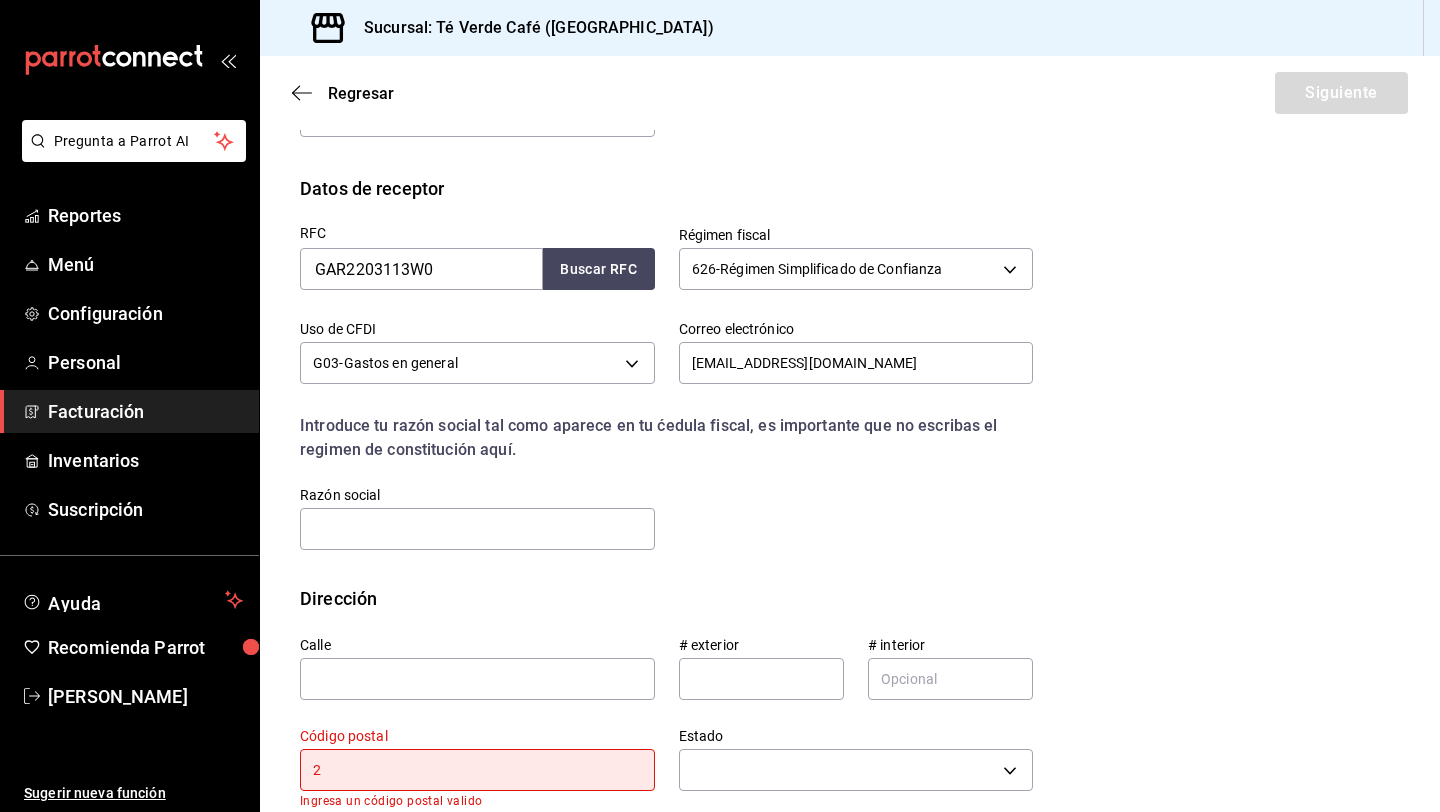 type on "28017" 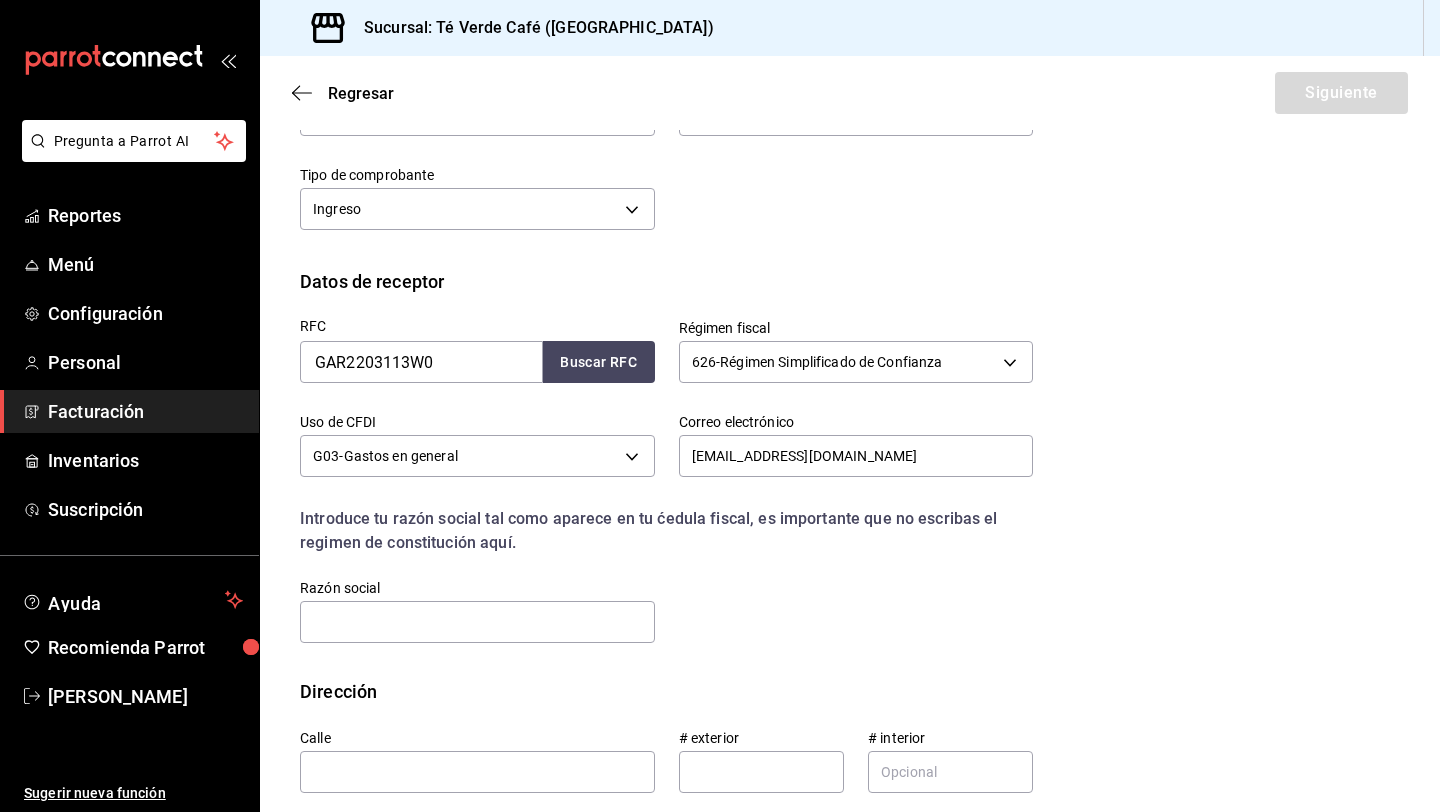scroll, scrollTop: 364, scrollLeft: 0, axis: vertical 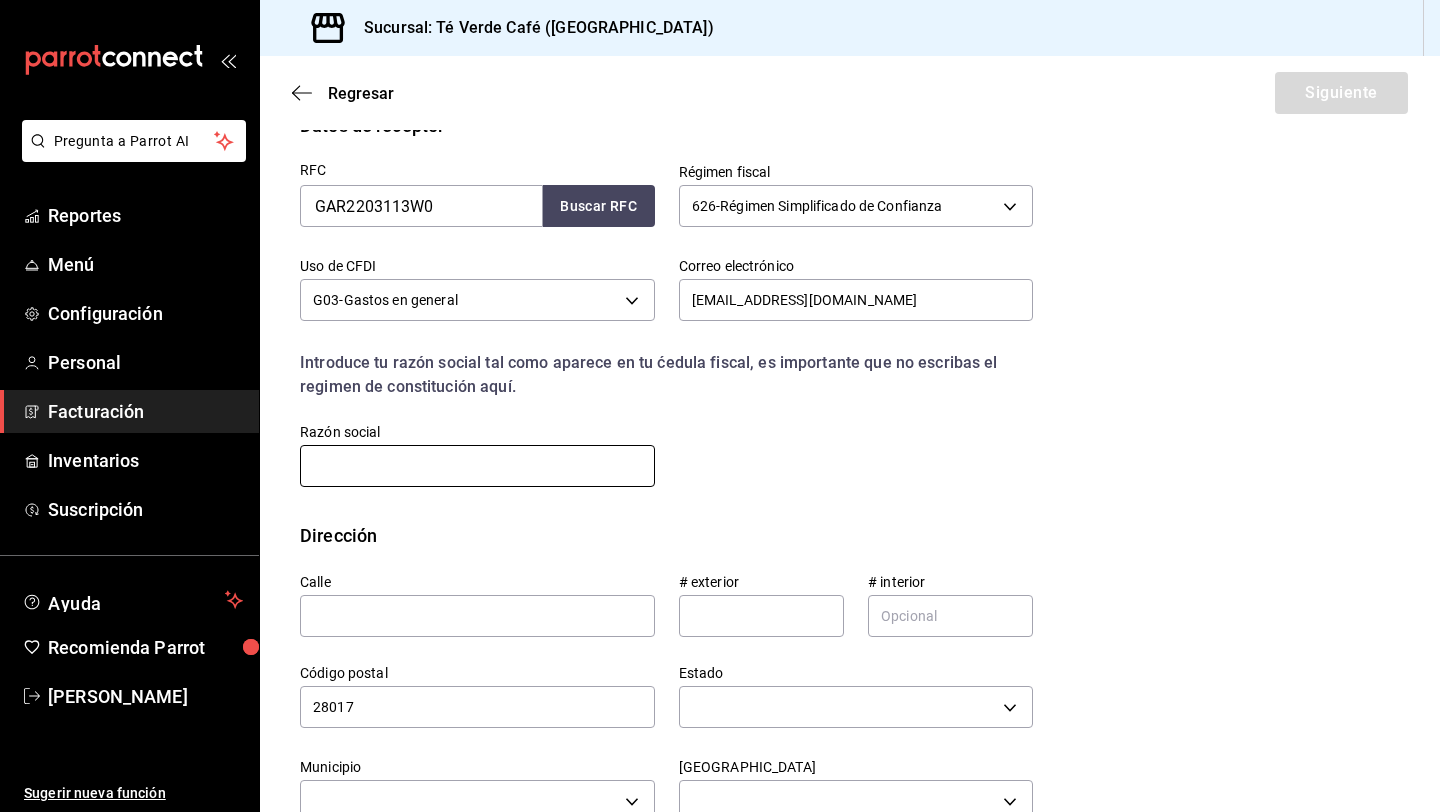 click at bounding box center [477, 466] 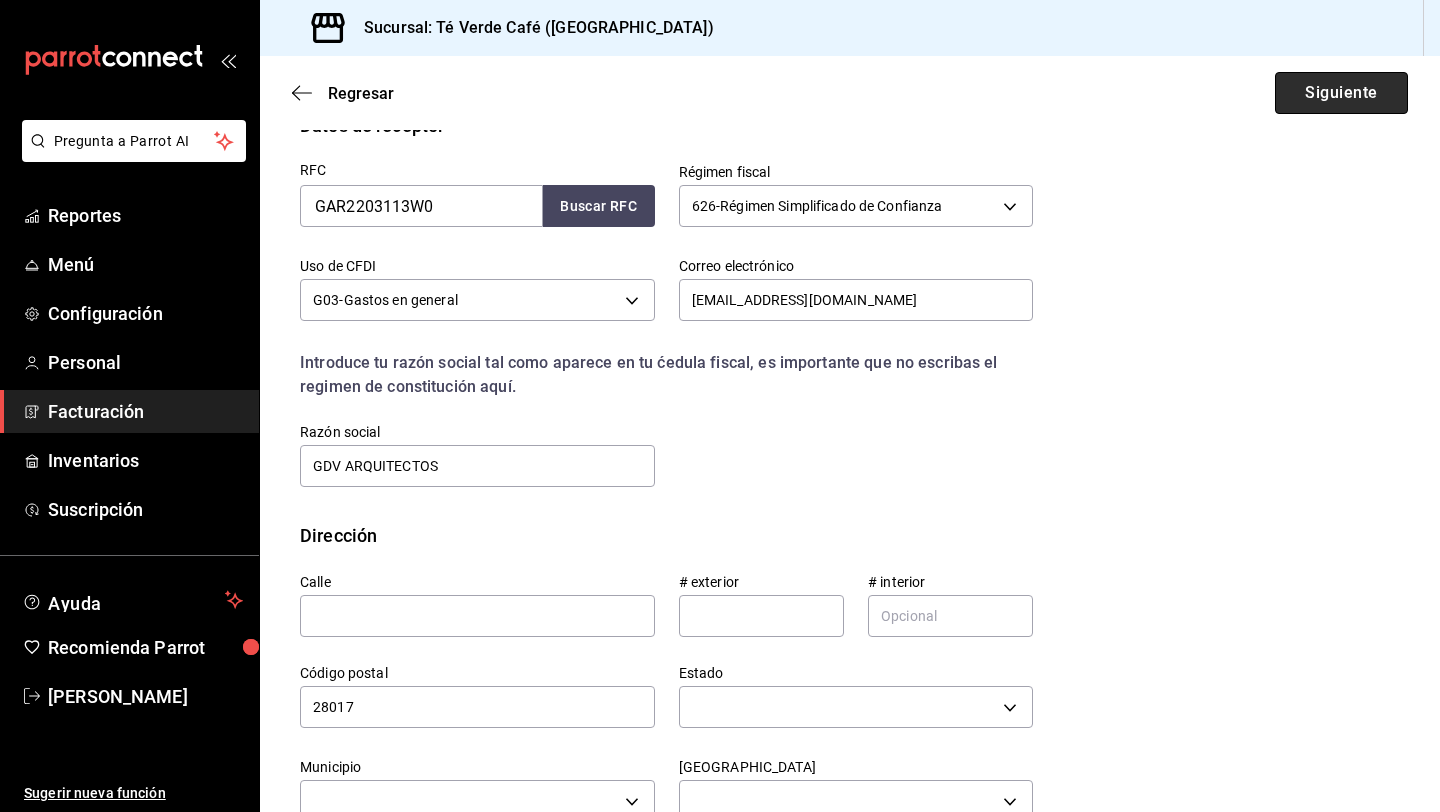 click on "Siguiente" at bounding box center [1341, 93] 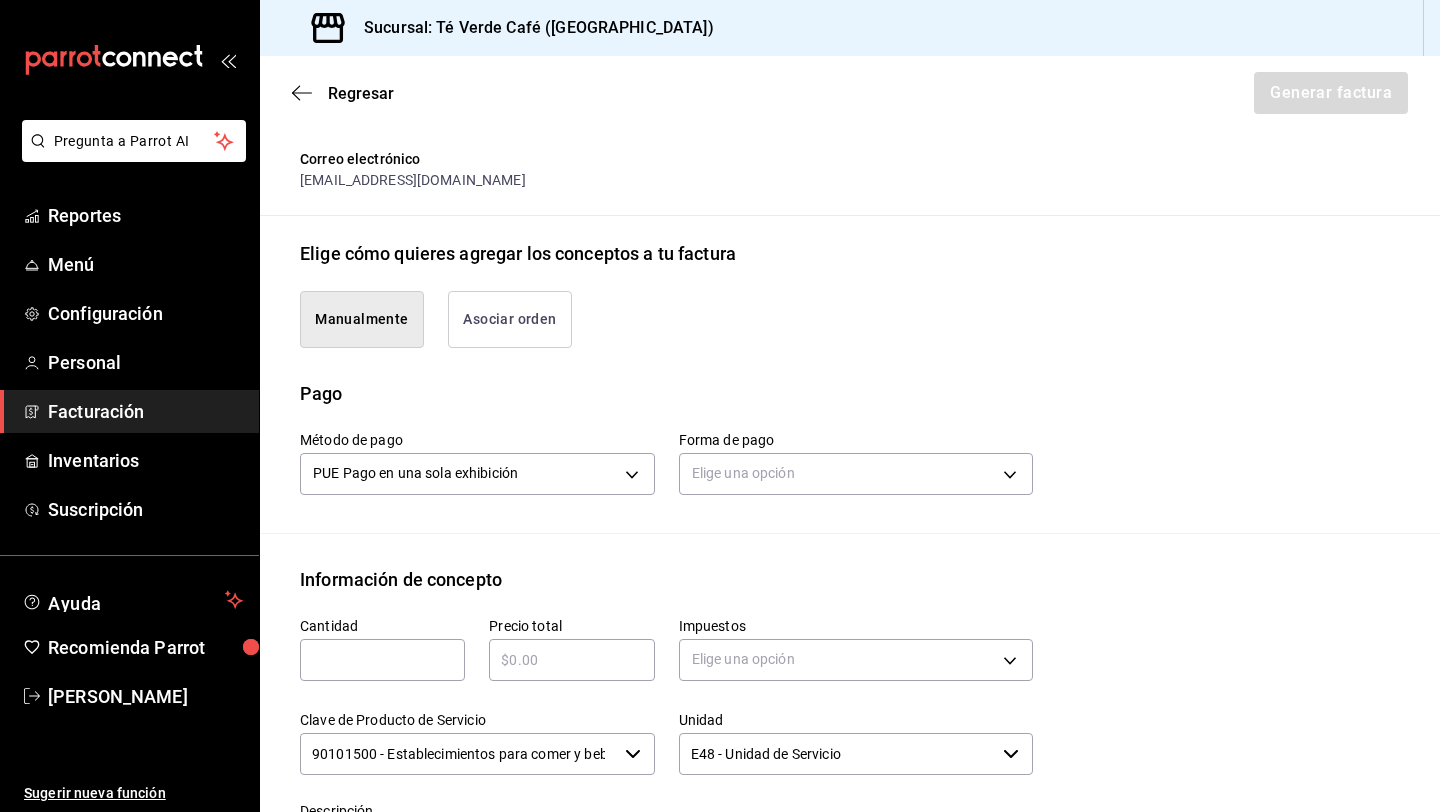 click on "Asociar orden" at bounding box center [510, 319] 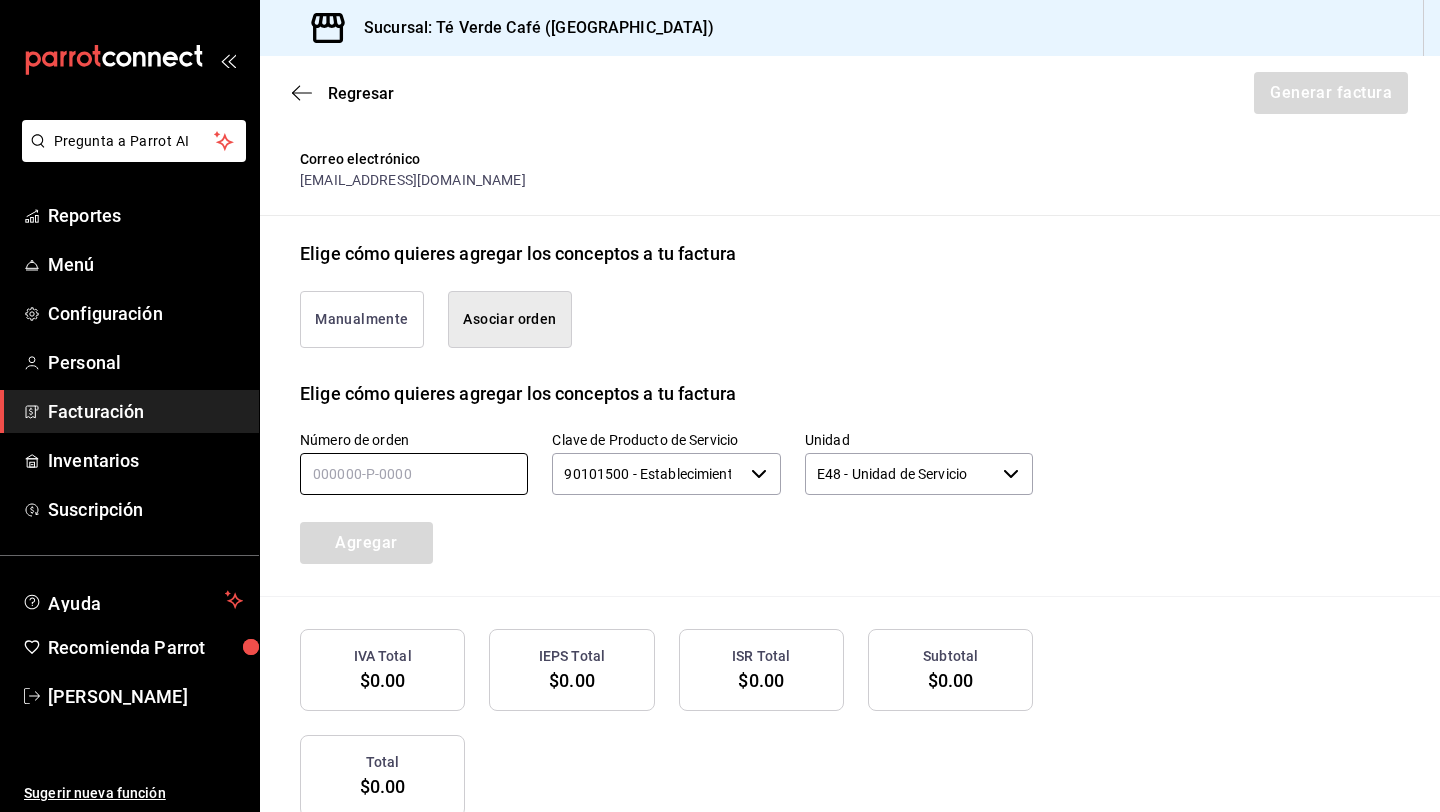 click at bounding box center (414, 474) 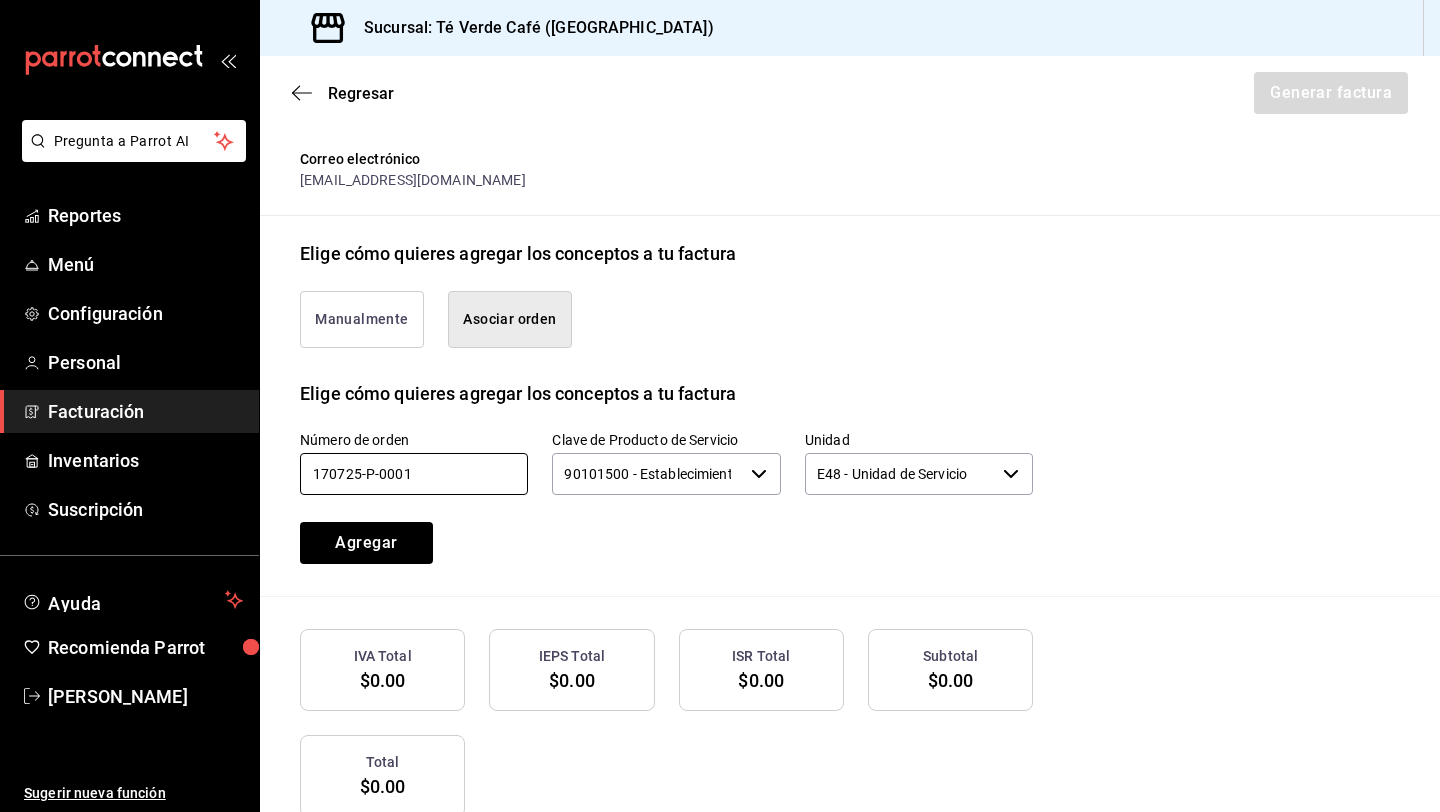 type on "170725-P-0001" 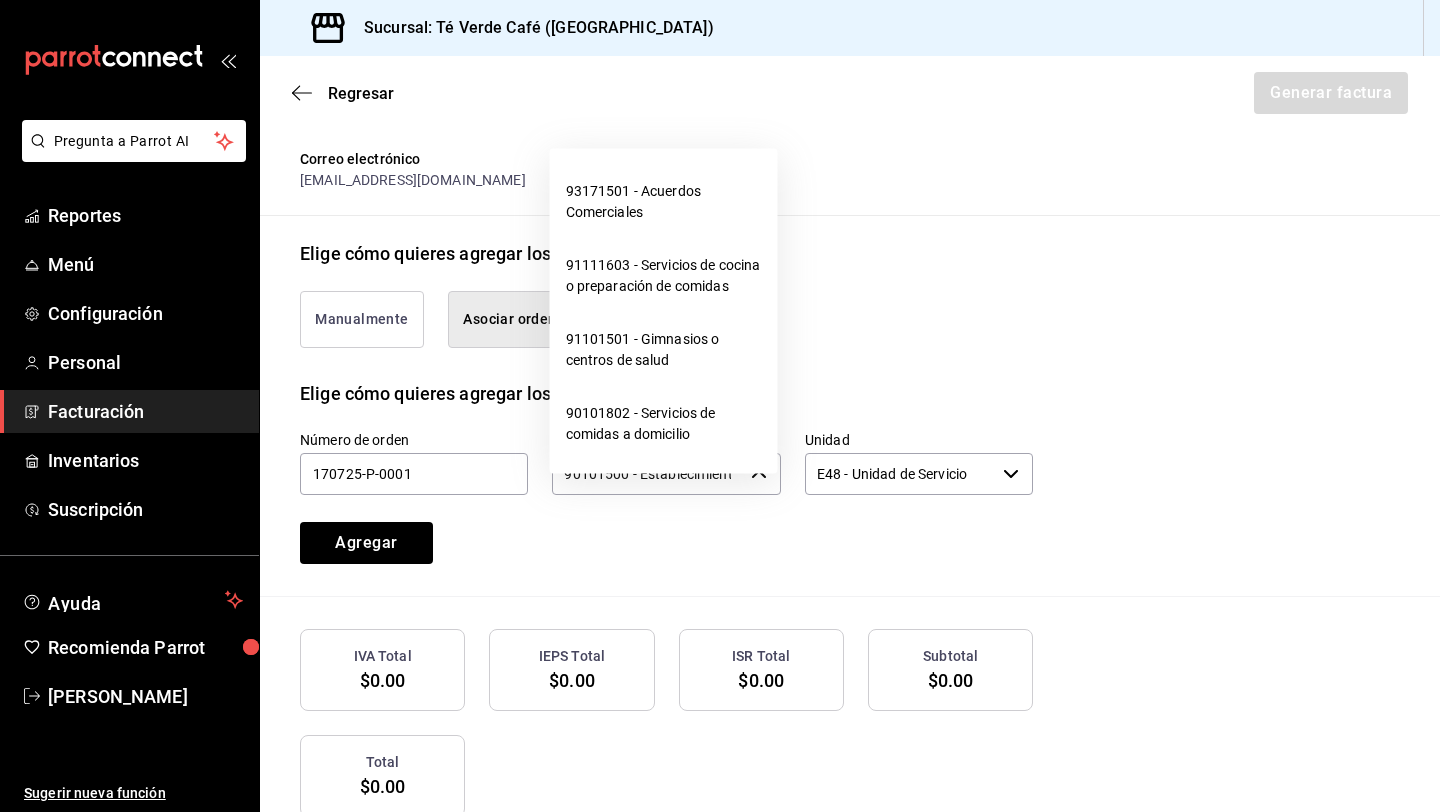 click on "90101500 - Establecimientos para comer y beber" at bounding box center (647, 474) 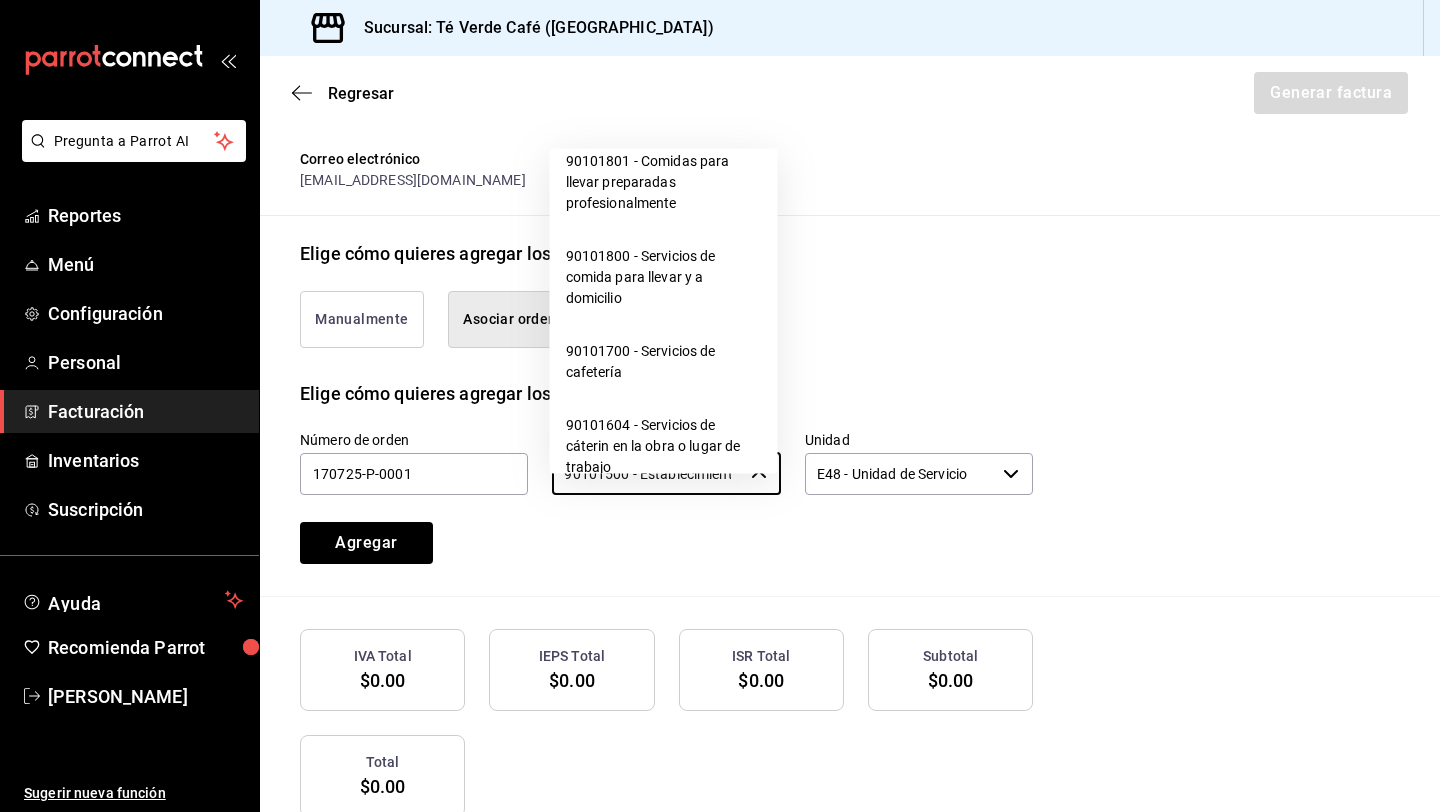 scroll, scrollTop: 339, scrollLeft: 0, axis: vertical 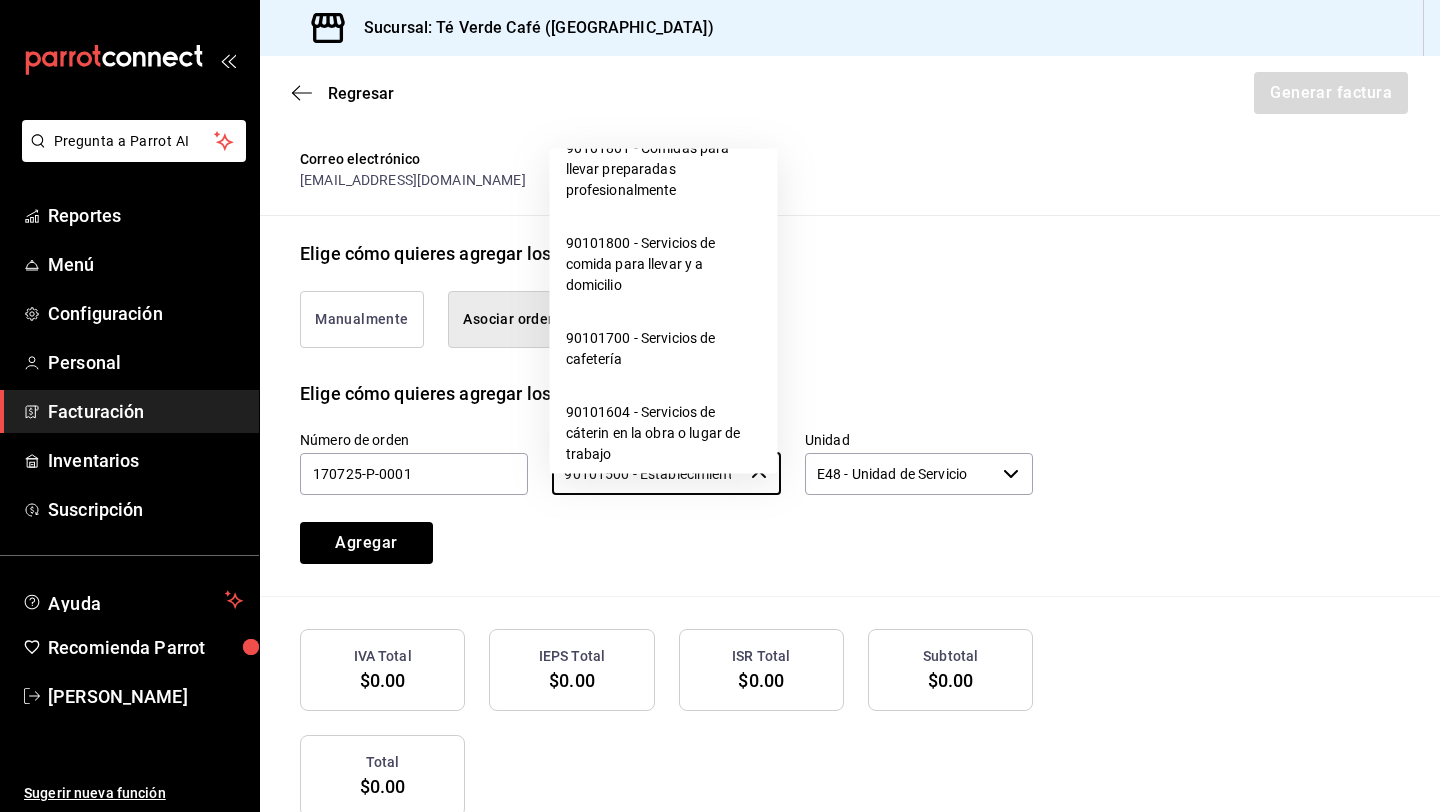 click on "90101700 - Servicios de cafetería" at bounding box center [664, 349] 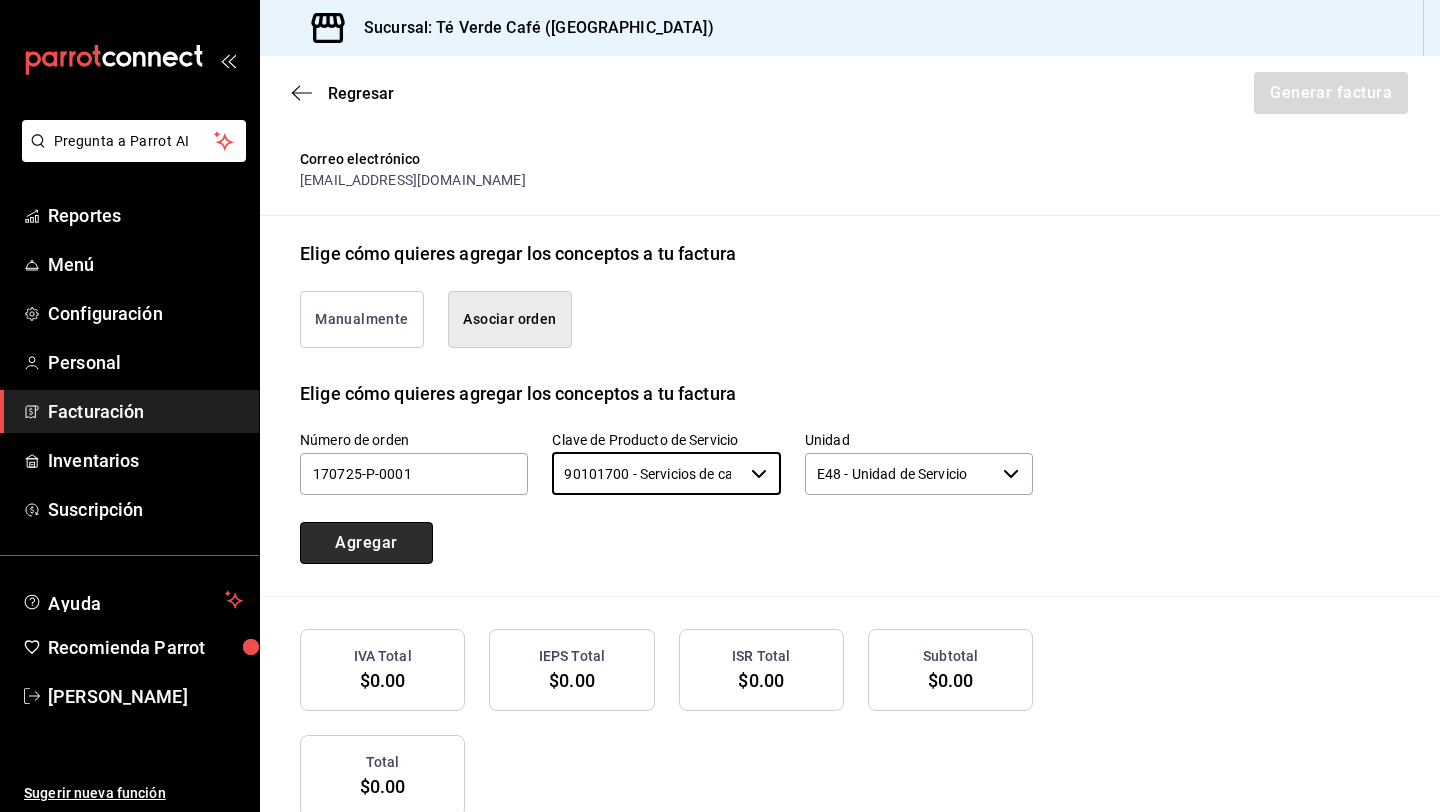 click on "Agregar" at bounding box center [366, 543] 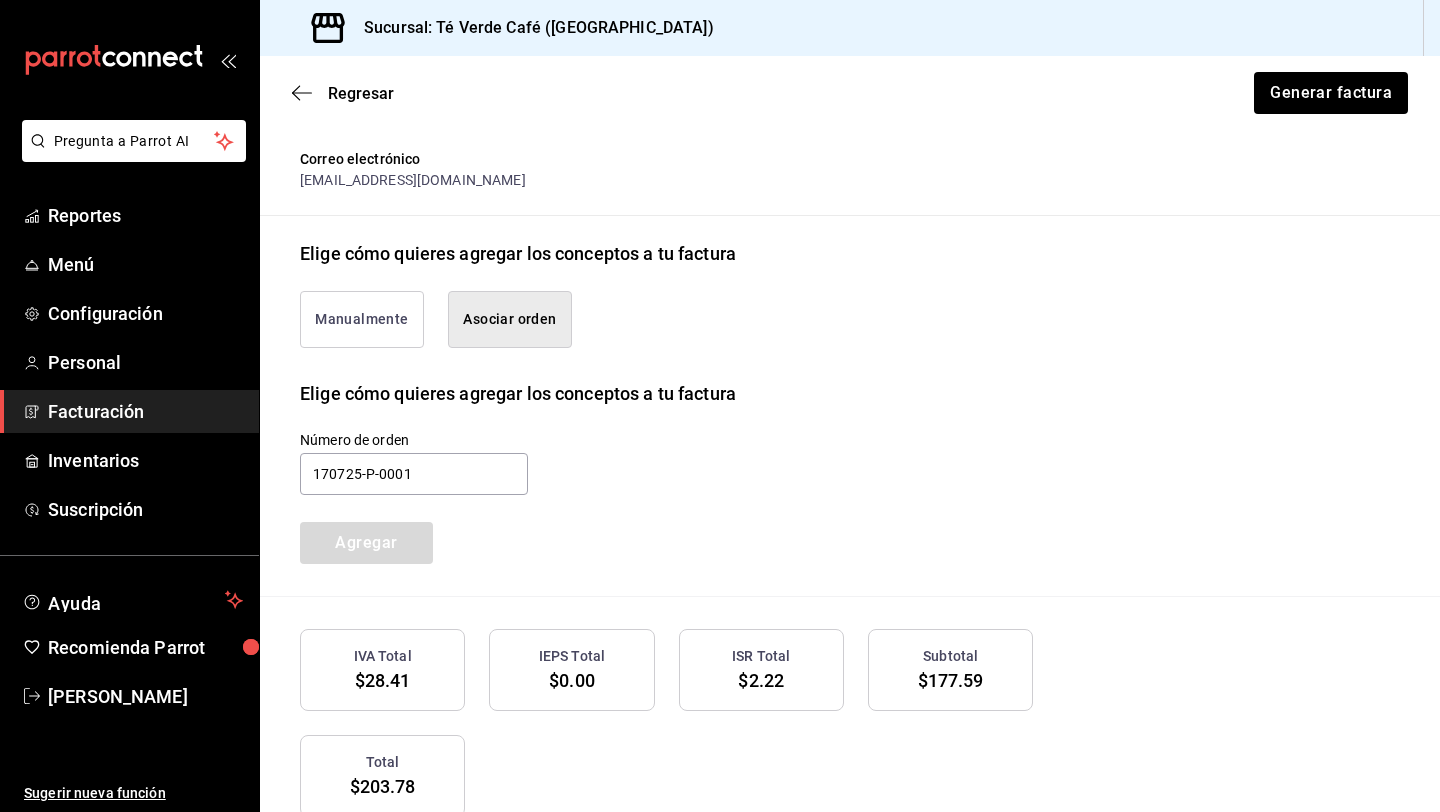 type 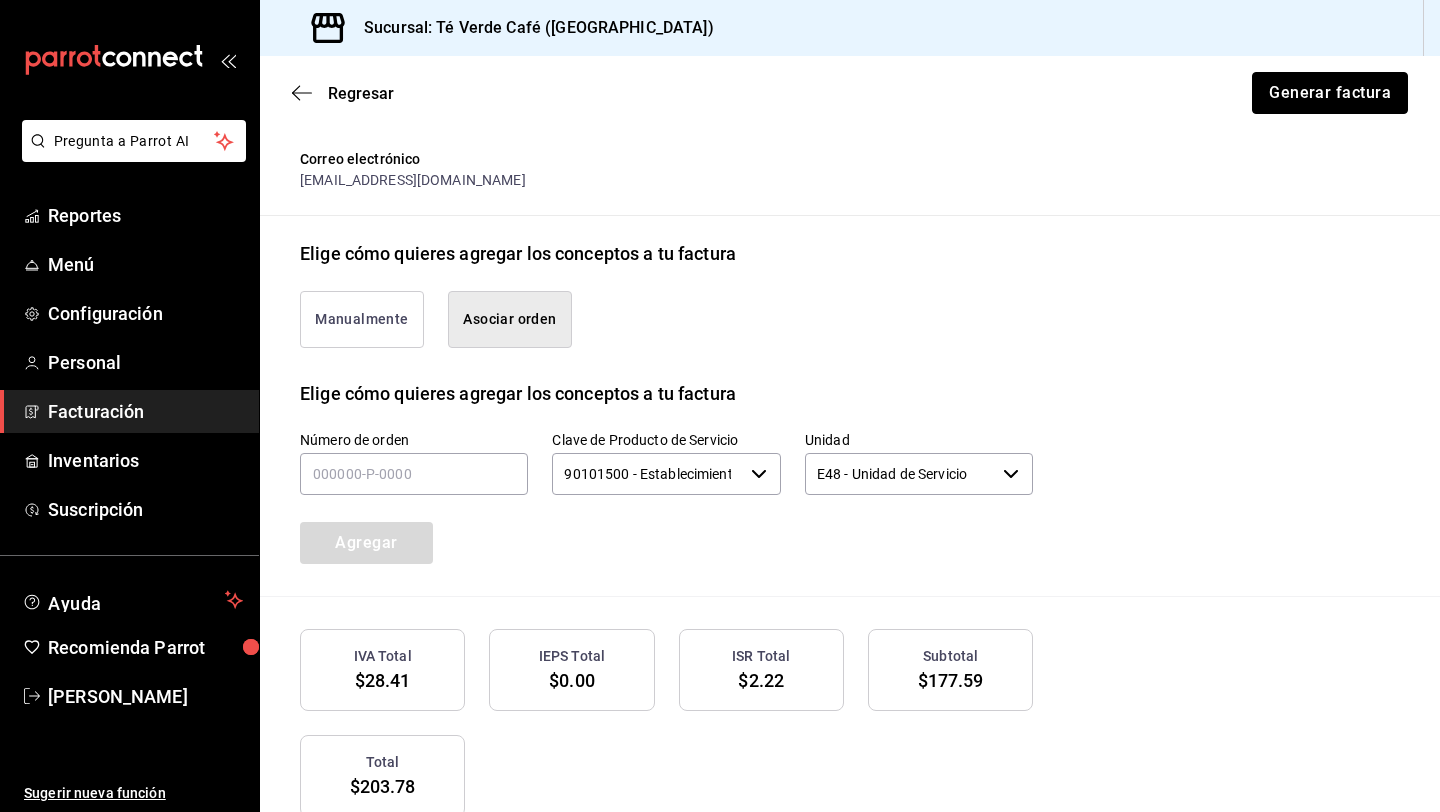 click on "Generar factura" at bounding box center [1330, 93] 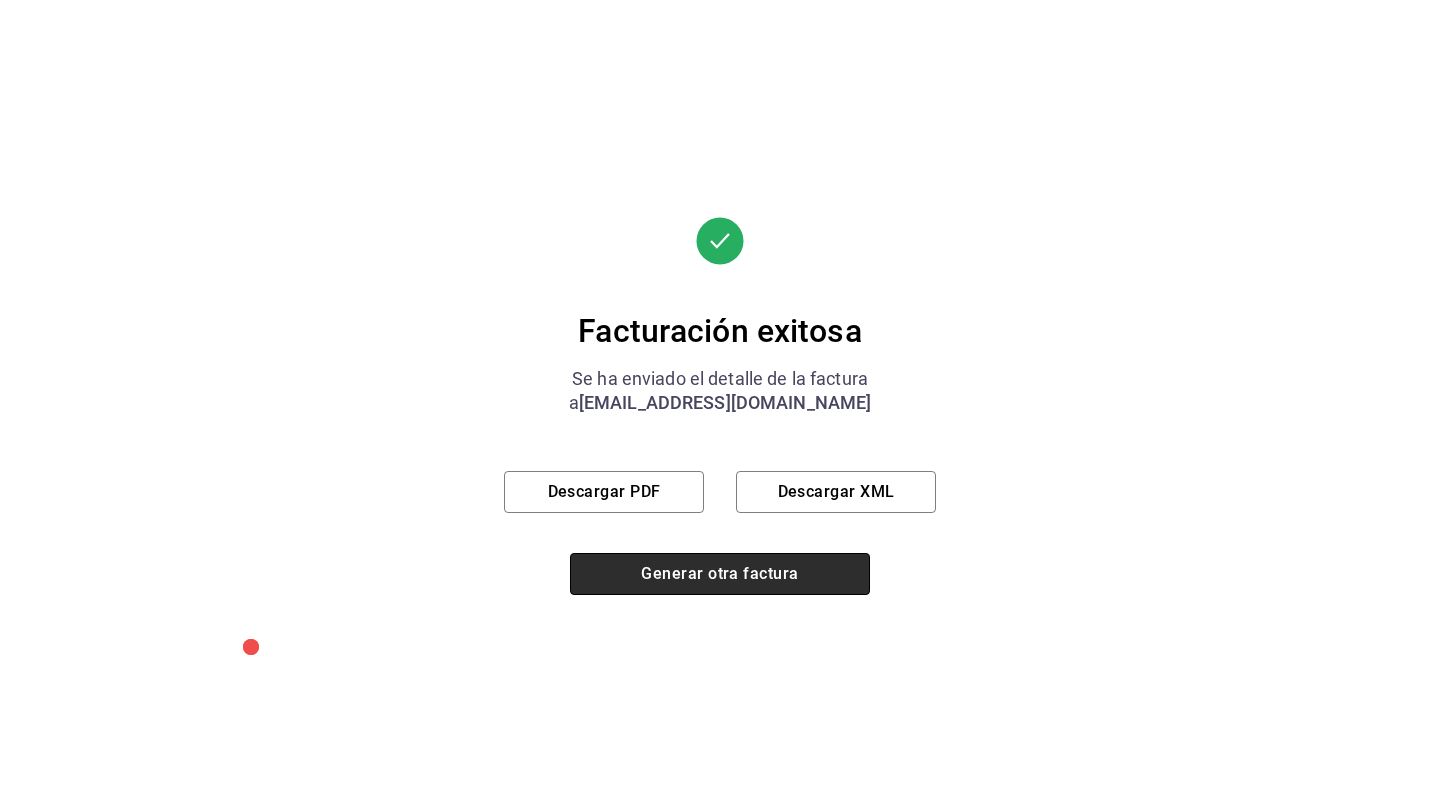click on "Generar otra factura" at bounding box center [720, 574] 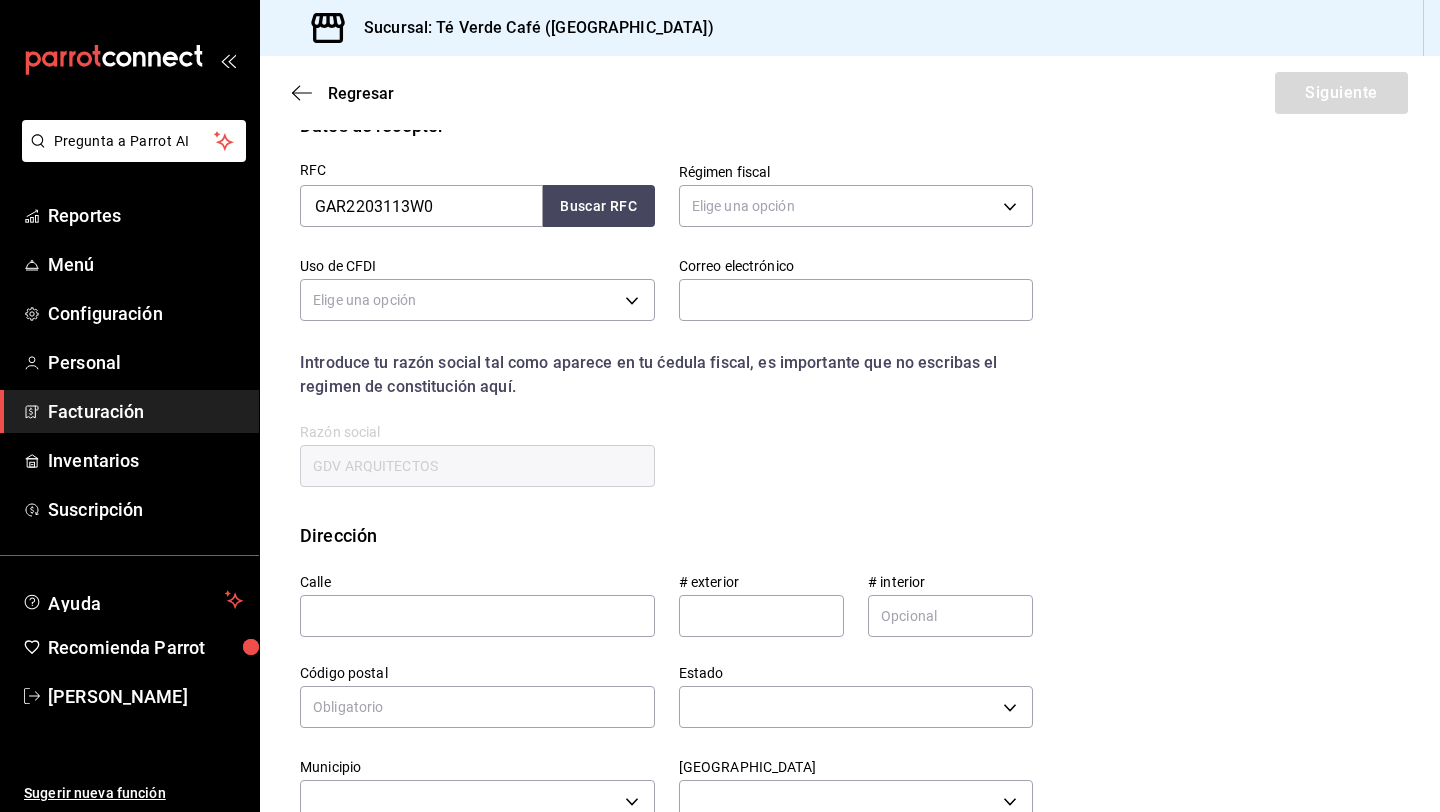 scroll, scrollTop: 340, scrollLeft: 0, axis: vertical 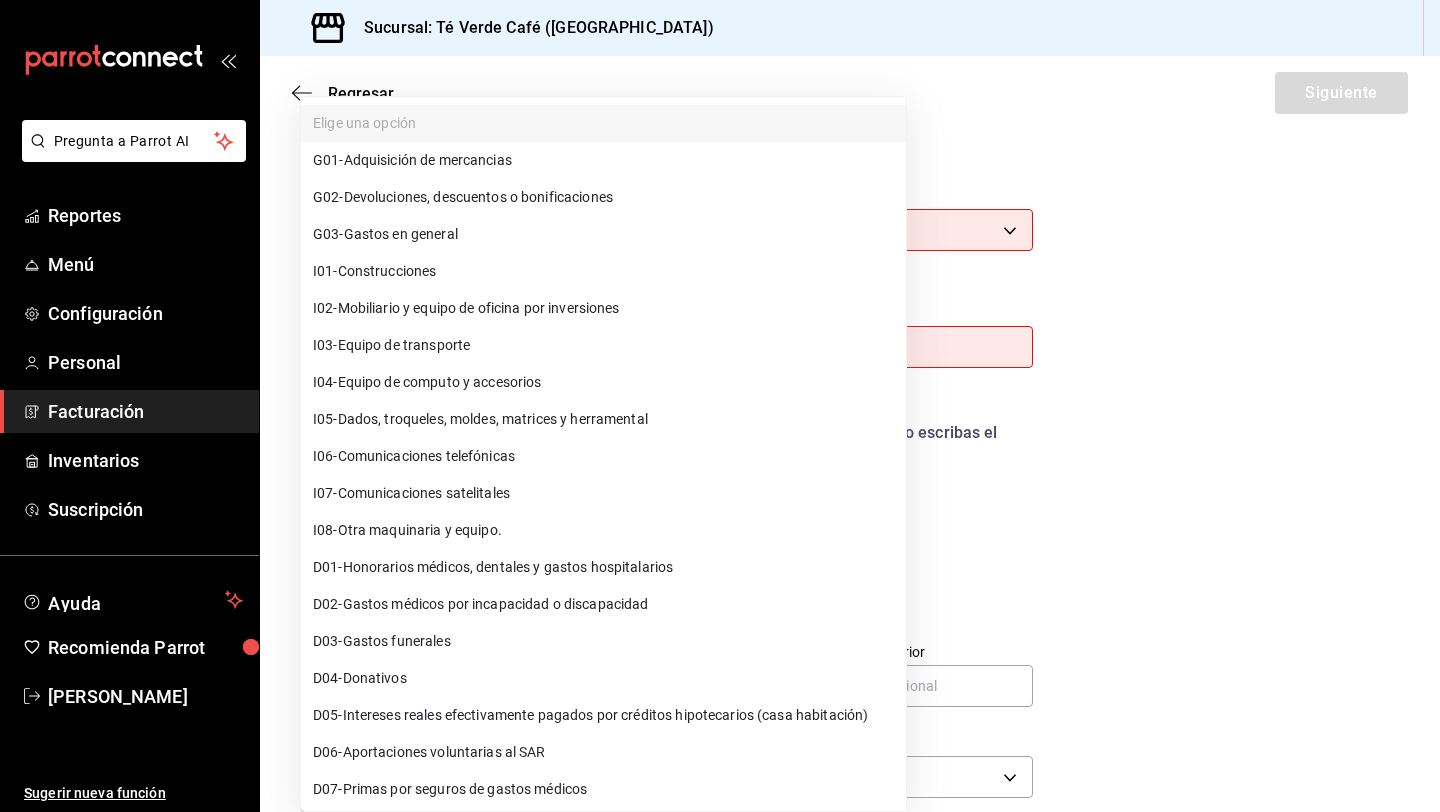 click on "Pregunta a Parrot AI Reportes   Menú   Configuración   Personal   Facturación   Inventarios   Suscripción   Ayuda Recomienda Parrot   [PERSON_NAME]   Sugerir nueva función   Sucursal: Té Verde Café ([GEOGRAPHIC_DATA]) Regresar Siguiente Factura general Realiza tus facturas con un numero de orden o un monto en especifico; También puedes realizar una factura de remplazo mediante una factura cancelada. Datos de emisor Perfil fiscal [PERSON_NAME] 1091146a-a15b-45e5-829e-a44487394be6 Marca Té Verde Café - Puebla 758a6f1e-0dac-4099-973a-2f8b6b85c5fc Tipo de comprobante Ingreso I Datos de receptor RFC GAR2203113W0 Buscar RFC Régimen fiscal Elige una opción Este campo es obligatorio. Uso de CFDI Elige una opción Este campo es obligatorio. Correo electrónico El correo electrónico es requerido. Introduce tu razón social tal como aparece en tu ćedula fiscal, es importante que no escribas el regimen de constitución aquí. company Razón social GDV ARQUITECTOS Dirección Calle # exterior ​" at bounding box center (720, 406) 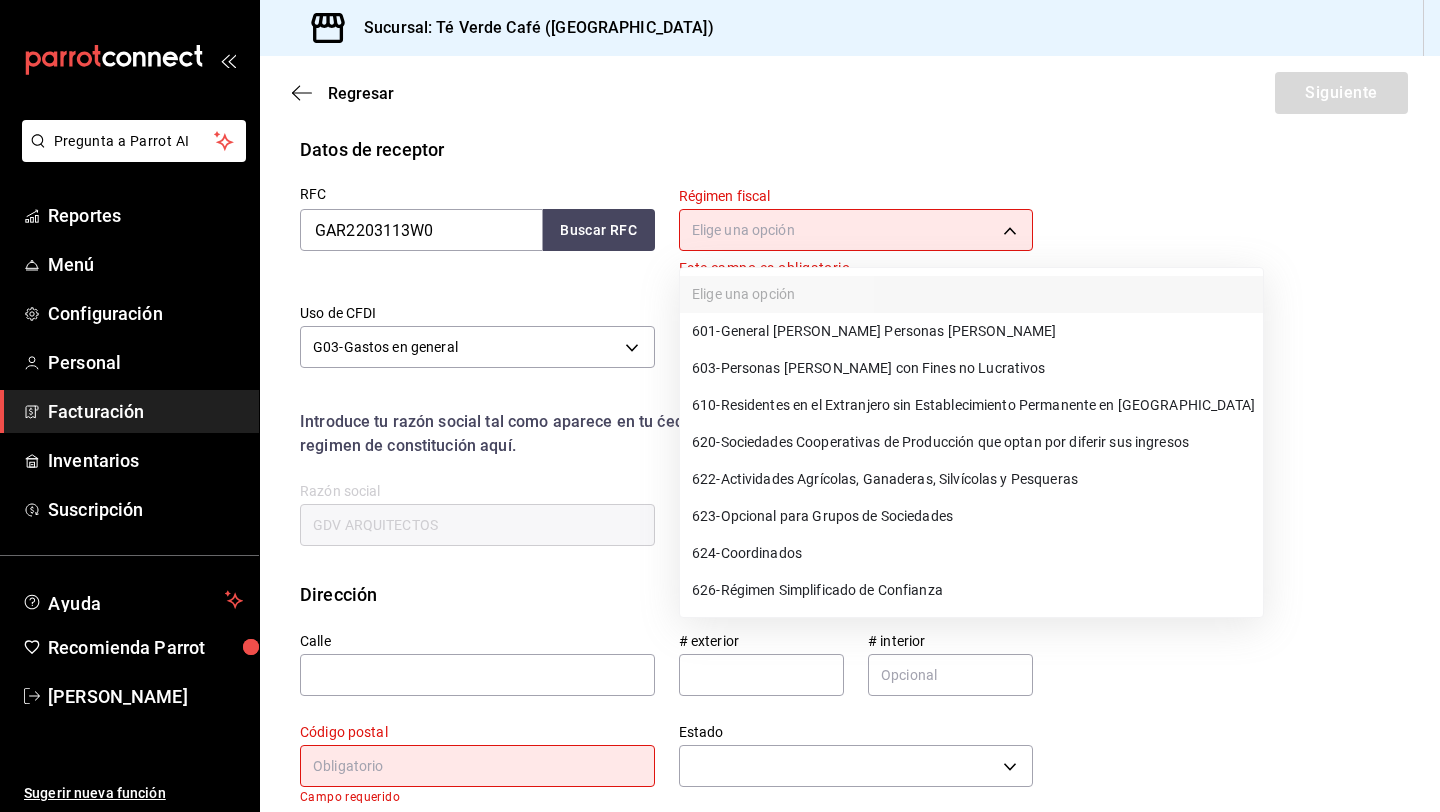 click on "Pregunta a Parrot AI Reportes   Menú   Configuración   Personal   Facturación   Inventarios   Suscripción   Ayuda Recomienda Parrot   [PERSON_NAME]   Sugerir nueva función   Sucursal: Té Verde Café ([GEOGRAPHIC_DATA]) Regresar Siguiente Factura general Realiza tus facturas con un numero de orden o un monto en especifico; También puedes realizar una factura de remplazo mediante una factura cancelada. Datos de emisor Perfil fiscal [PERSON_NAME] 1091146a-a15b-45e5-829e-a44487394be6 Marca Té Verde Café - Puebla 758a6f1e-0dac-4099-973a-2f8b6b85c5fc Tipo de comprobante Ingreso I Datos de receptor RFC GAR2203113W0 Buscar RFC Régimen fiscal Elige una opción Este campo es obligatorio. Uso de CFDI G03  -  Gastos en general G03 Correo electrónico El correo electrónico es requerido. Introduce tu razón social tal como aparece en tu ćedula fiscal, es importante que no escribas el regimen de constitución aquí. company Razón social GDV ARQUITECTOS Dirección Calle # exterior # interior Estado" at bounding box center (720, 406) 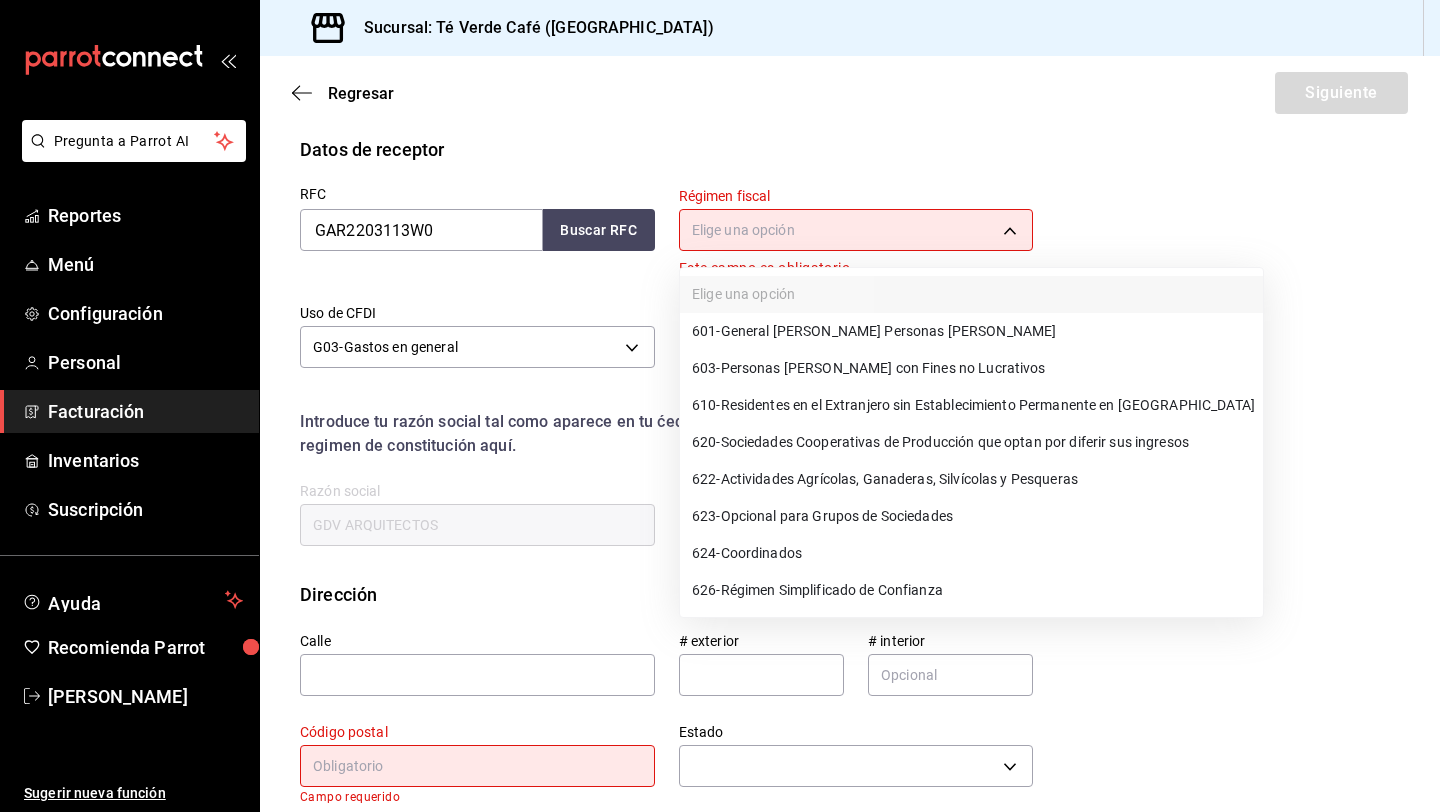 click on "626  -  Régimen Simplificado de Confianza" at bounding box center [971, 590] 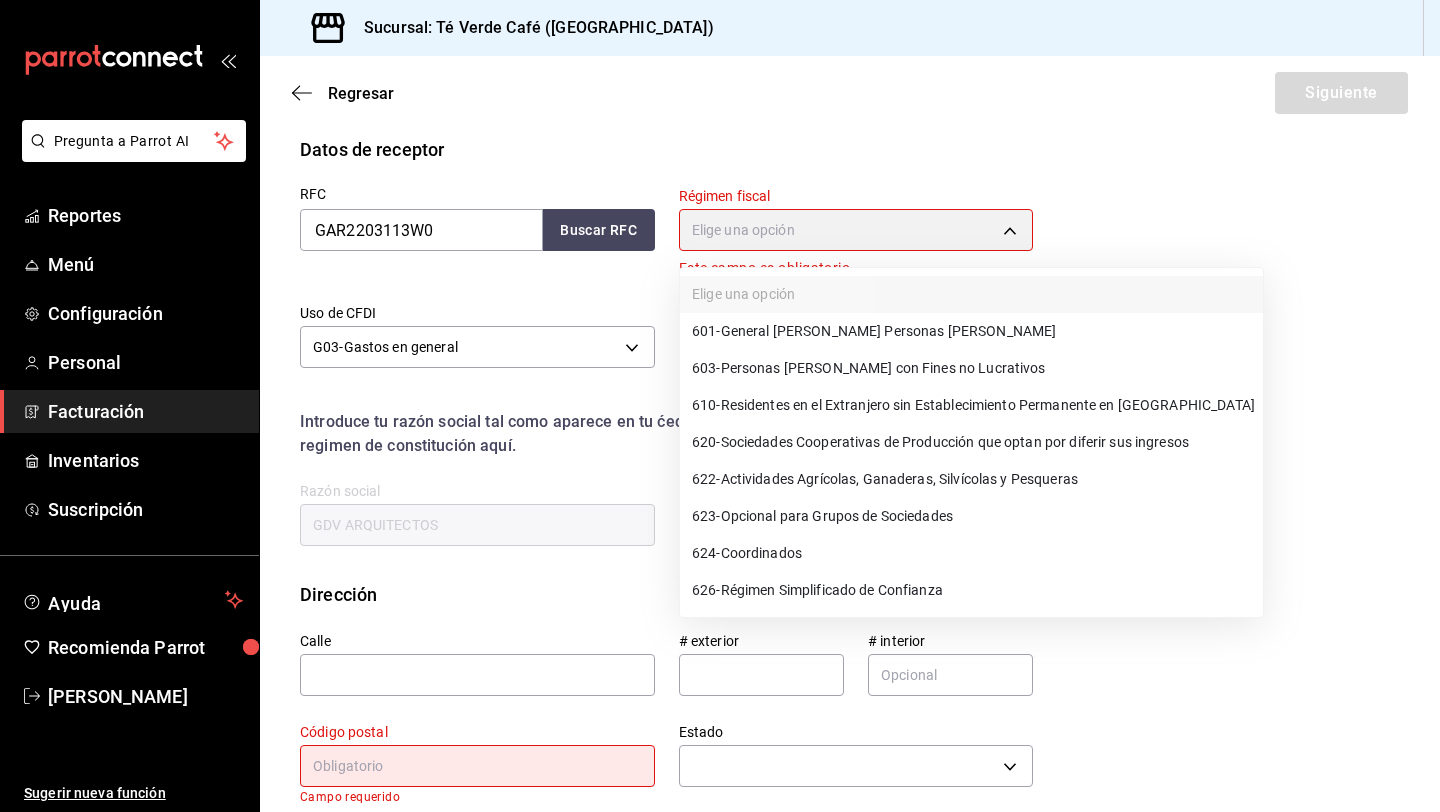 type on "626" 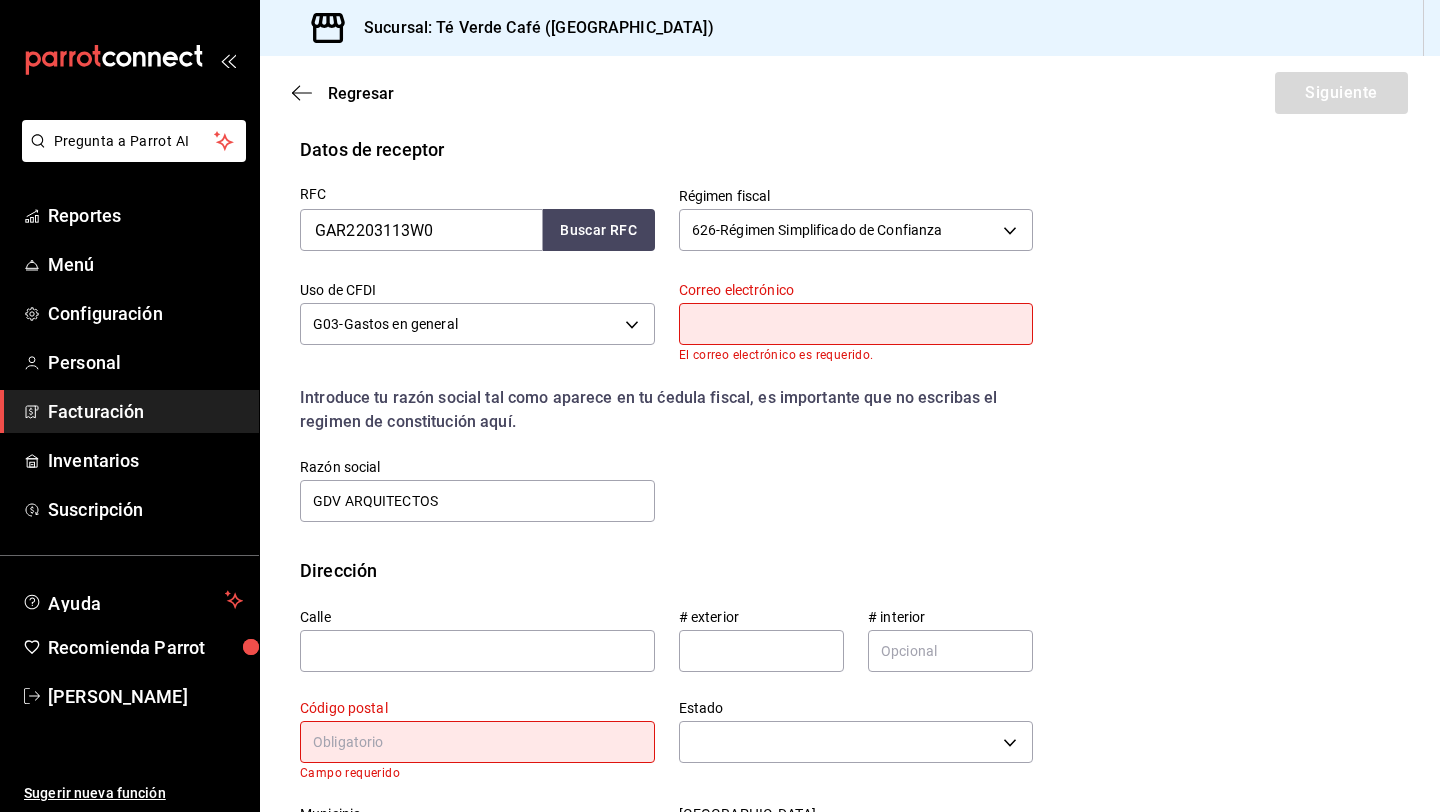 click at bounding box center (856, 324) 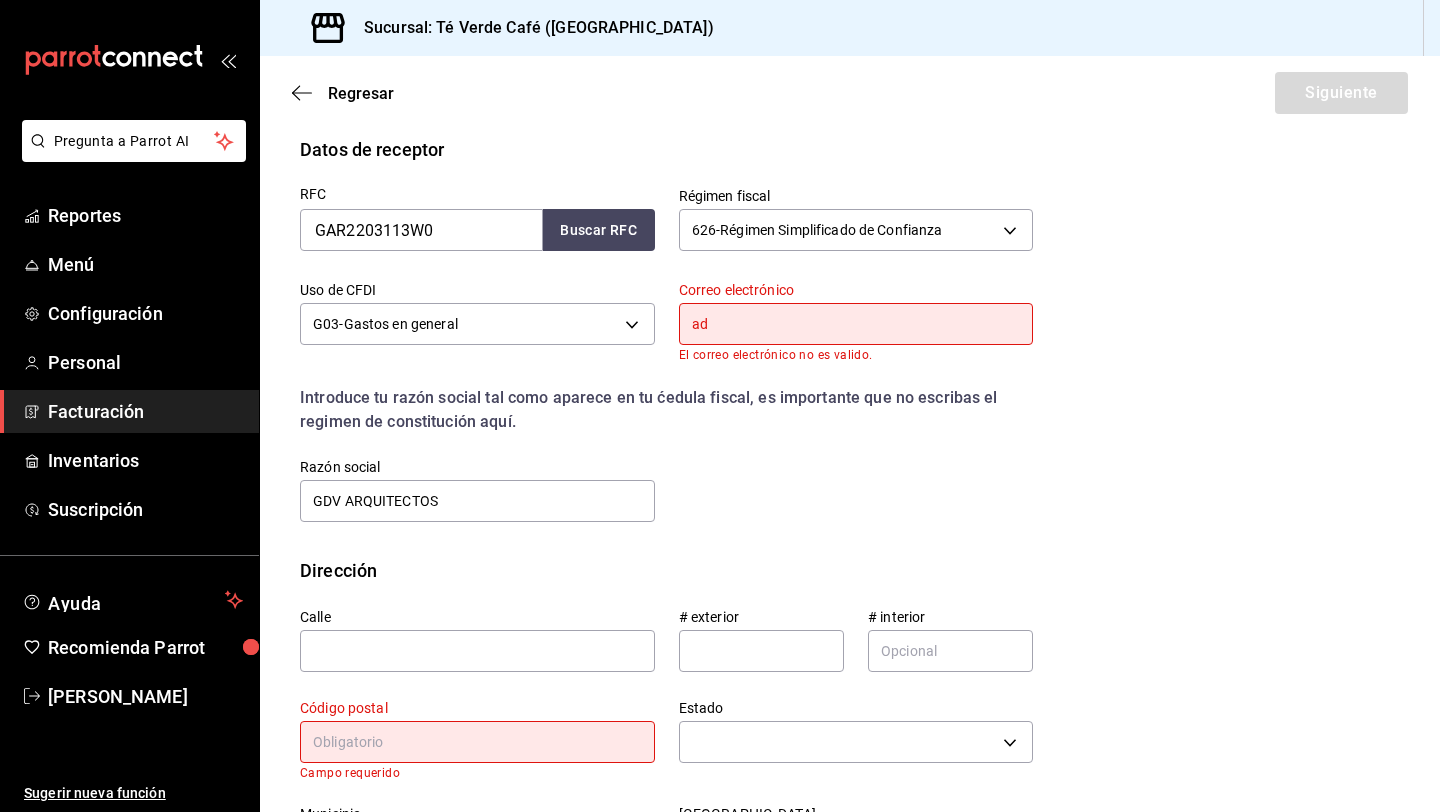 type on "[EMAIL_ADDRESS][DOMAIN_NAME]" 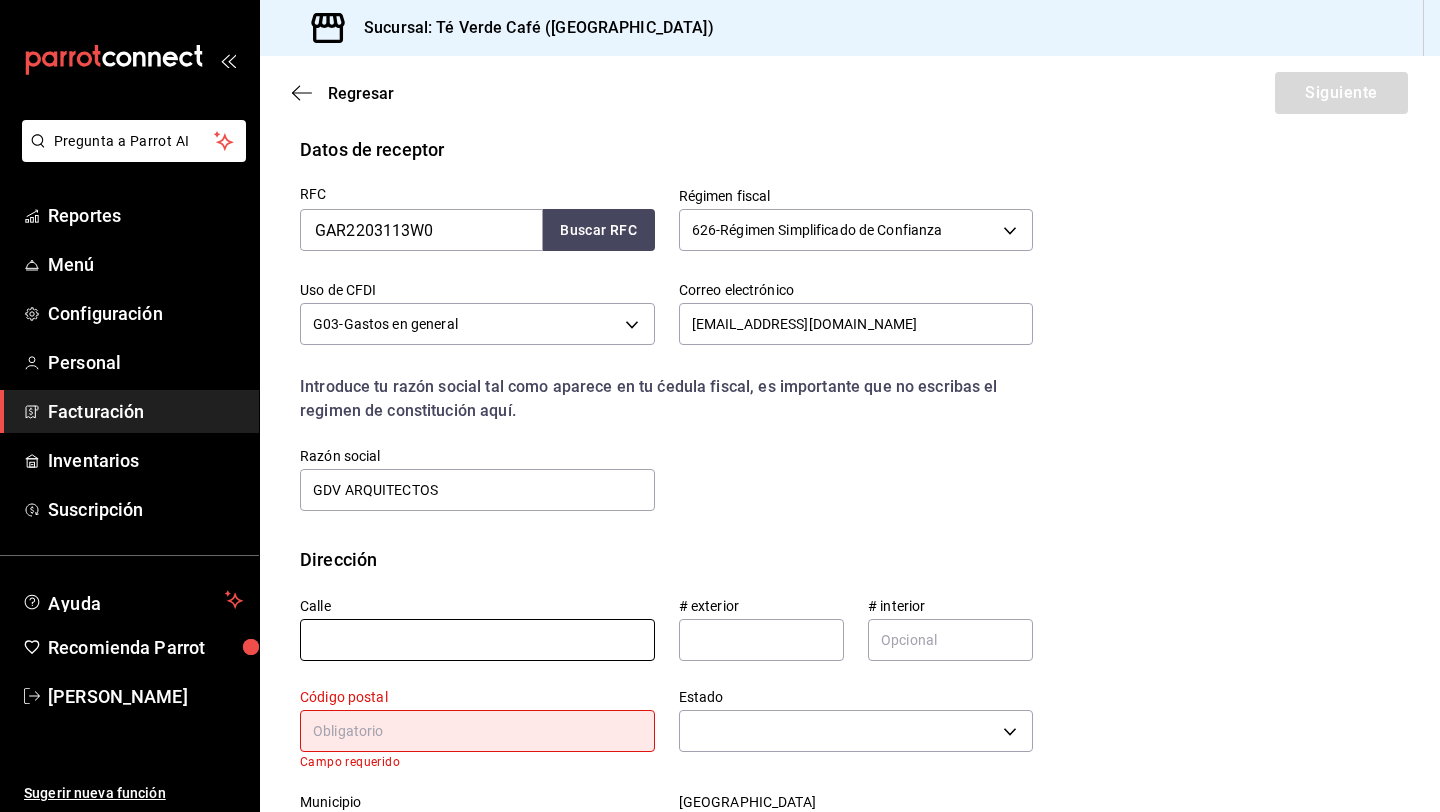 click at bounding box center (477, 640) 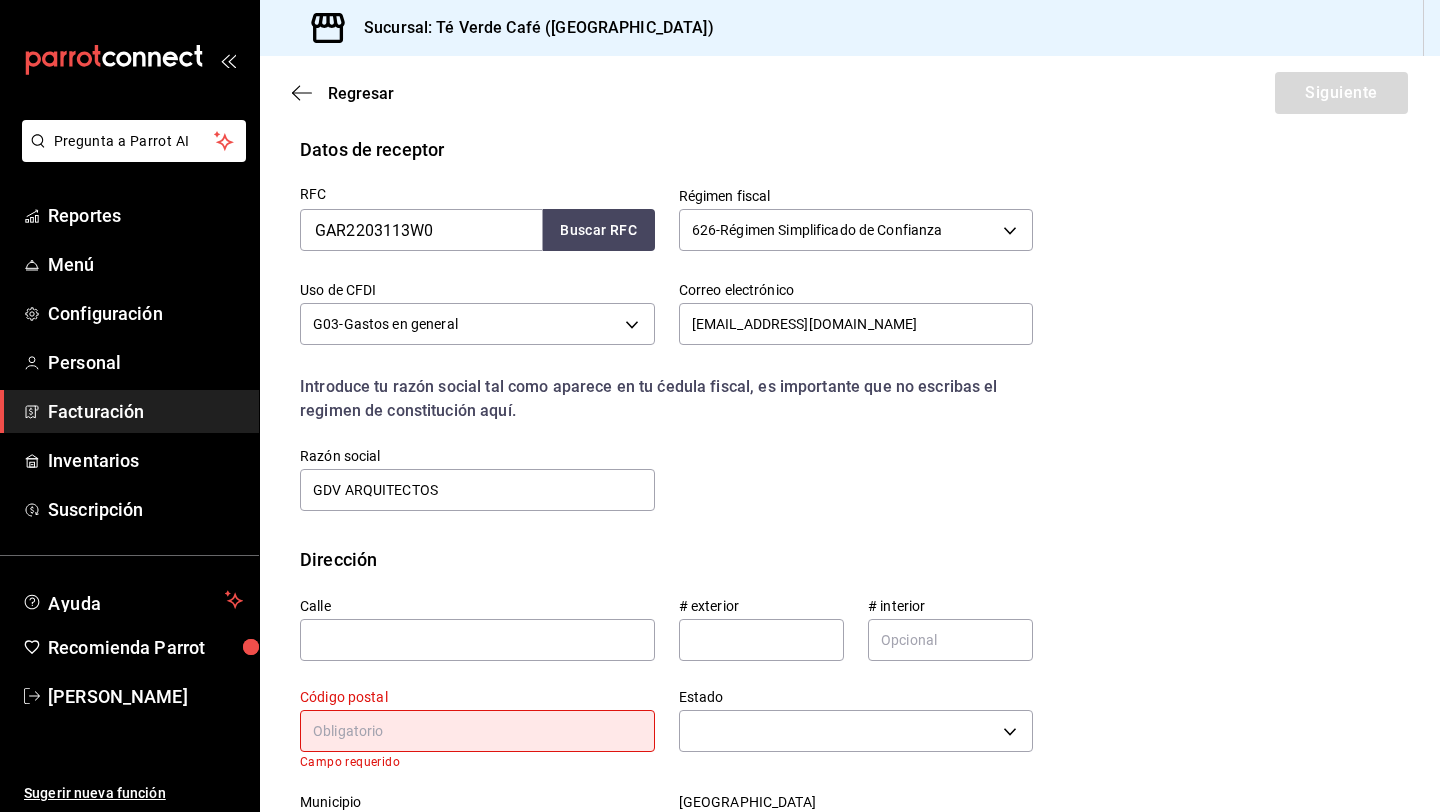 click at bounding box center [477, 731] 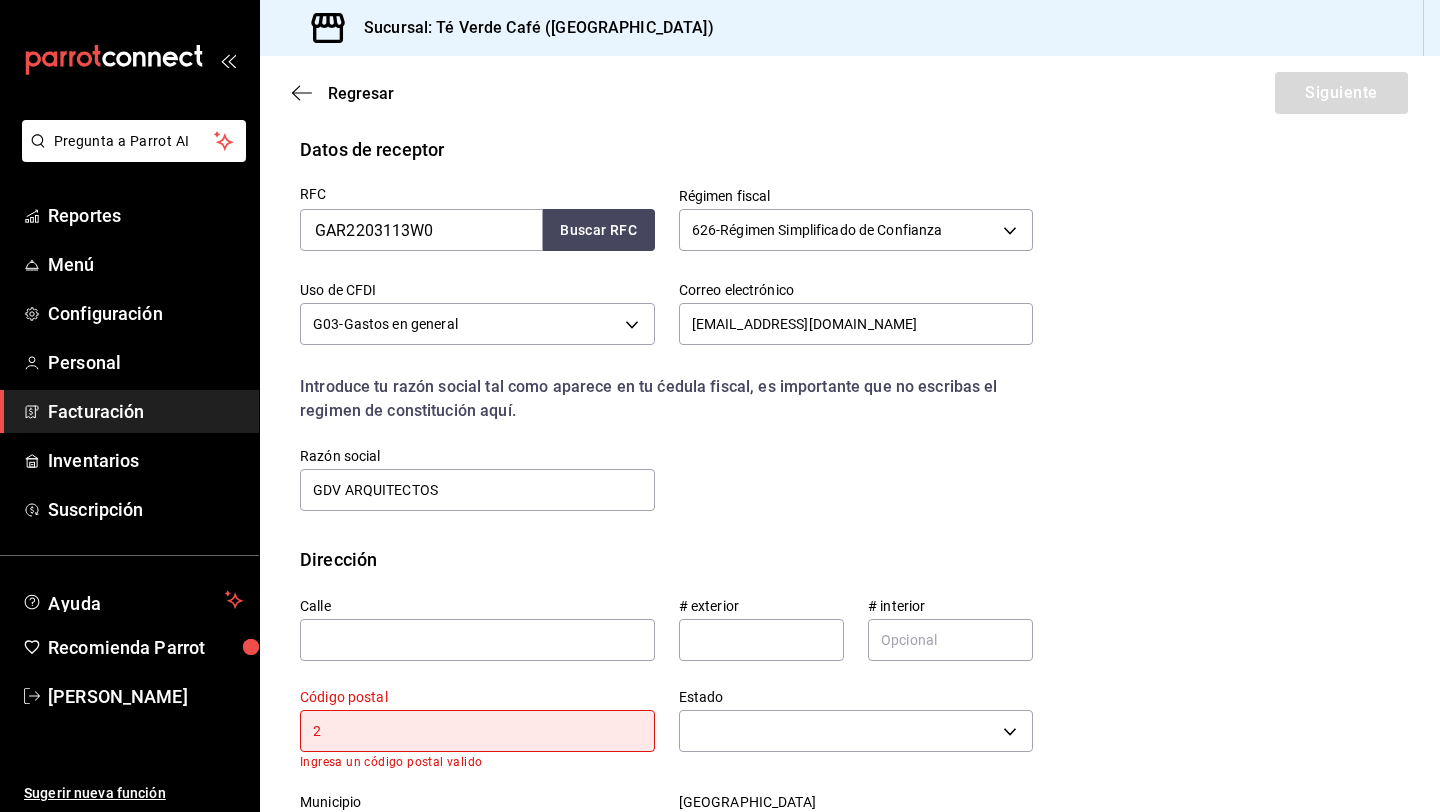 type on "28017" 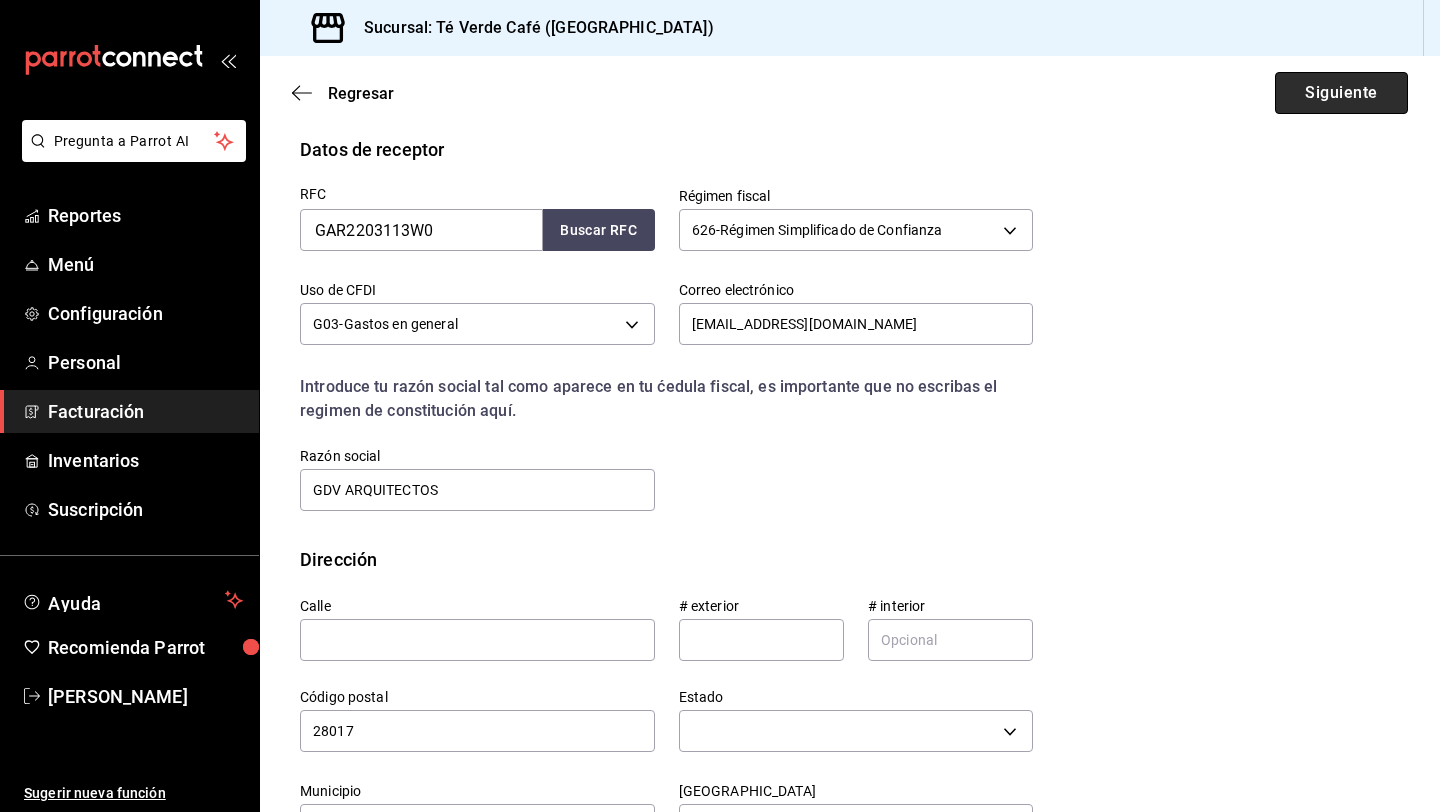 click on "Siguiente" at bounding box center (1341, 93) 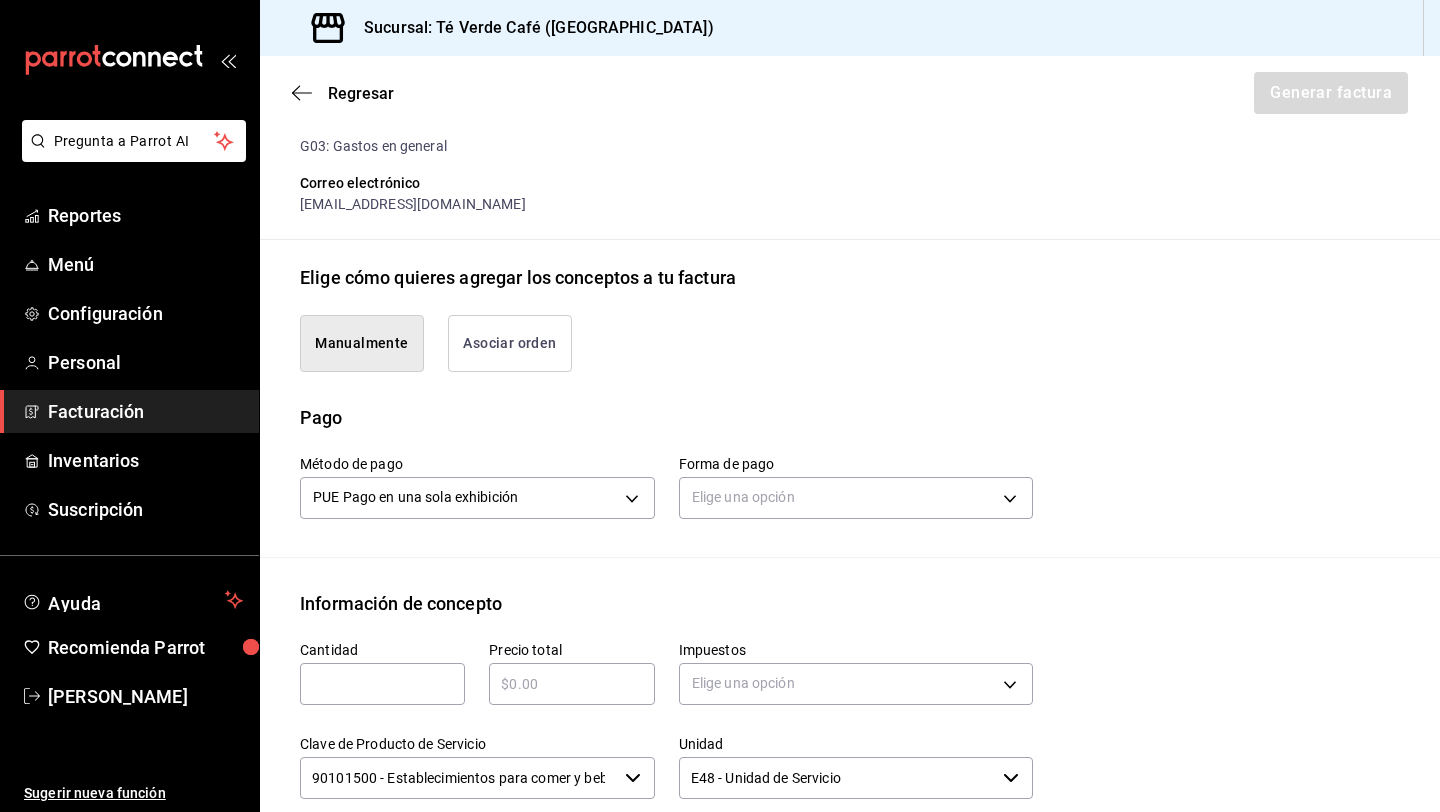 click on "Asociar orden" at bounding box center (510, 343) 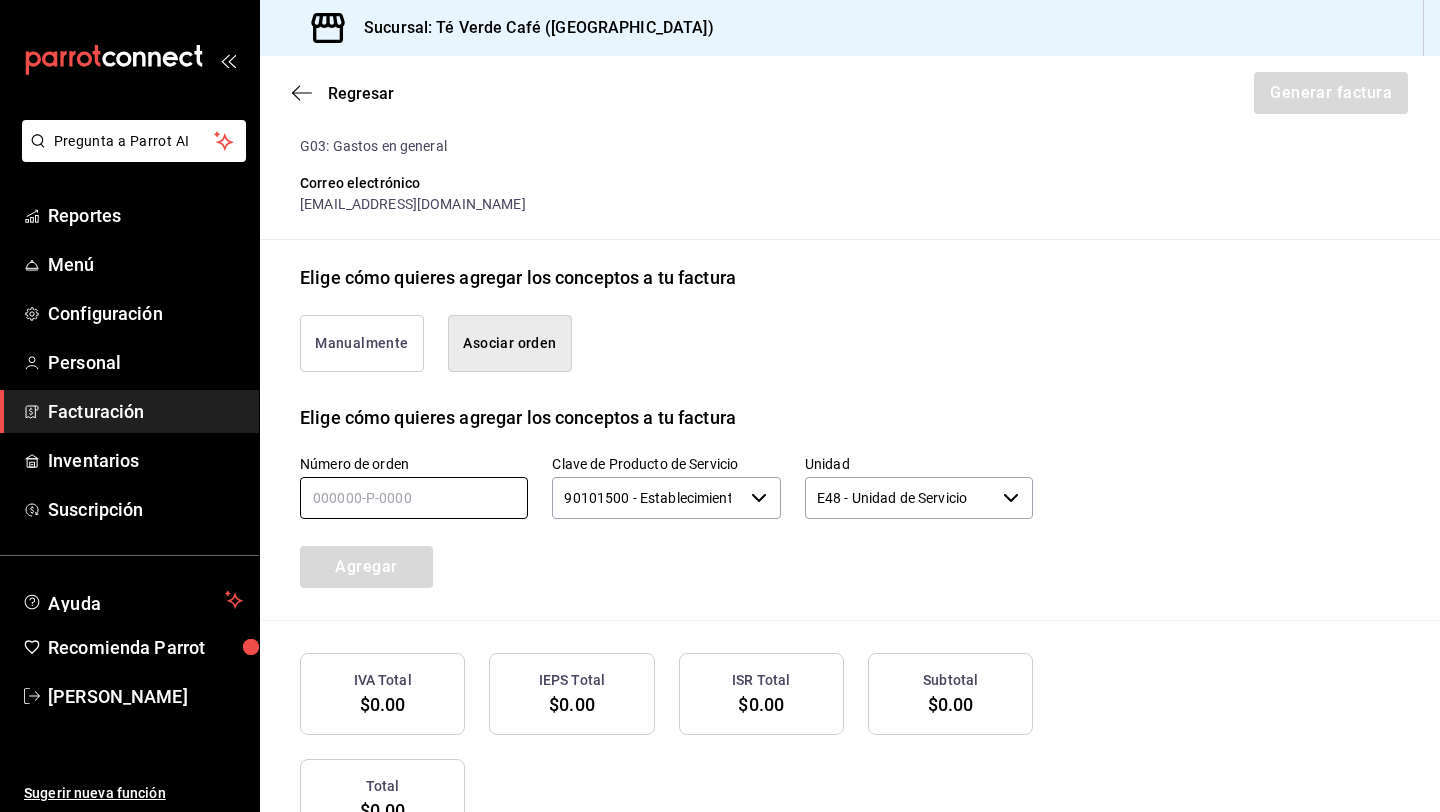 click at bounding box center [414, 498] 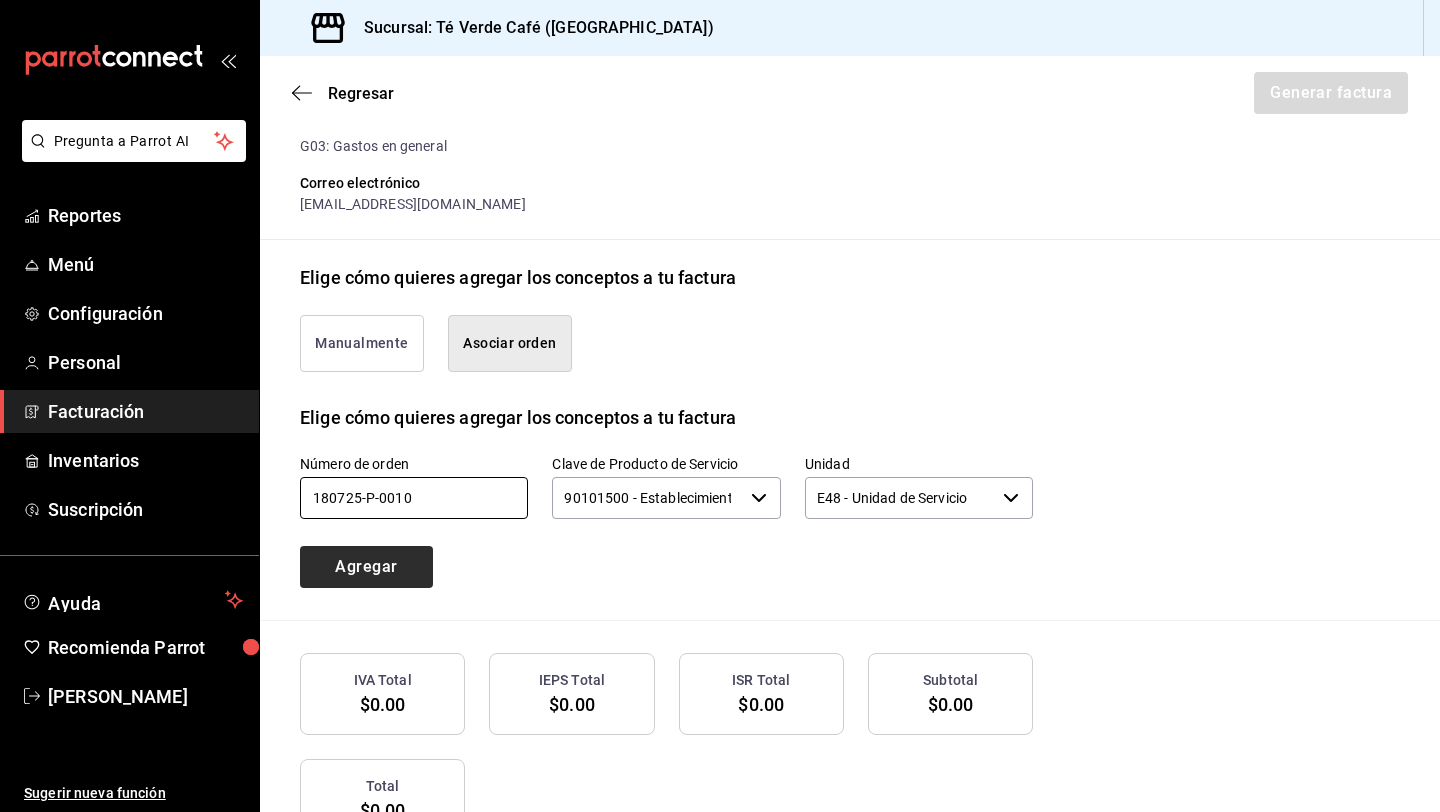 type on "180725-P-0010" 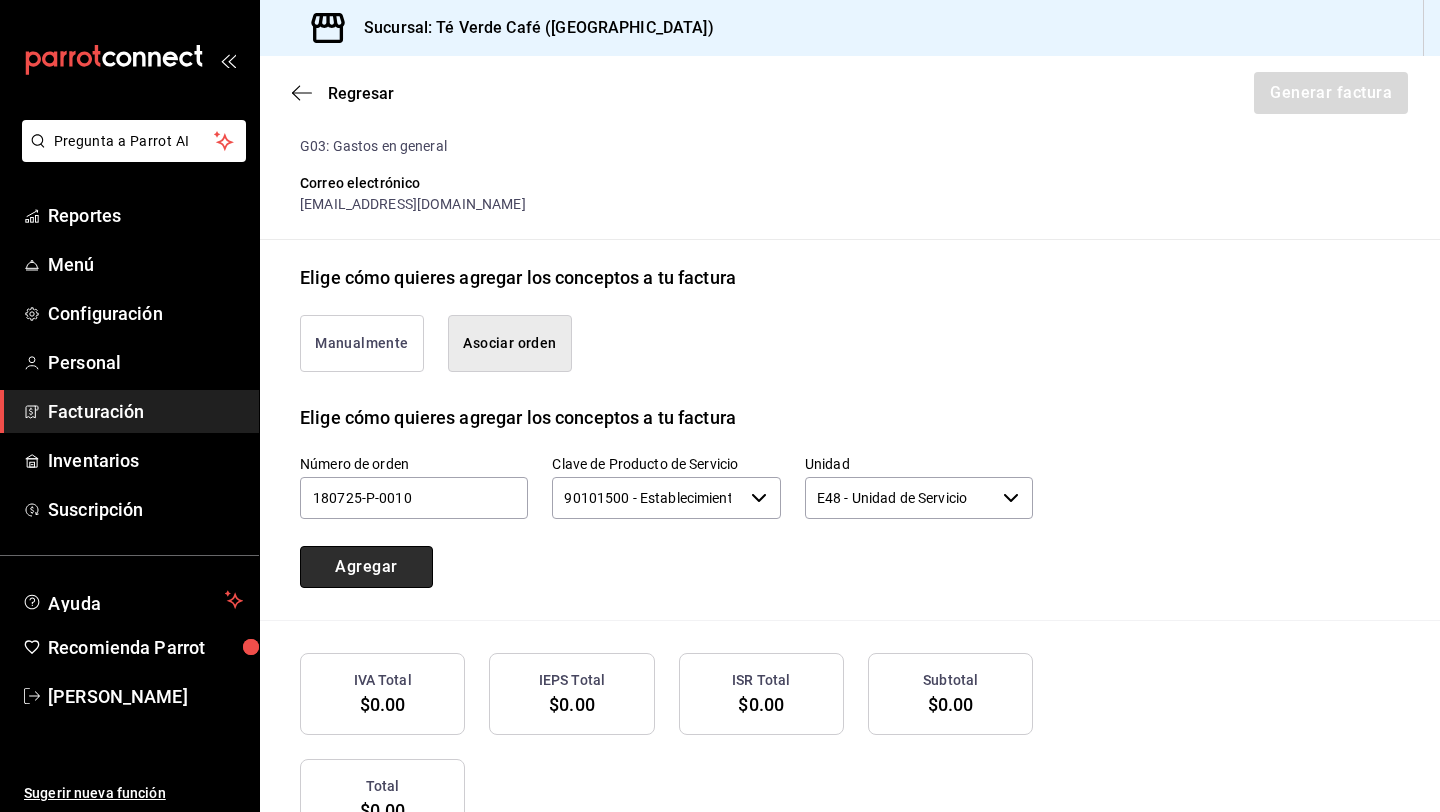 click on "Agregar" at bounding box center (366, 567) 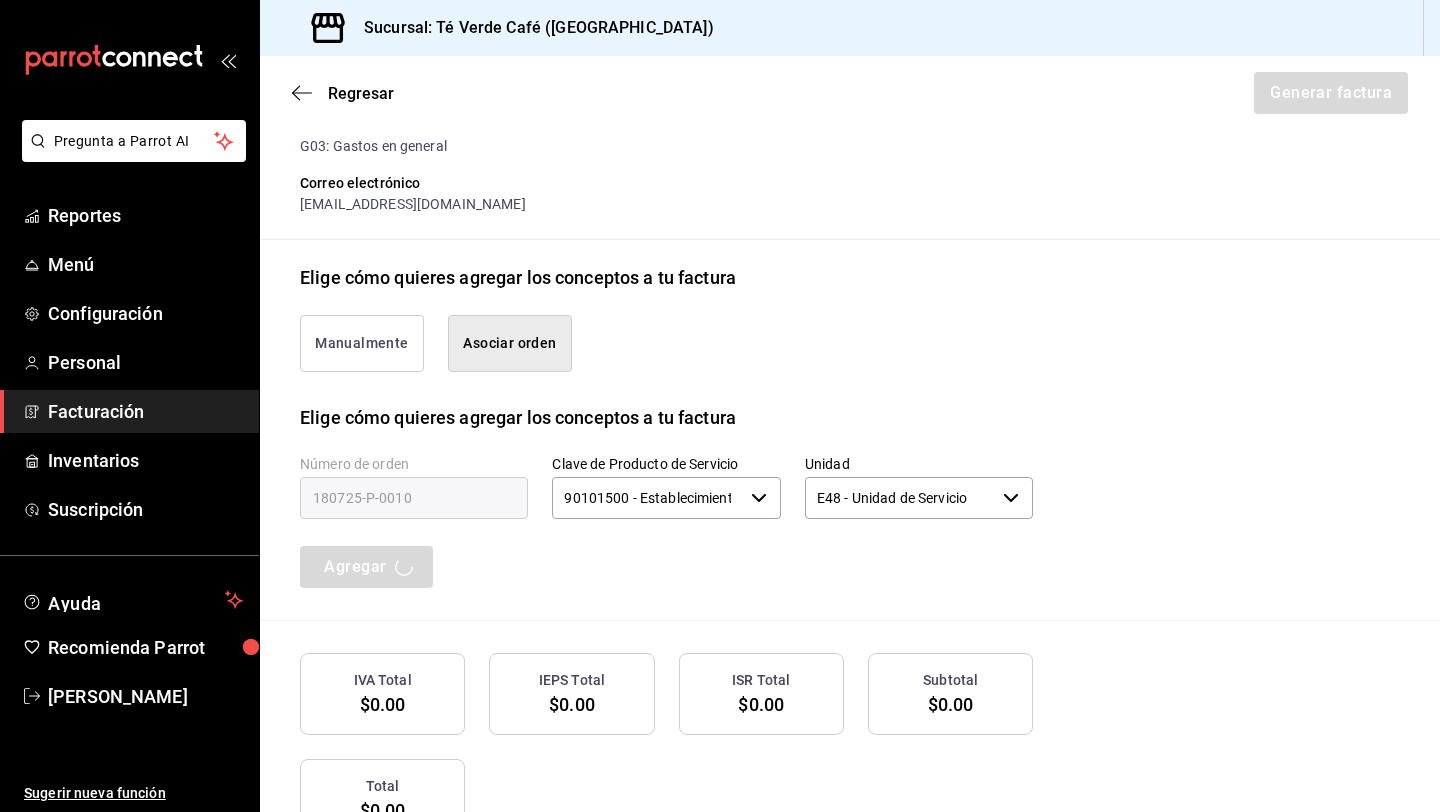 type 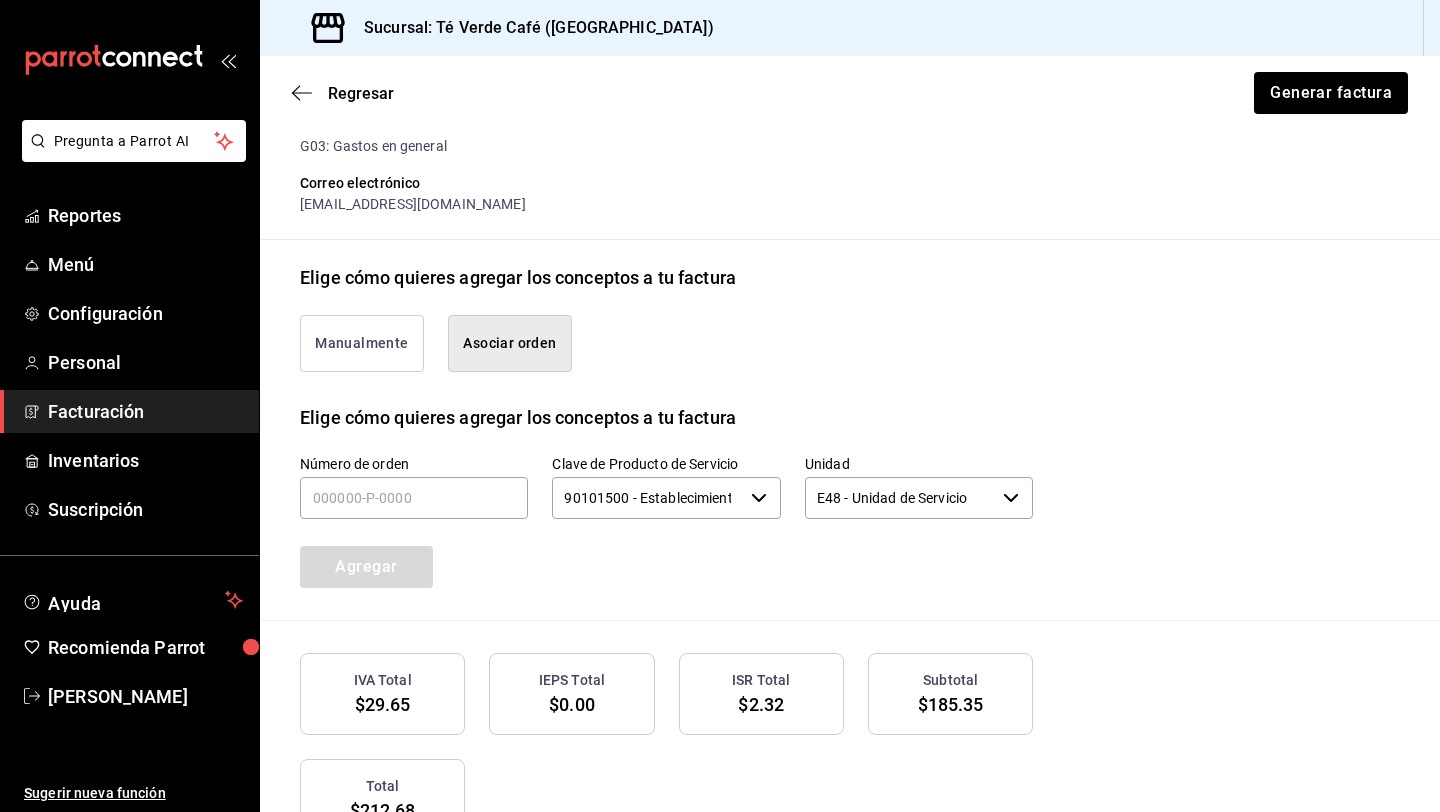 click on "90101500 - Establecimientos para comer y beber" at bounding box center [647, 498] 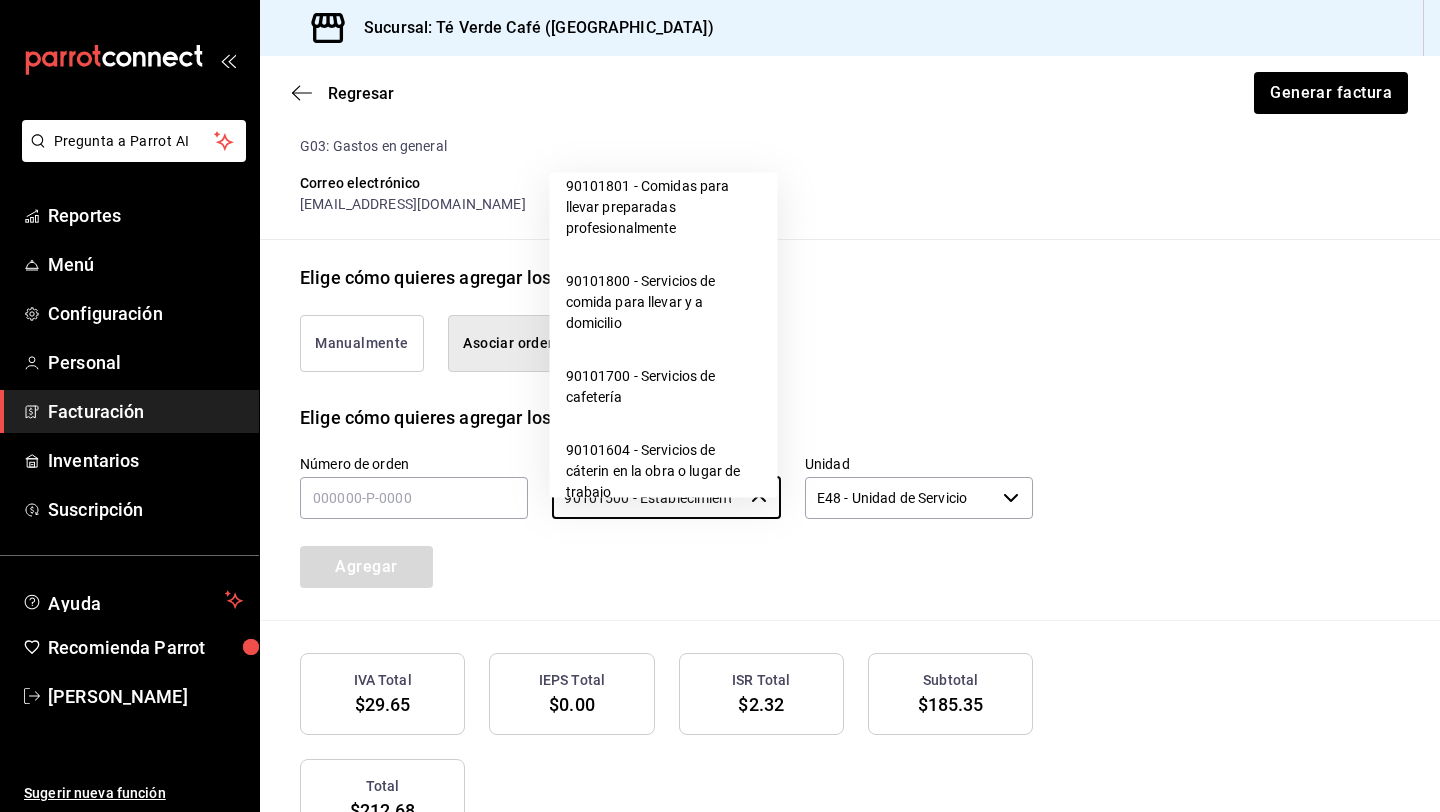 scroll, scrollTop: 355, scrollLeft: 0, axis: vertical 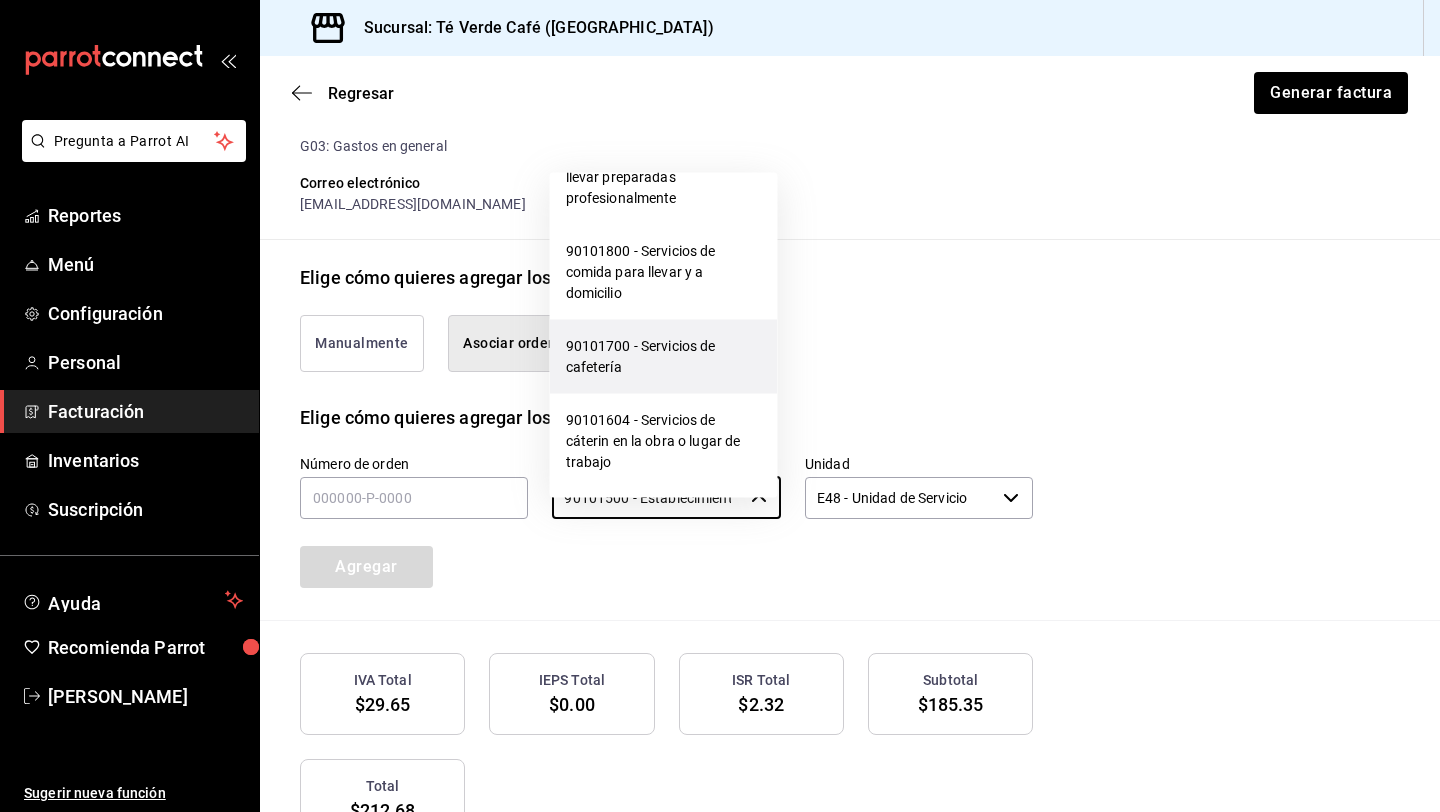 click on "90101700 - Servicios de cafetería" at bounding box center (664, 357) 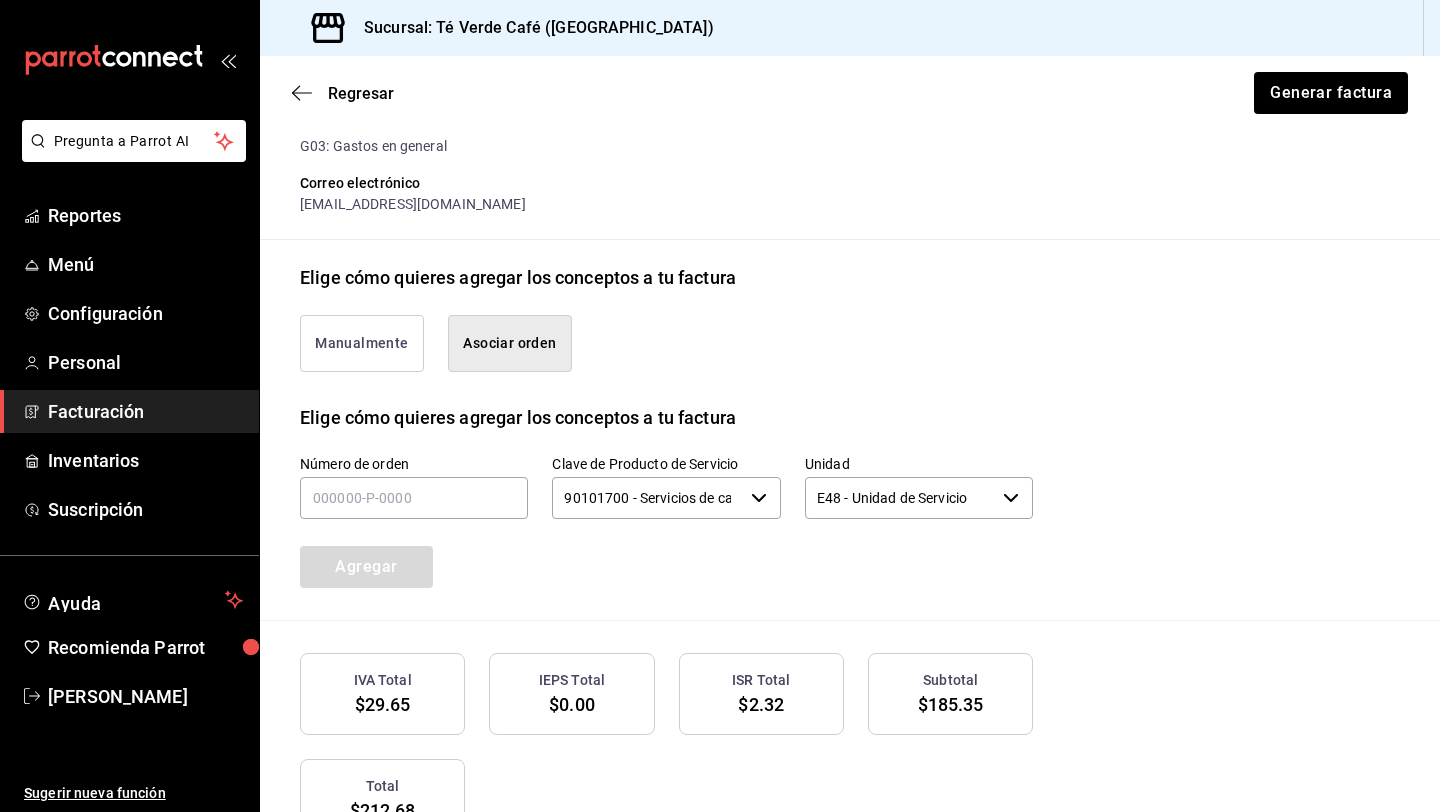 click on "Número de orden Clave de Producto de Servicio 90101700 - Servicios de cafetería ​ Unidad E48 - Unidad de Servicio ​ Agregar" at bounding box center (642, 497) 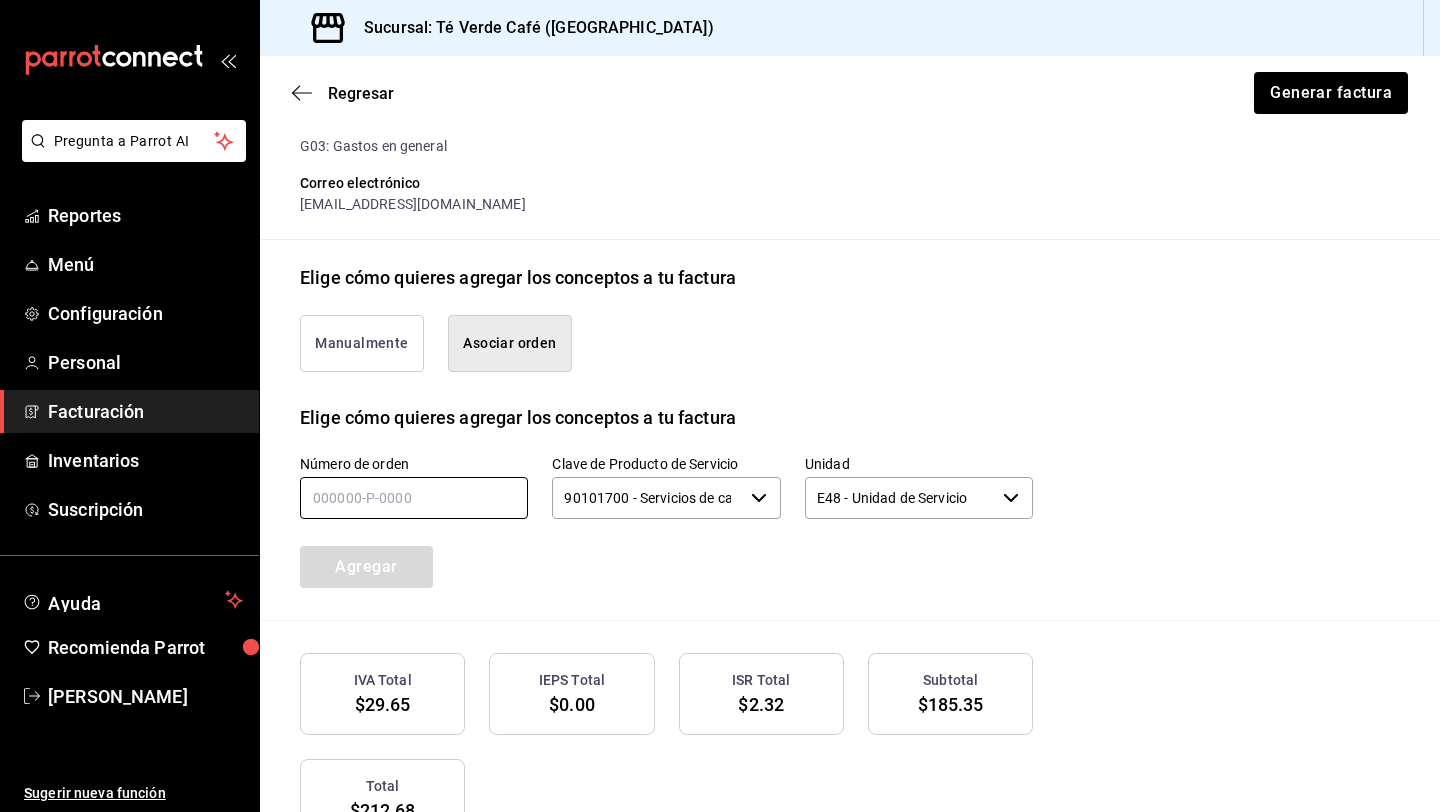 click at bounding box center (414, 498) 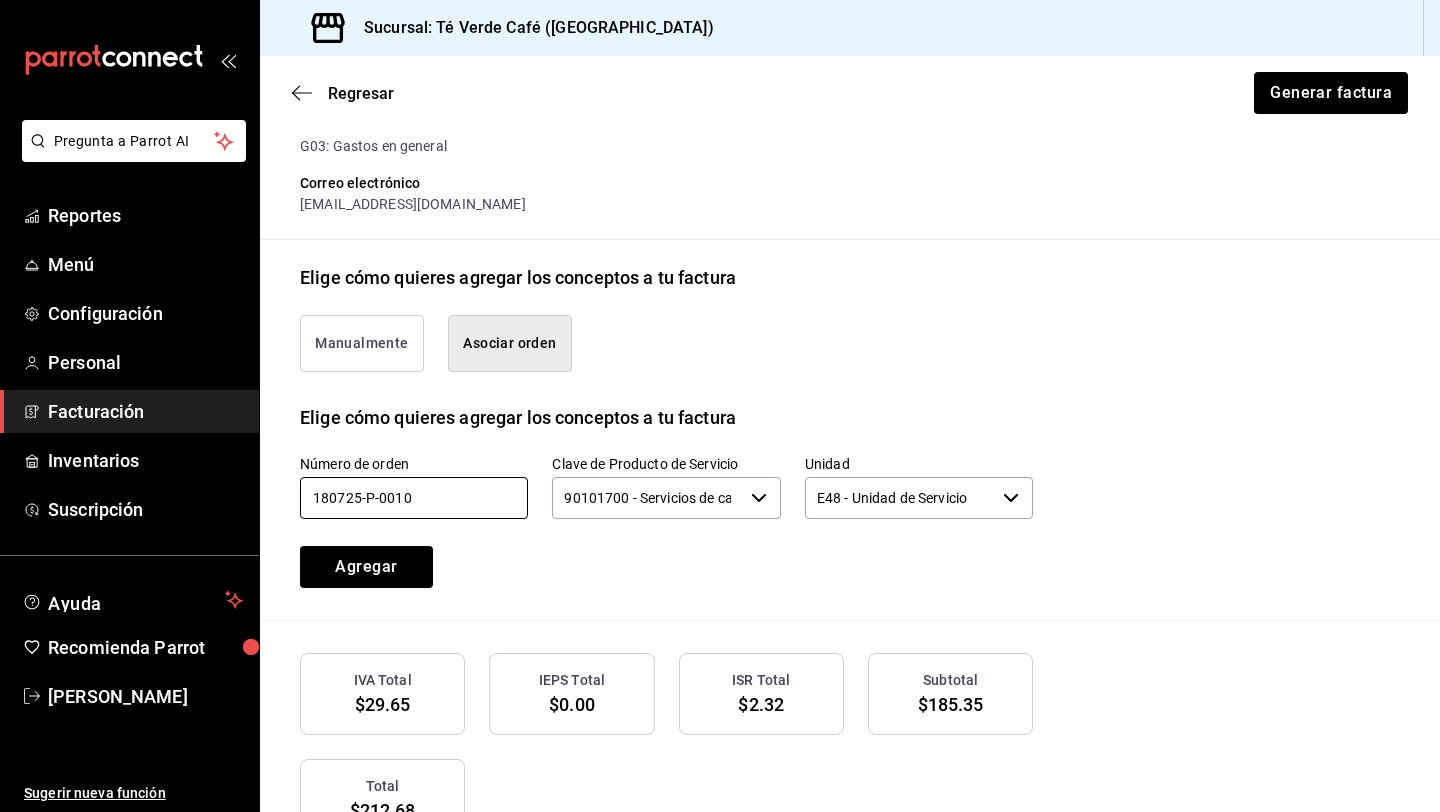 type on "180725-P-0010" 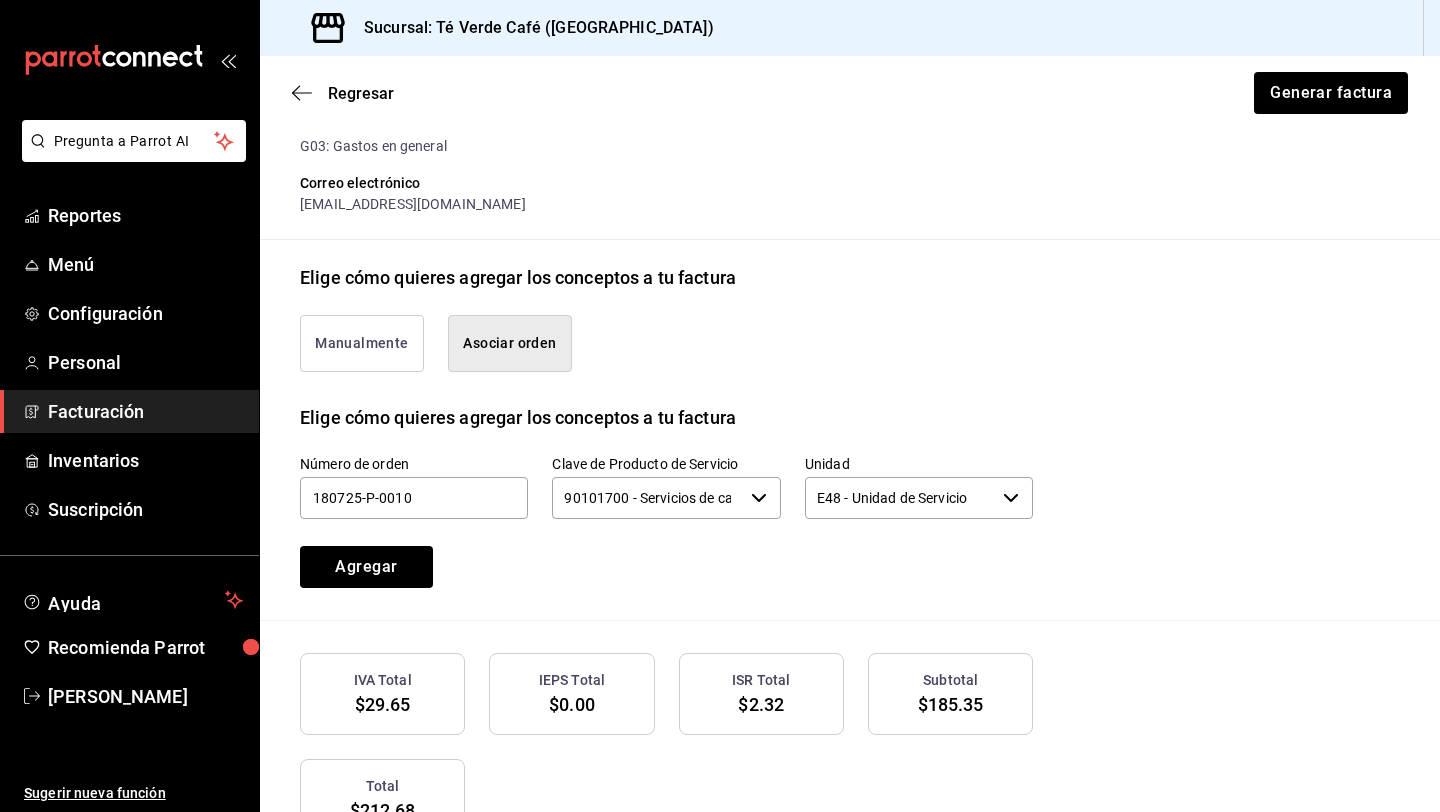 click on "Número de orden 180725-P-0010 Clave de Producto de Servicio 90101700 - Servicios de cafetería ​ Unidad E48 - Unidad de Servicio ​ Agregar" at bounding box center [850, 525] 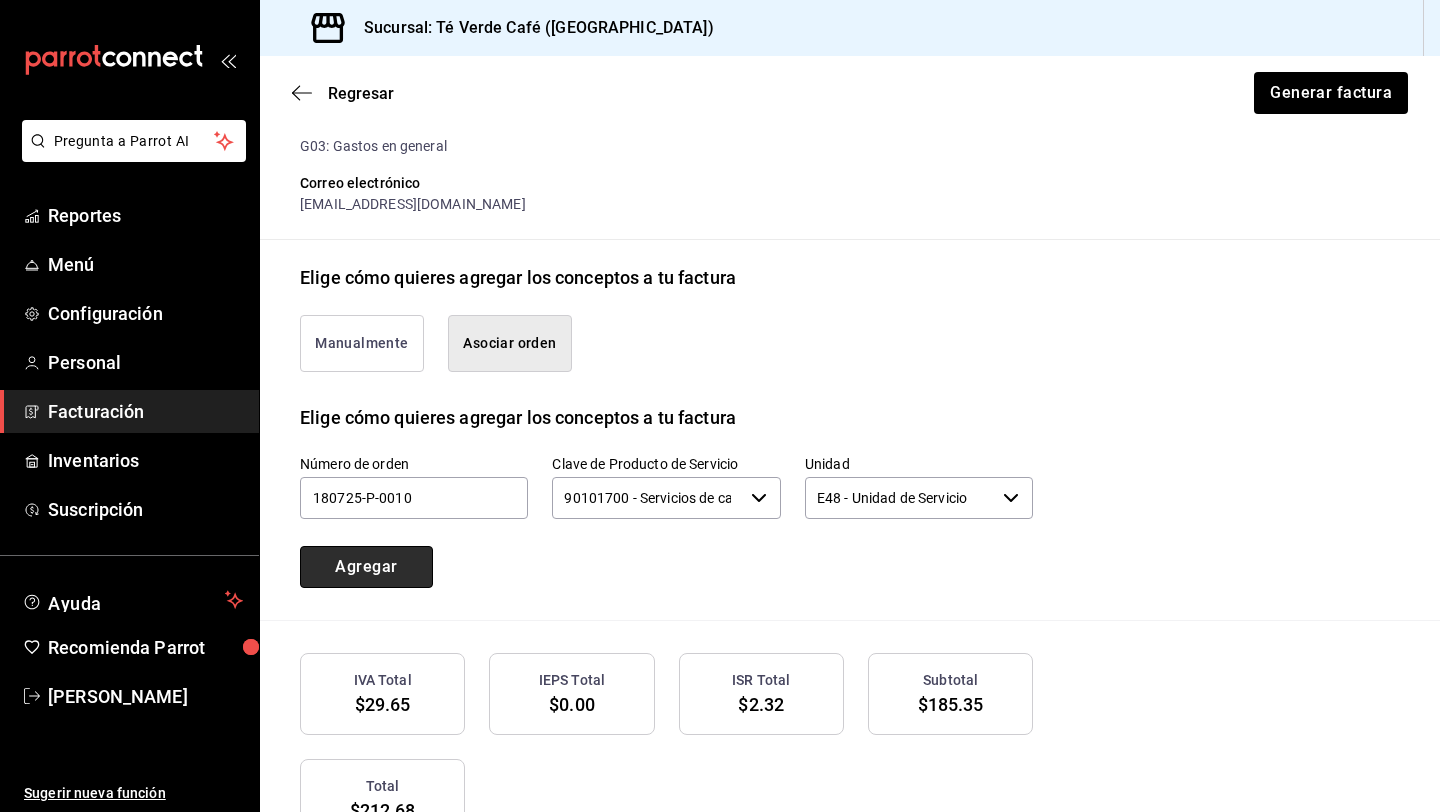 click on "Agregar" at bounding box center (366, 567) 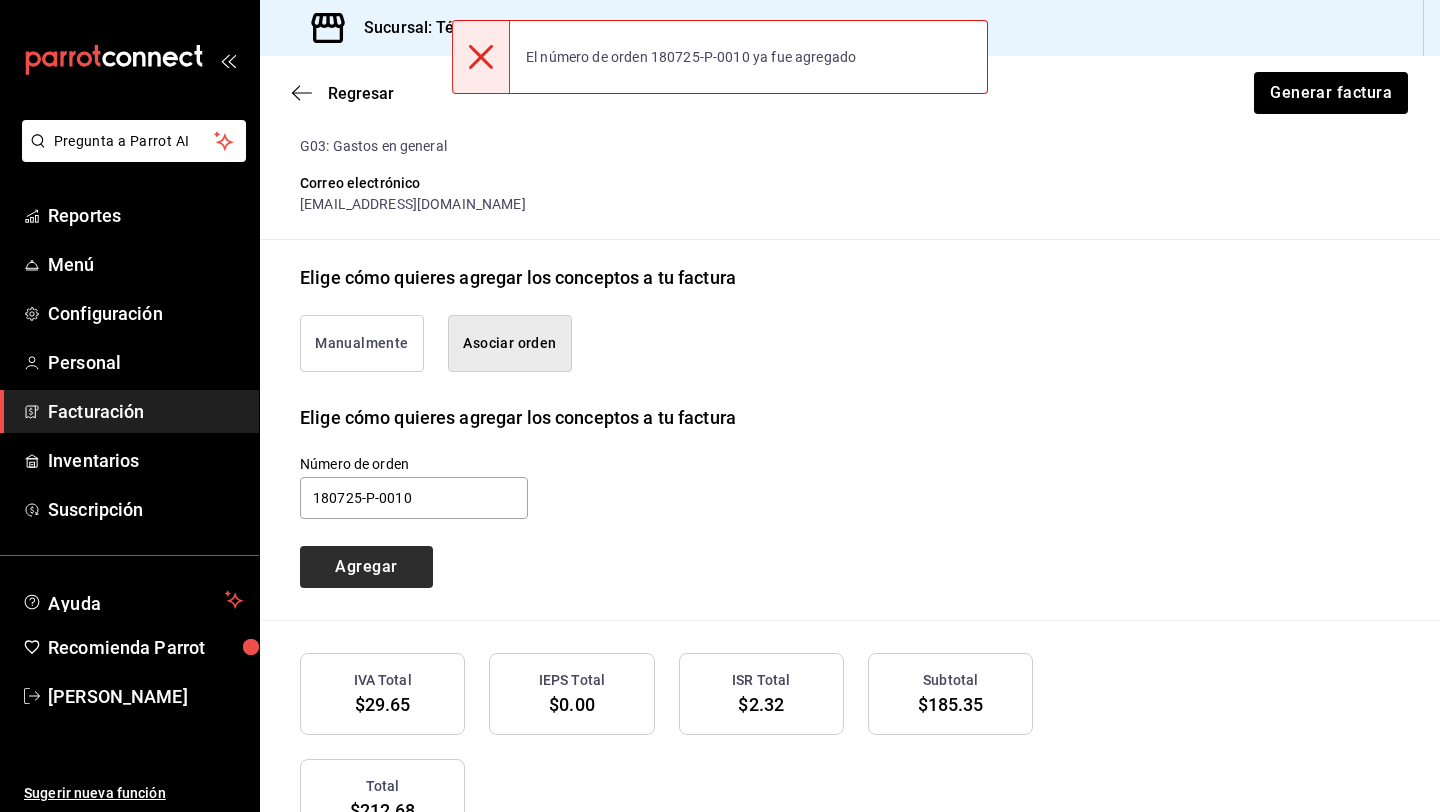 type 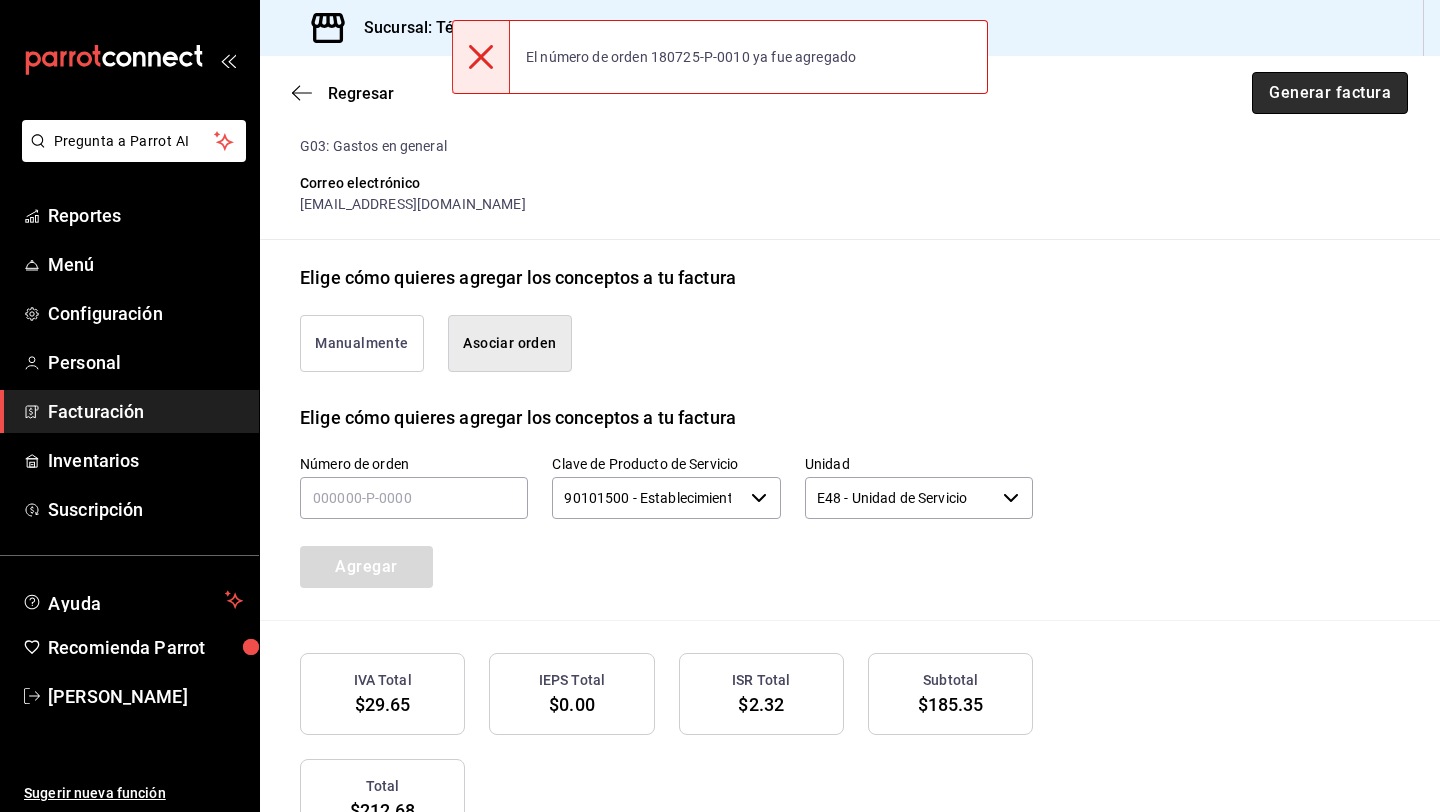click on "Generar factura" at bounding box center [1330, 93] 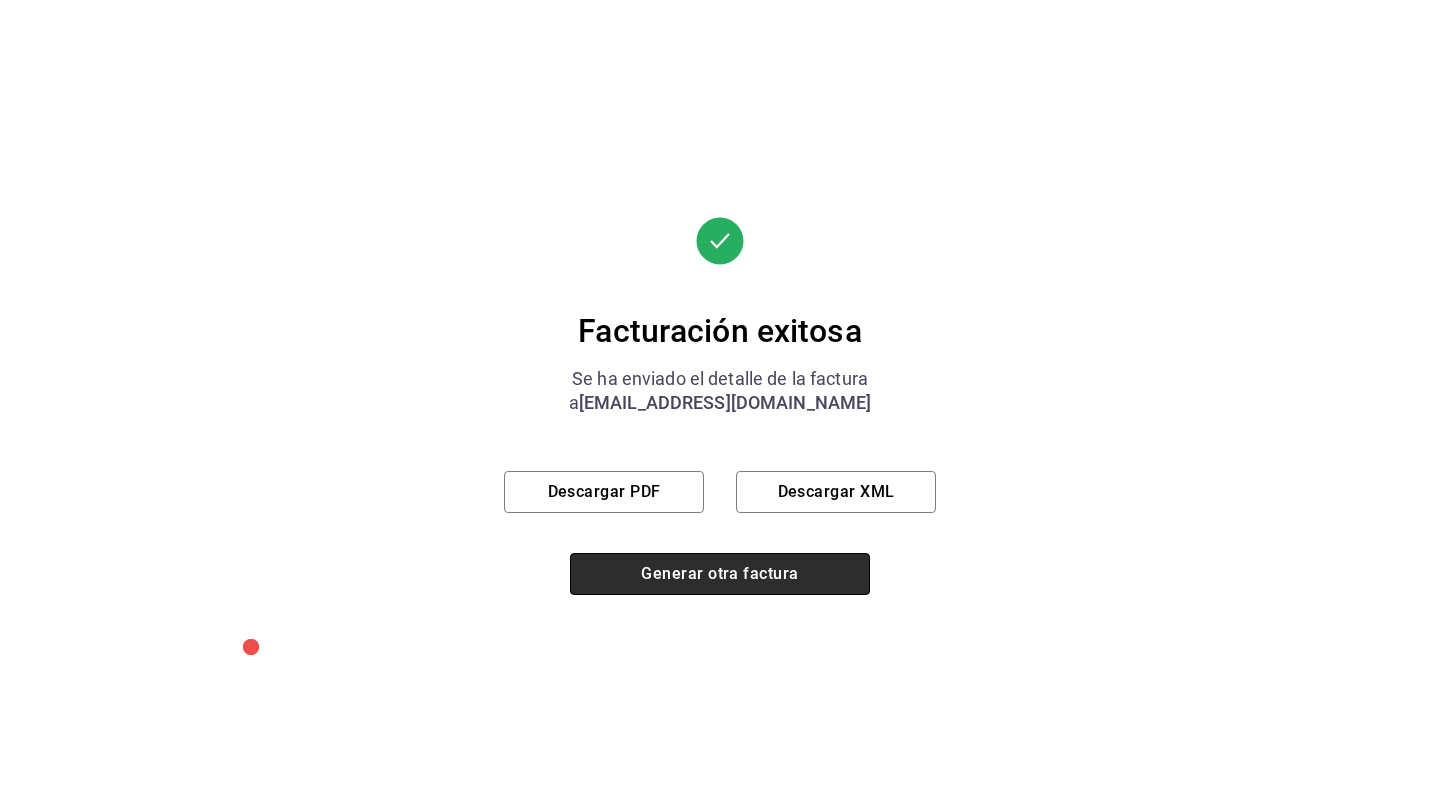click on "Generar otra factura" at bounding box center (720, 574) 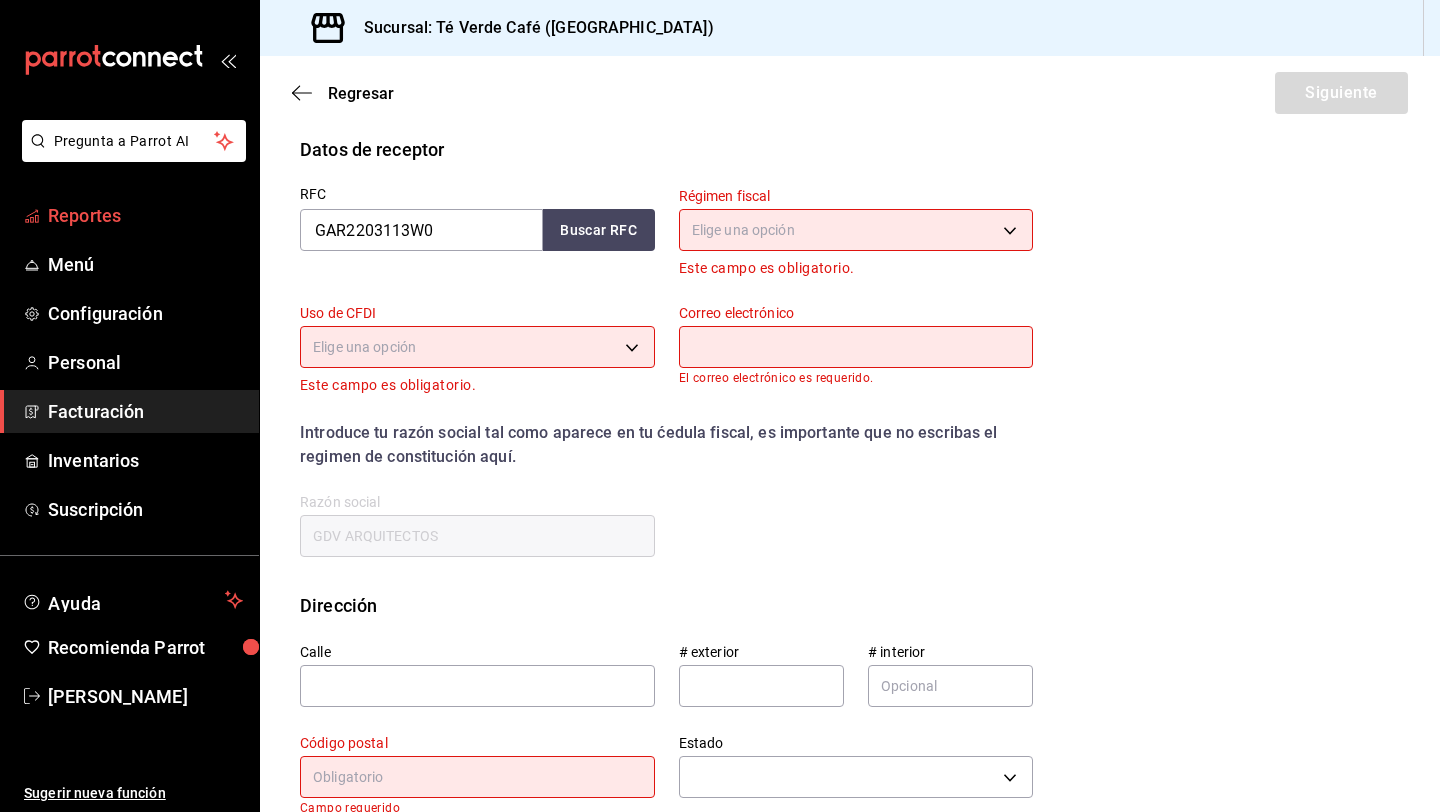 click on "Reportes" at bounding box center [145, 215] 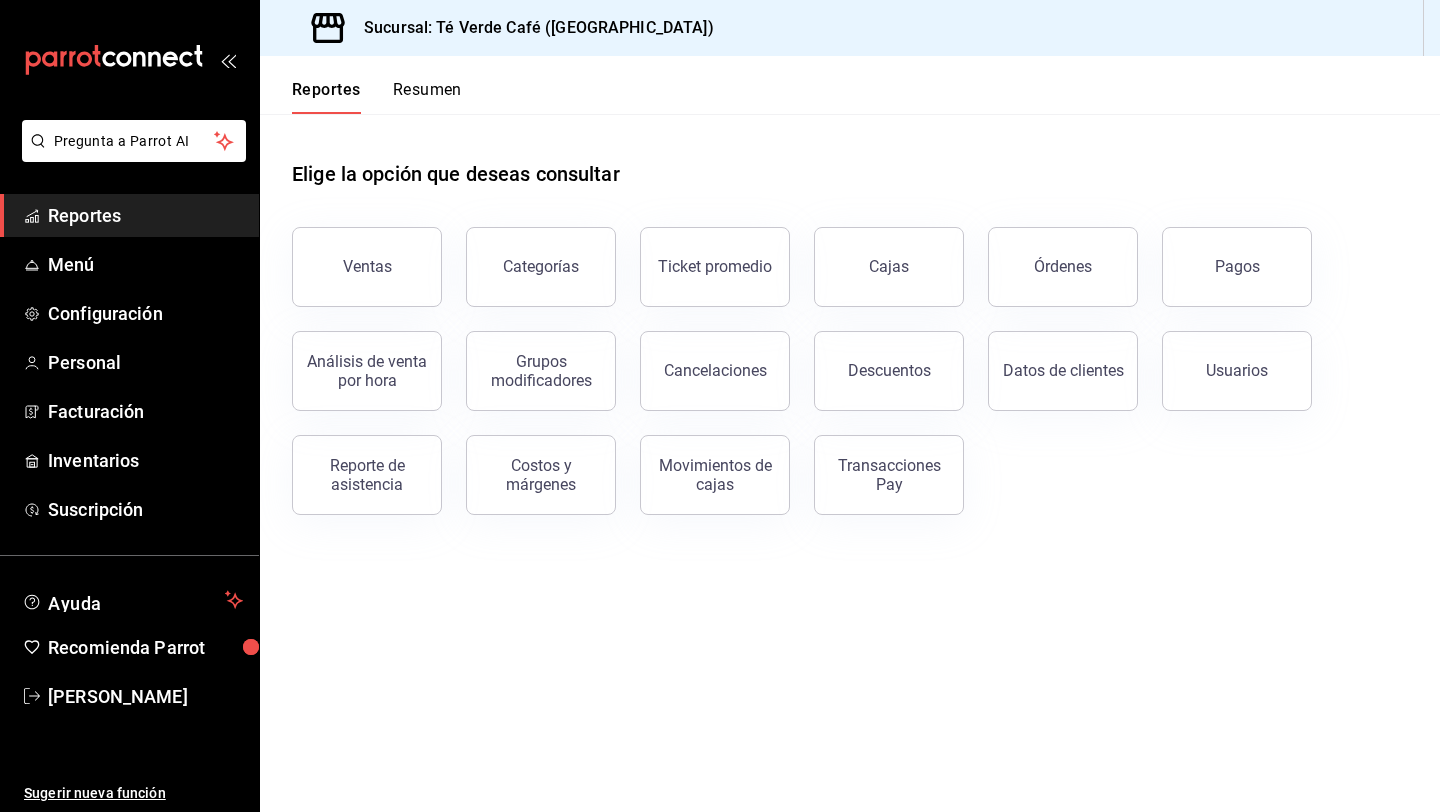 click on "Reportes Resumen" at bounding box center [361, 85] 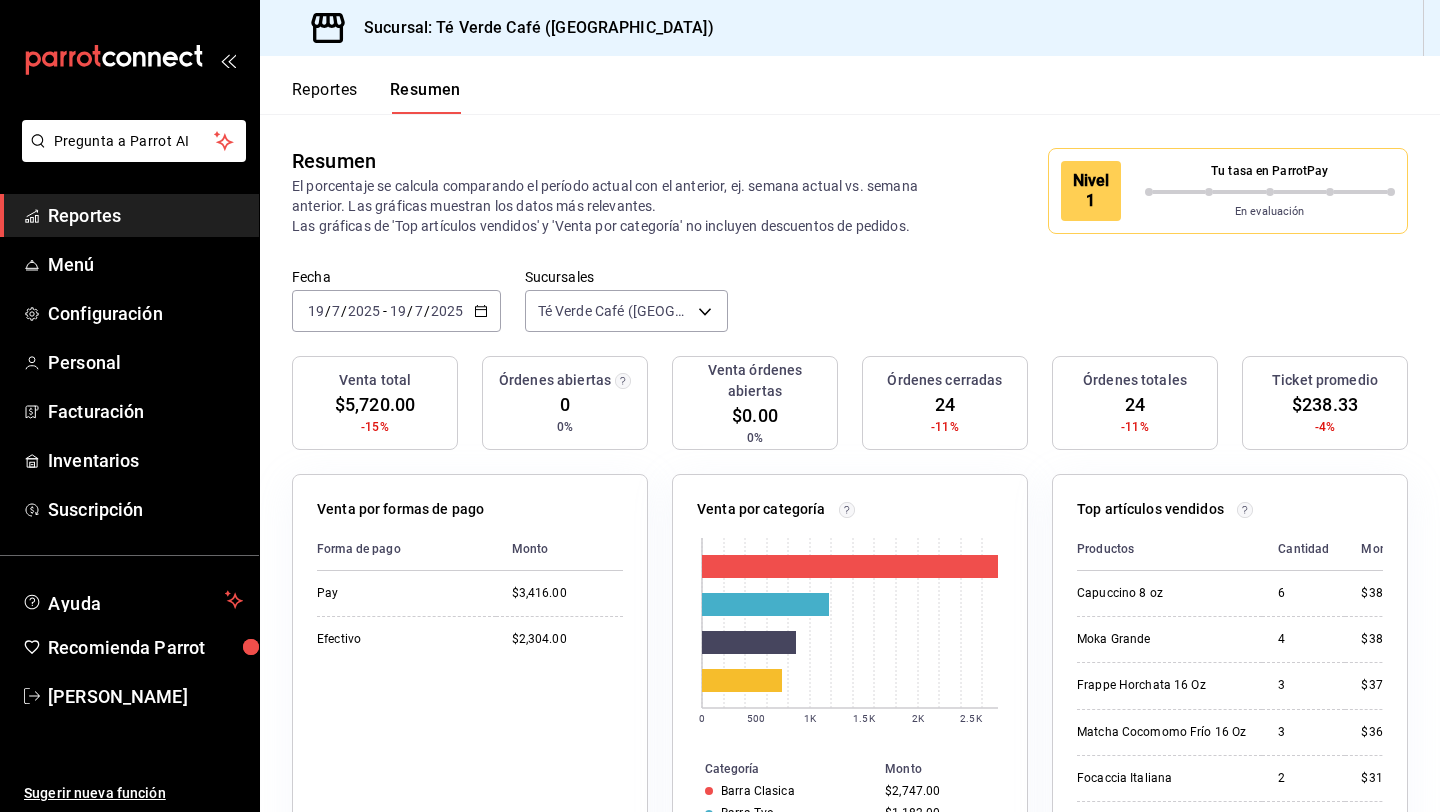 click 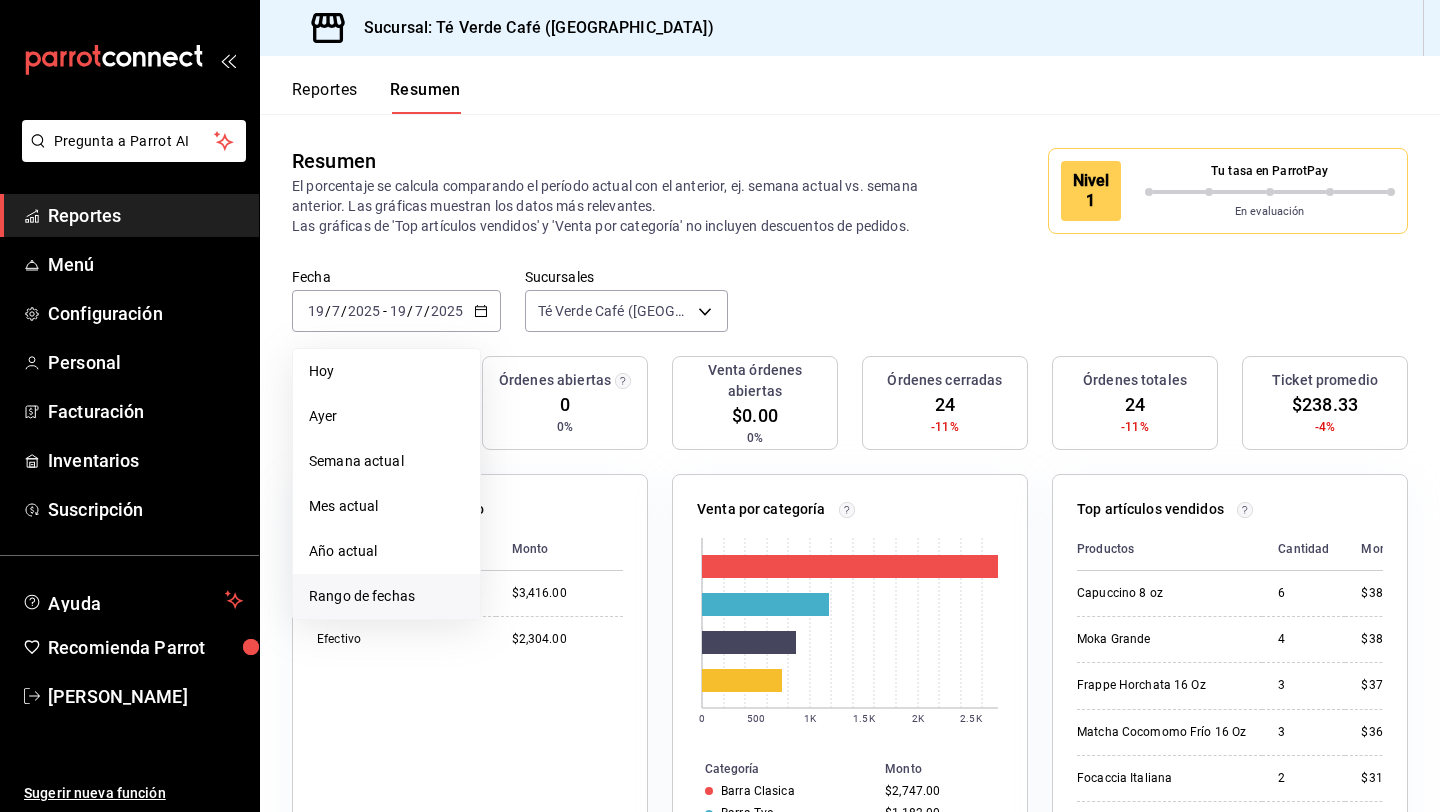 click on "Rango de fechas" at bounding box center (386, 596) 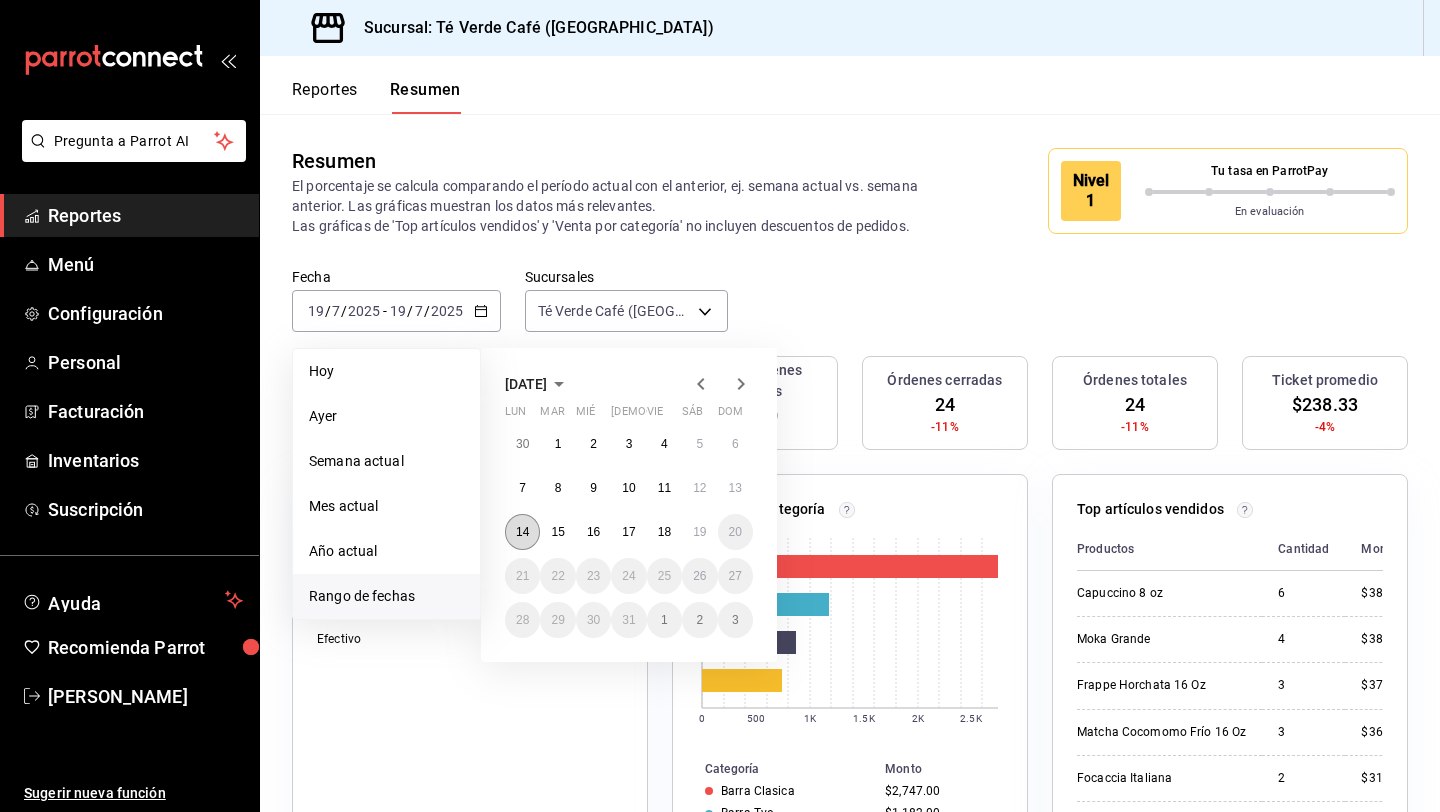 click on "14" at bounding box center [522, 532] 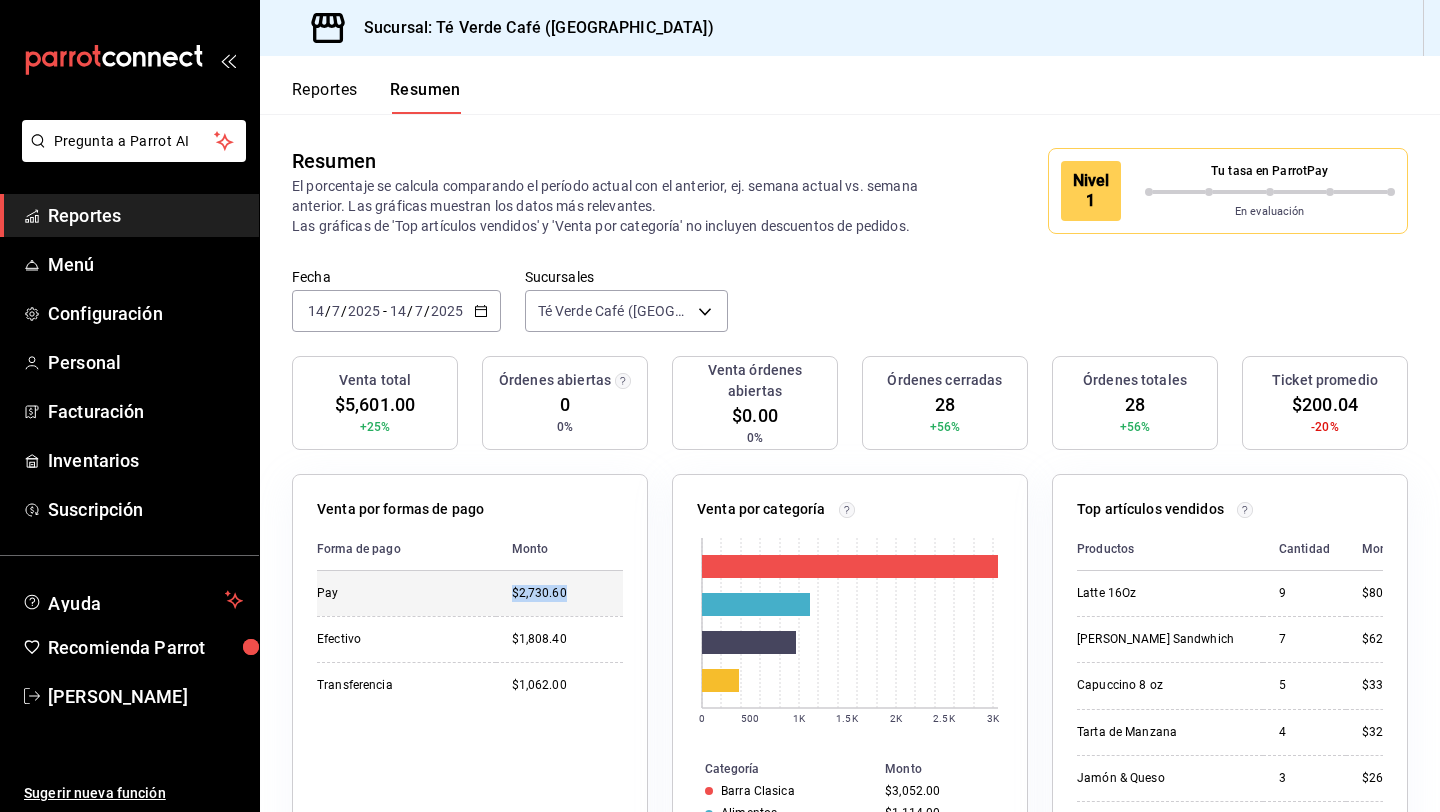 drag, startPoint x: 587, startPoint y: 593, endPoint x: 511, endPoint y: 596, distance: 76.05919 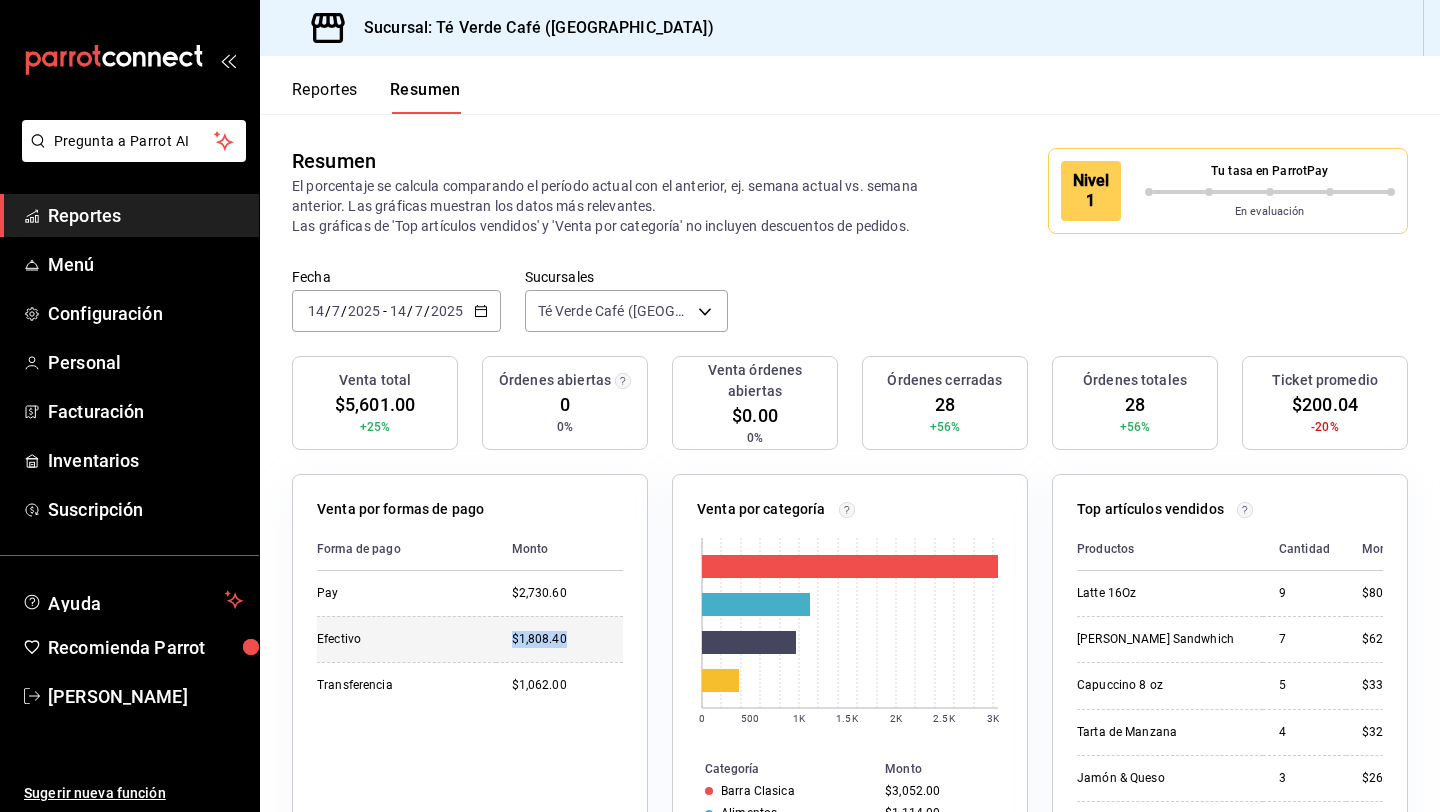 drag, startPoint x: 579, startPoint y: 641, endPoint x: 511, endPoint y: 640, distance: 68.007355 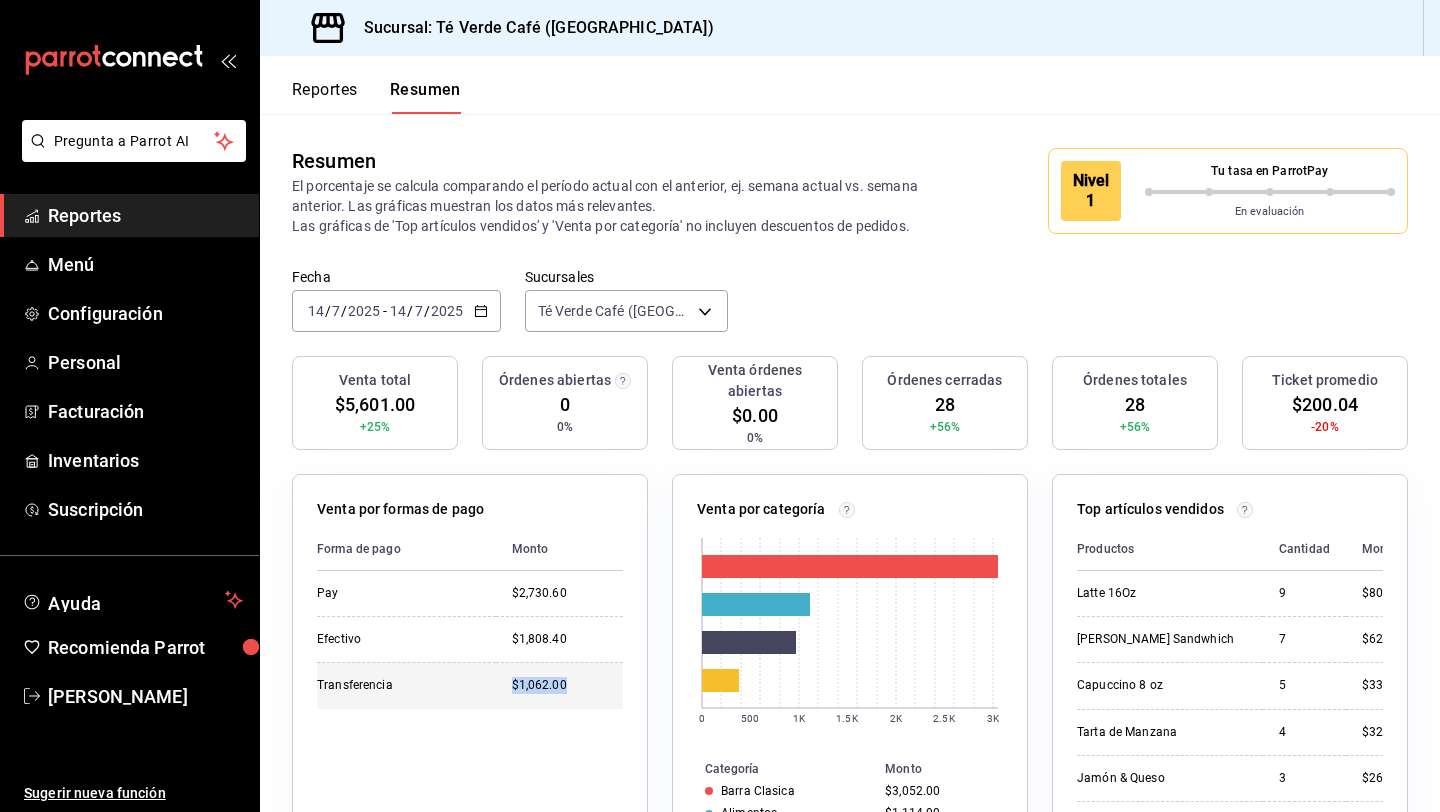 drag, startPoint x: 573, startPoint y: 689, endPoint x: 511, endPoint y: 690, distance: 62.008064 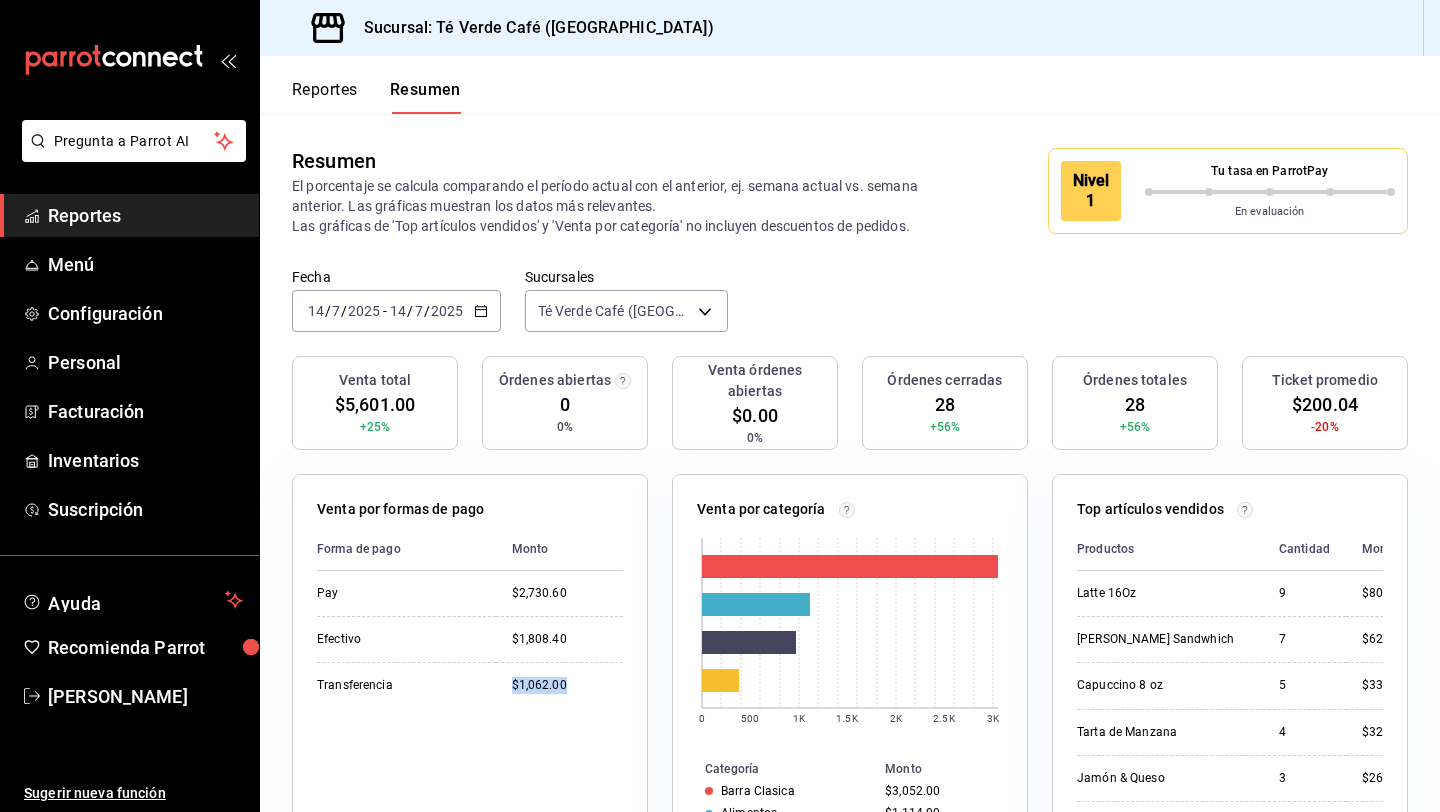 click 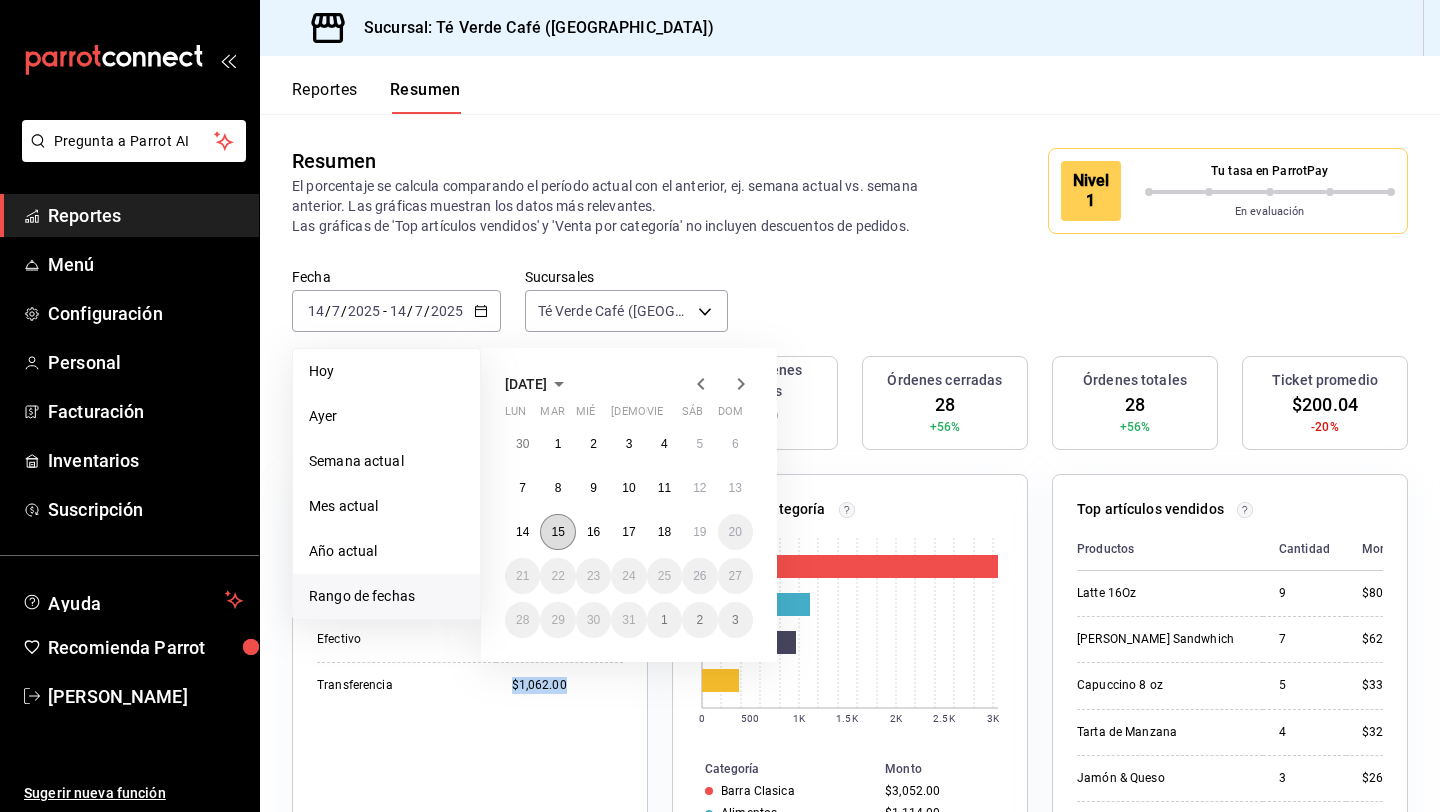 click on "15" at bounding box center [557, 532] 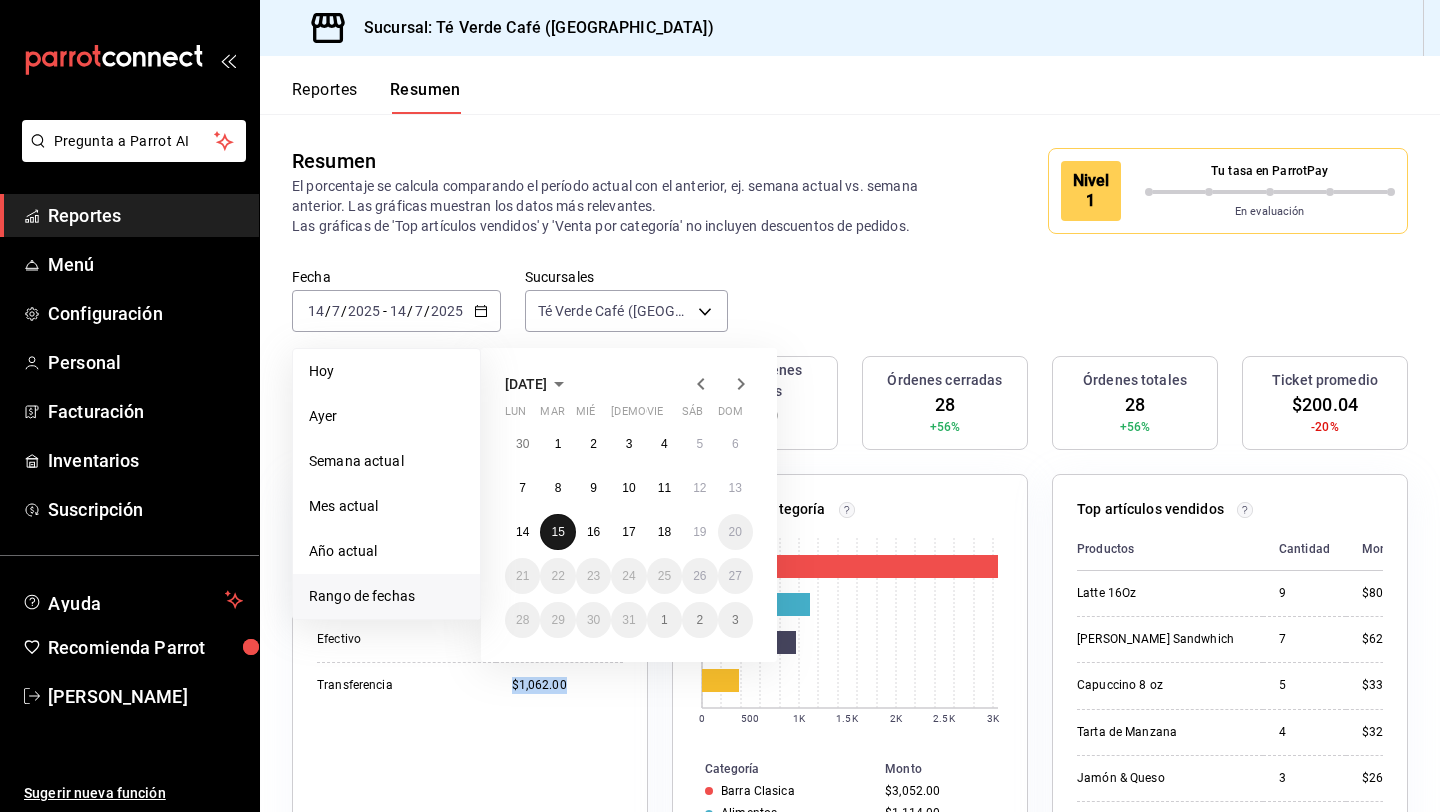 click on "15" at bounding box center (557, 532) 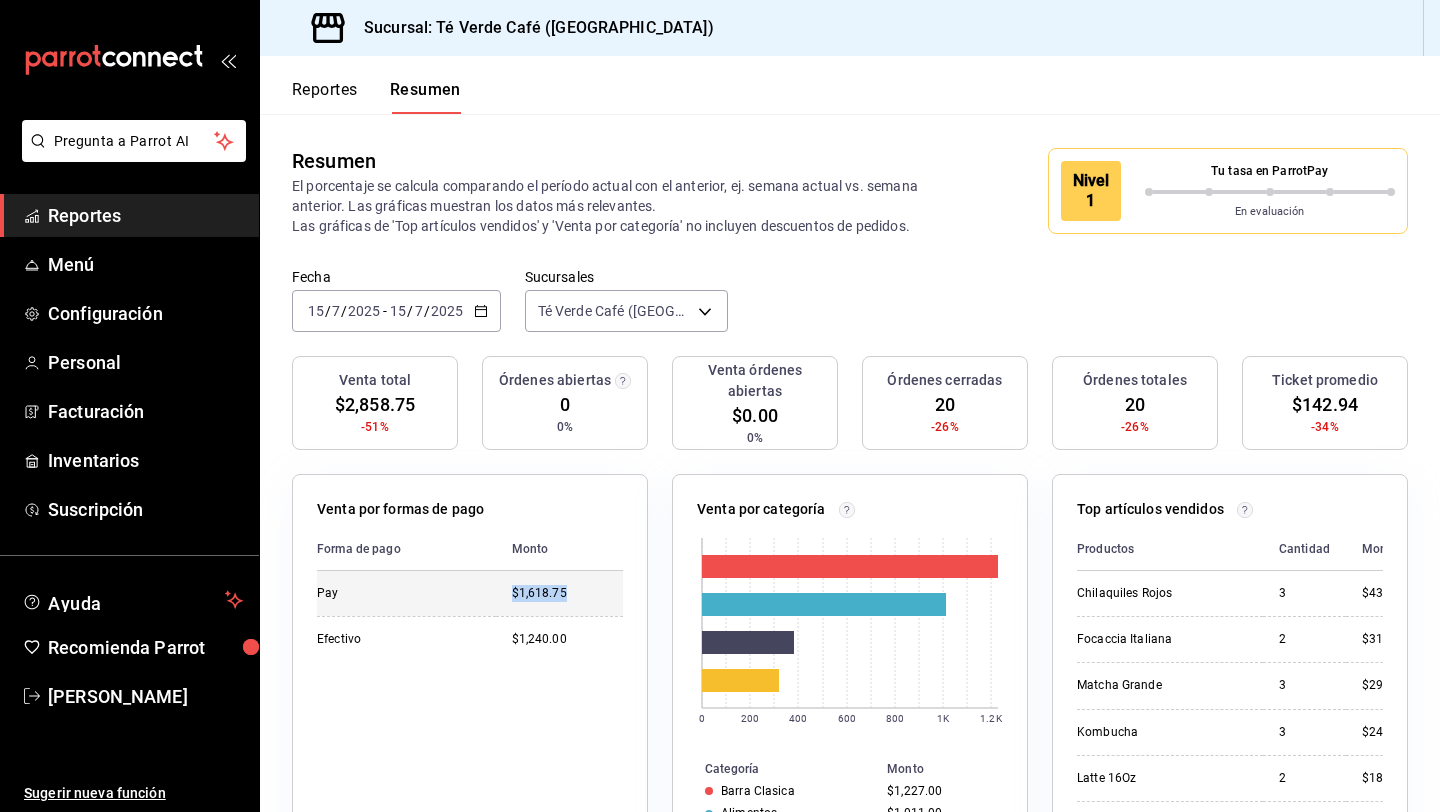 drag, startPoint x: 576, startPoint y: 596, endPoint x: 510, endPoint y: 597, distance: 66.007576 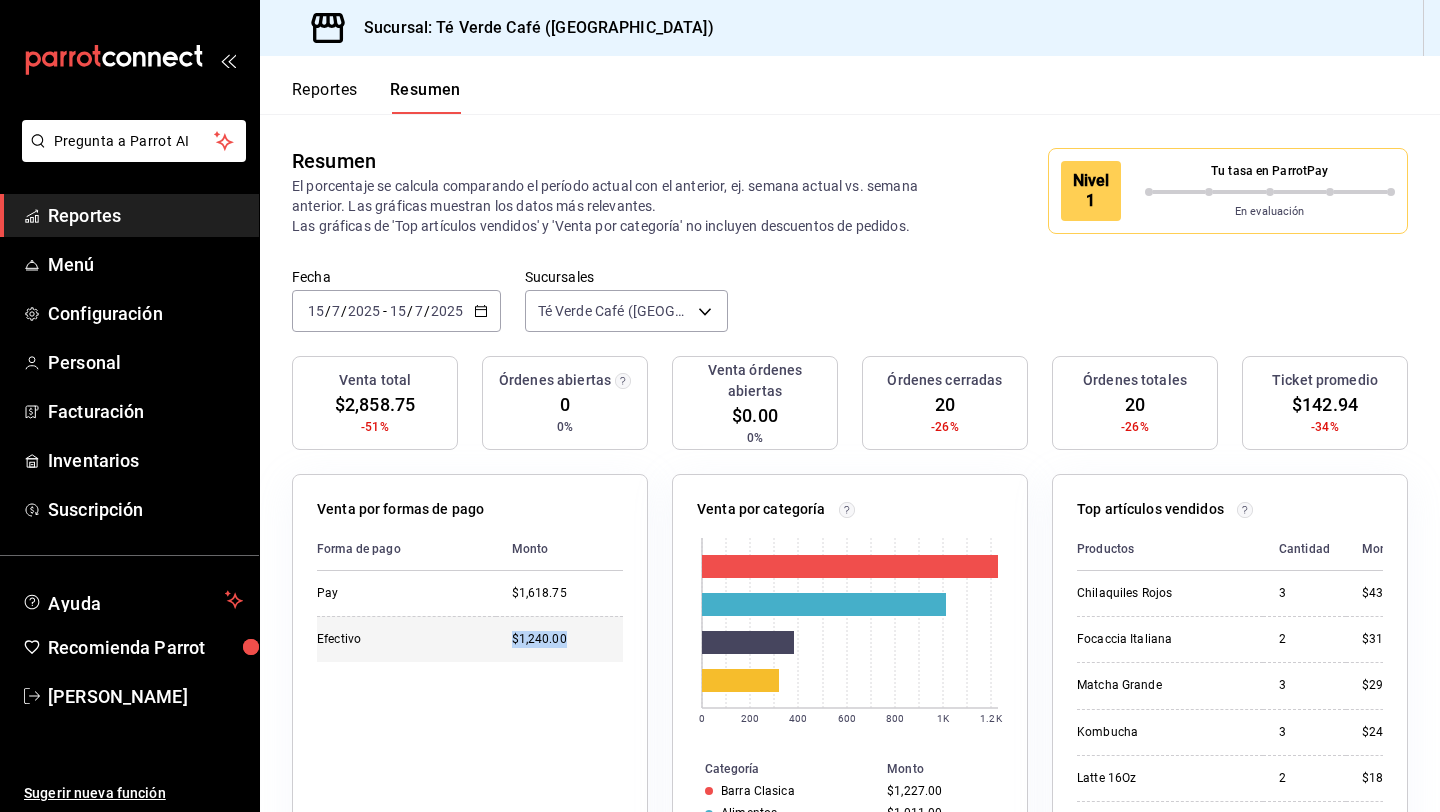 drag, startPoint x: 571, startPoint y: 650, endPoint x: 509, endPoint y: 644, distance: 62.289646 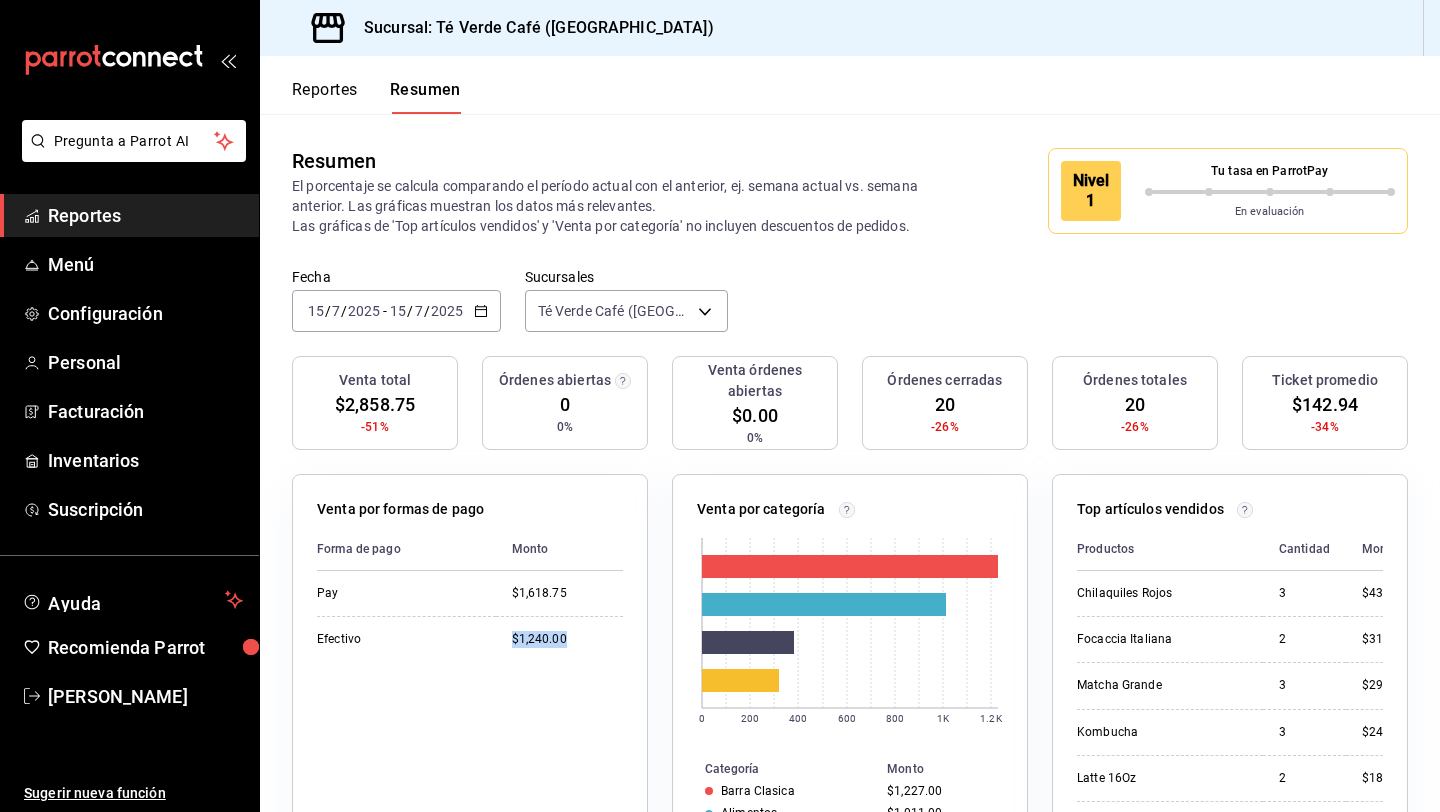 click 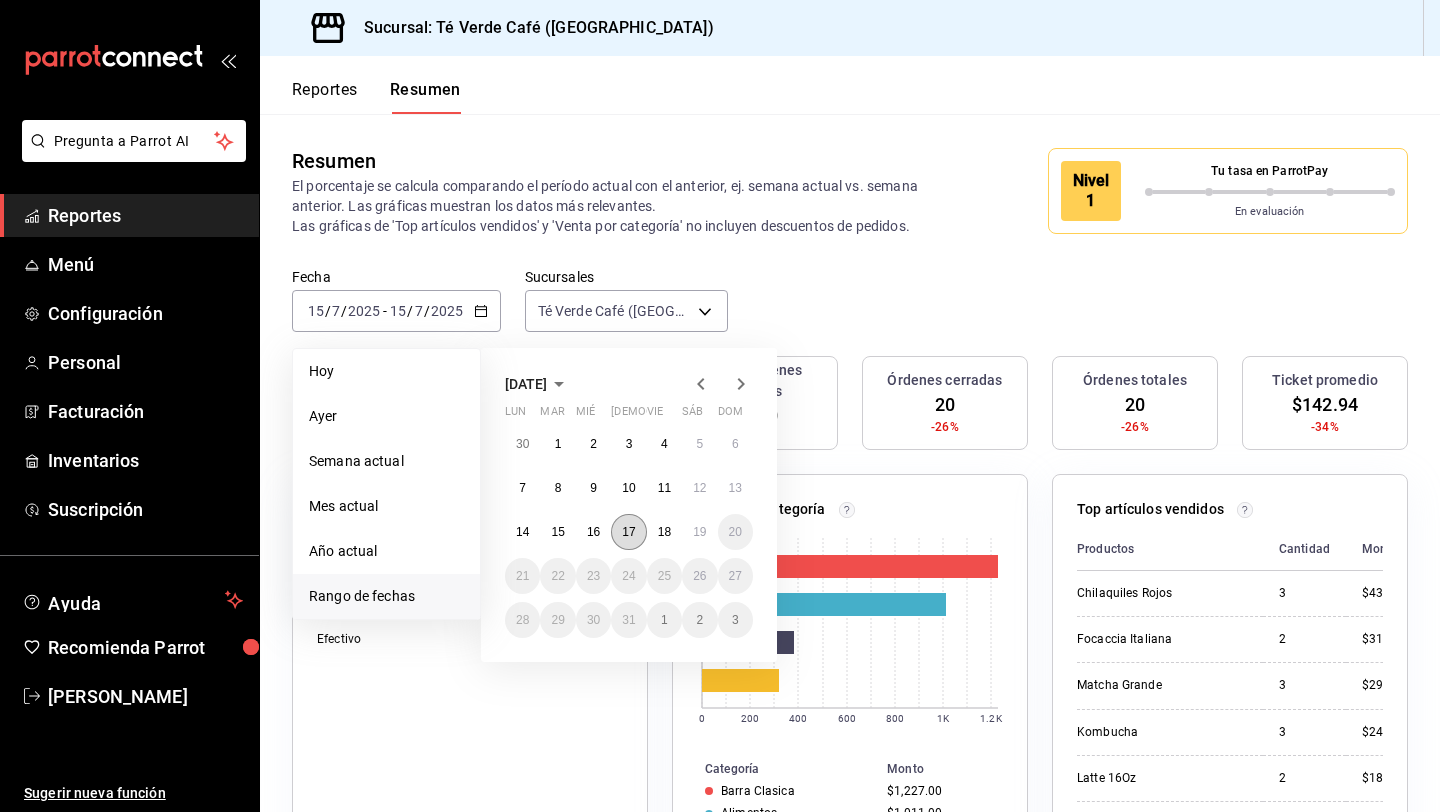 click on "17" at bounding box center [628, 532] 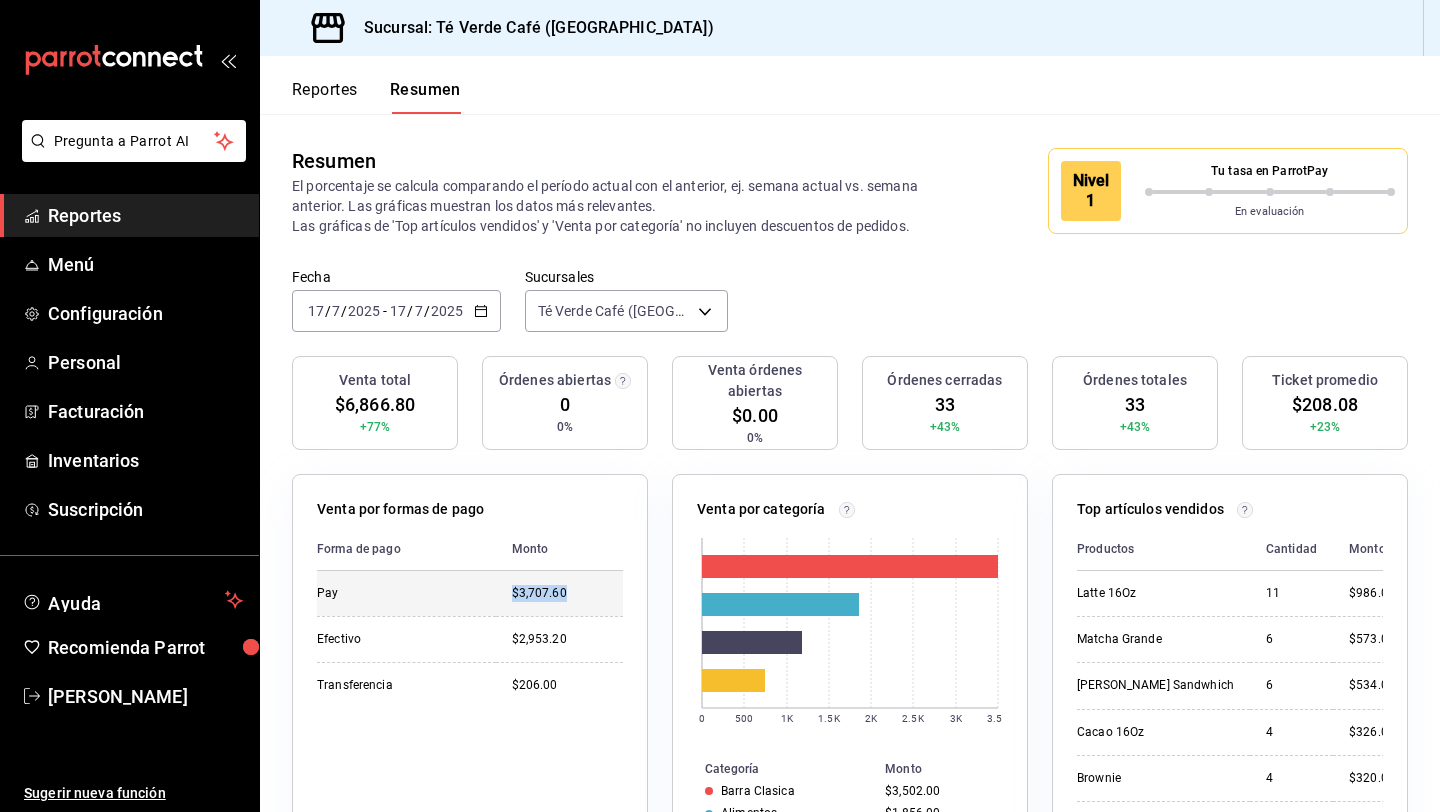 drag, startPoint x: 575, startPoint y: 602, endPoint x: 508, endPoint y: 599, distance: 67.06713 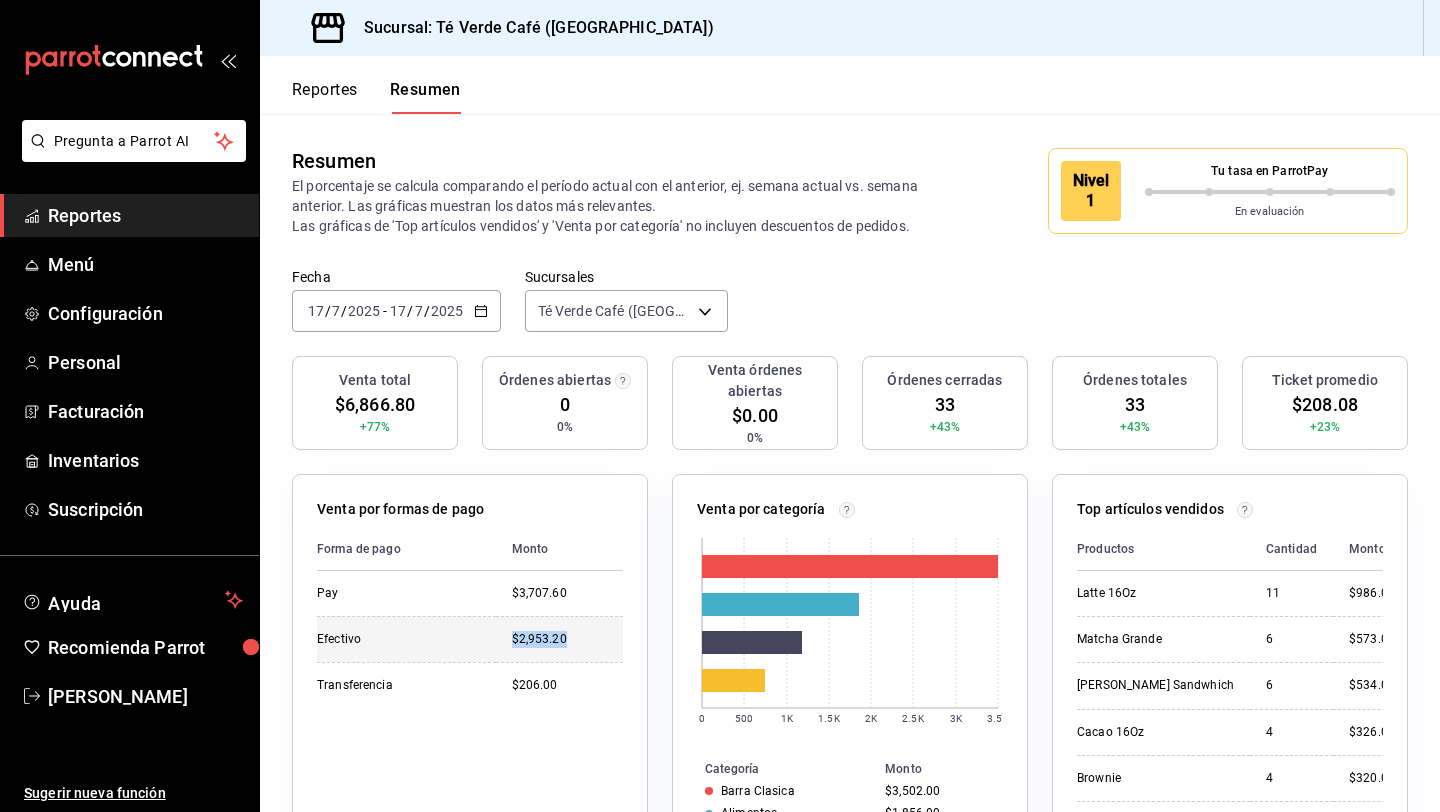 drag, startPoint x: 574, startPoint y: 649, endPoint x: 506, endPoint y: 645, distance: 68.117546 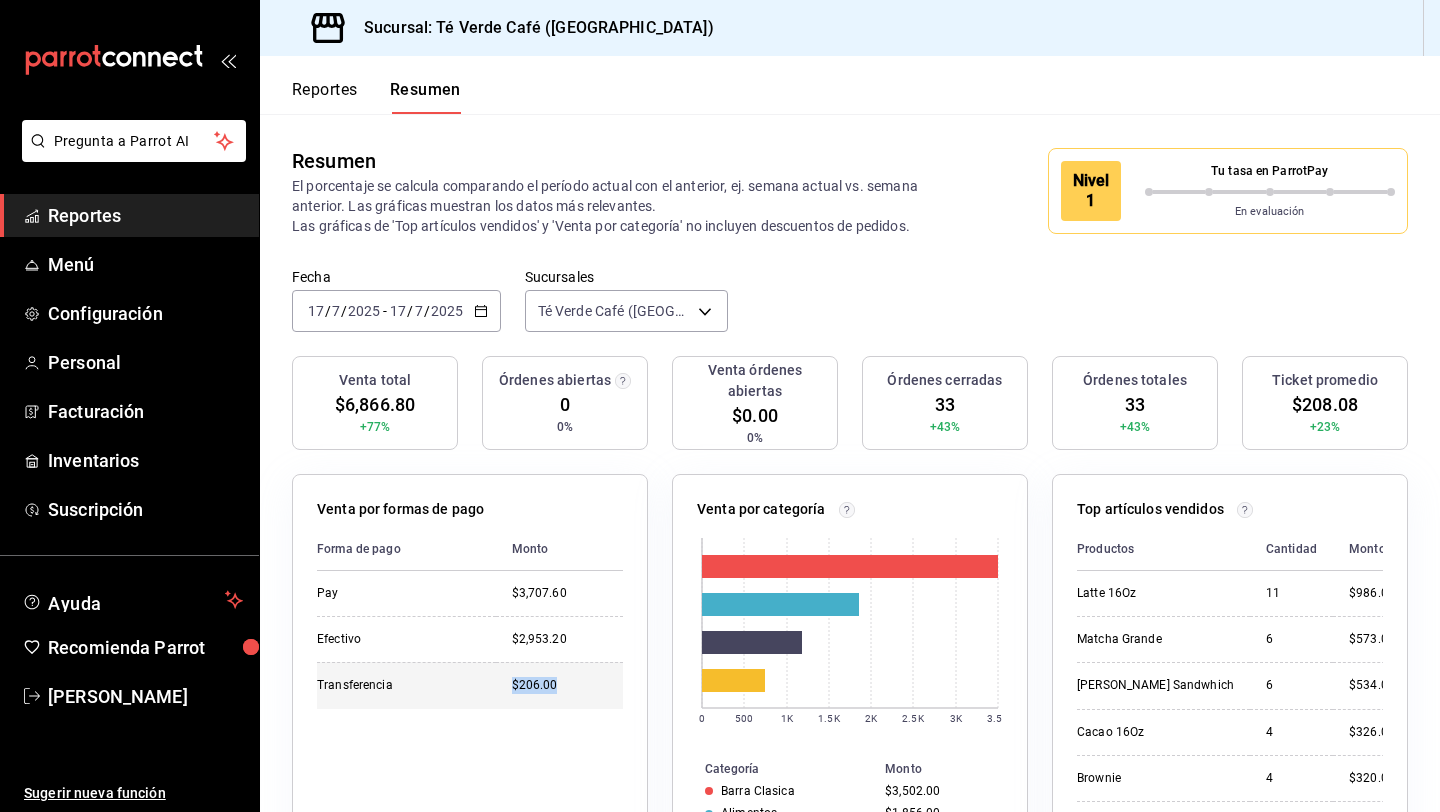 drag, startPoint x: 583, startPoint y: 683, endPoint x: 512, endPoint y: 682, distance: 71.00704 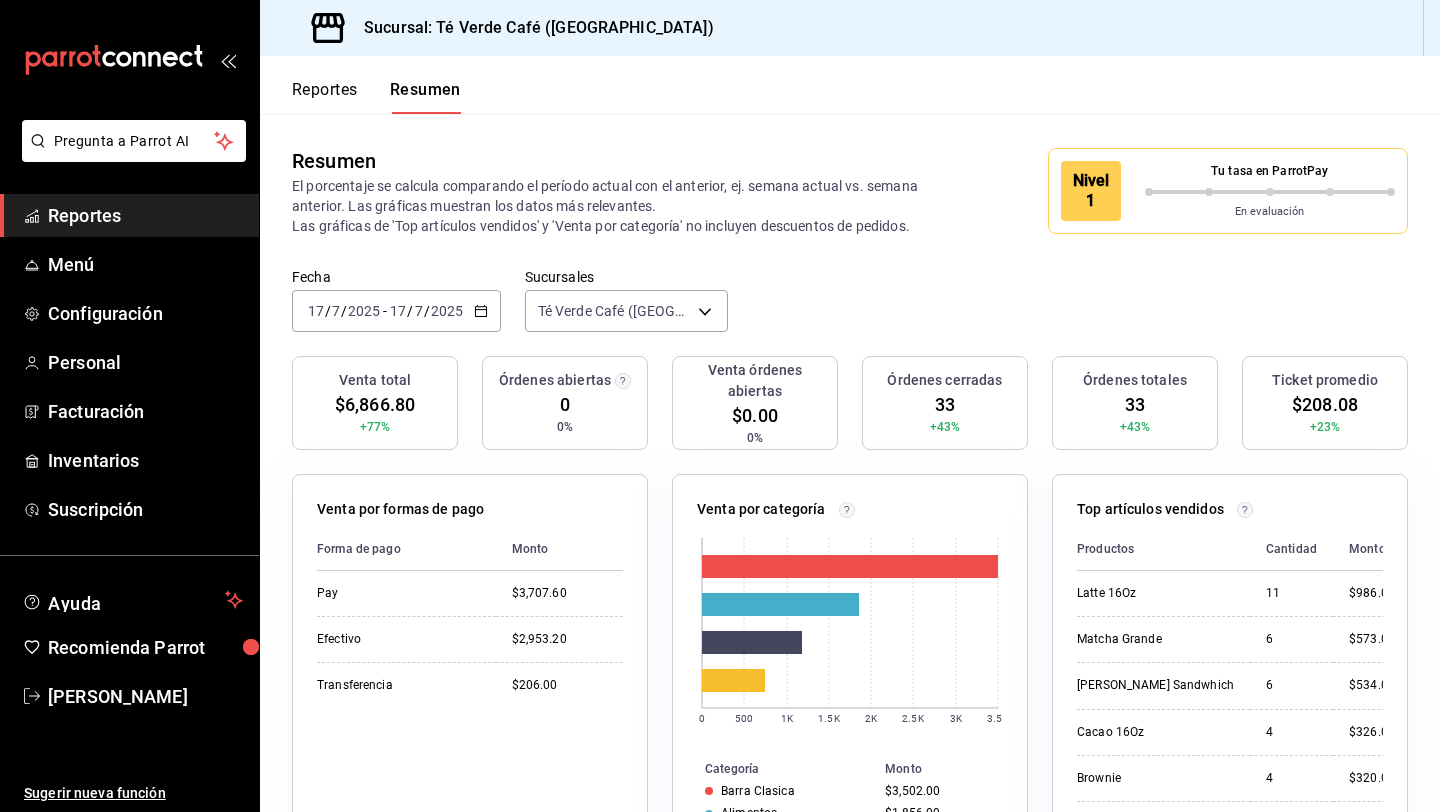 click on "[DATE] [DATE] - [DATE] [DATE]" at bounding box center [396, 311] 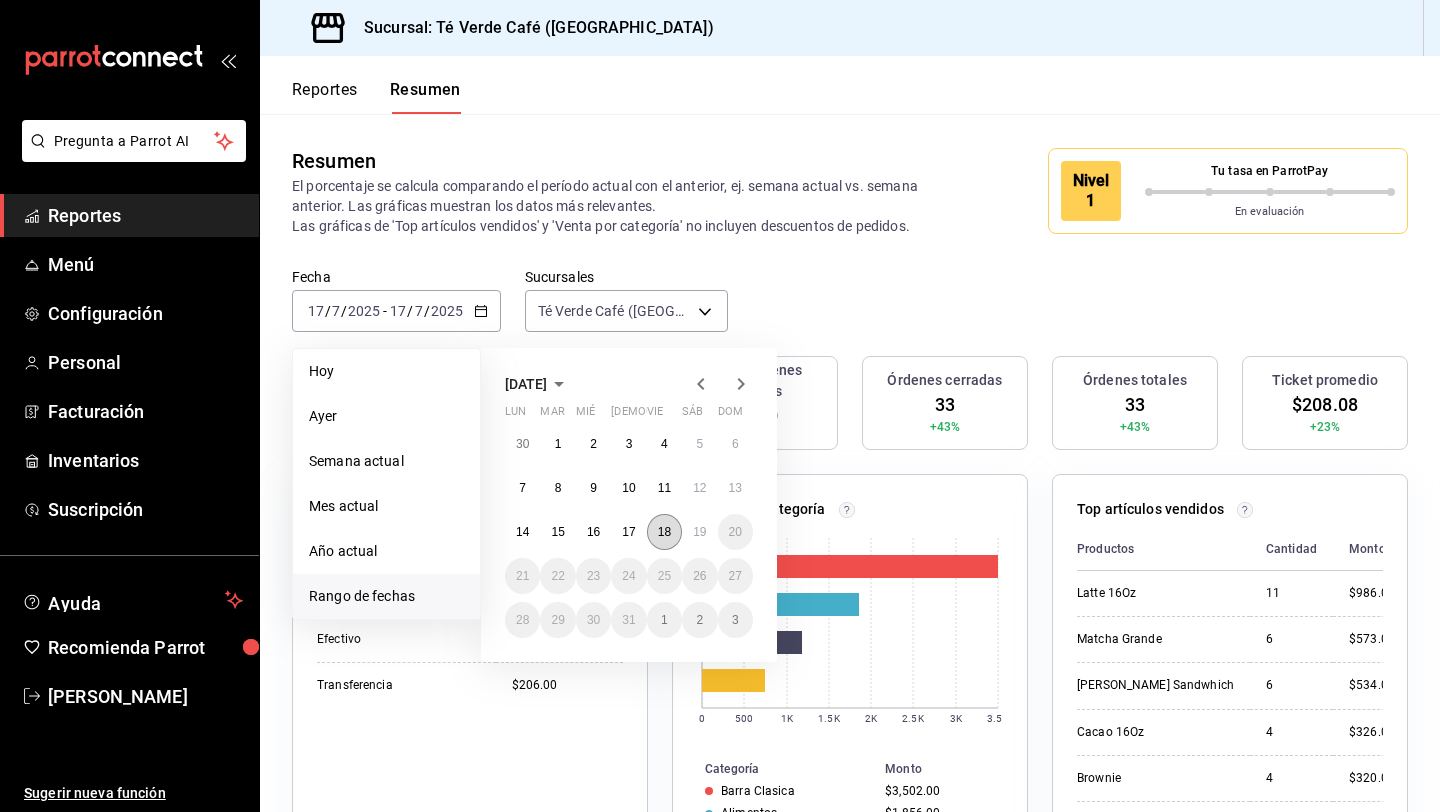 click on "18" at bounding box center (664, 532) 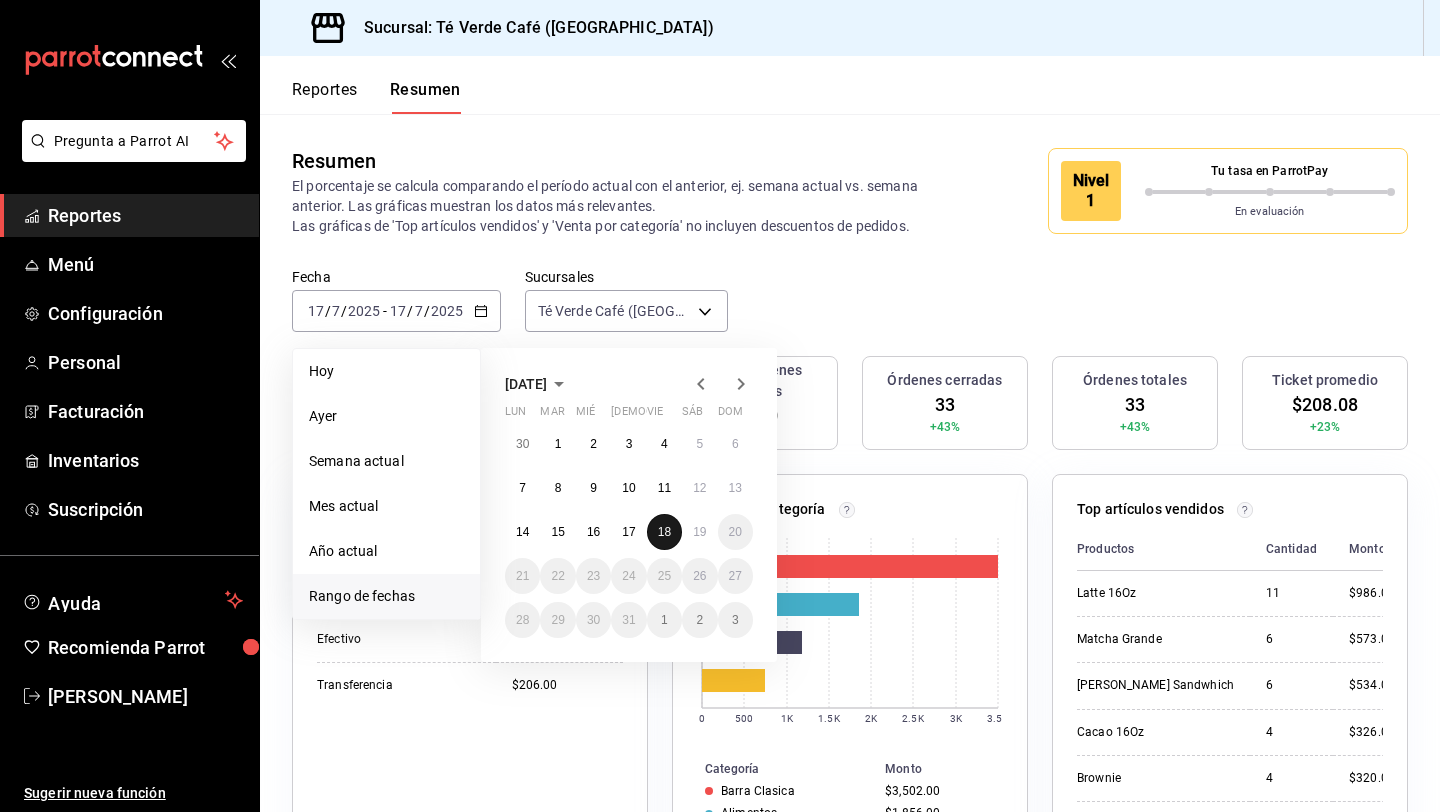click on "18" at bounding box center [664, 532] 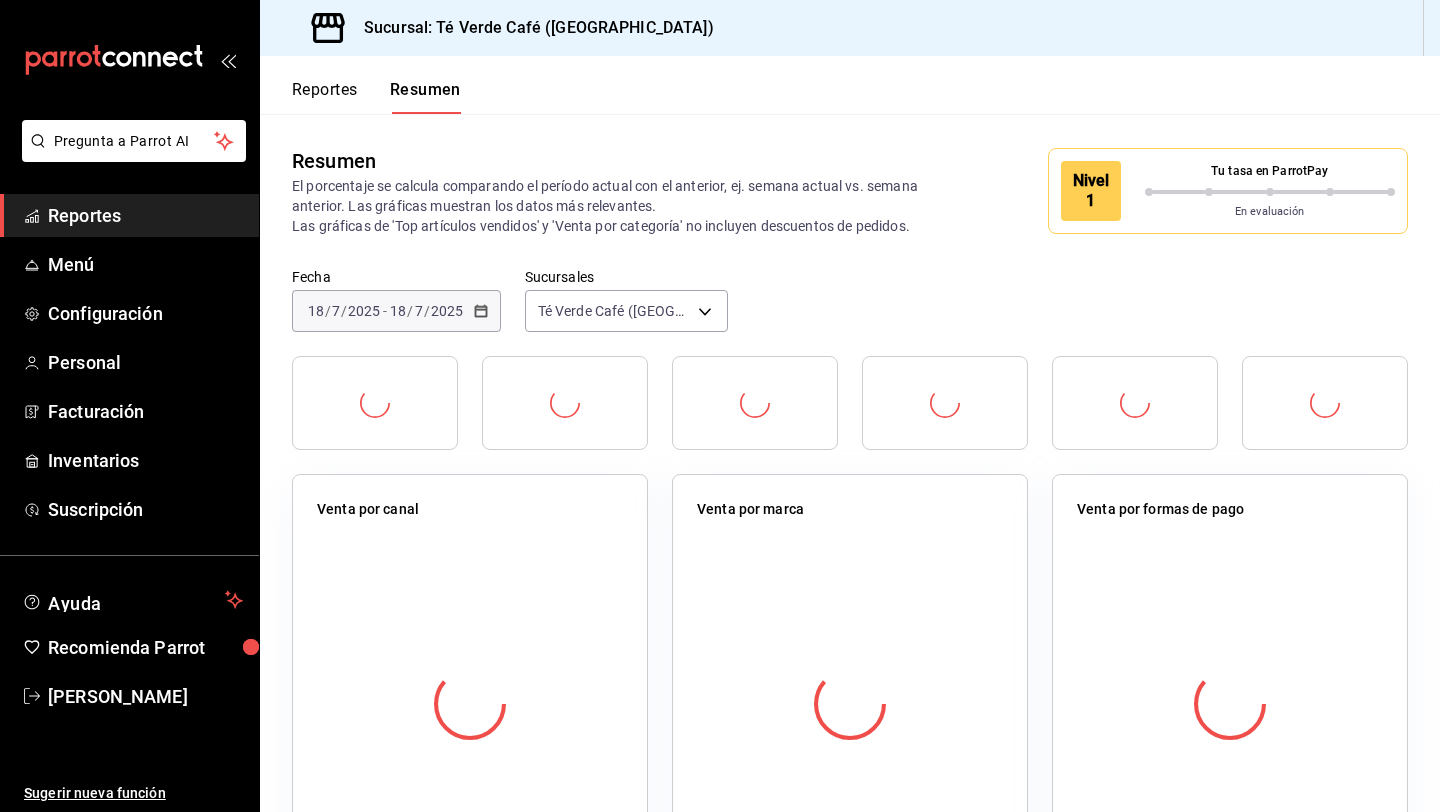 click on "Venta por marca" at bounding box center [850, 684] 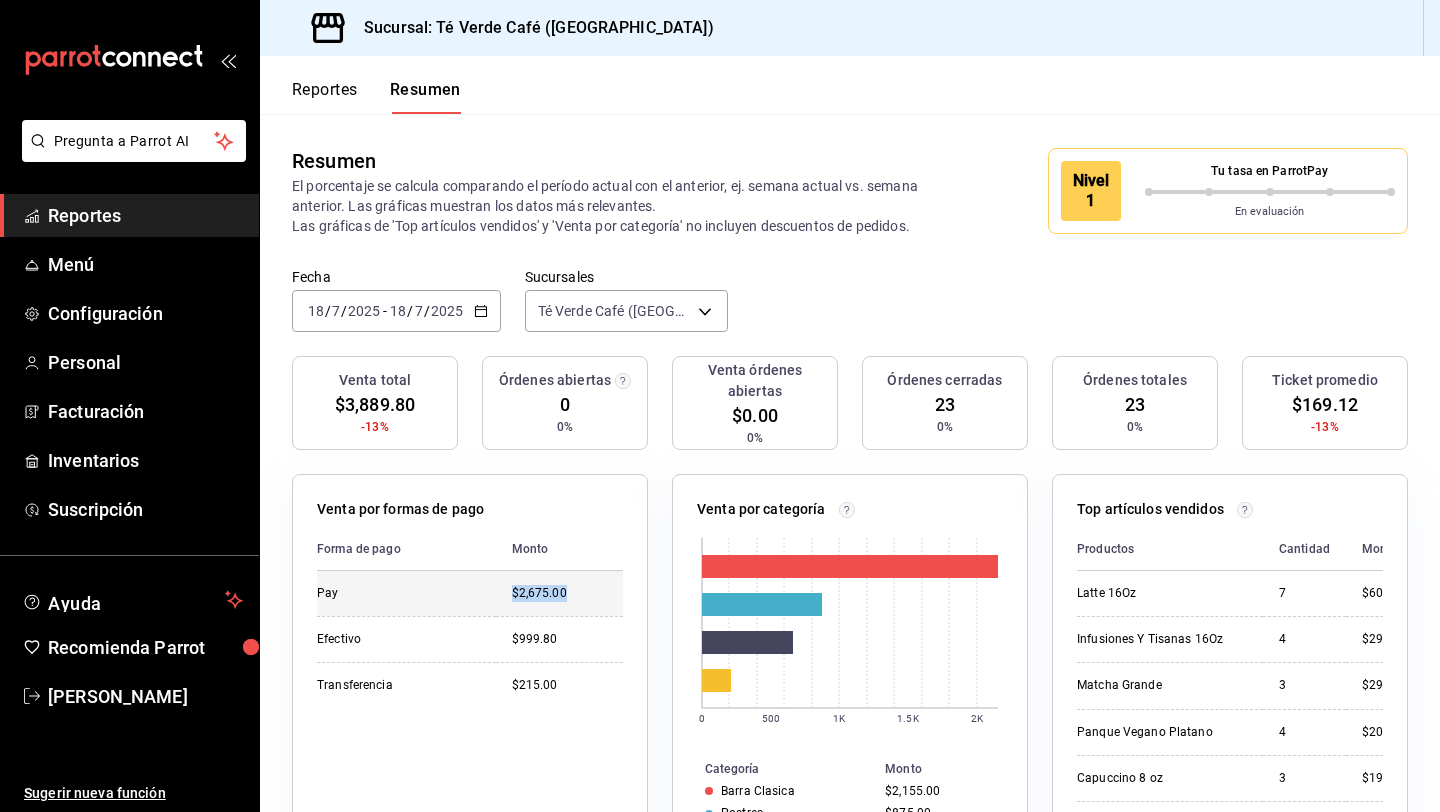 drag, startPoint x: 583, startPoint y: 601, endPoint x: 512, endPoint y: 595, distance: 71.25307 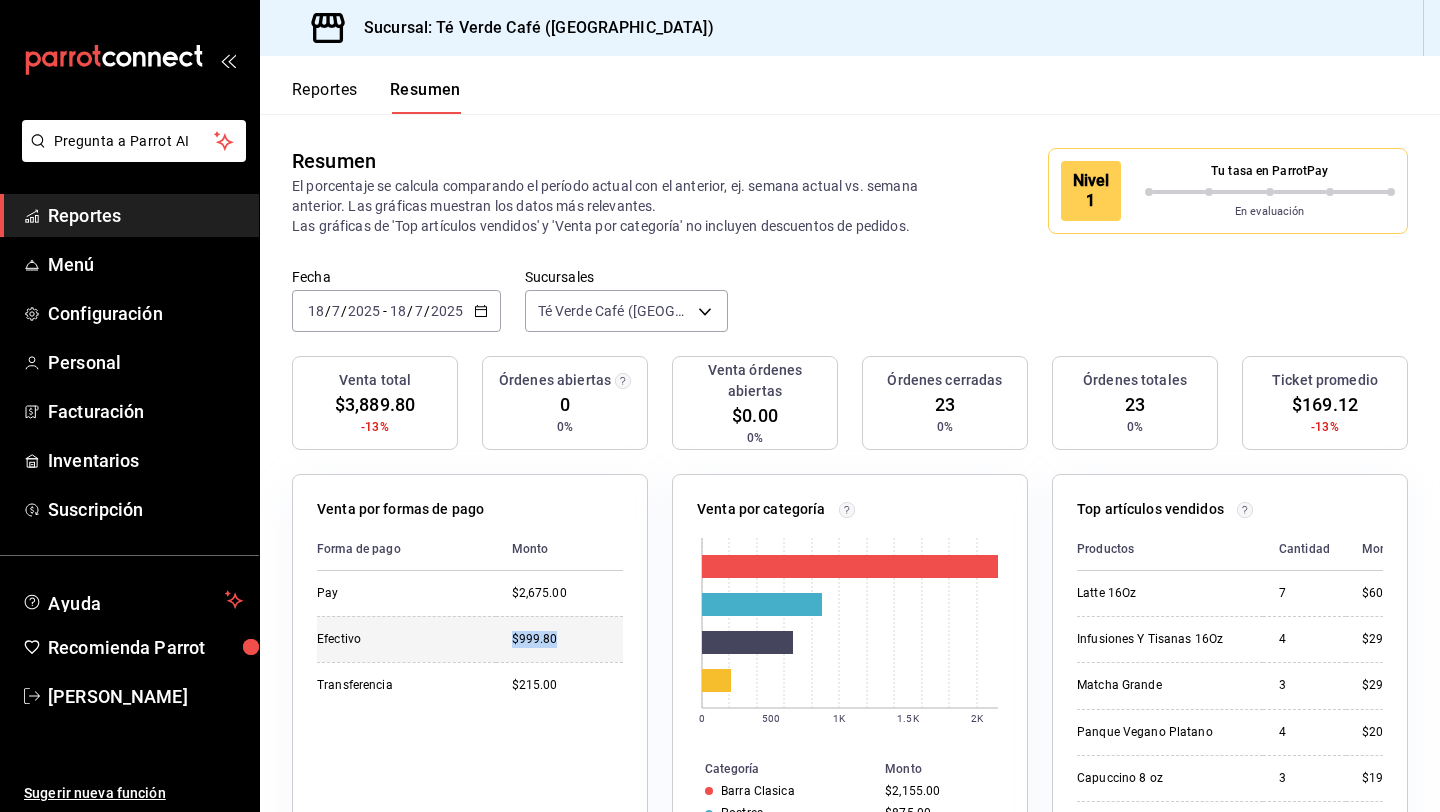 drag, startPoint x: 560, startPoint y: 642, endPoint x: 507, endPoint y: 642, distance: 53 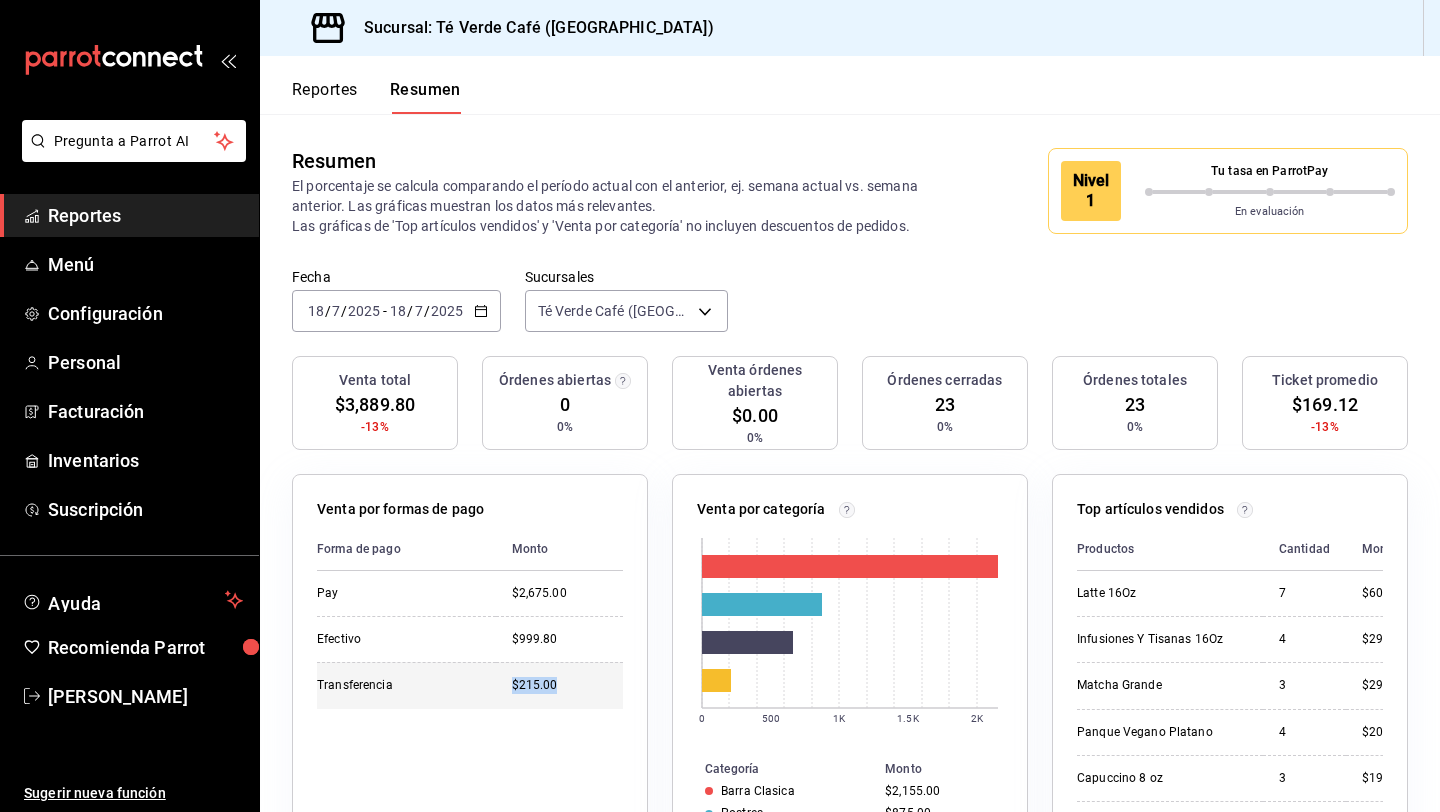 drag, startPoint x: 571, startPoint y: 687, endPoint x: 510, endPoint y: 690, distance: 61.073727 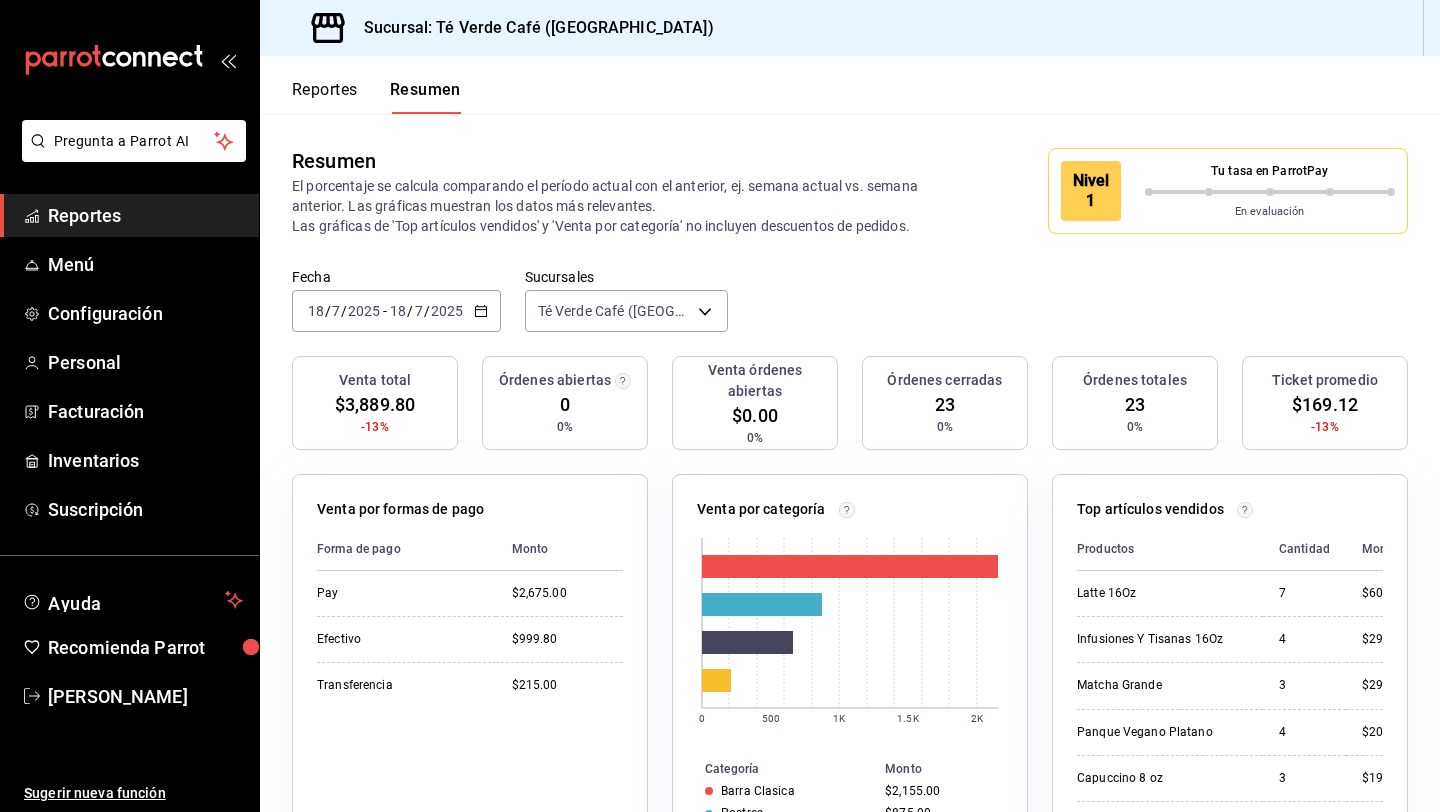 click on "[DATE] [DATE] - [DATE] [DATE]" at bounding box center (396, 311) 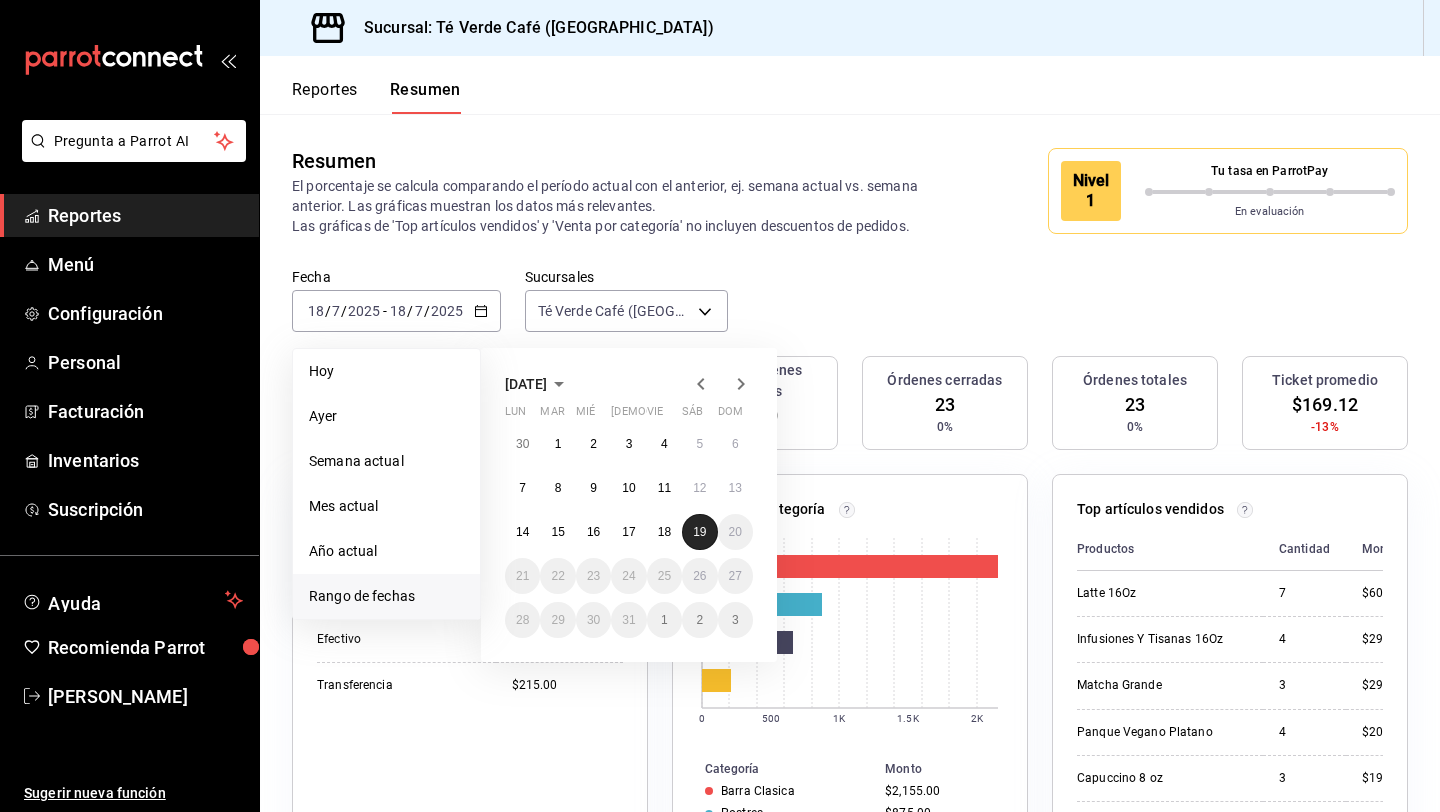 click on "19" at bounding box center (699, 532) 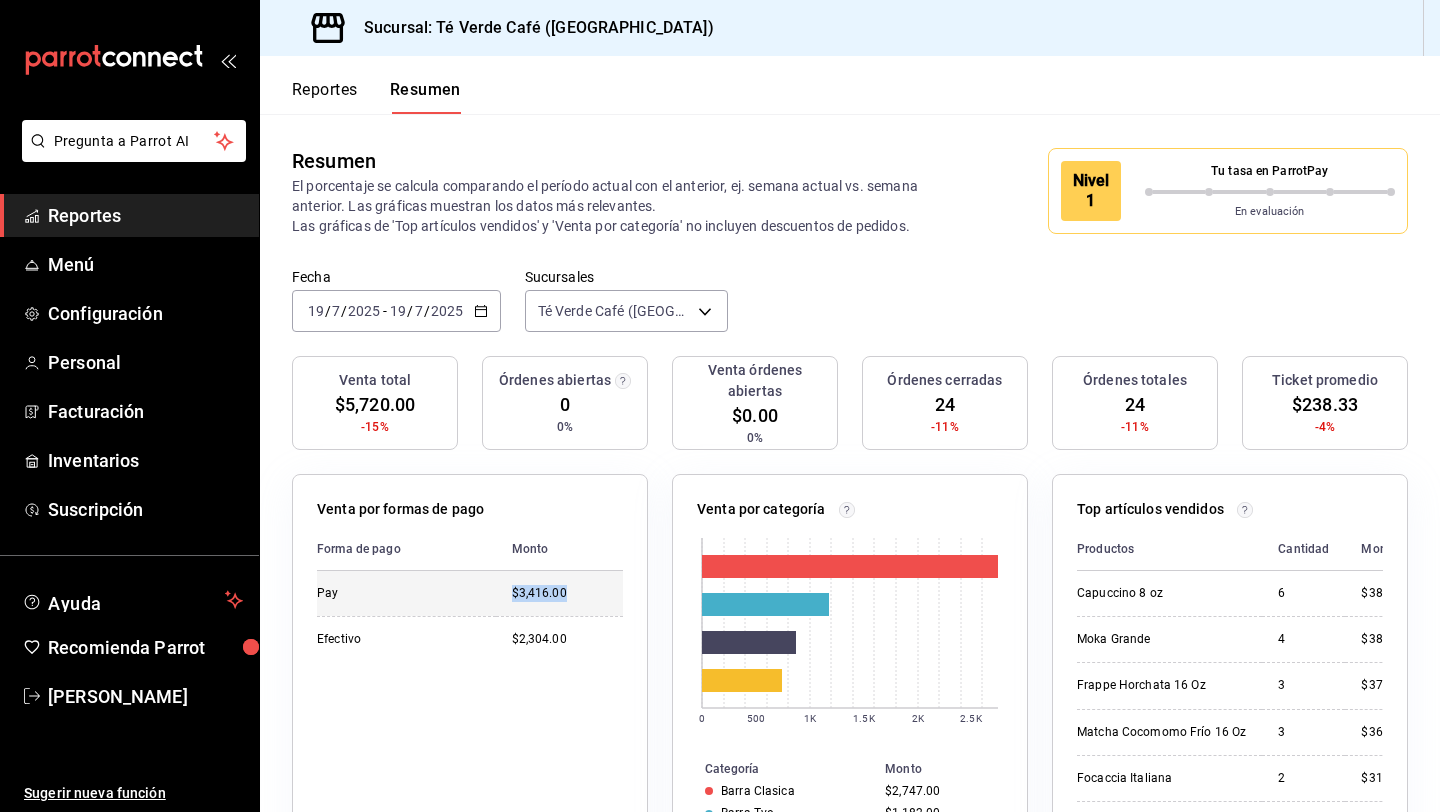 drag, startPoint x: 577, startPoint y: 596, endPoint x: 511, endPoint y: 596, distance: 66 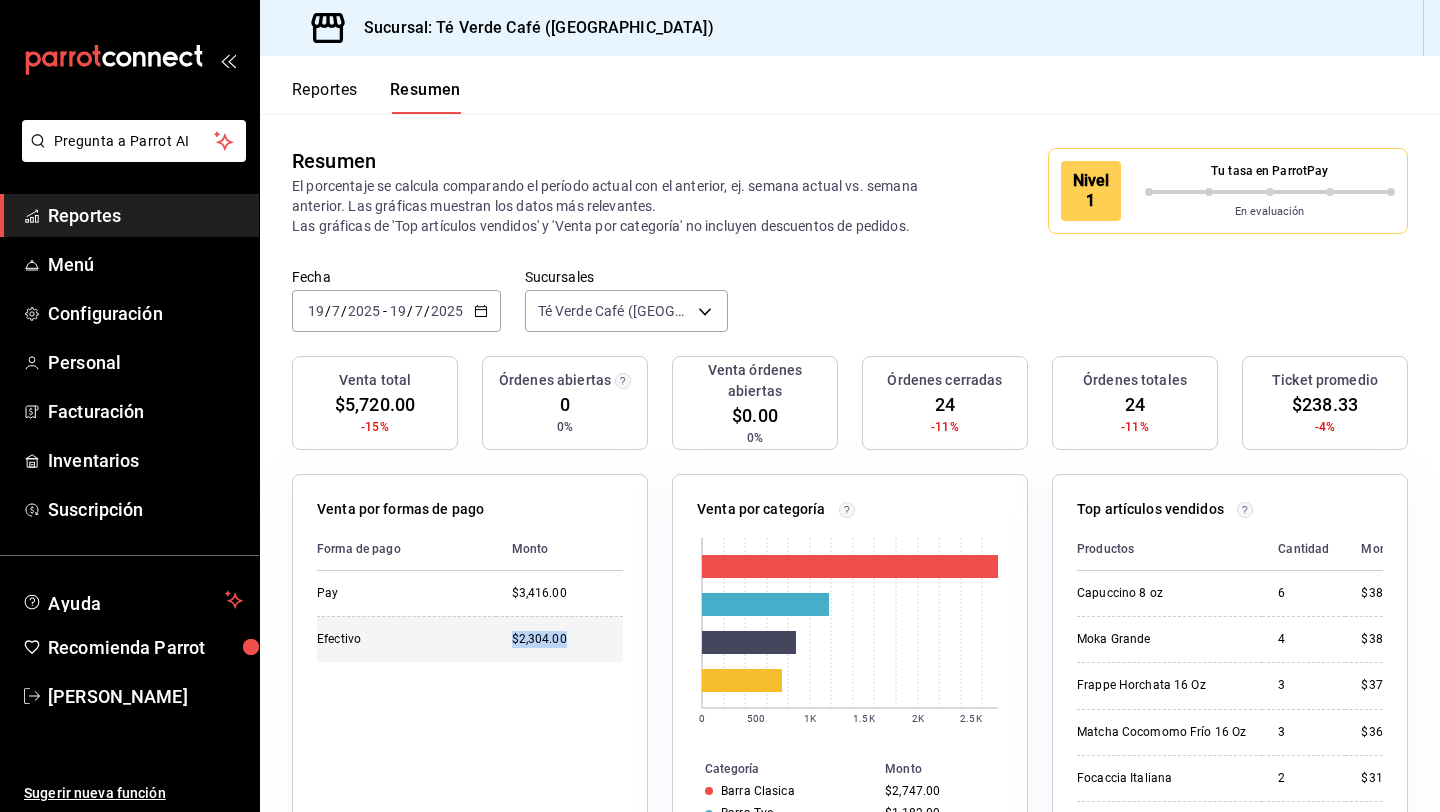 drag, startPoint x: 572, startPoint y: 645, endPoint x: 510, endPoint y: 645, distance: 62 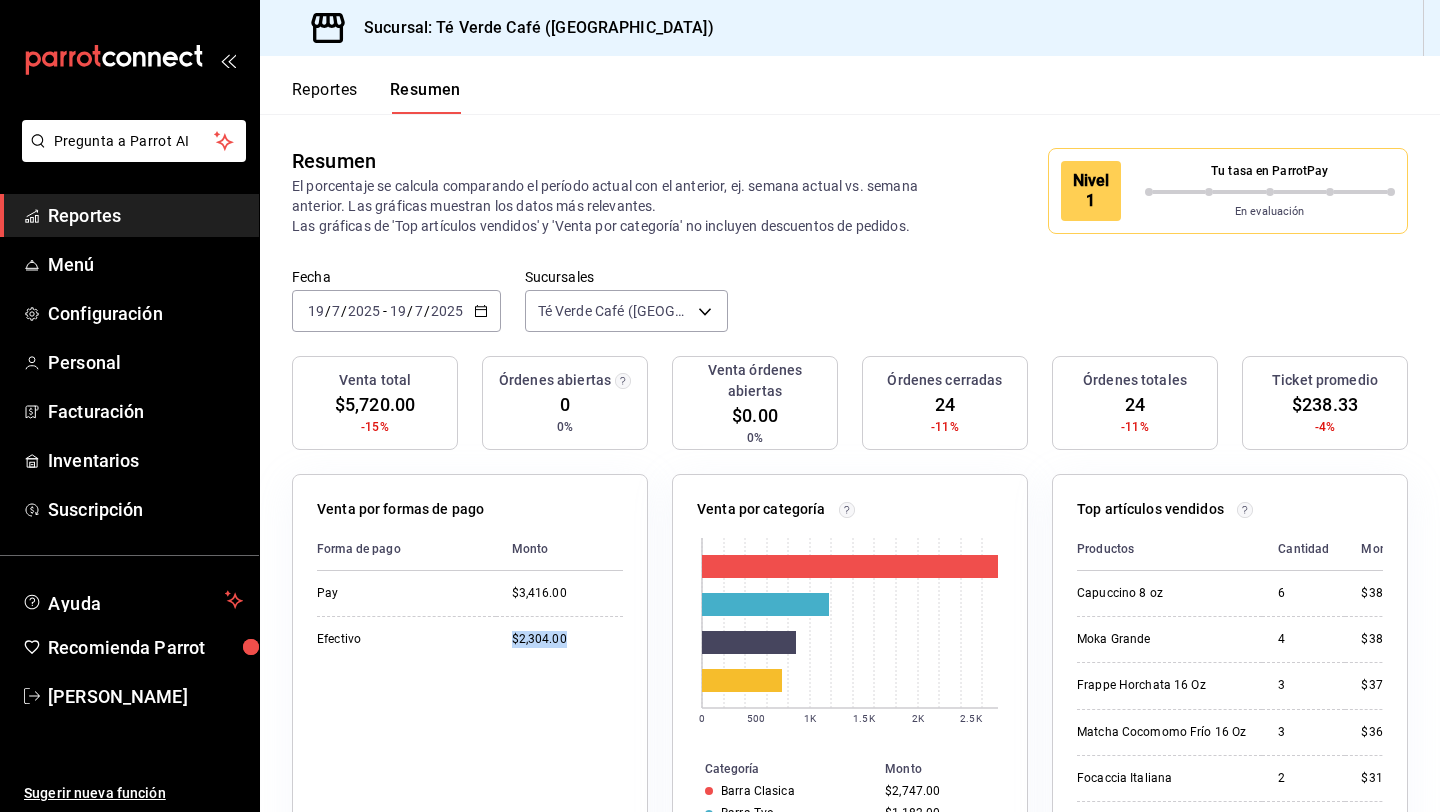 click on "Reportes" at bounding box center [145, 215] 